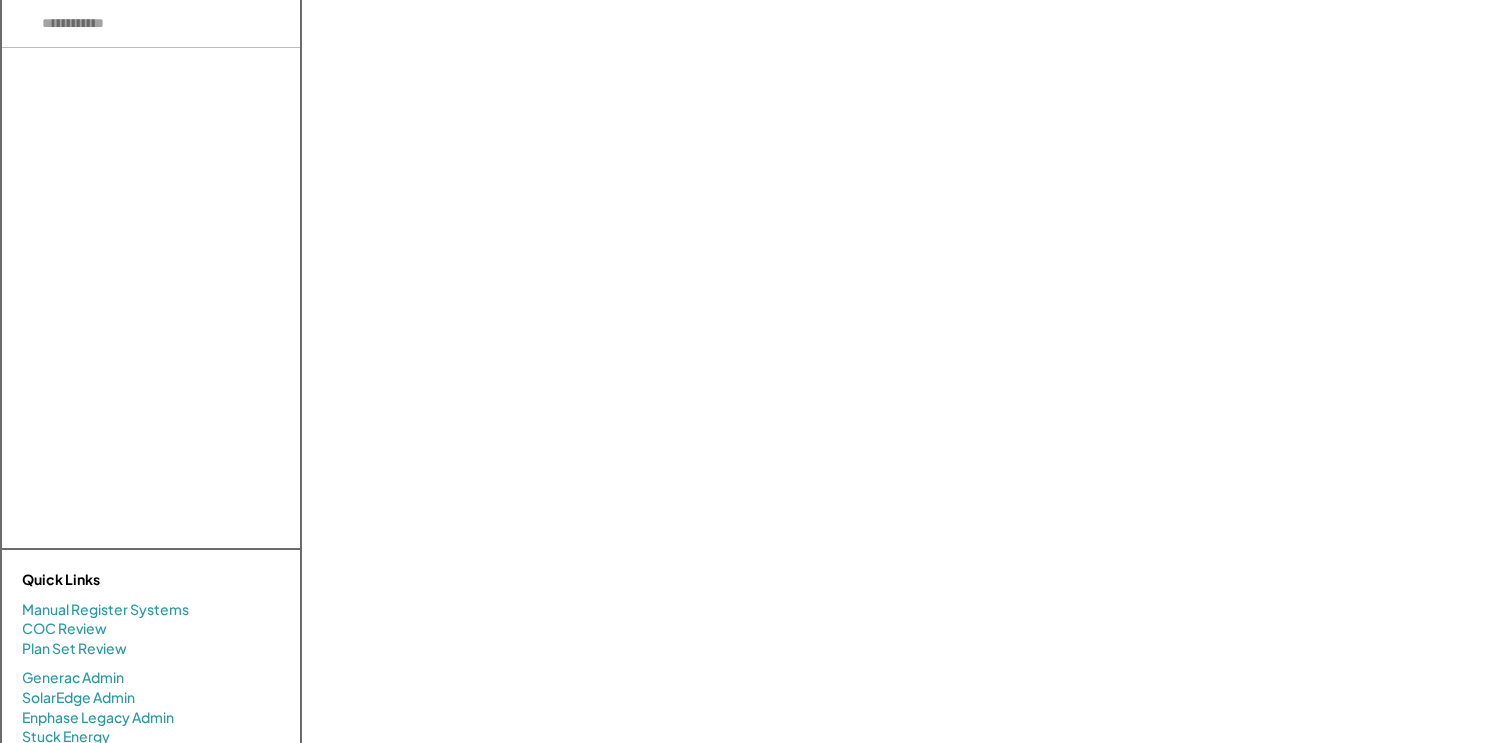 scroll, scrollTop: 0, scrollLeft: 0, axis: both 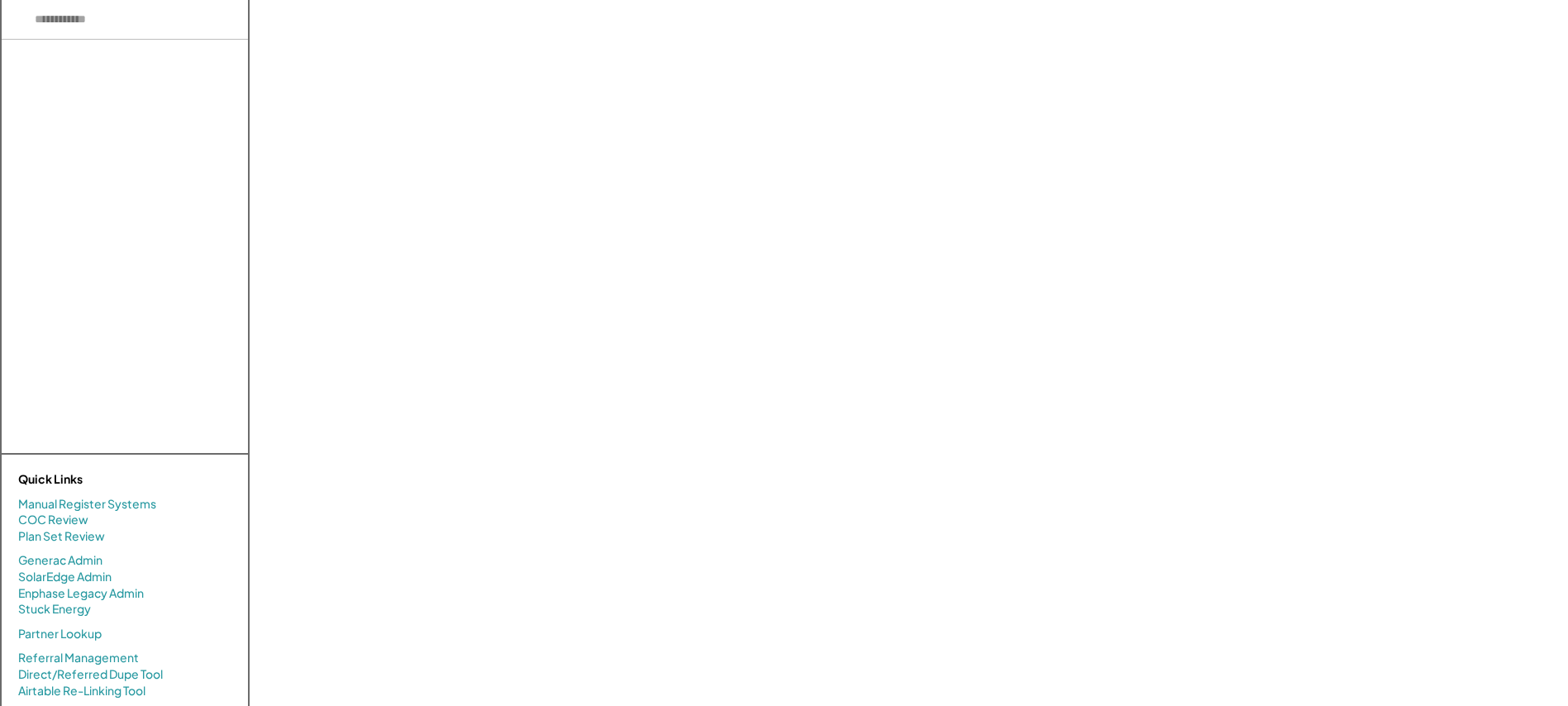 click at bounding box center [125, 20] 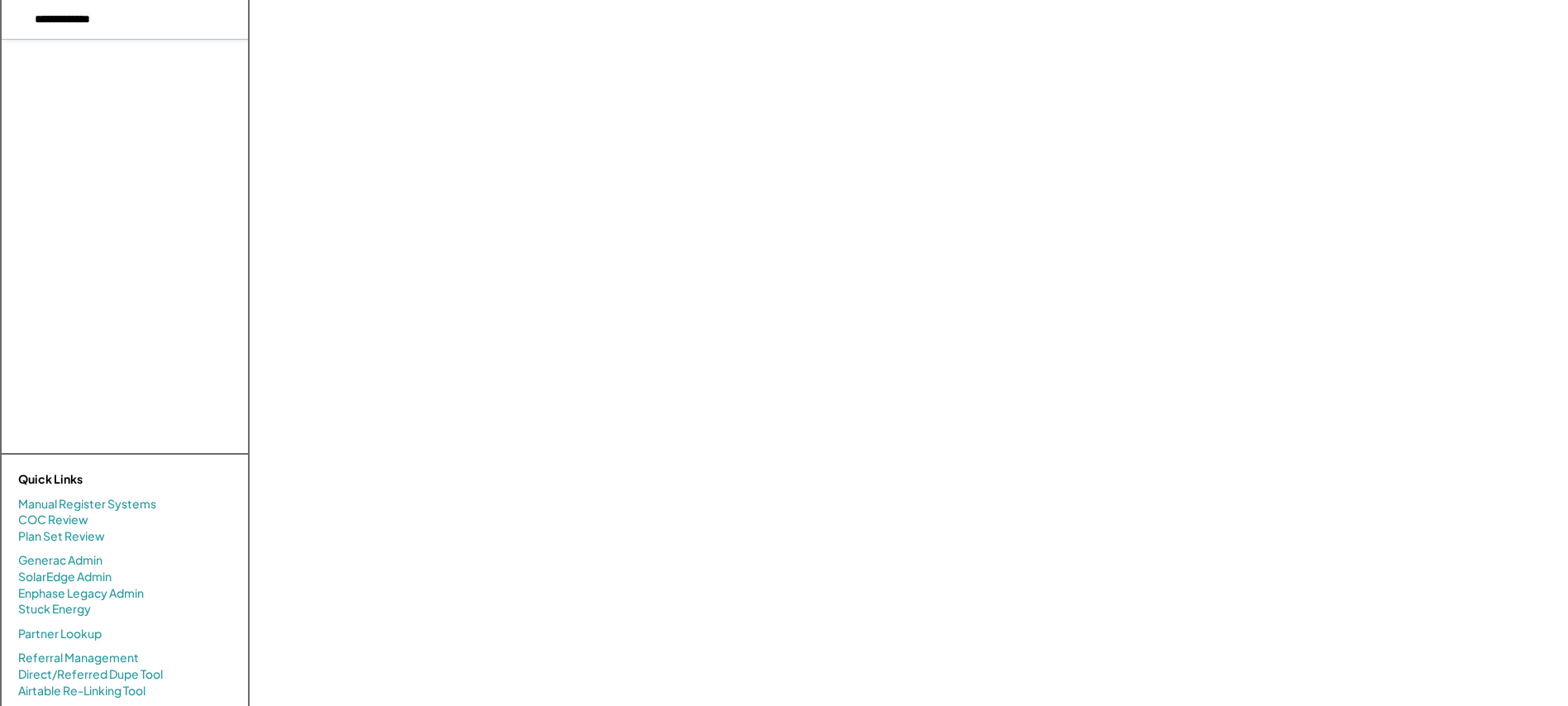type on "**********" 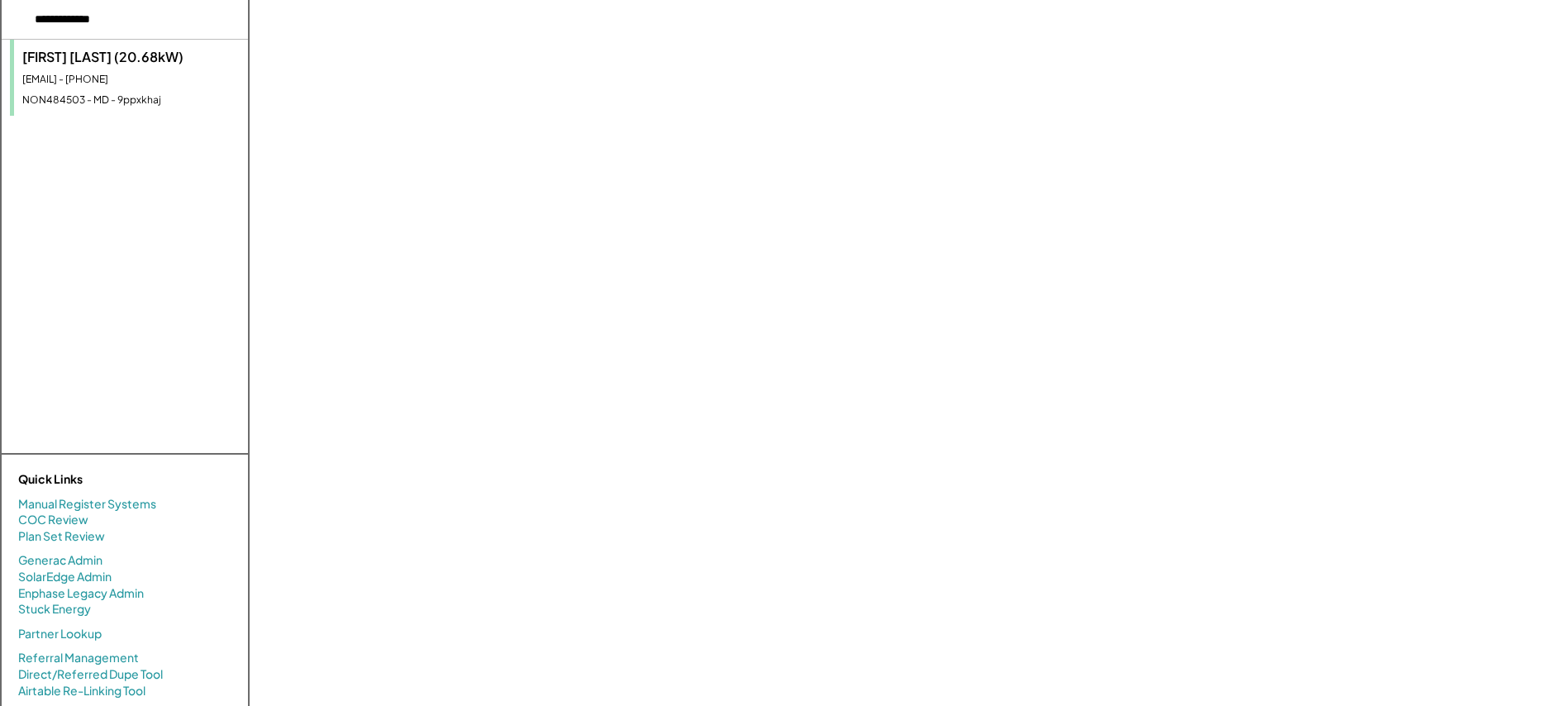 click on "[EMAIL] - [PHONE]" at bounding box center [131, 79] 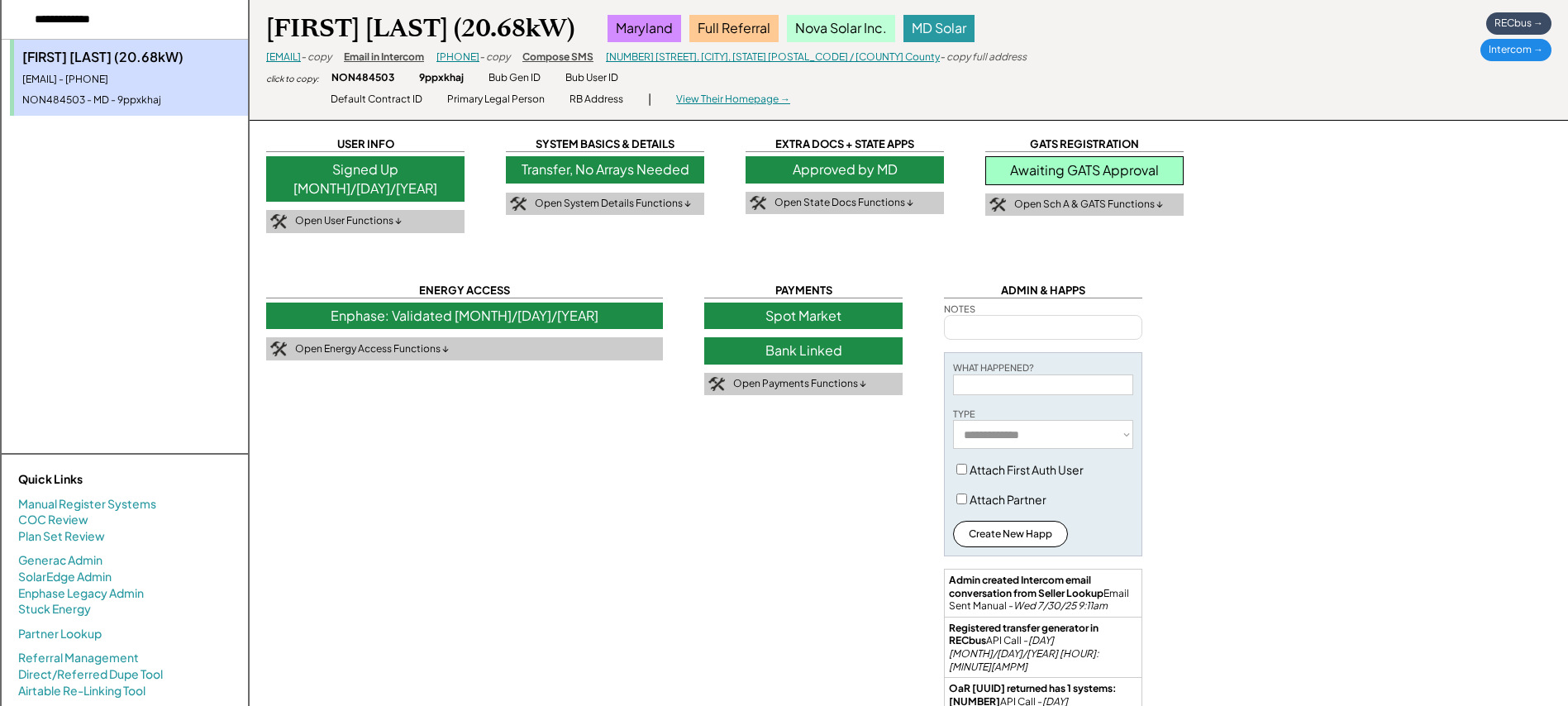 click on "Signed Up [MONTH]/[DAY]/[YEAR]" at bounding box center [365, 179] 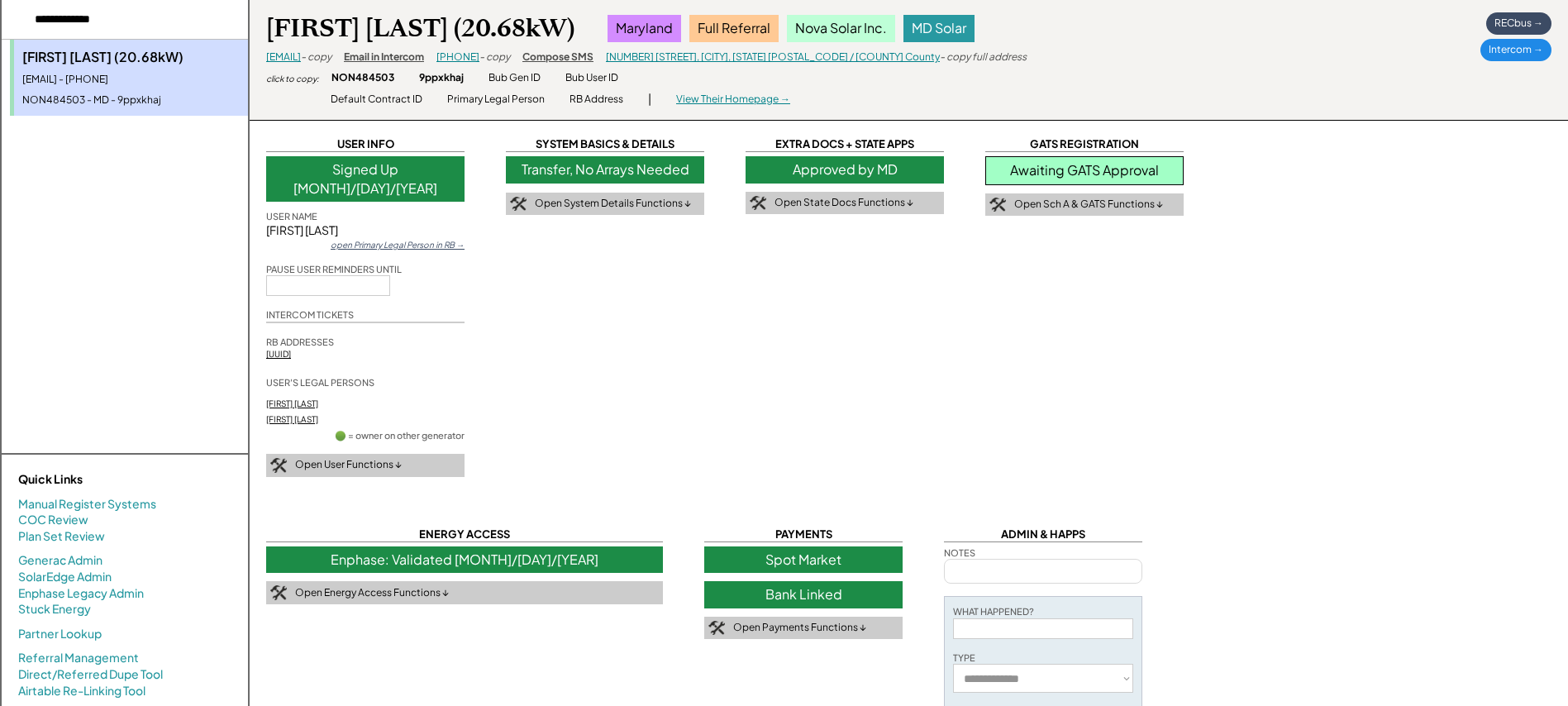 click on "Transfer, No Arrays Needed" at bounding box center (605, 169) 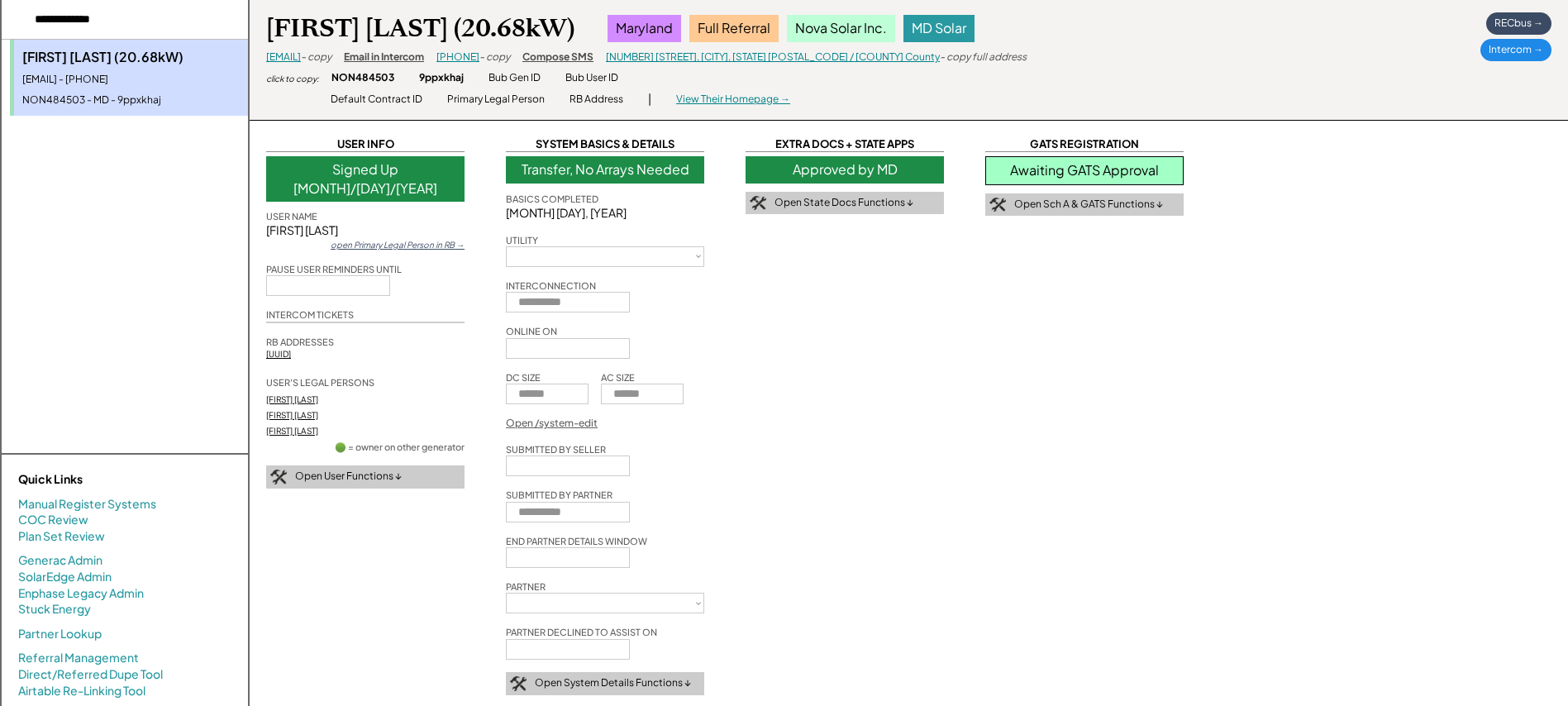 click on "Approved by MD" at bounding box center (845, 169) 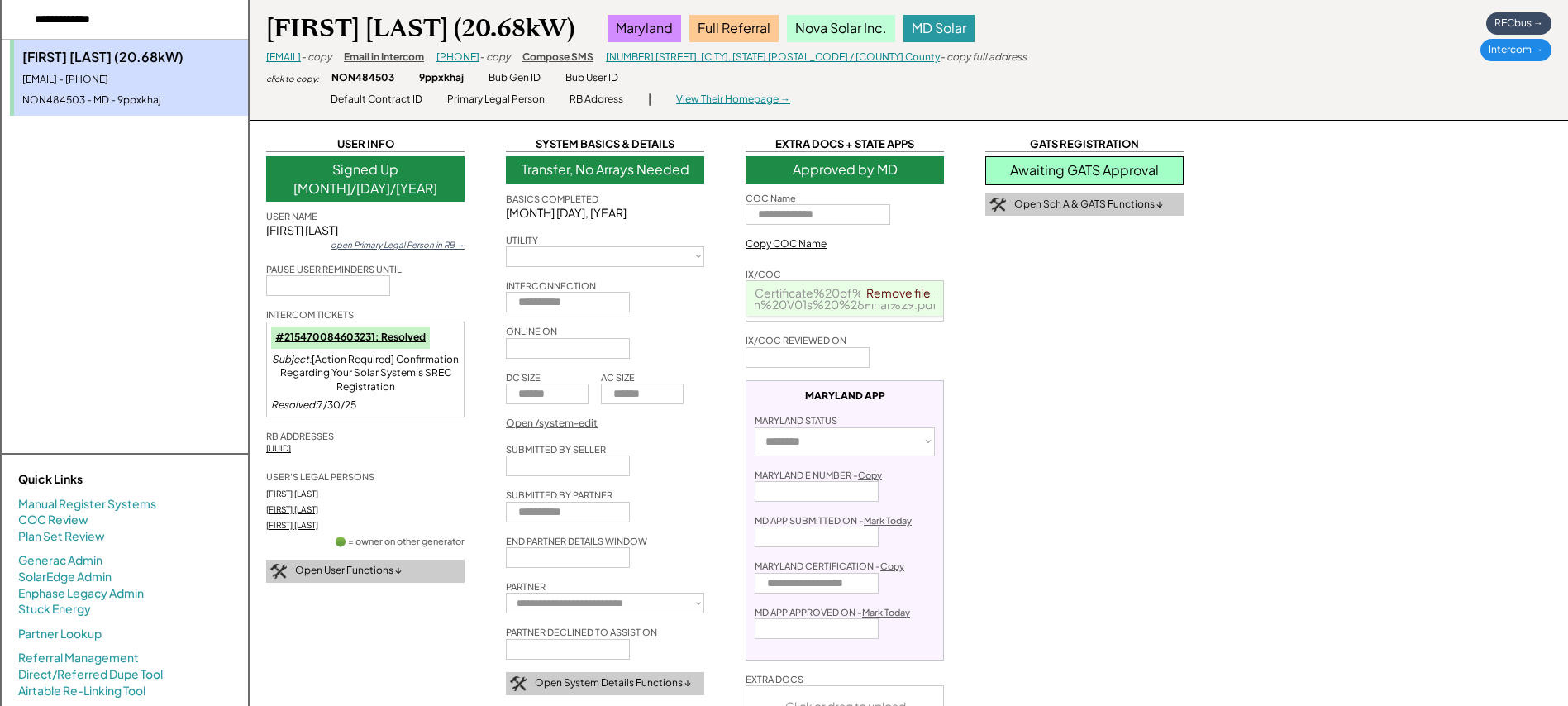 click on "Awaiting GATS Approval" at bounding box center (1084, 170) 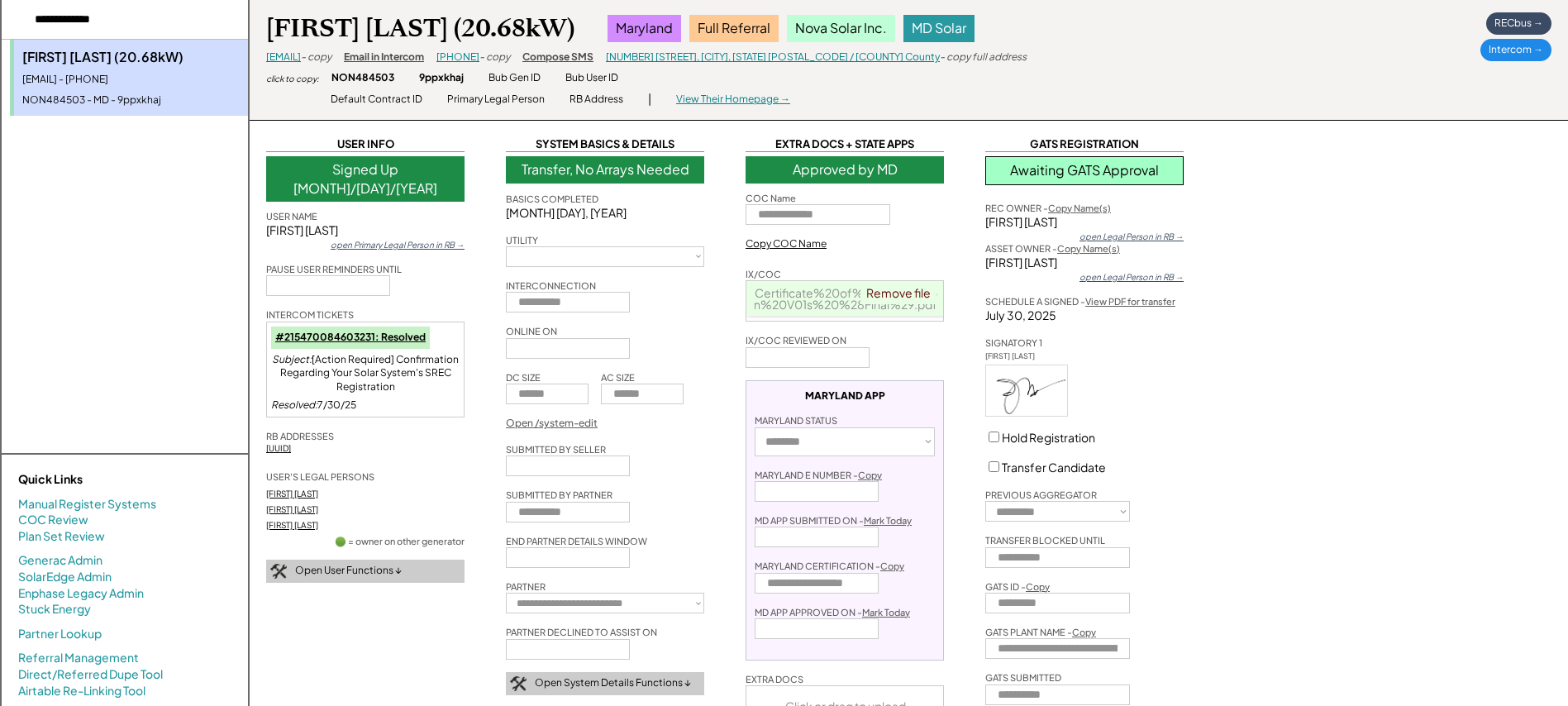 select on "**********" 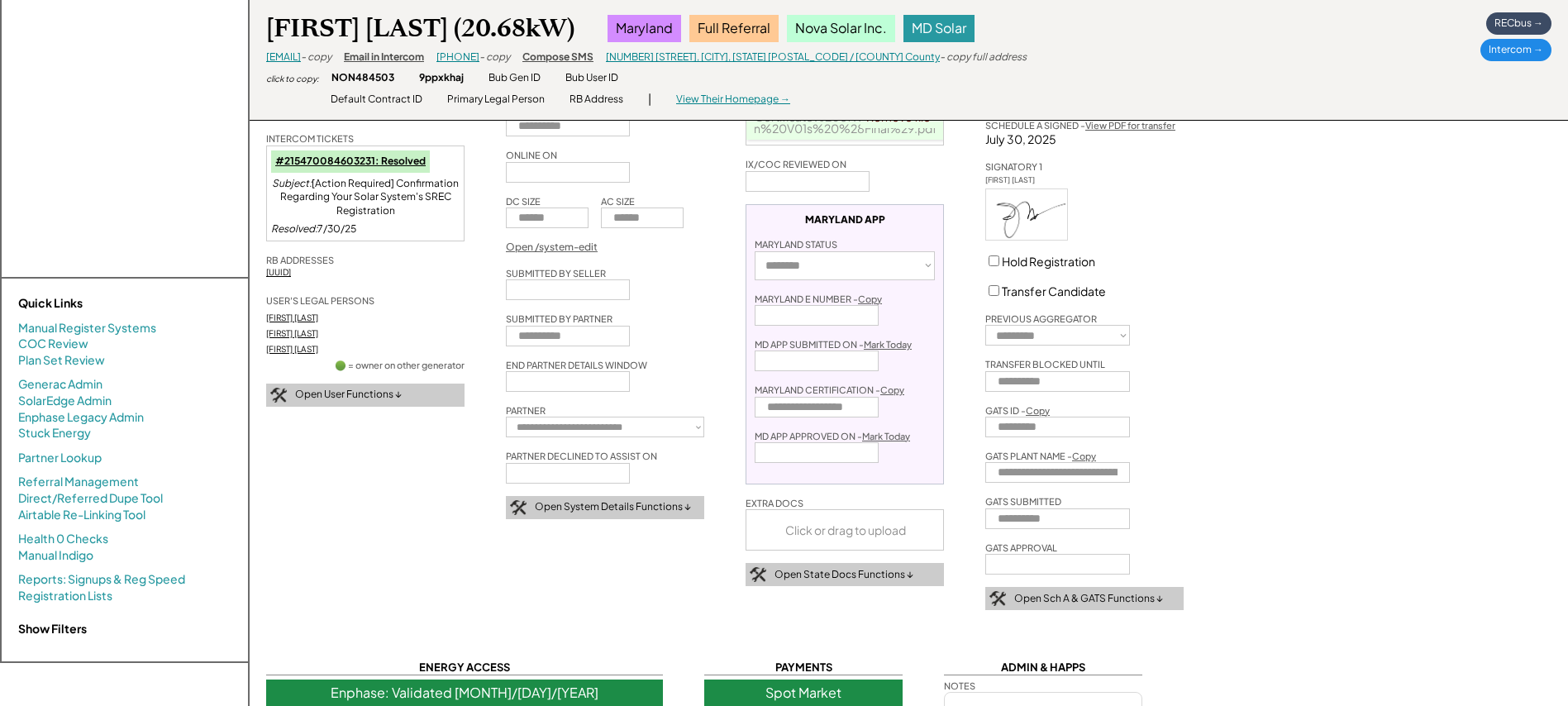 scroll, scrollTop: 278, scrollLeft: 0, axis: vertical 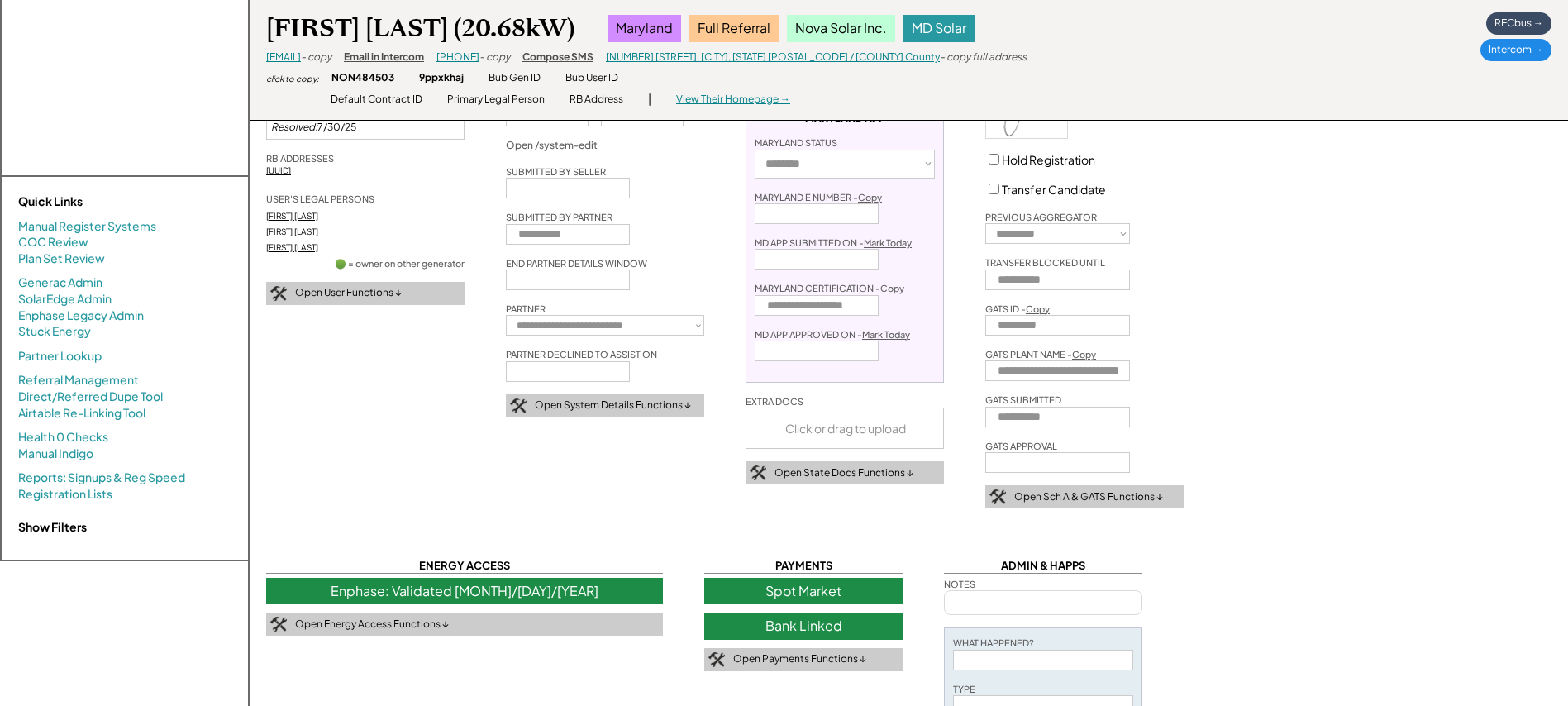 click on "Open Sch A & GATS Functions ↓" at bounding box center [1084, 497] 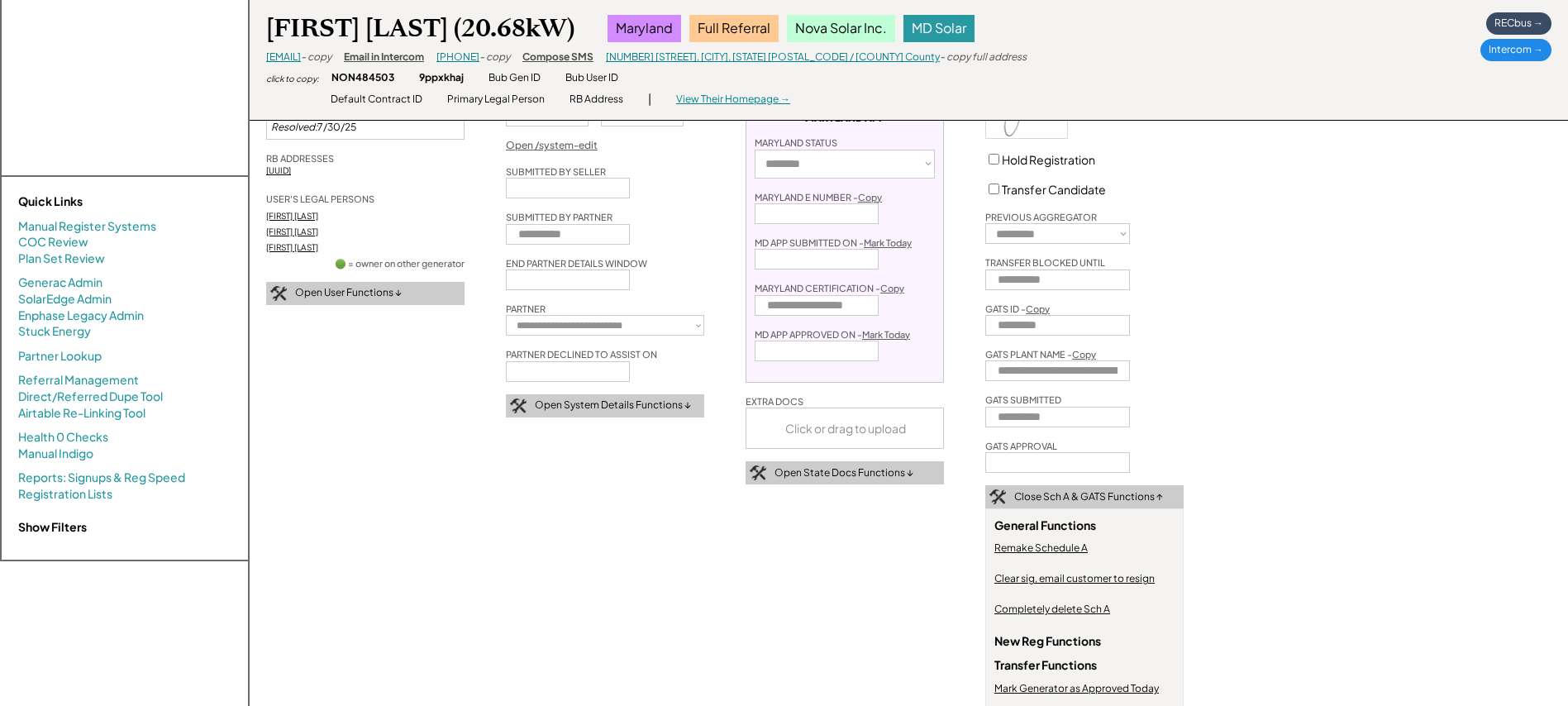click on "Remake Schedule A" at bounding box center [1041, 548] 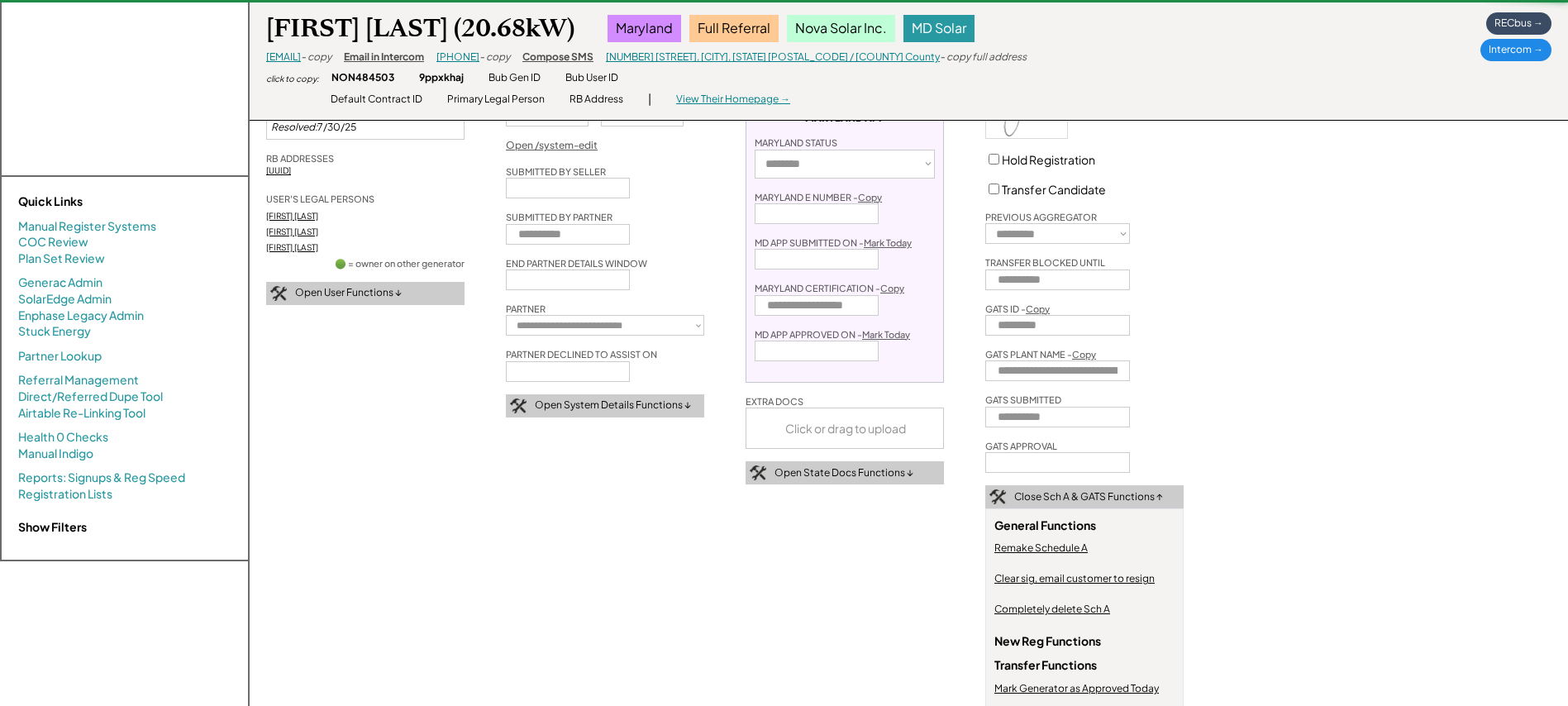 scroll, scrollTop: 0, scrollLeft: 0, axis: both 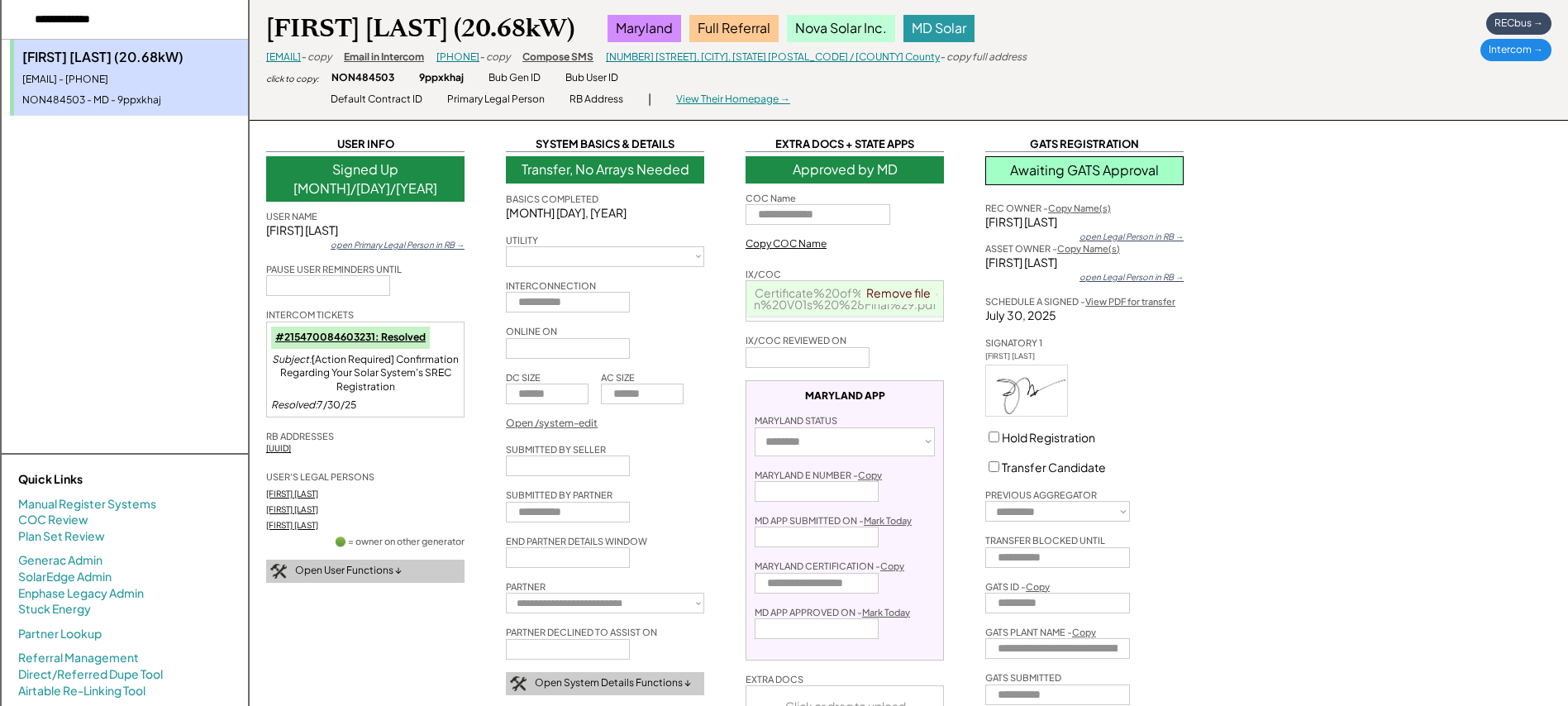 click on "View PDF for transfer" at bounding box center (1130, 301) 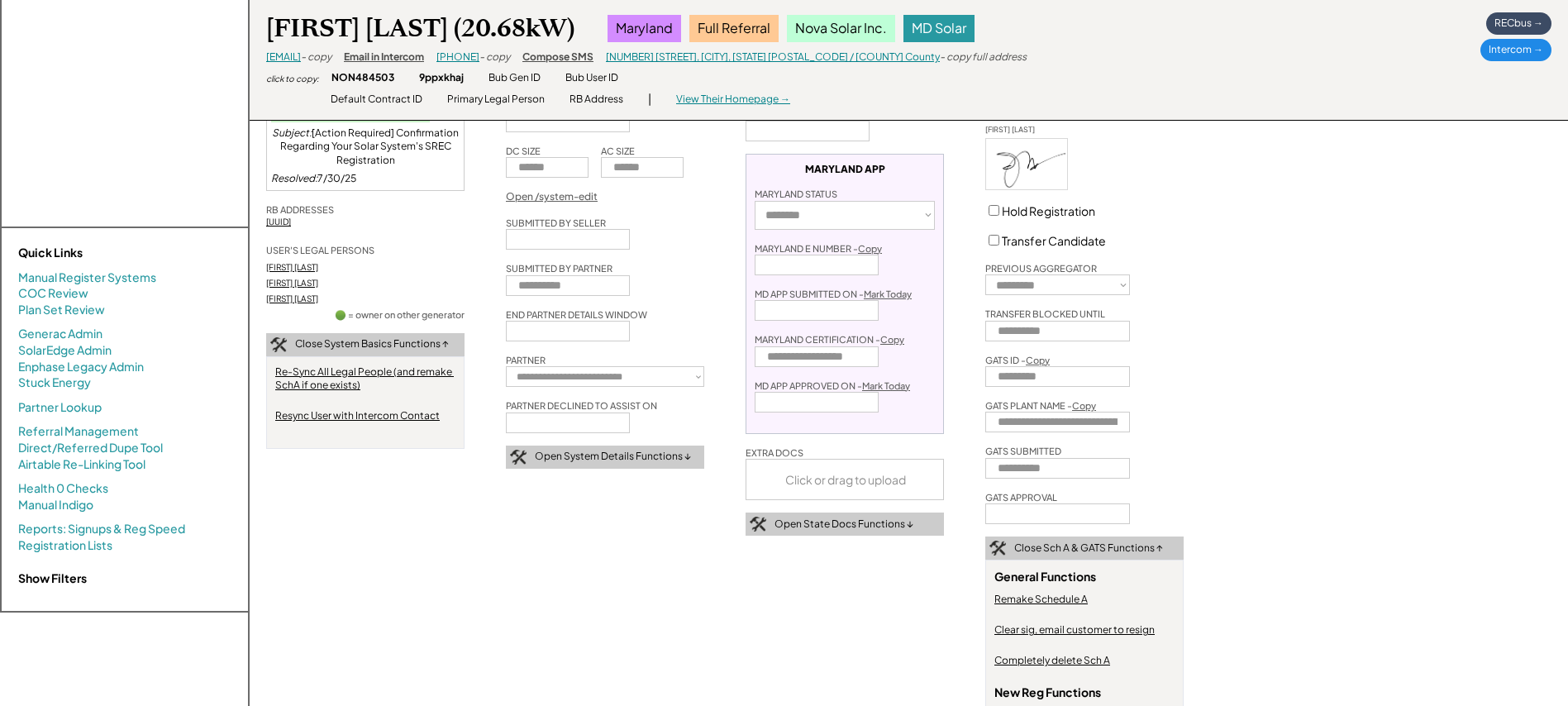 scroll, scrollTop: 398, scrollLeft: 0, axis: vertical 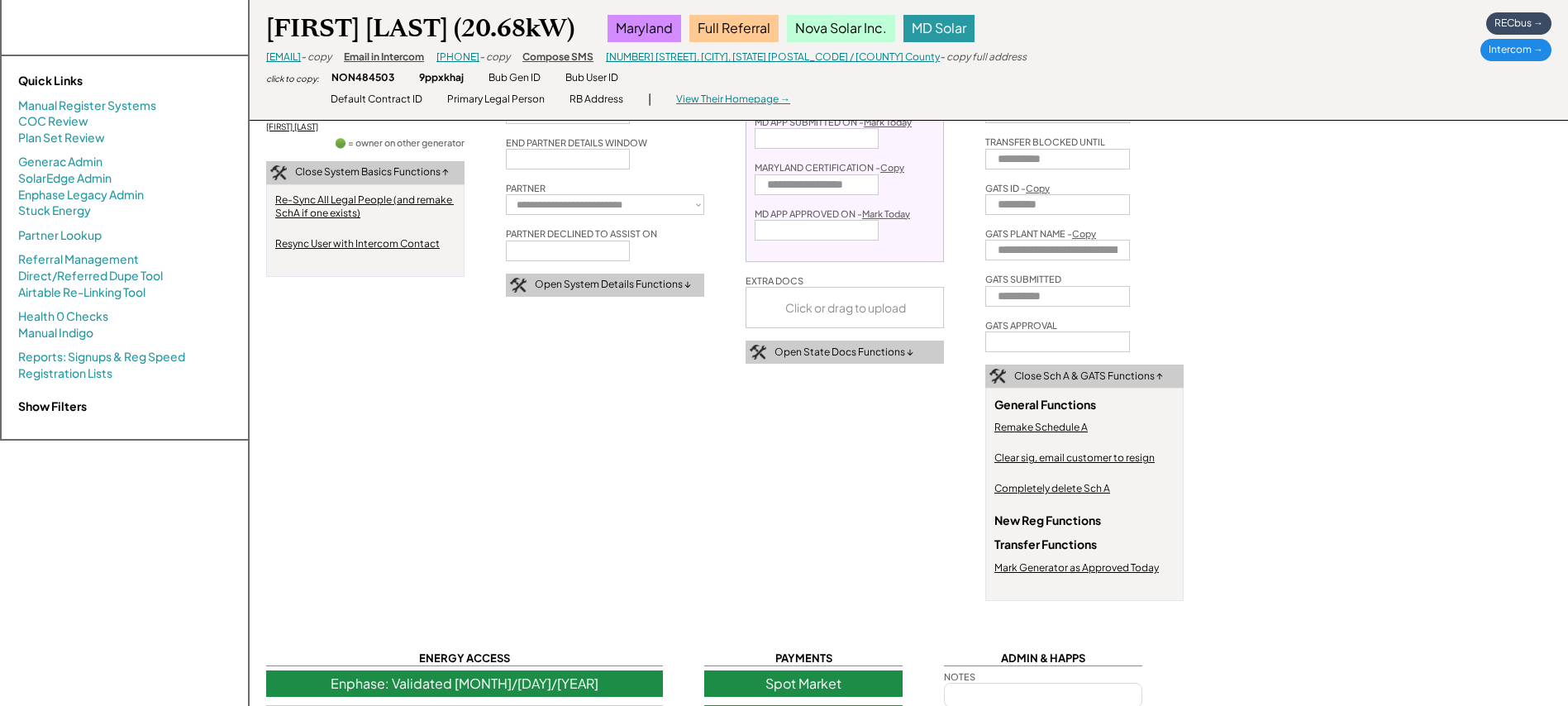 click on "Remake Schedule A" at bounding box center [1041, 427] 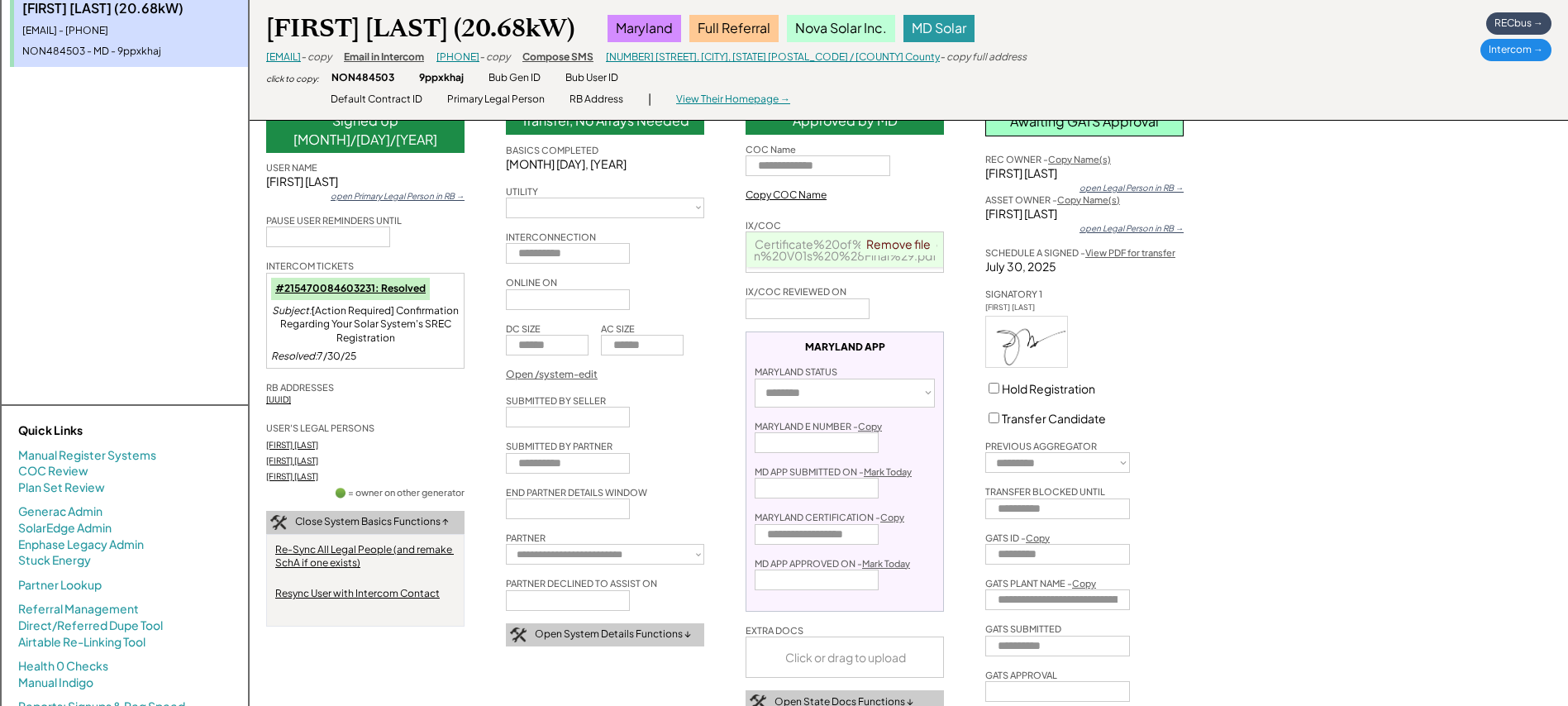 scroll, scrollTop: 18, scrollLeft: 0, axis: vertical 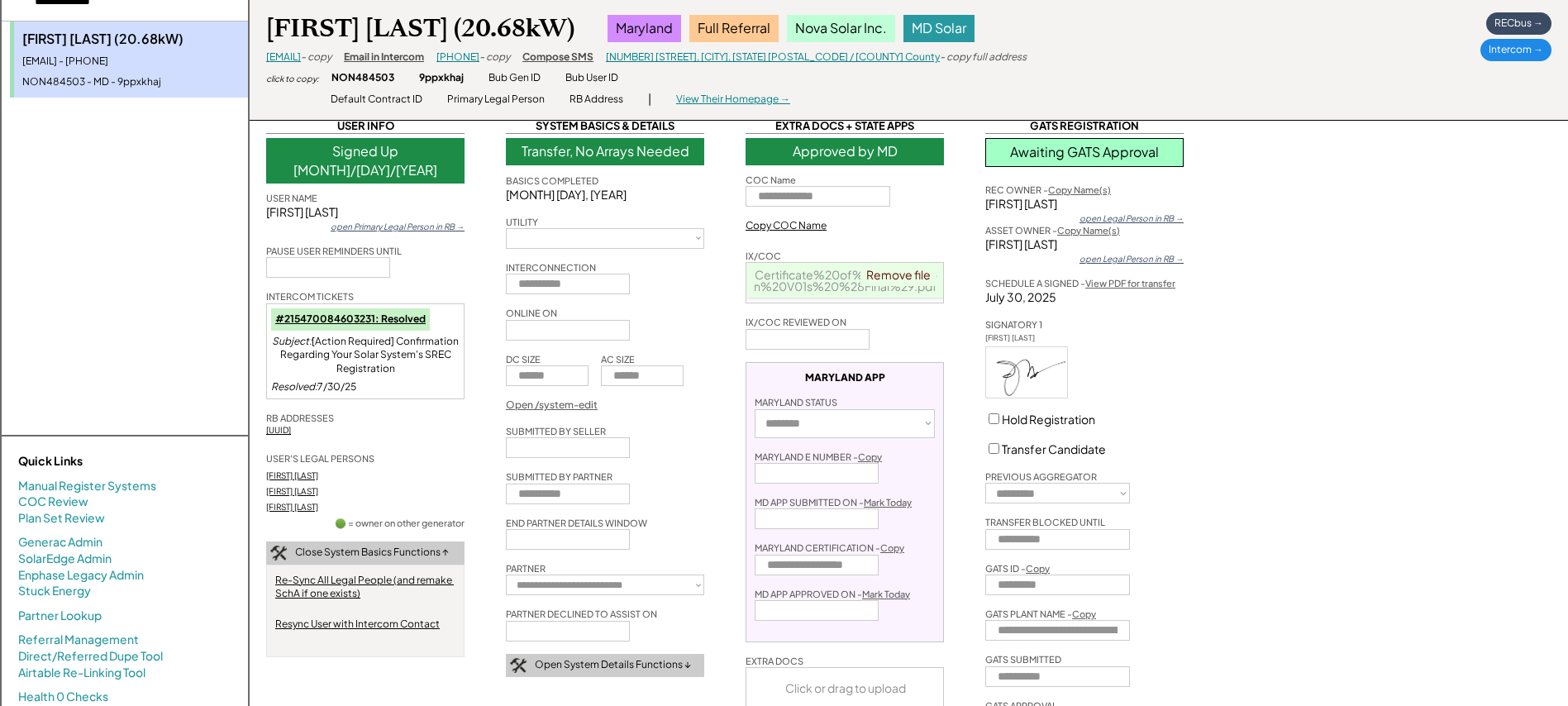 type 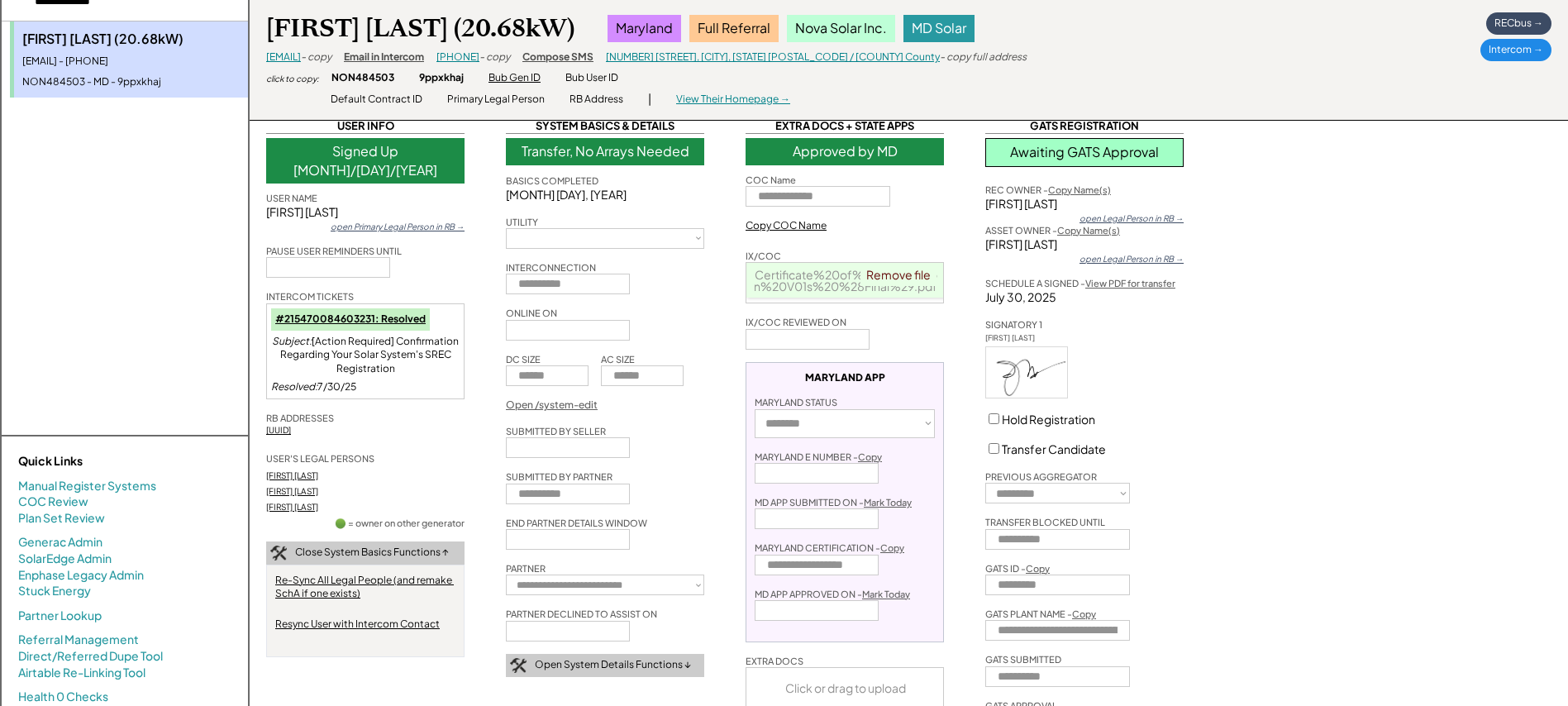 click on "Bub Gen ID" at bounding box center [514, 78] 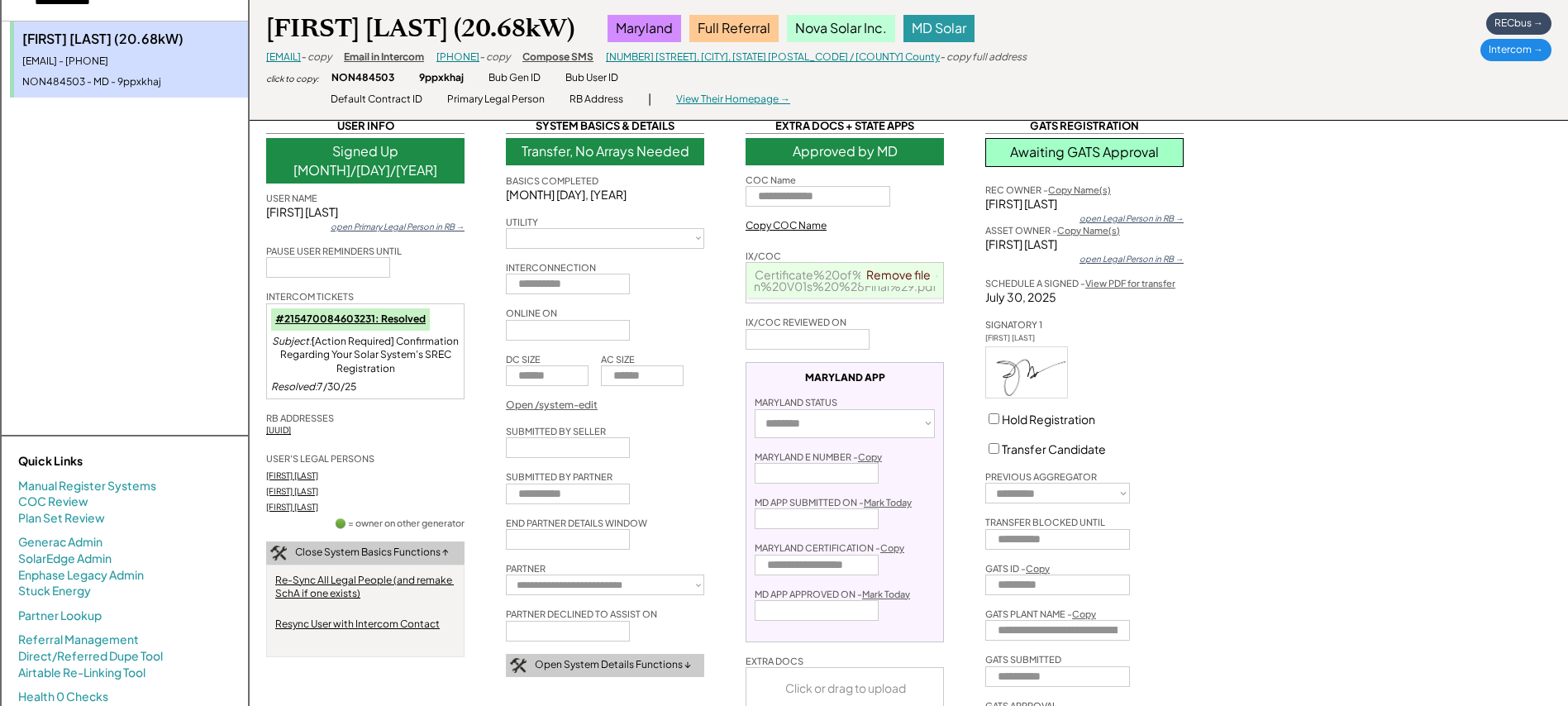 click on "View PDF for transfer" at bounding box center (1130, 283) 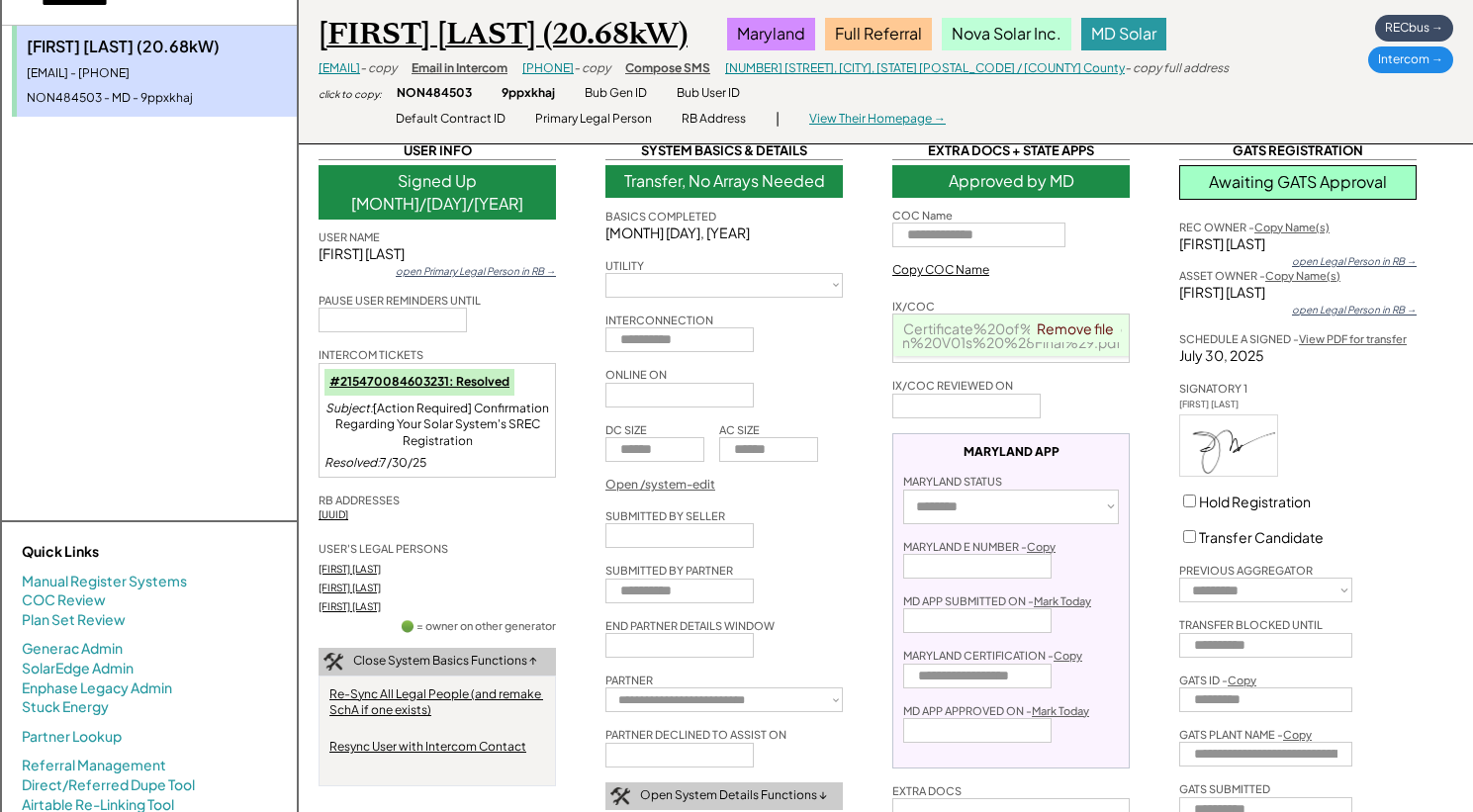 click on "Jessica Jones (20.68kW)" at bounding box center (503, 34) 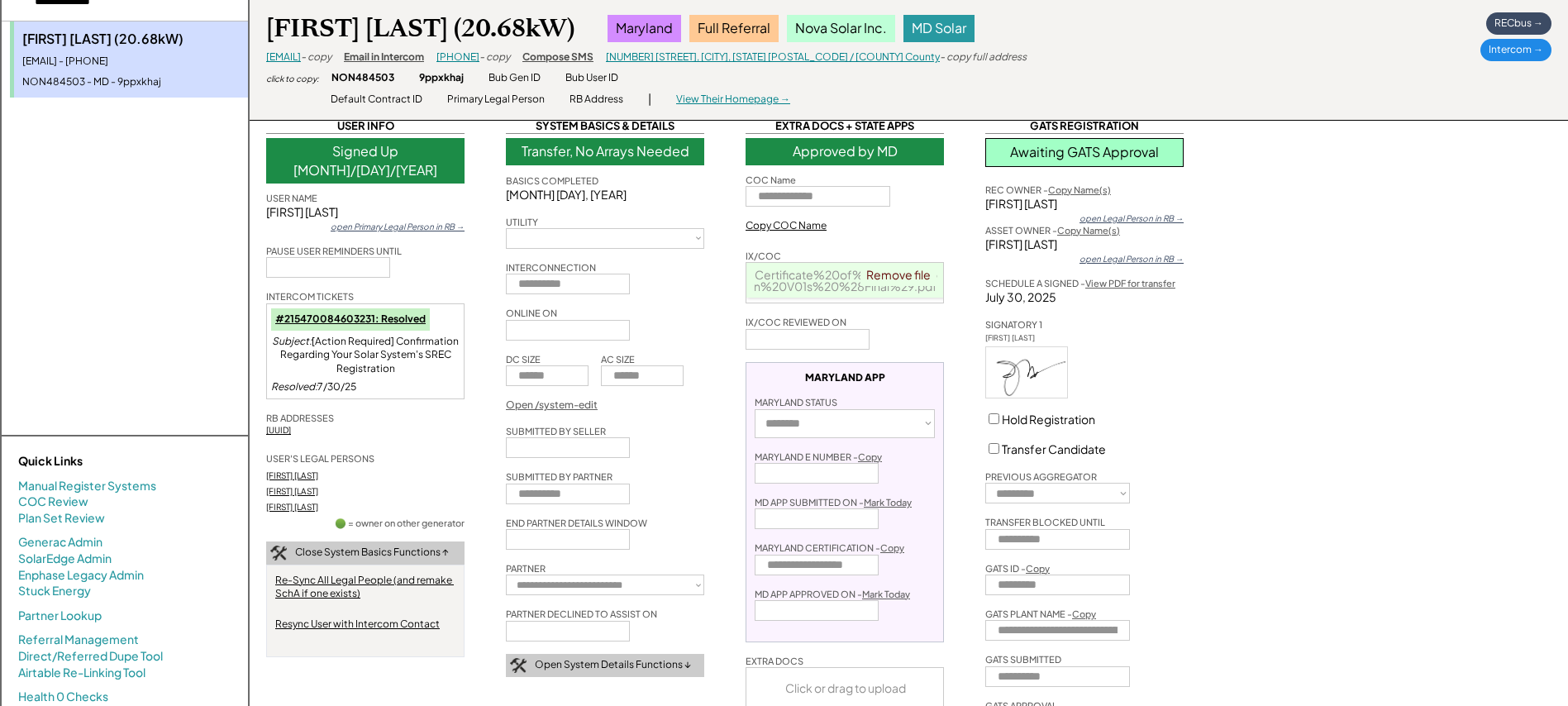 click on "Jessica Jones (20.68kW) Maryland Full Referral Nova Solar Inc. MD Solar davidon1138@yahoo.com - copy Email in Intercom 7039015290 - copy Compose SMS 4911 Sundown Rd, Gaithersburg, MD 20882 / Montgomery County - copy full address click to copy: NON484503 9ppxkhaj Bub Gen ID Bub User ID | Default Contract ID Primary Legal Person RB Address | View Their Homepage → Blue → RECbus → Intercom →" at bounding box center (908, 60) 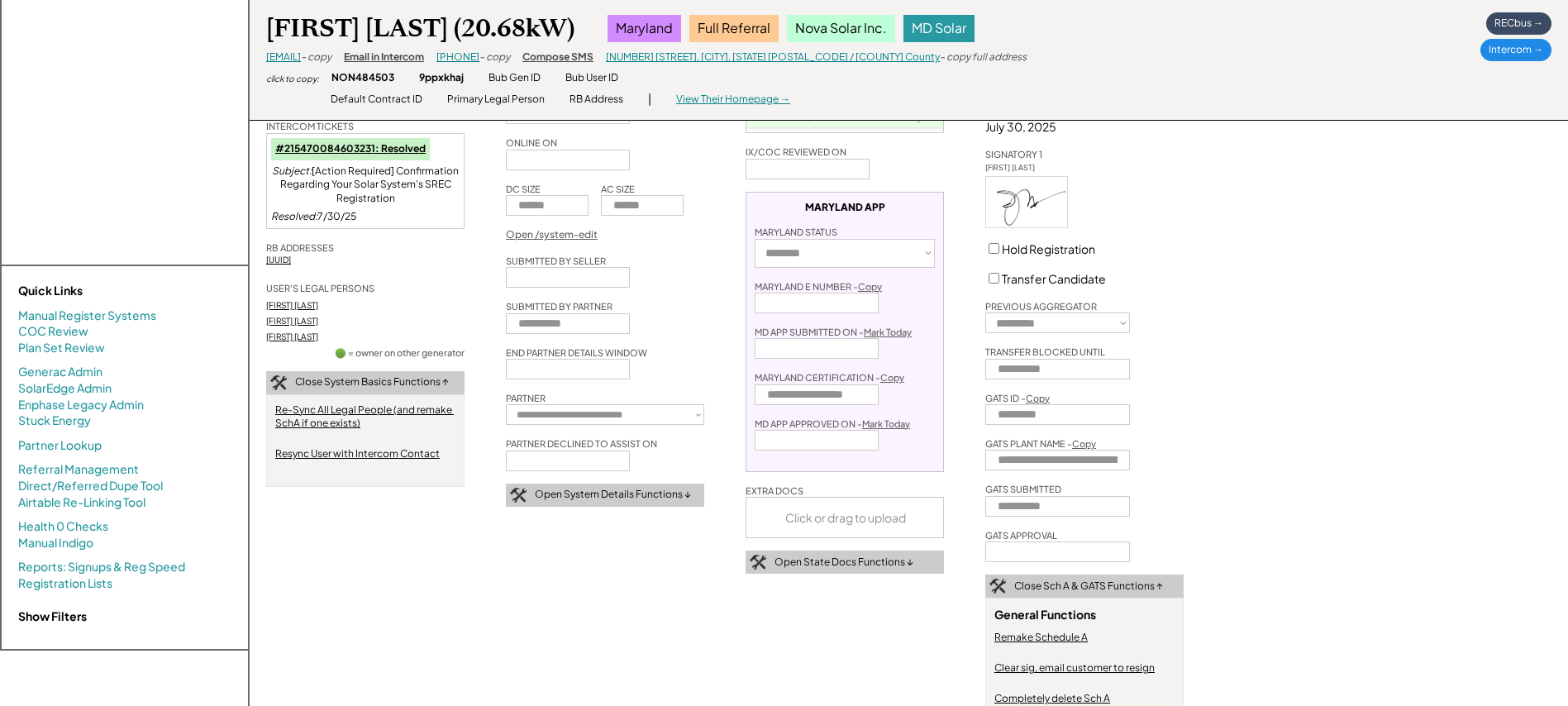 scroll, scrollTop: 73, scrollLeft: 0, axis: vertical 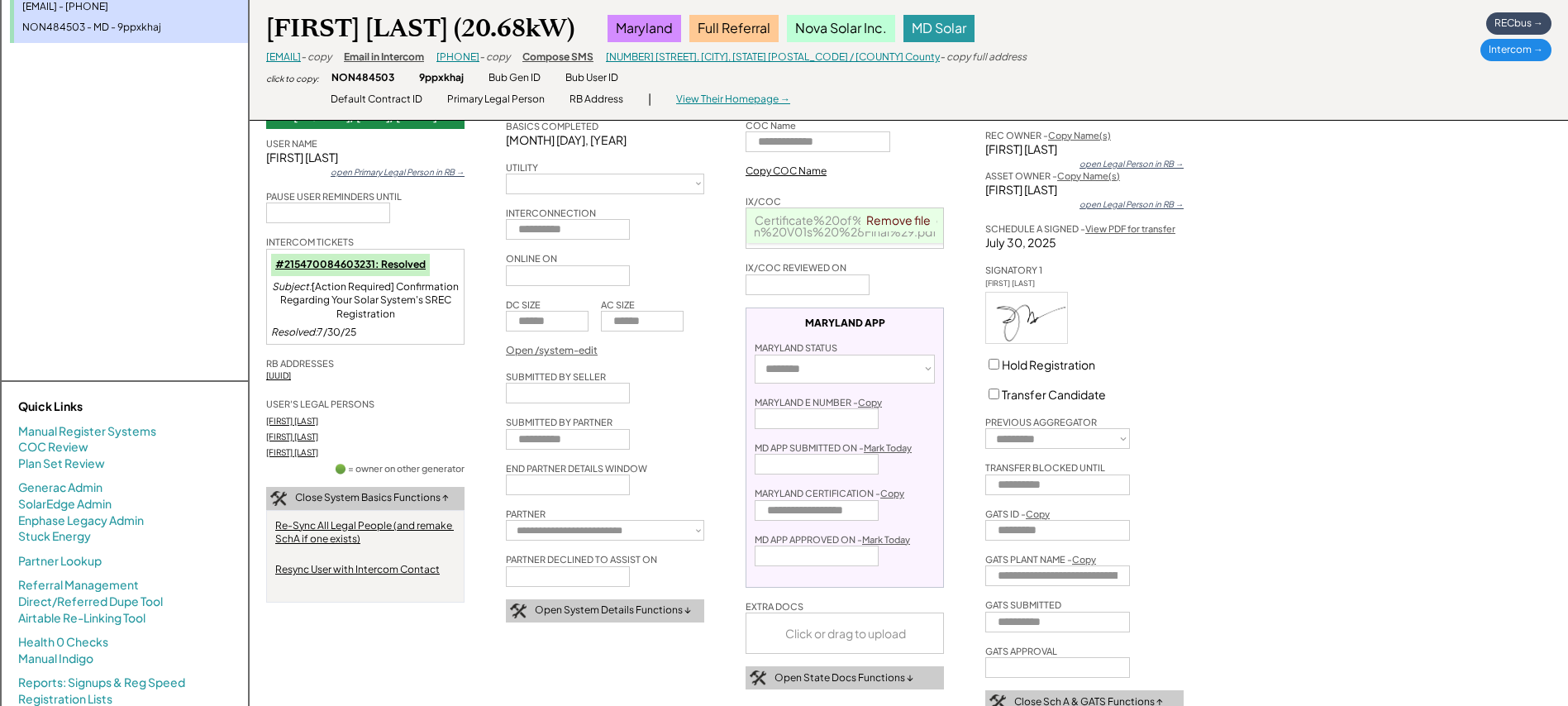 click on "View PDF for transfer" at bounding box center [1130, 228] 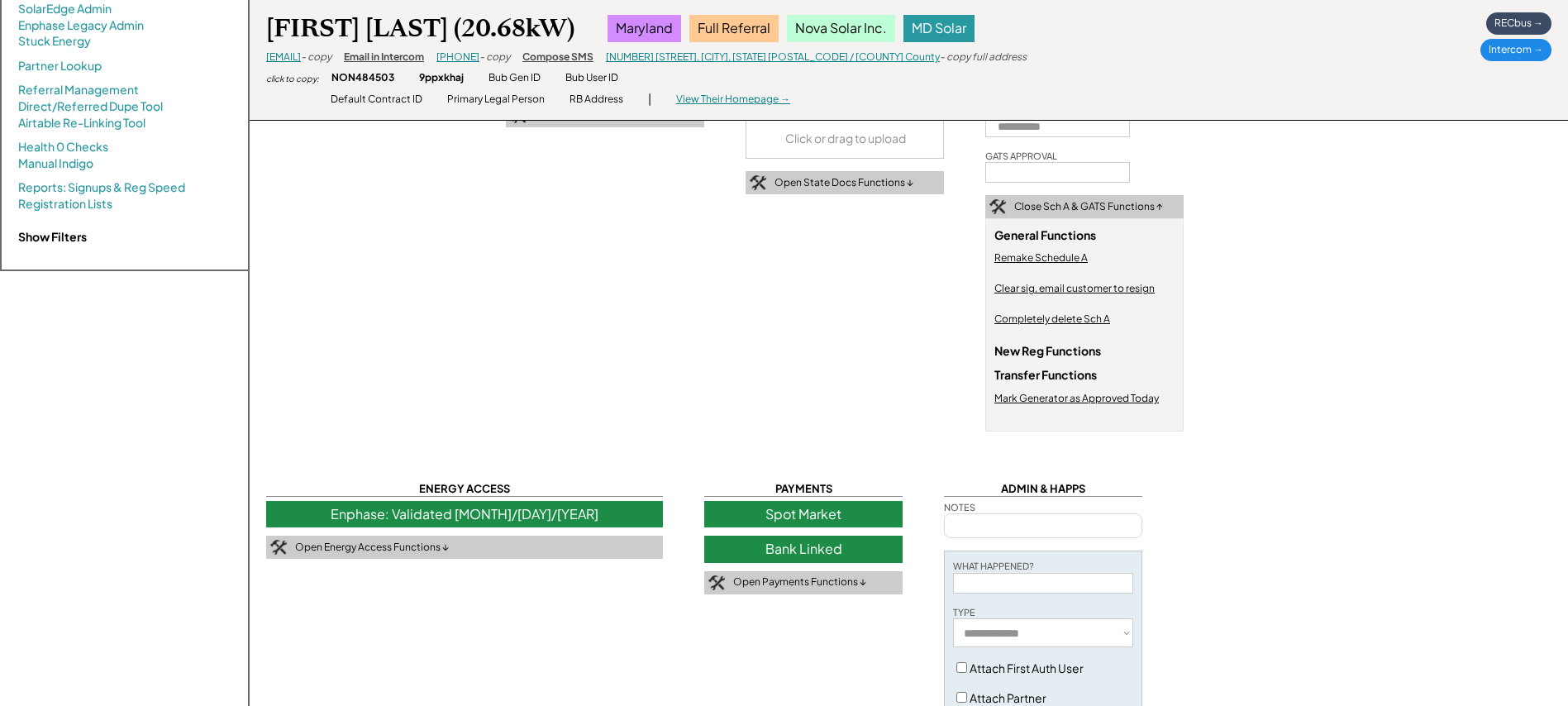scroll, scrollTop: 487, scrollLeft: 0, axis: vertical 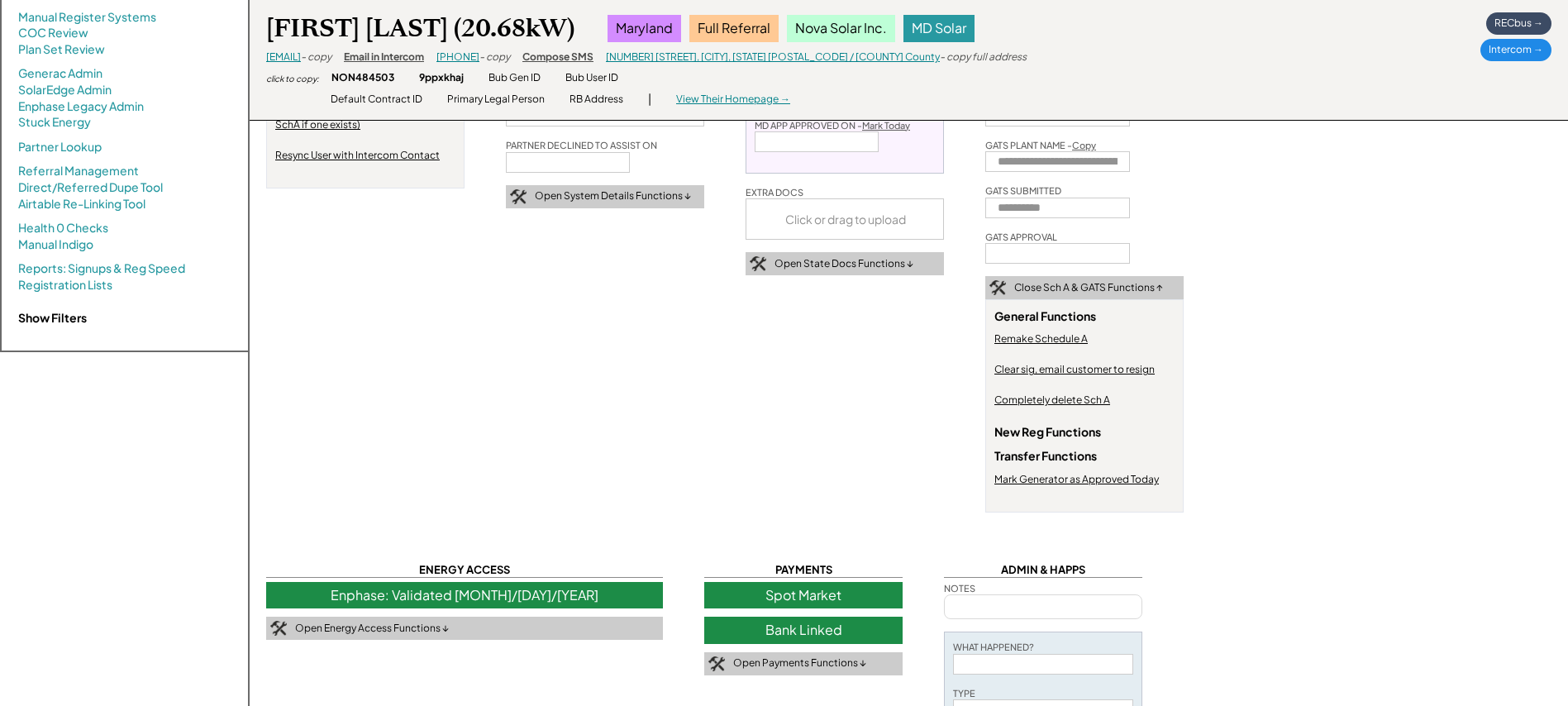 click on "Remake Schedule A" at bounding box center (1041, 339) 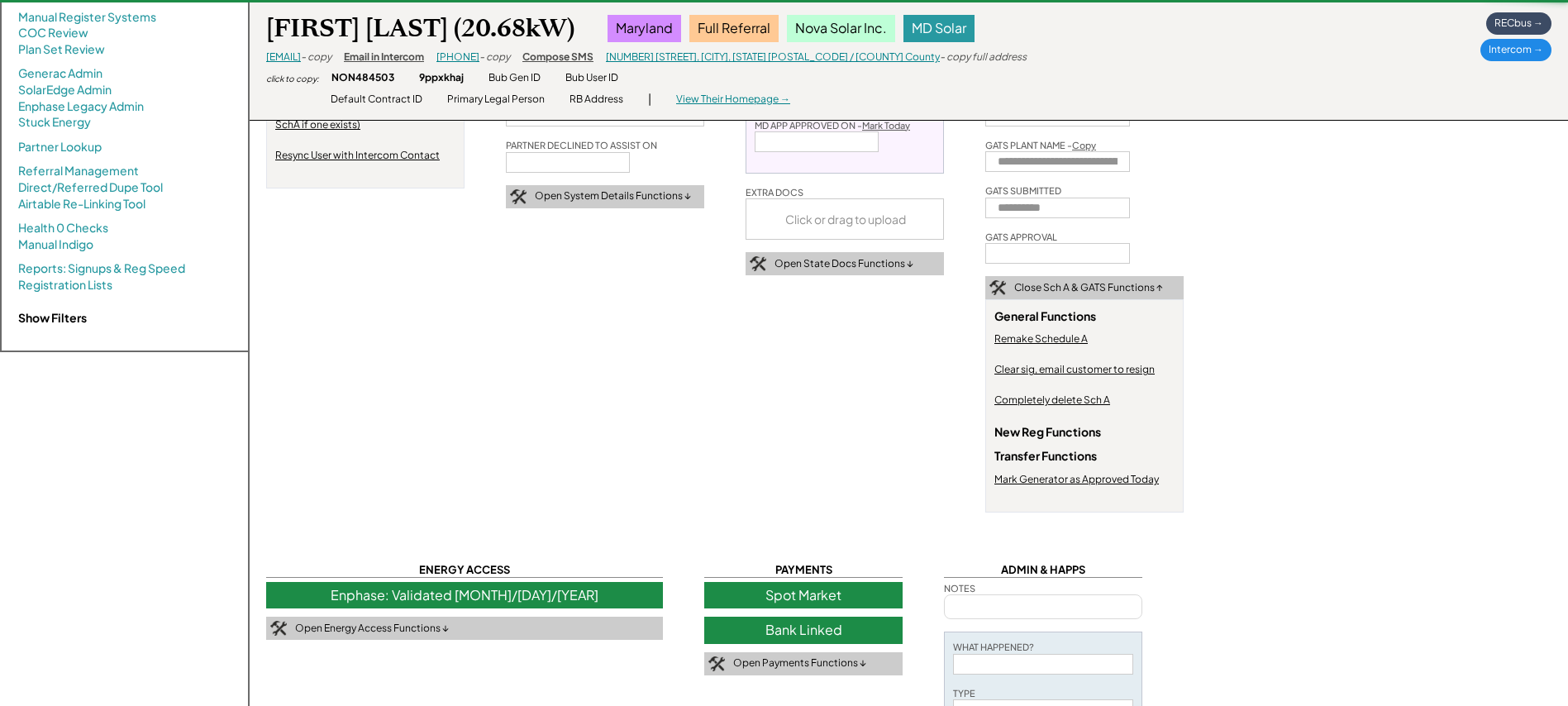 scroll, scrollTop: 117, scrollLeft: 0, axis: vertical 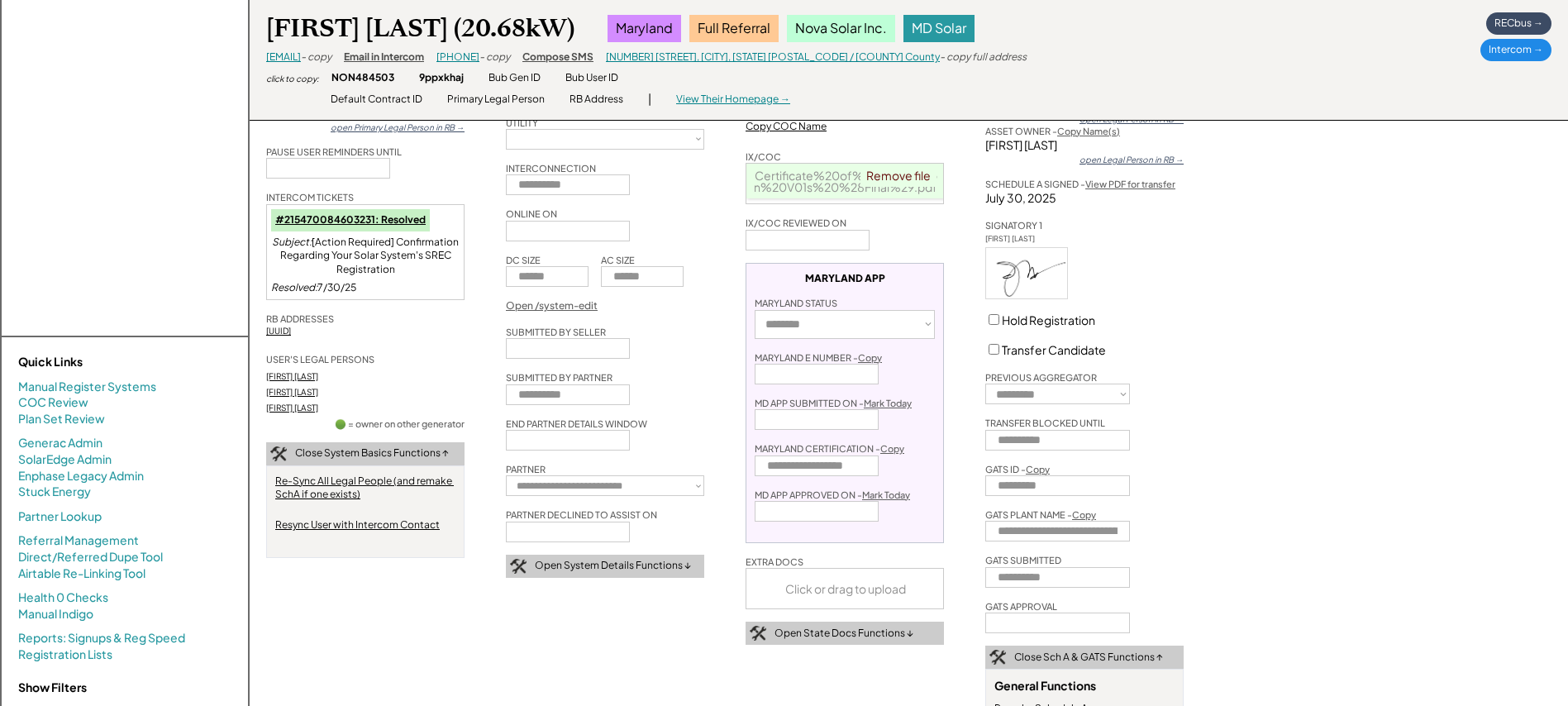 type 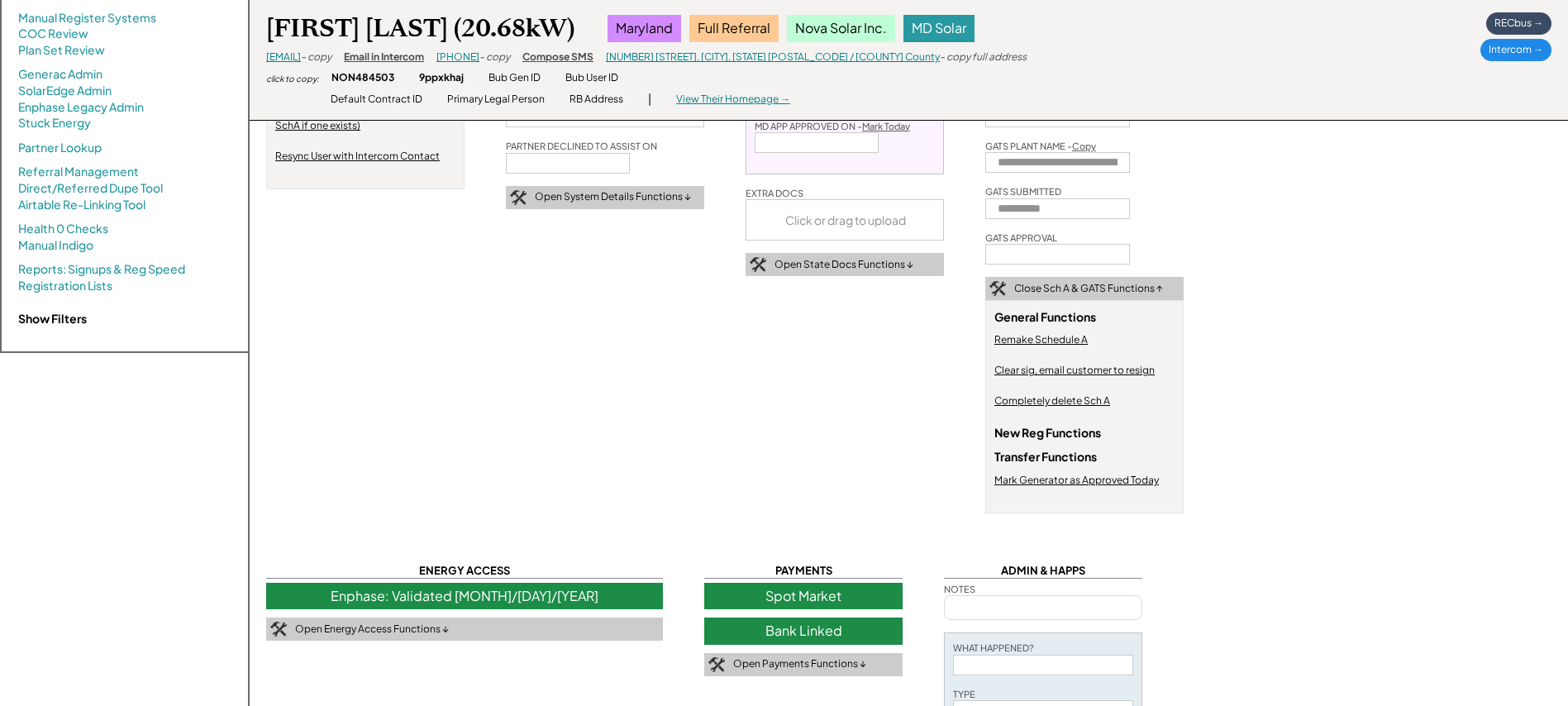 type 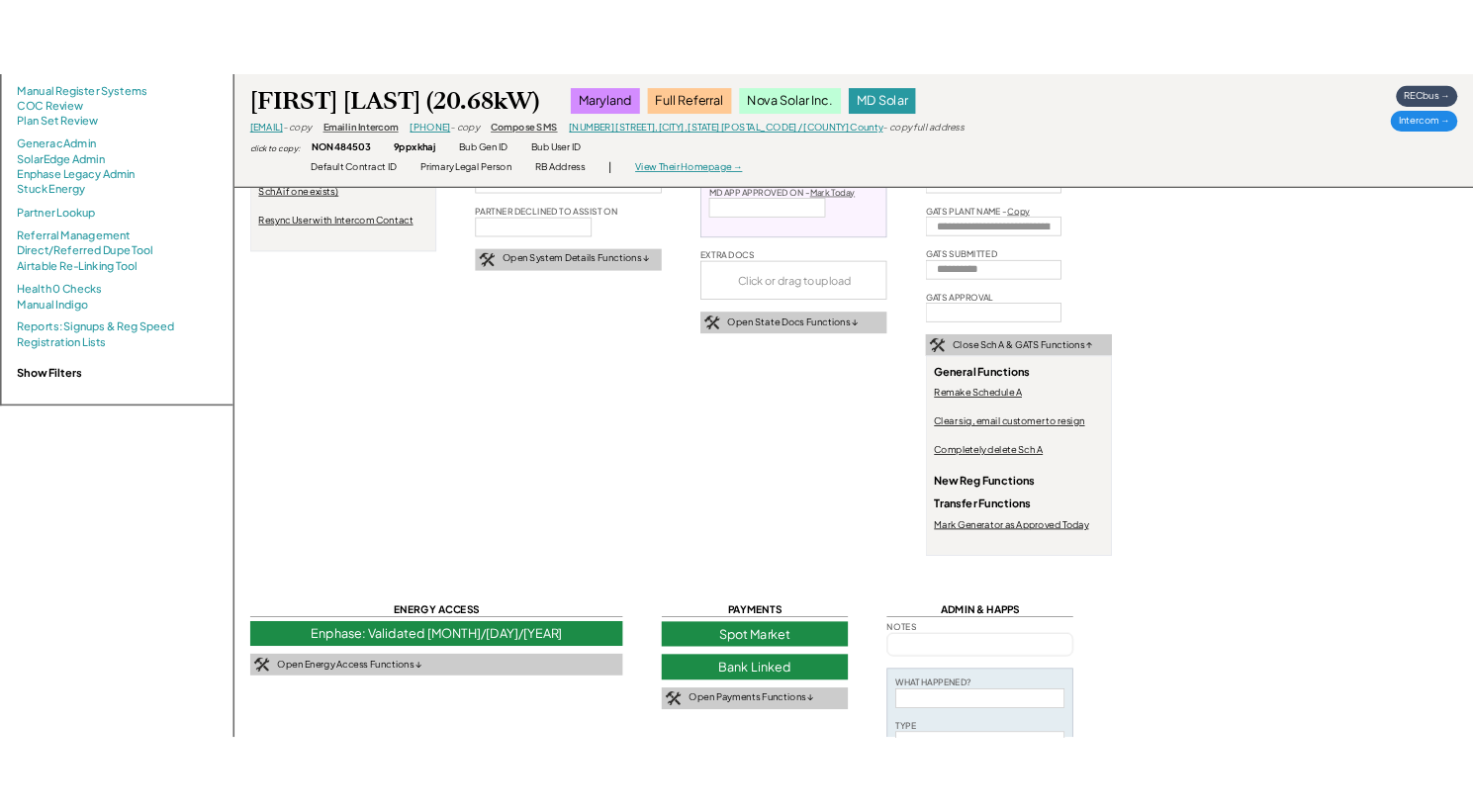 scroll, scrollTop: 0, scrollLeft: 0, axis: both 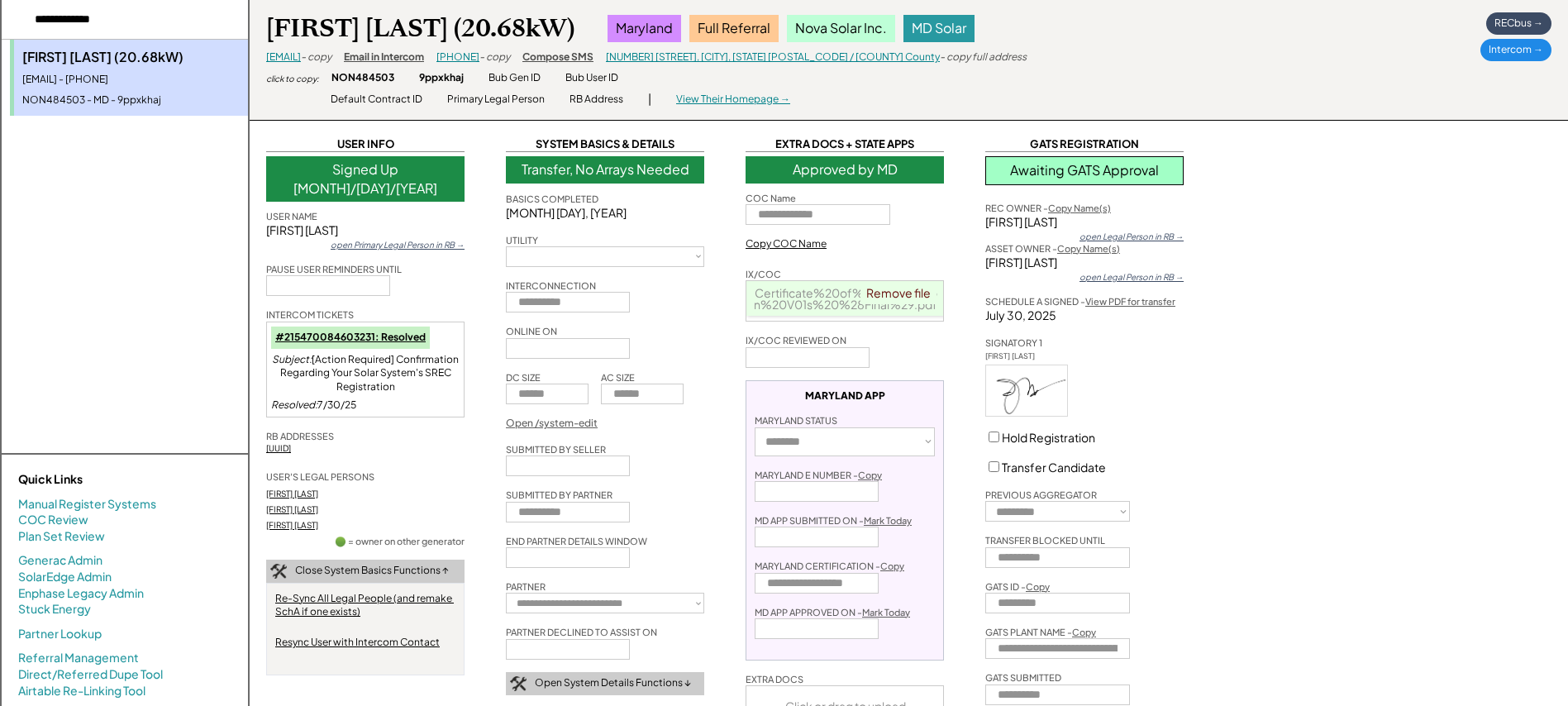 click on "July 30, 2025" at bounding box center (1084, 316) 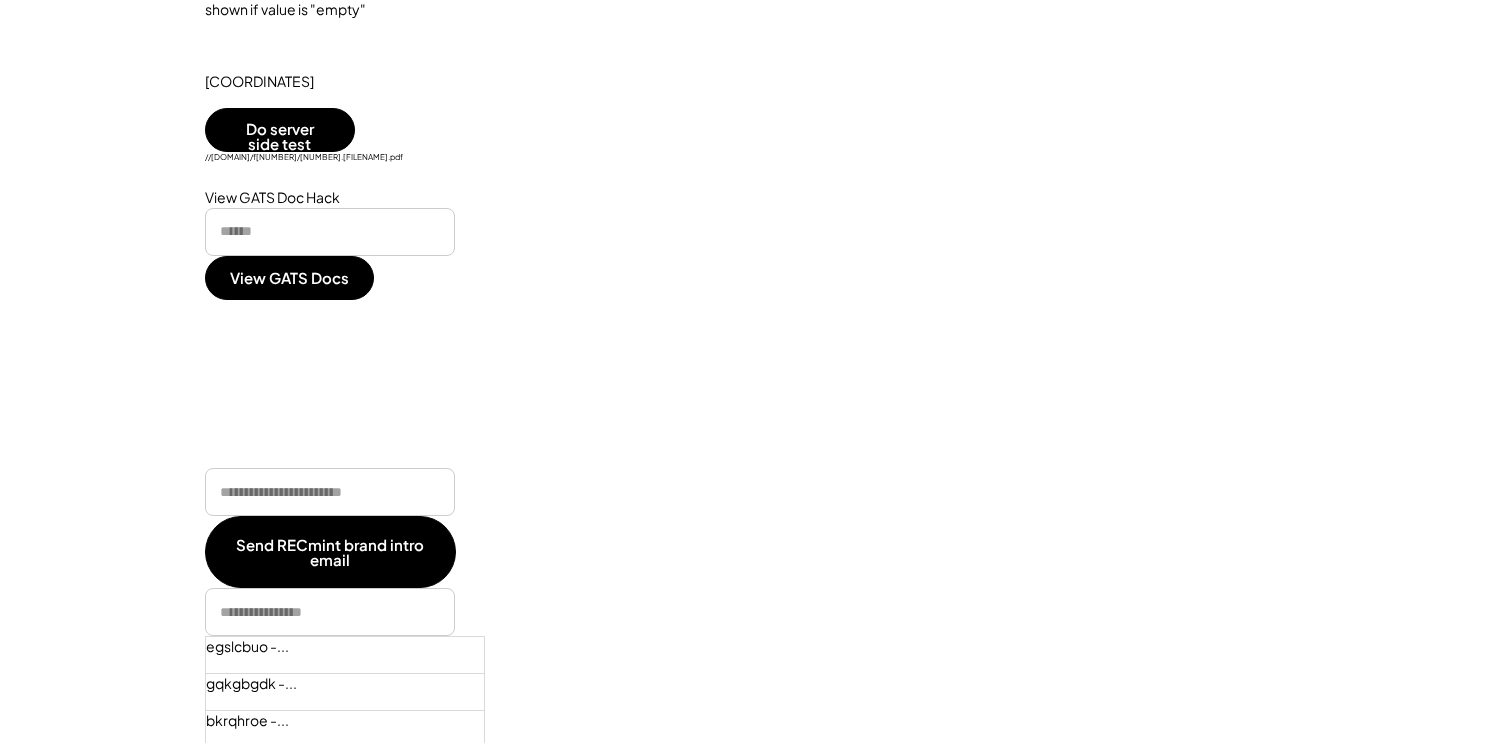 scroll, scrollTop: 4068, scrollLeft: 0, axis: vertical 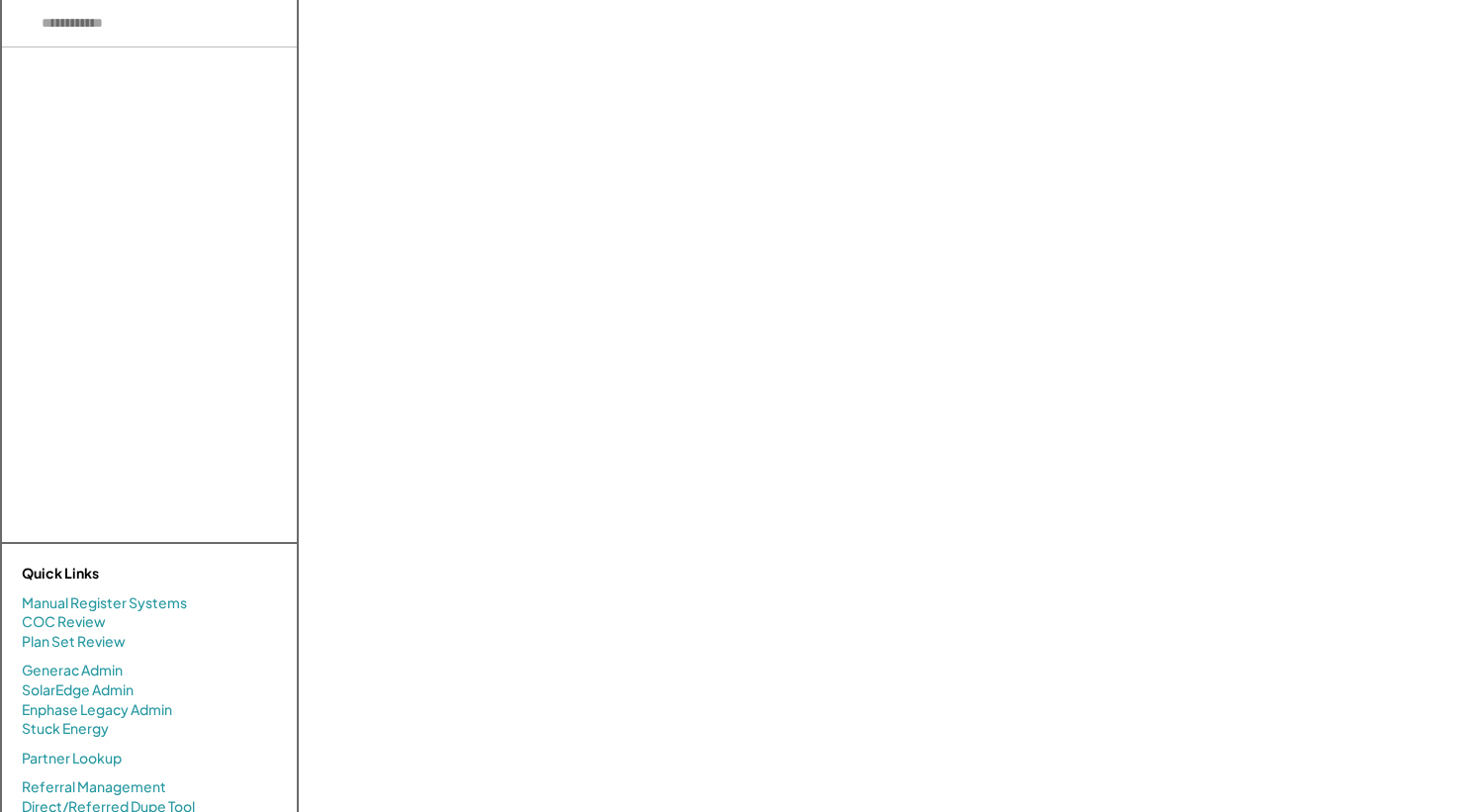 select on "**********" 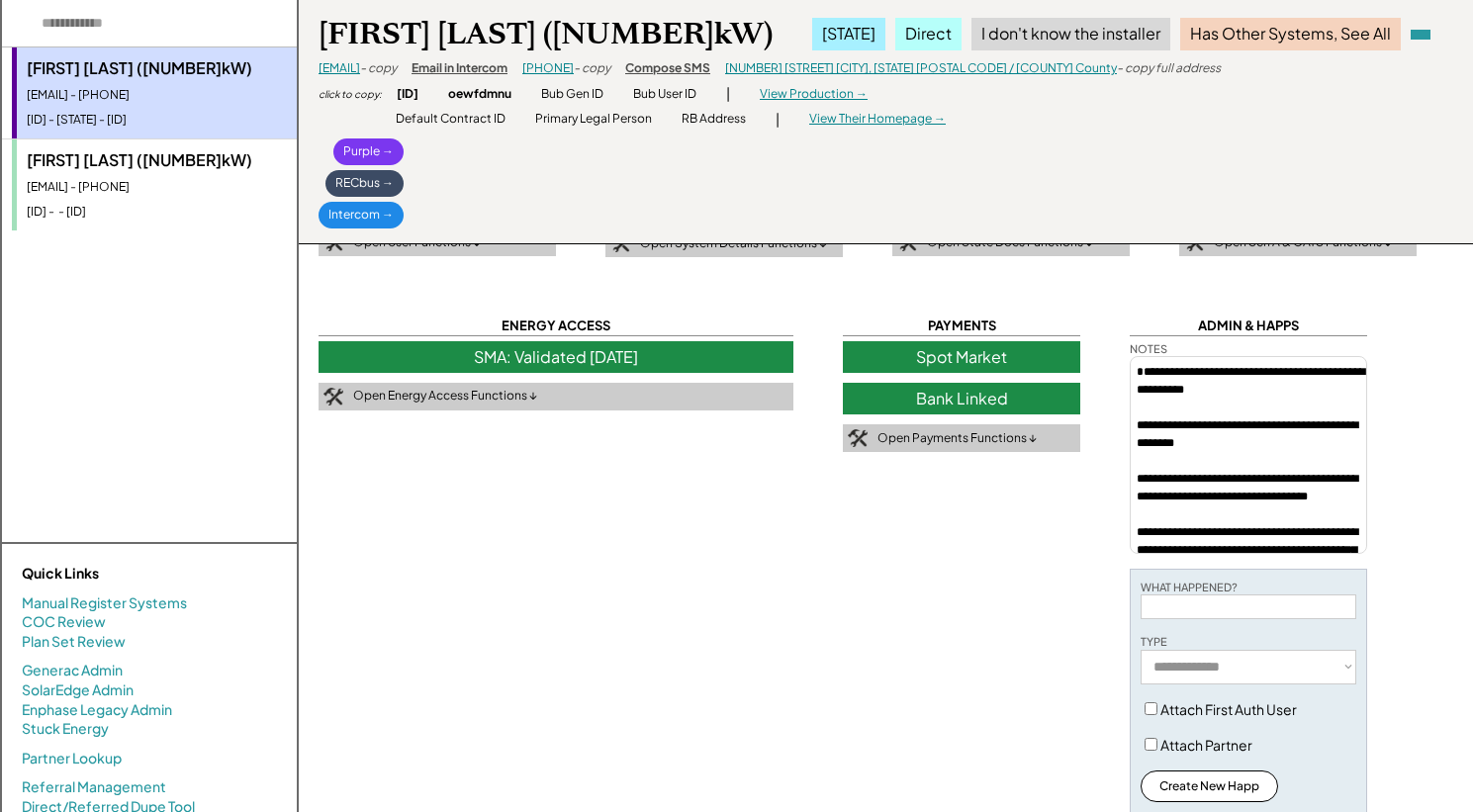 click on "Laird Reed (10.5kW) lairdreed@yahoo.com - 8045024252 NON59698 -  - dniutcfx" at bounding box center (154, 185) 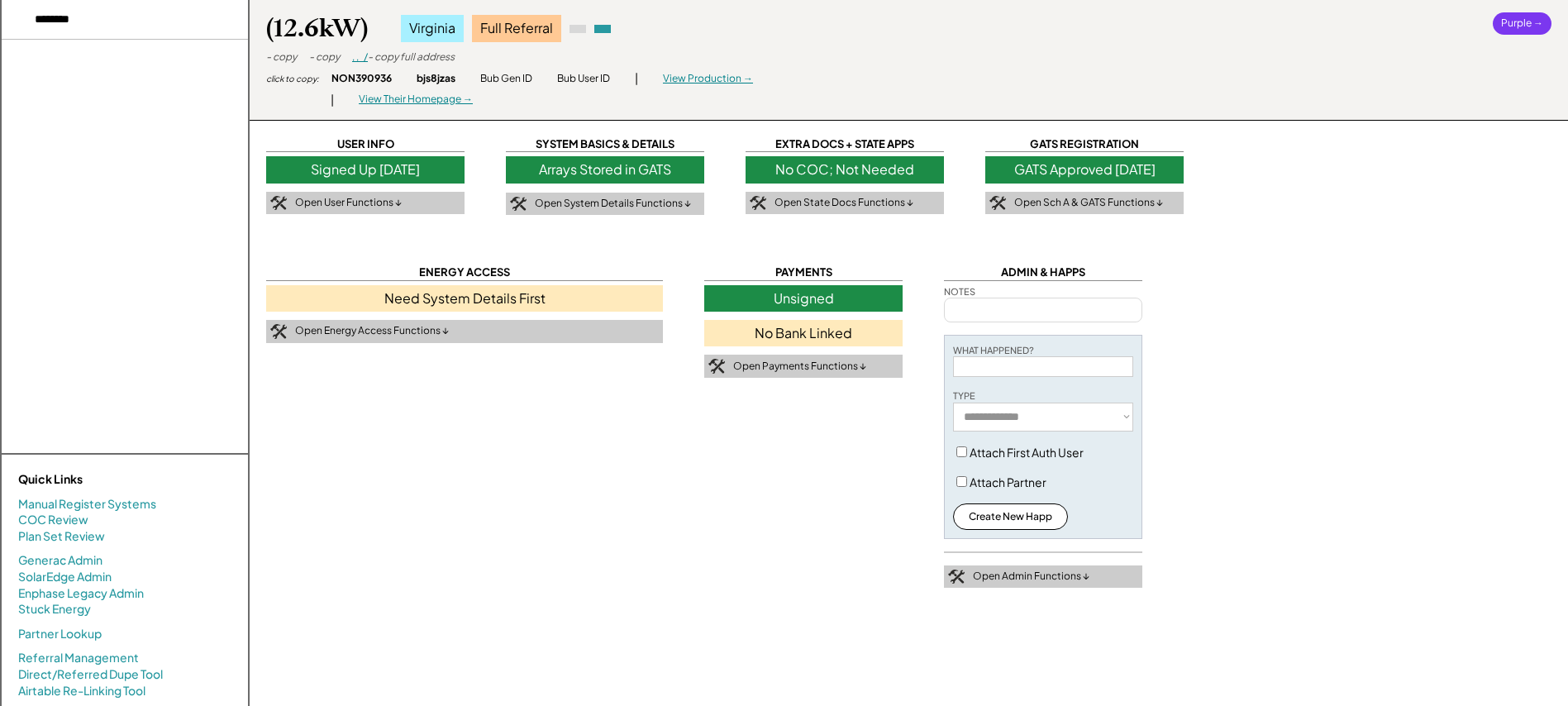 select on "**********" 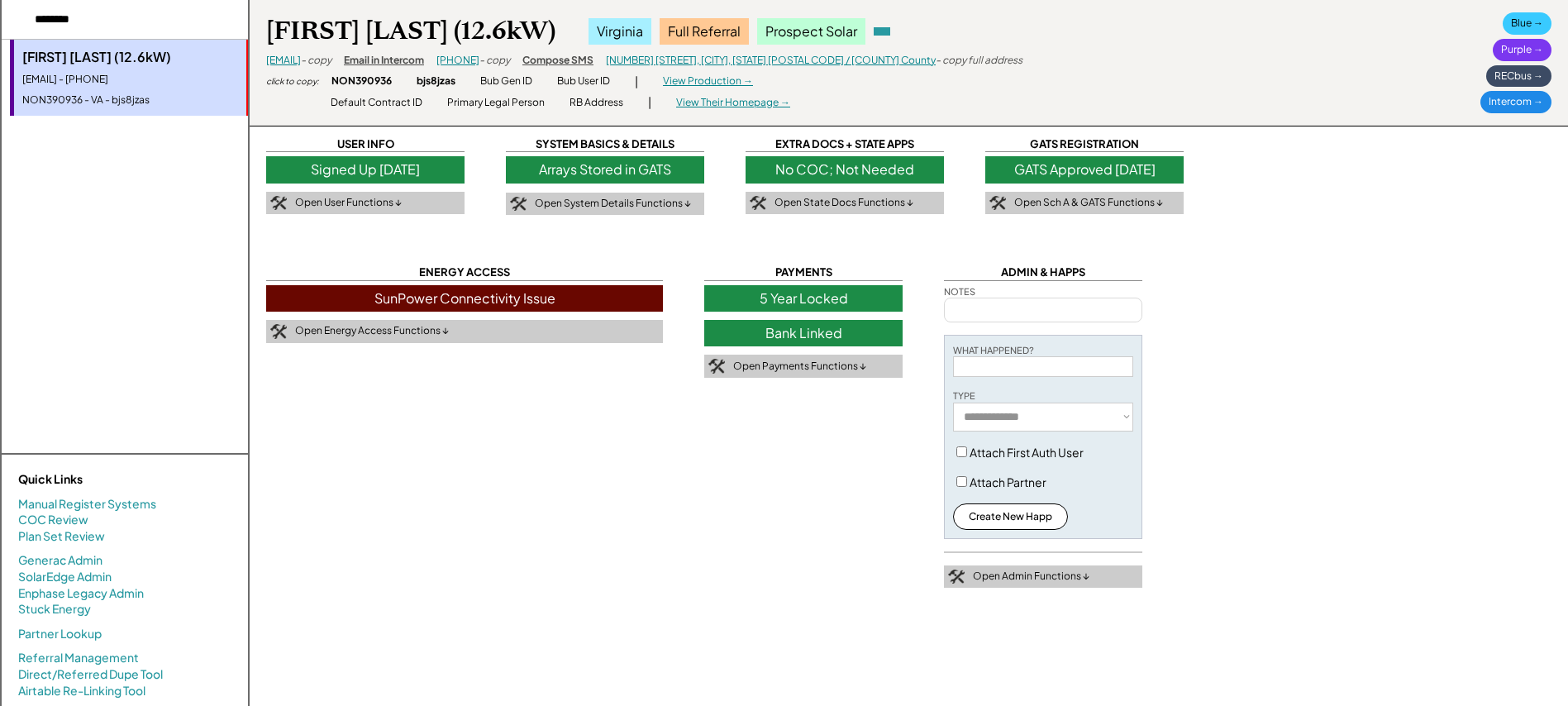 click on "SunPower Connectivity Issue" at bounding box center (465, 298) 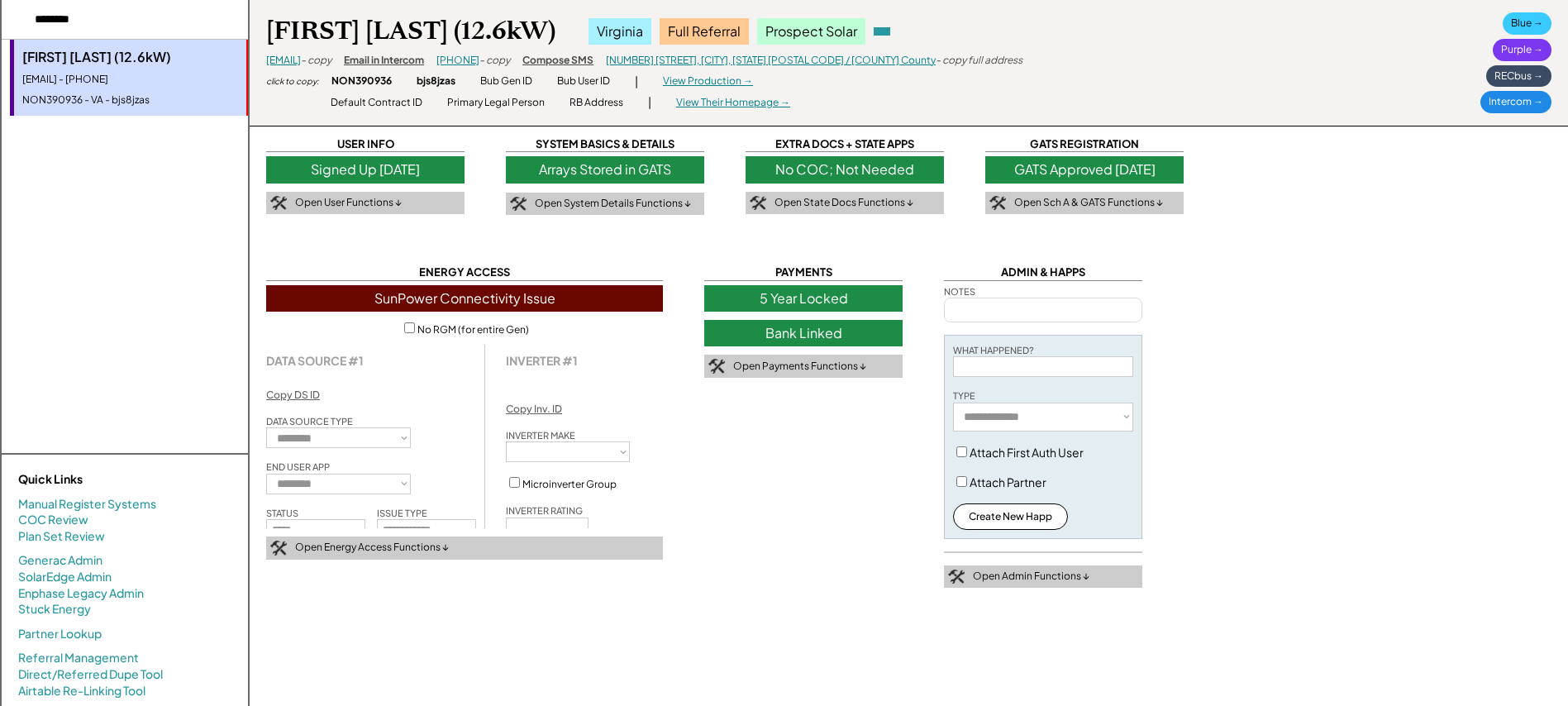 type on "*****" 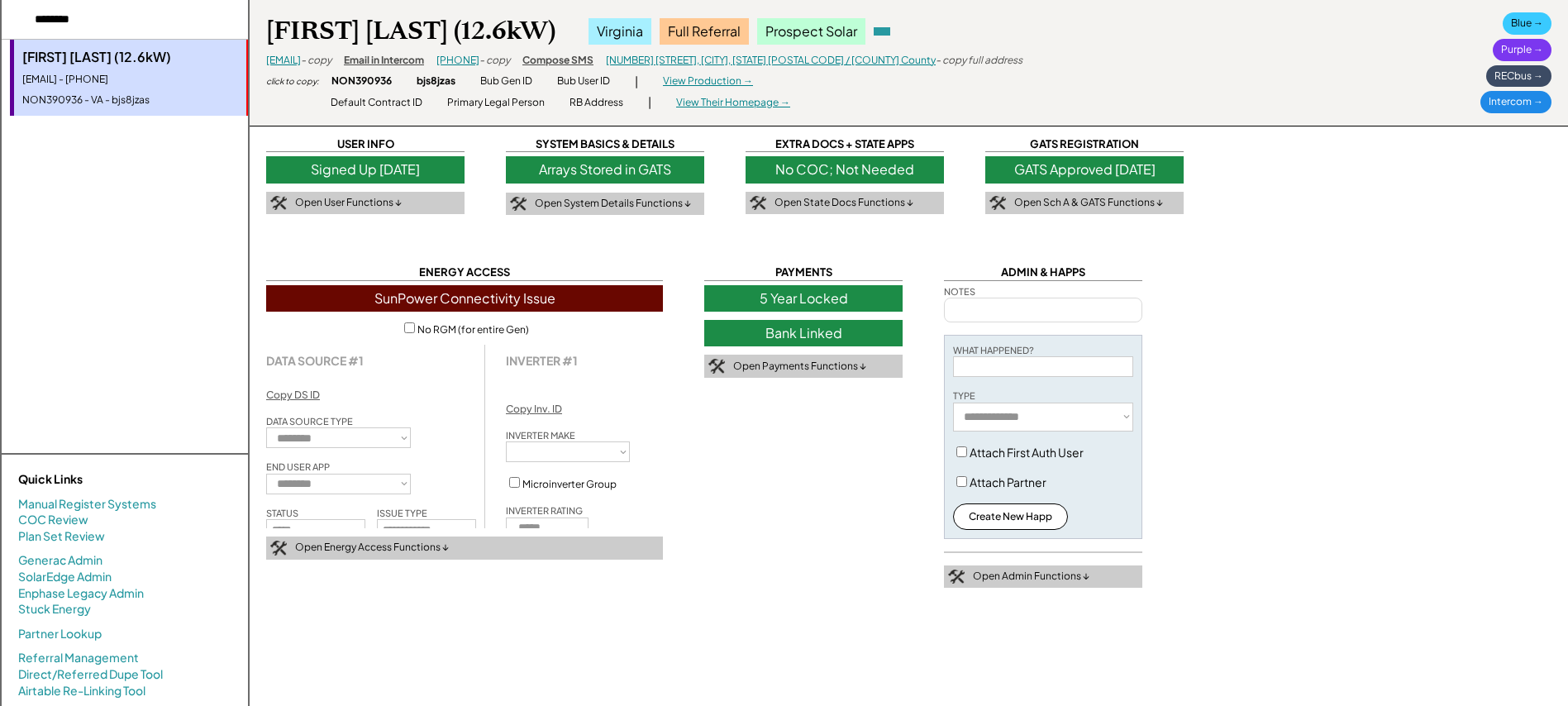 select on "*********" 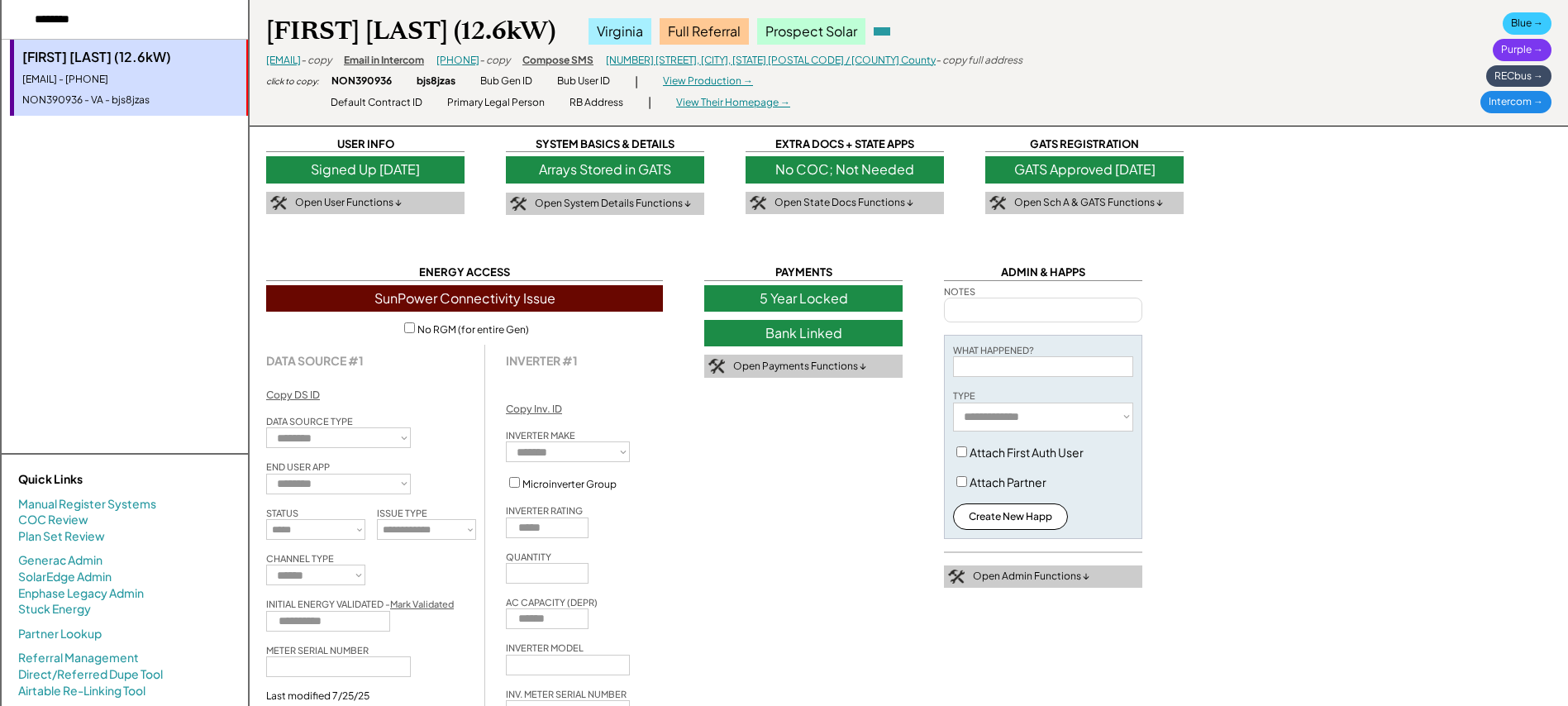 drag, startPoint x: 447, startPoint y: 179, endPoint x: 508, endPoint y: 171, distance: 61.52235 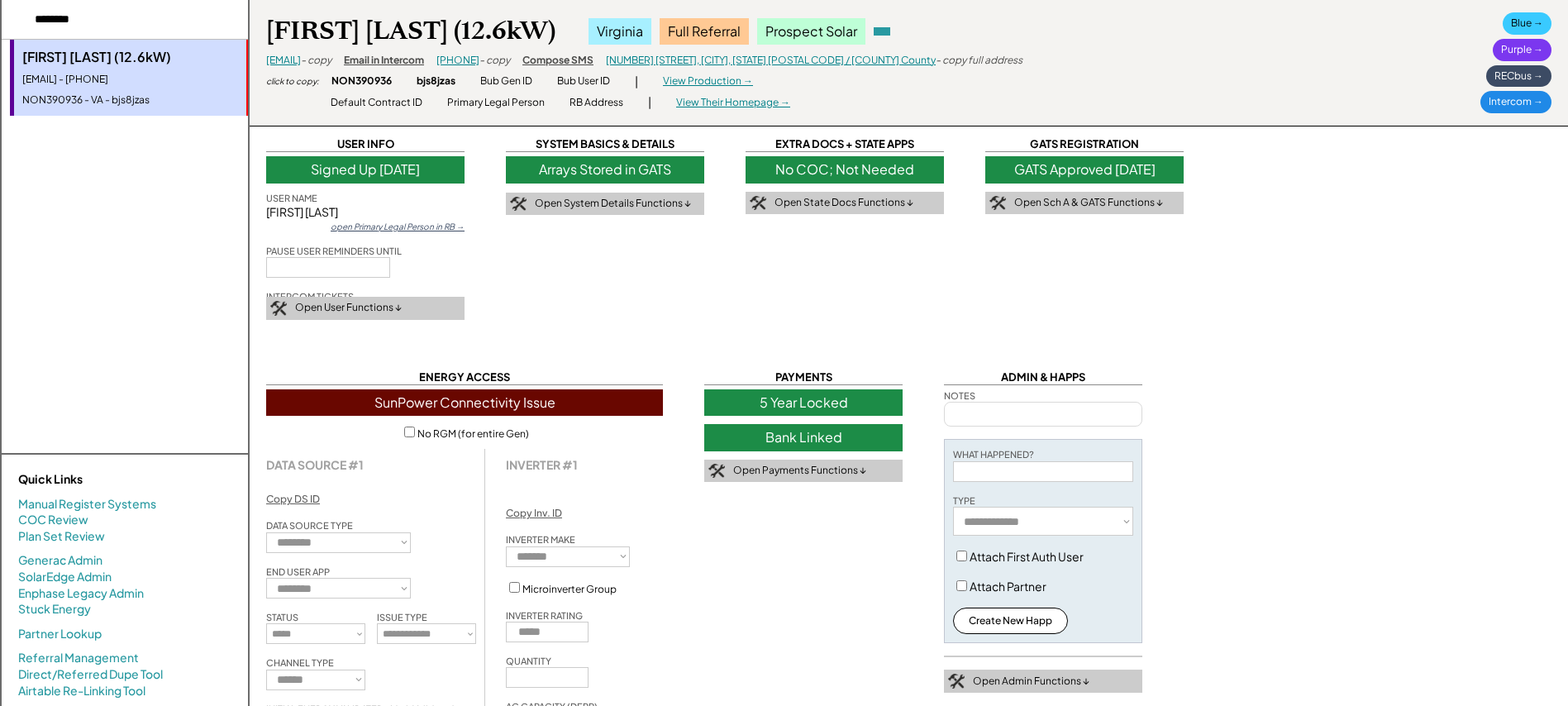 click on "Arrays Stored in GATS" at bounding box center (605, 169) 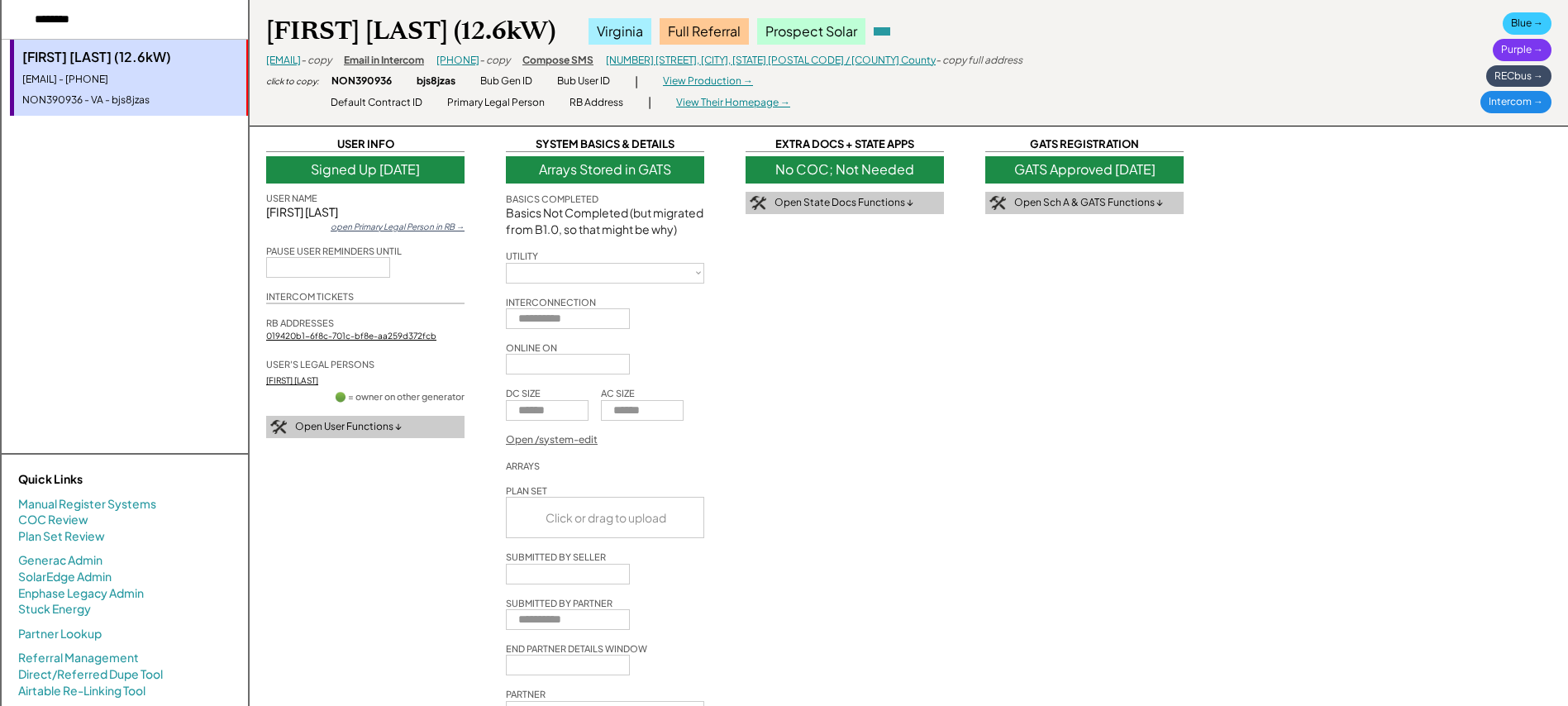 click on "No COC; Not Needed" at bounding box center [845, 169] 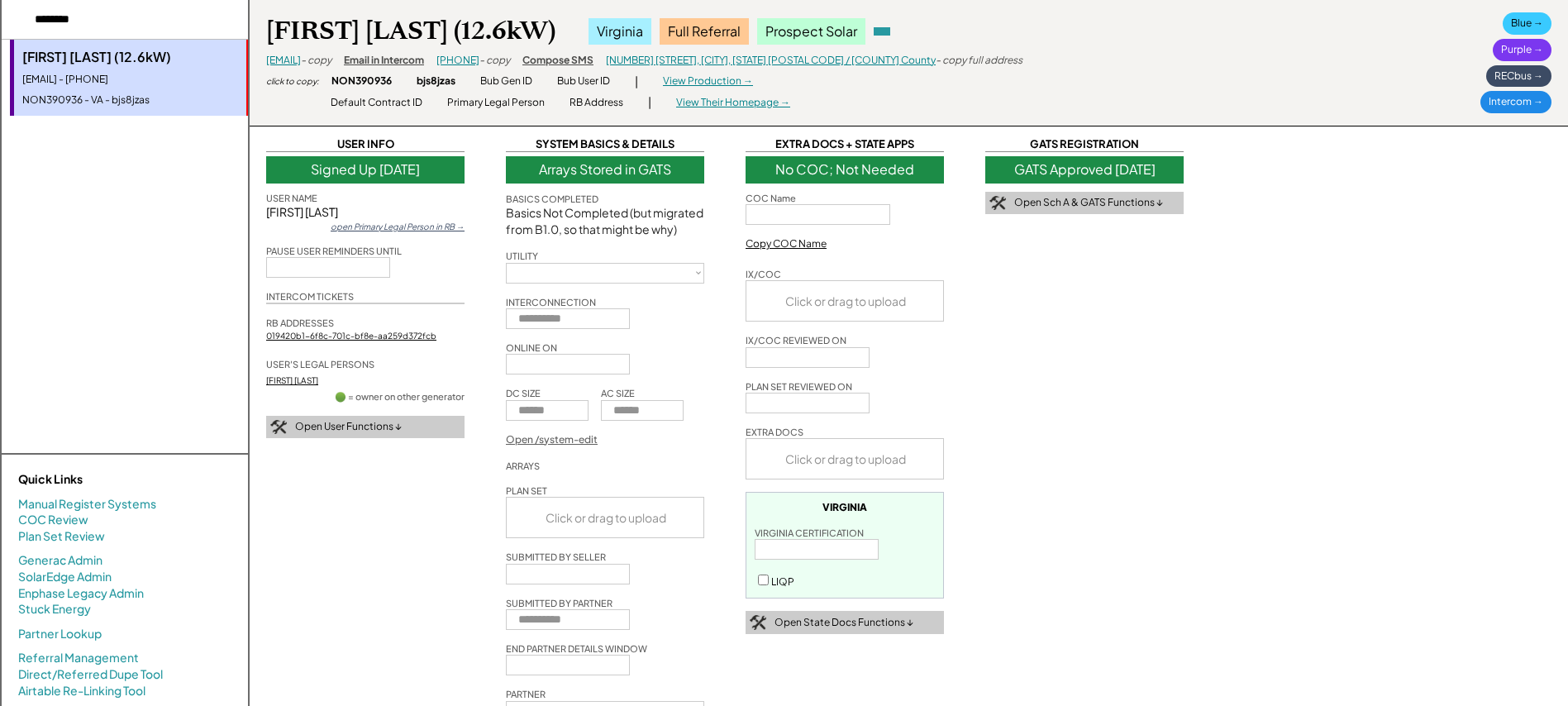 click on "GATS Approved 10/31/22" at bounding box center [1084, 169] 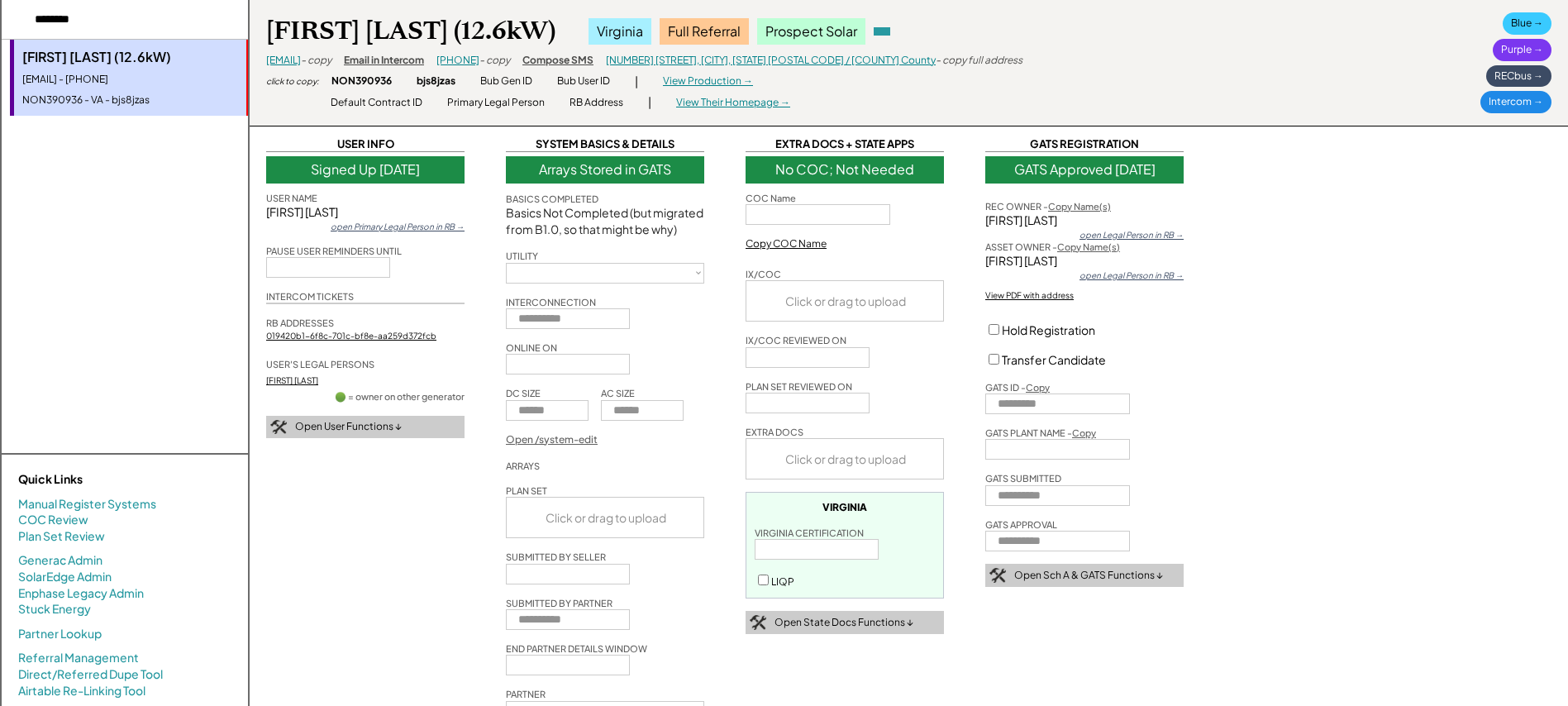 select on "**********" 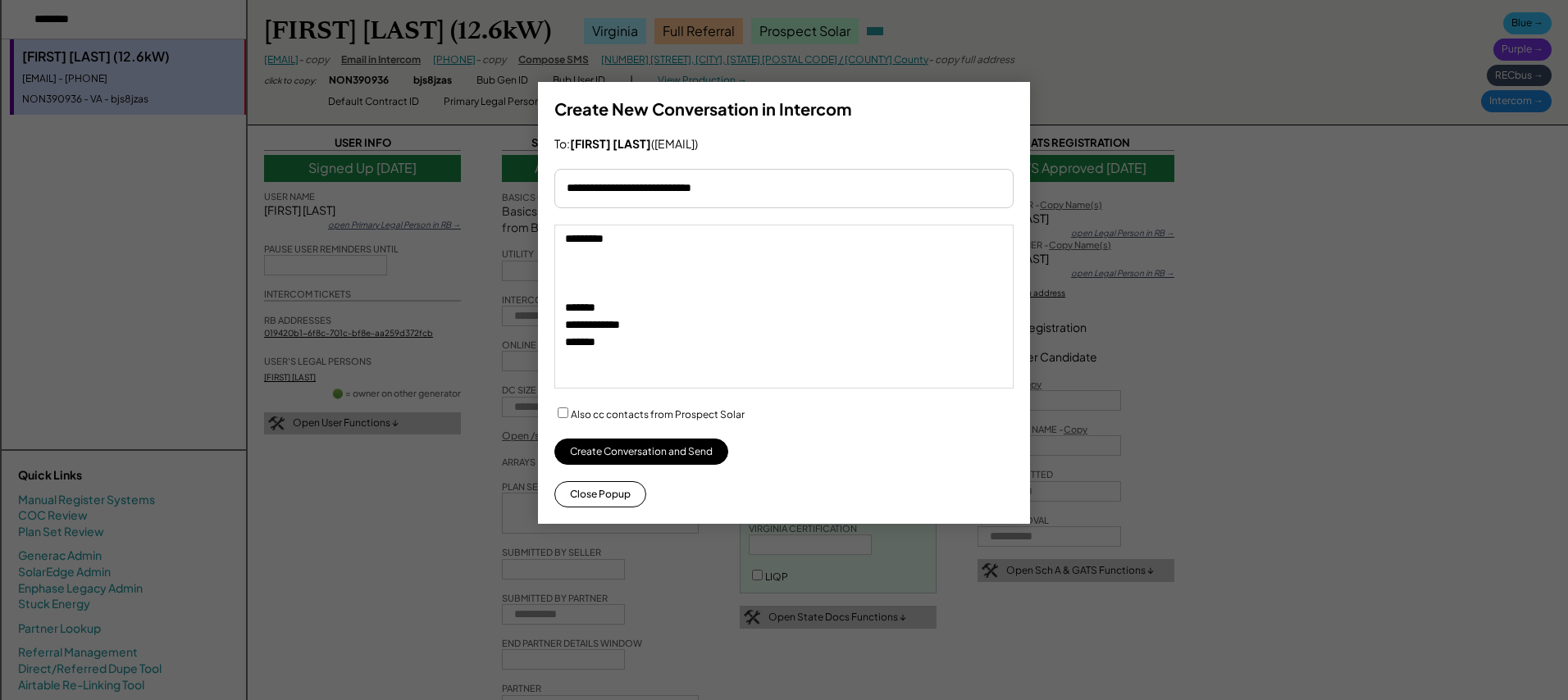 click at bounding box center (784, 189) 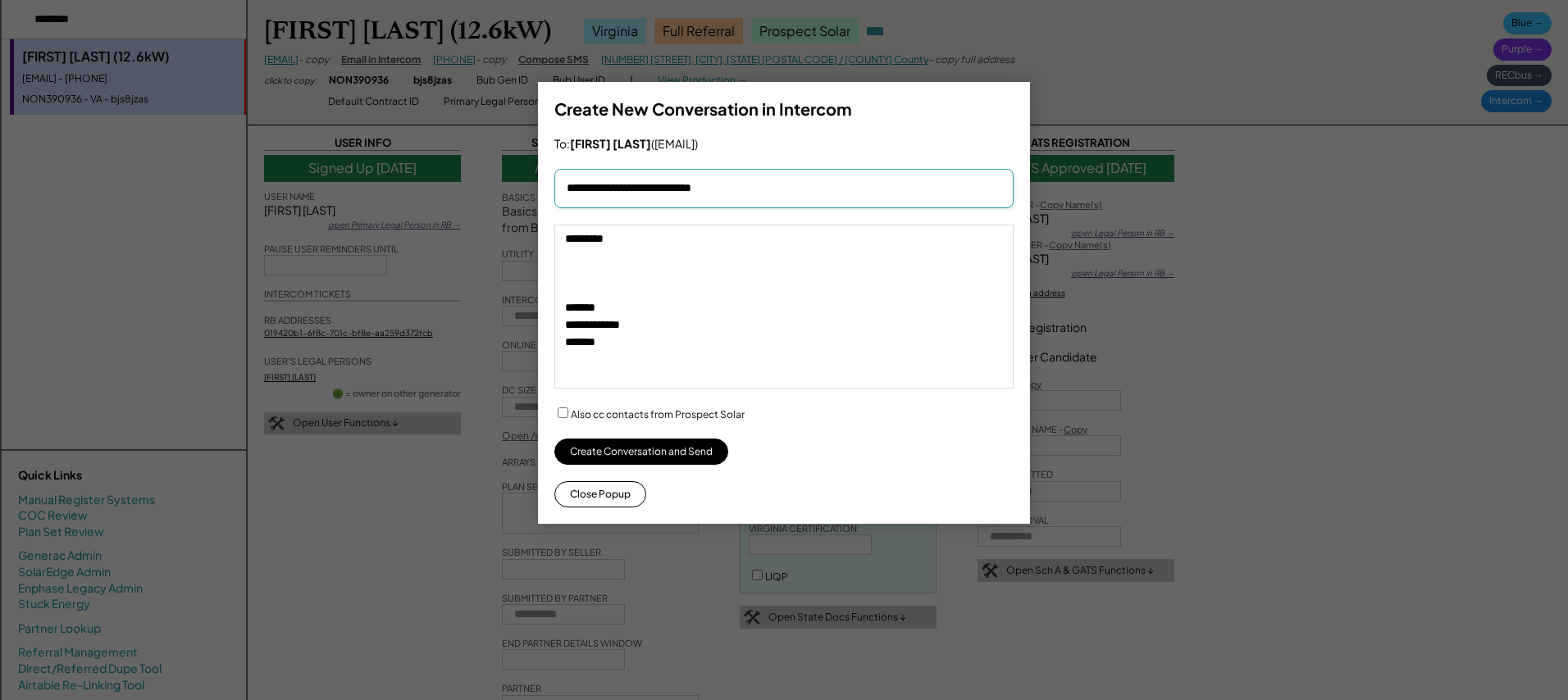 click at bounding box center (784, 189) 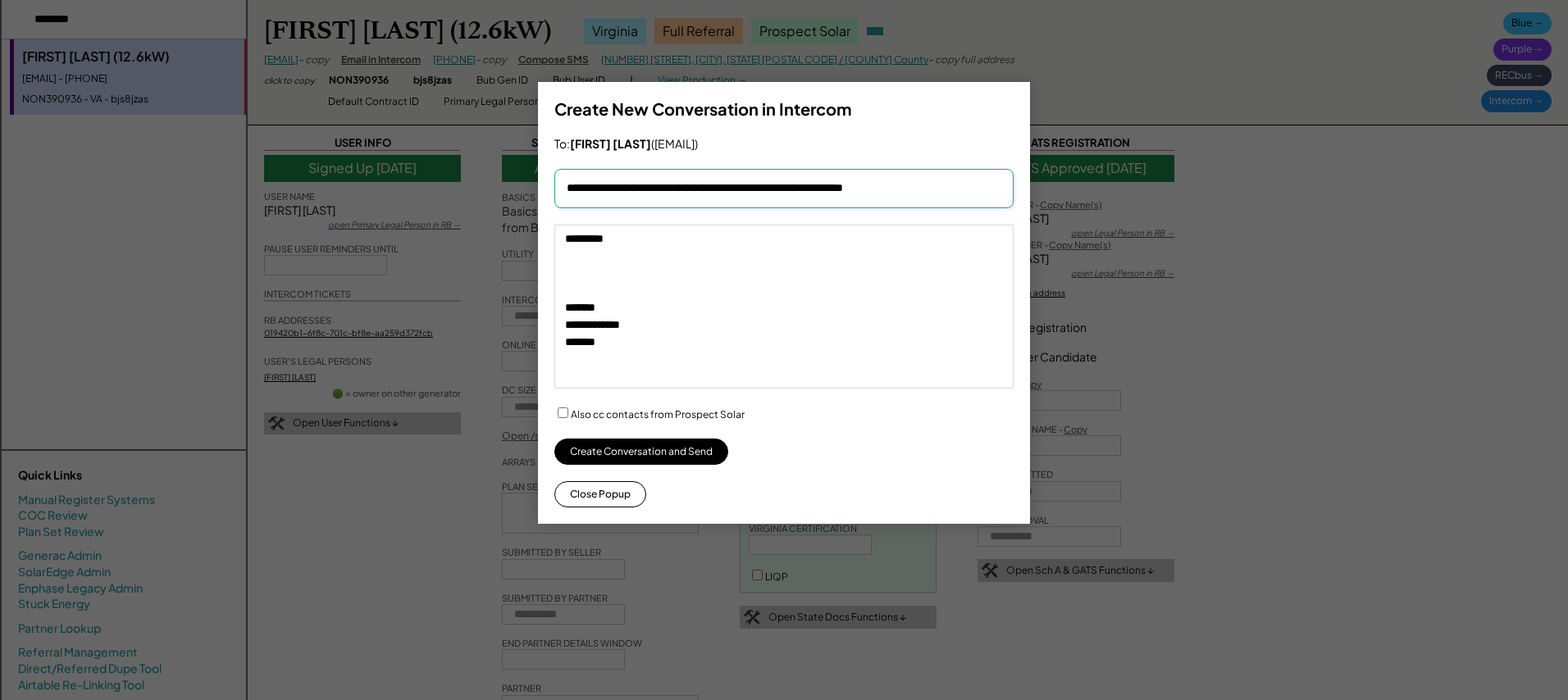 type on "**********" 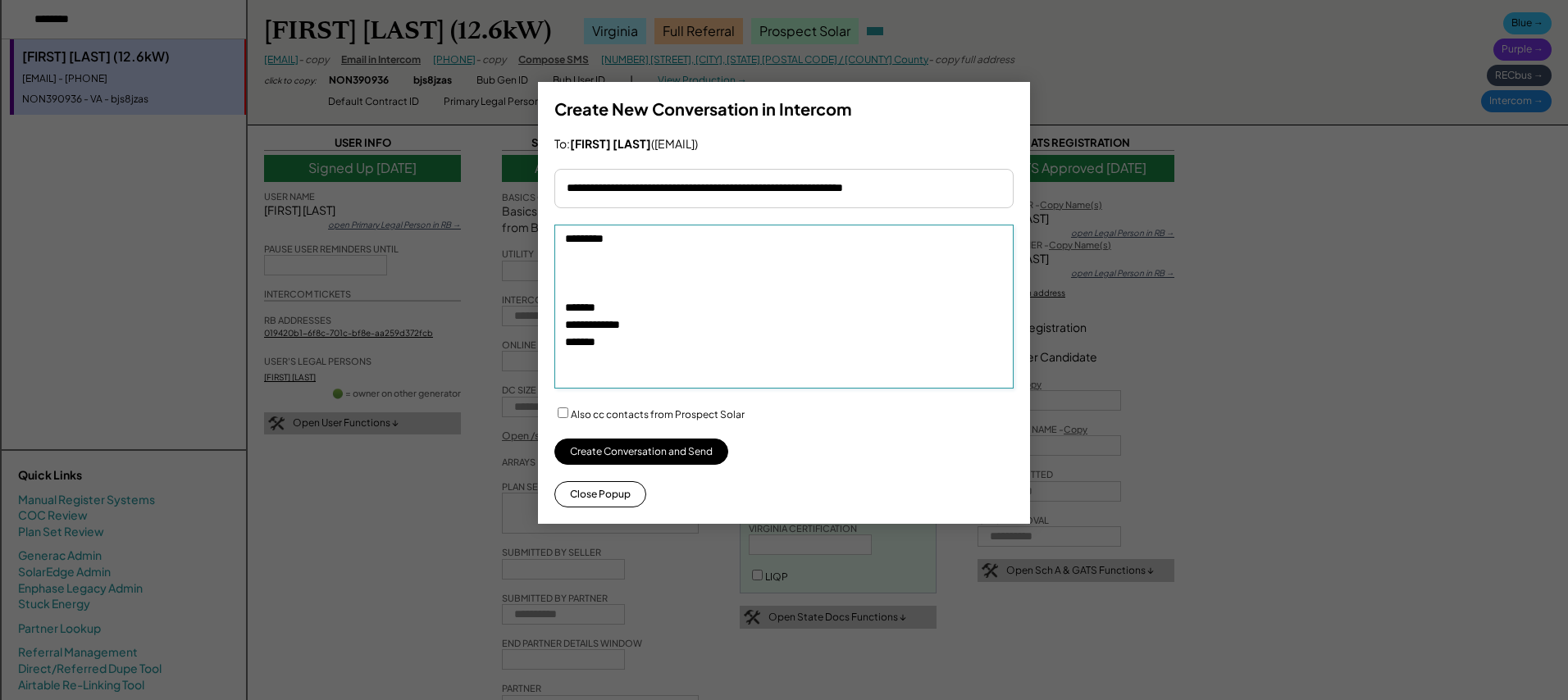 click on "**********" at bounding box center [784, 307] 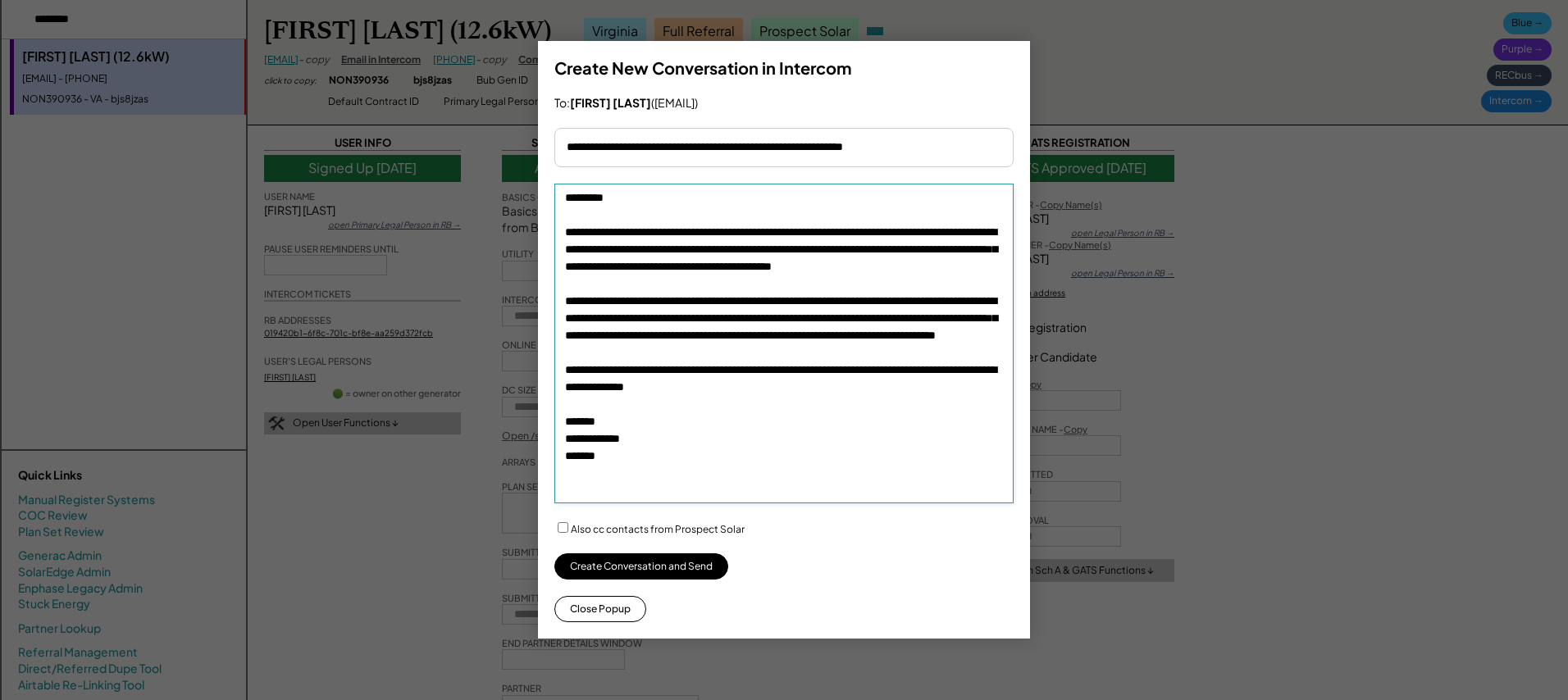 click on "**********" at bounding box center (784, 343) 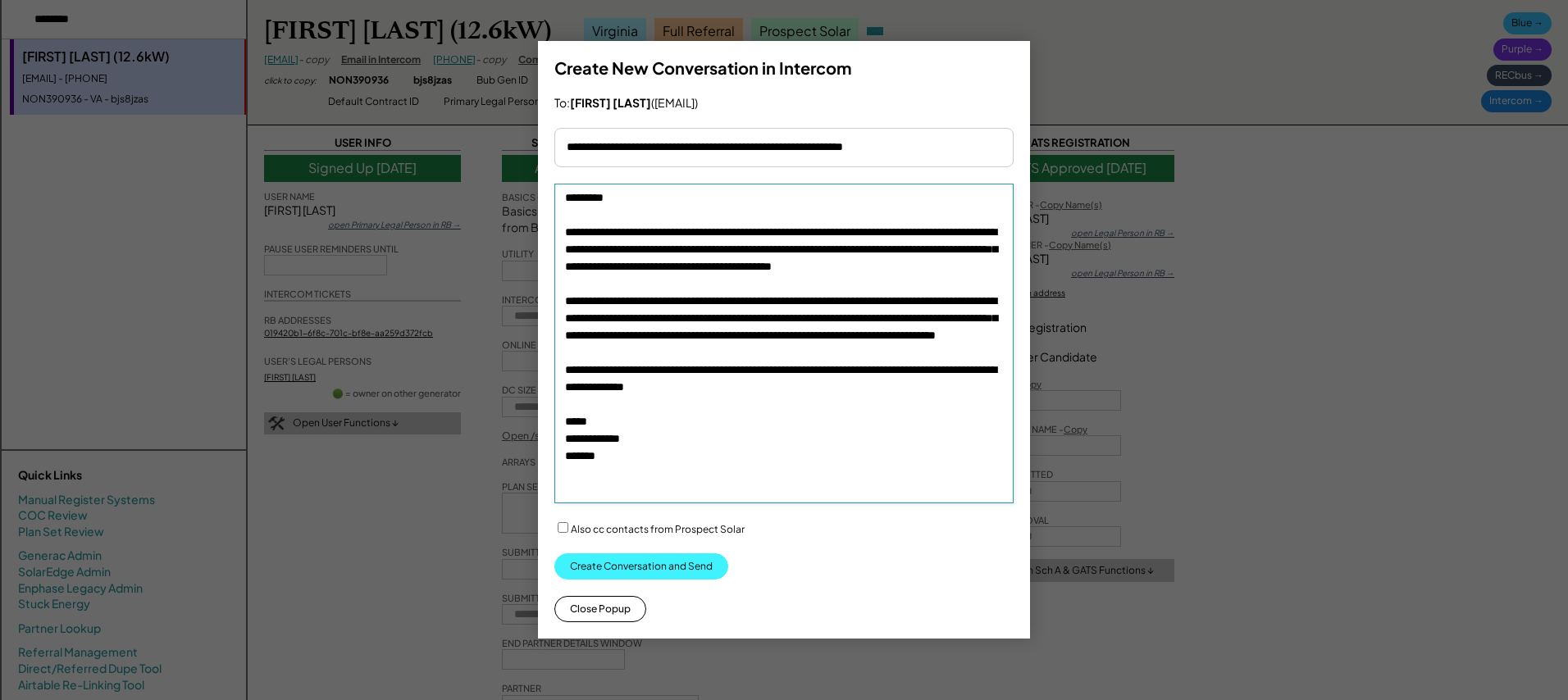 type on "**********" 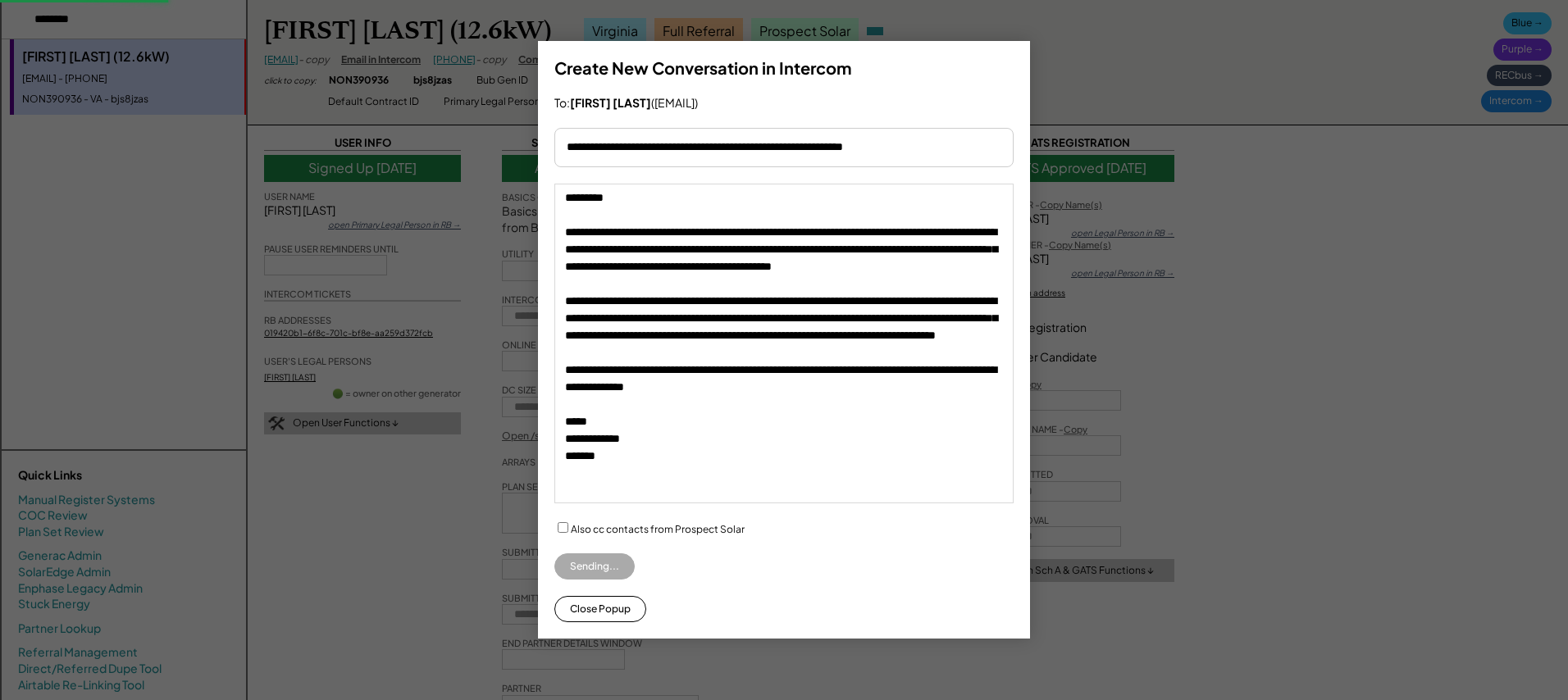 type on "**********" 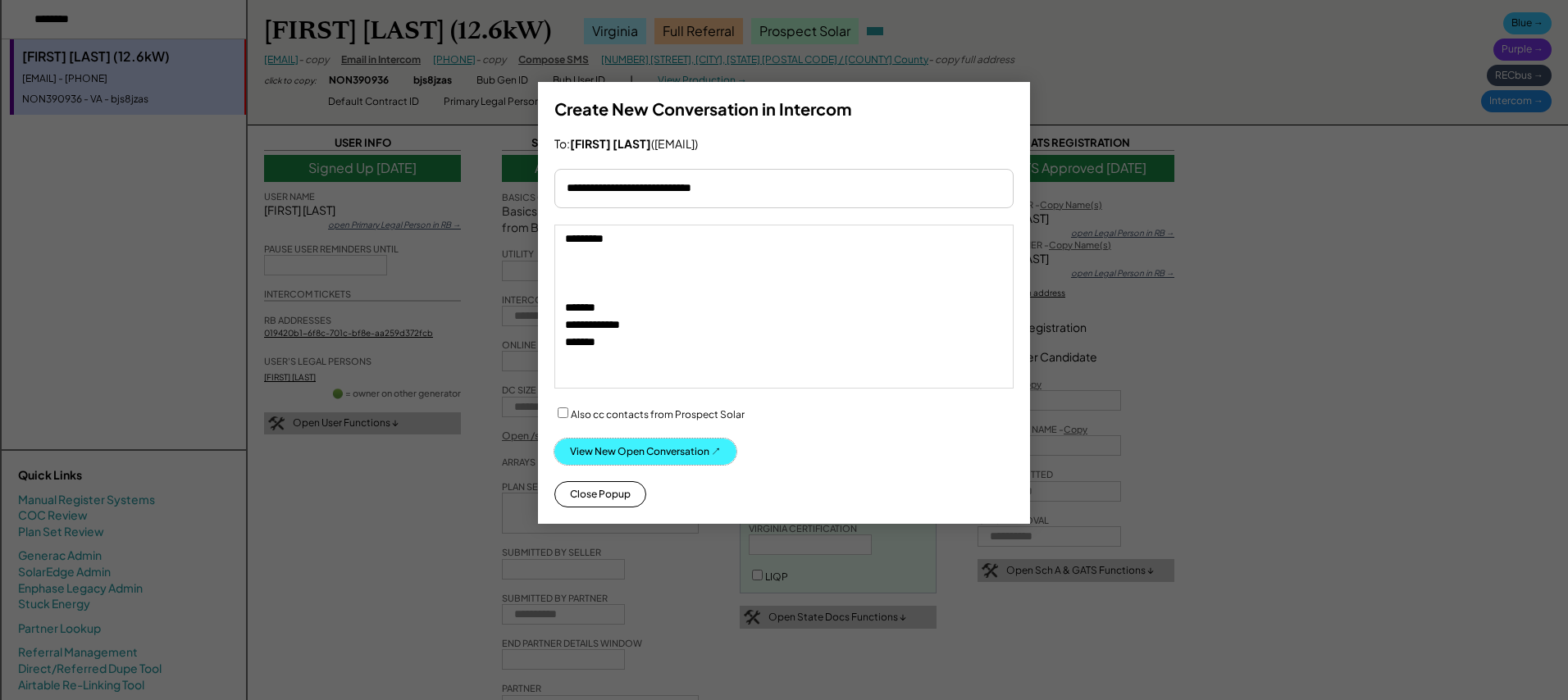 click on "View New Open Conversation ↗" at bounding box center (645, 452) 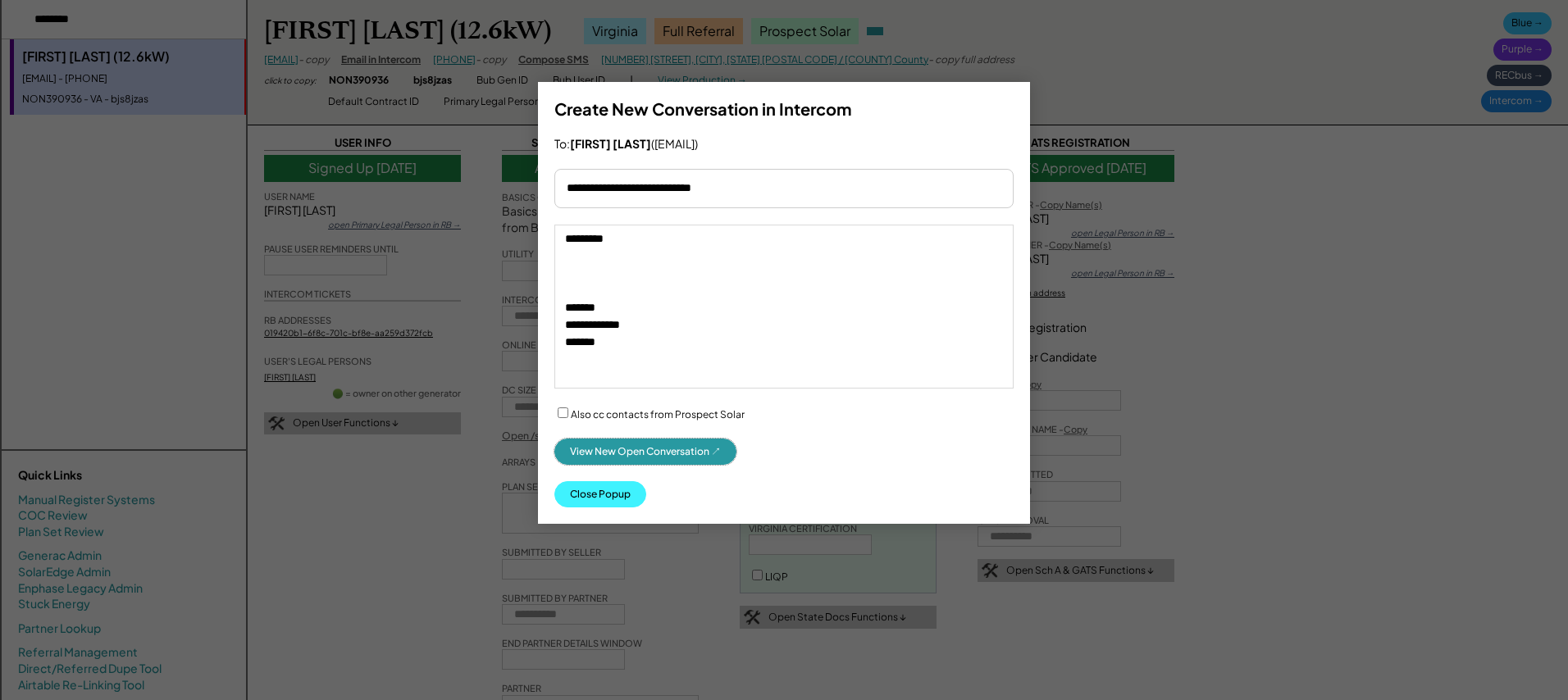 click on "Close Popup" at bounding box center (600, 494) 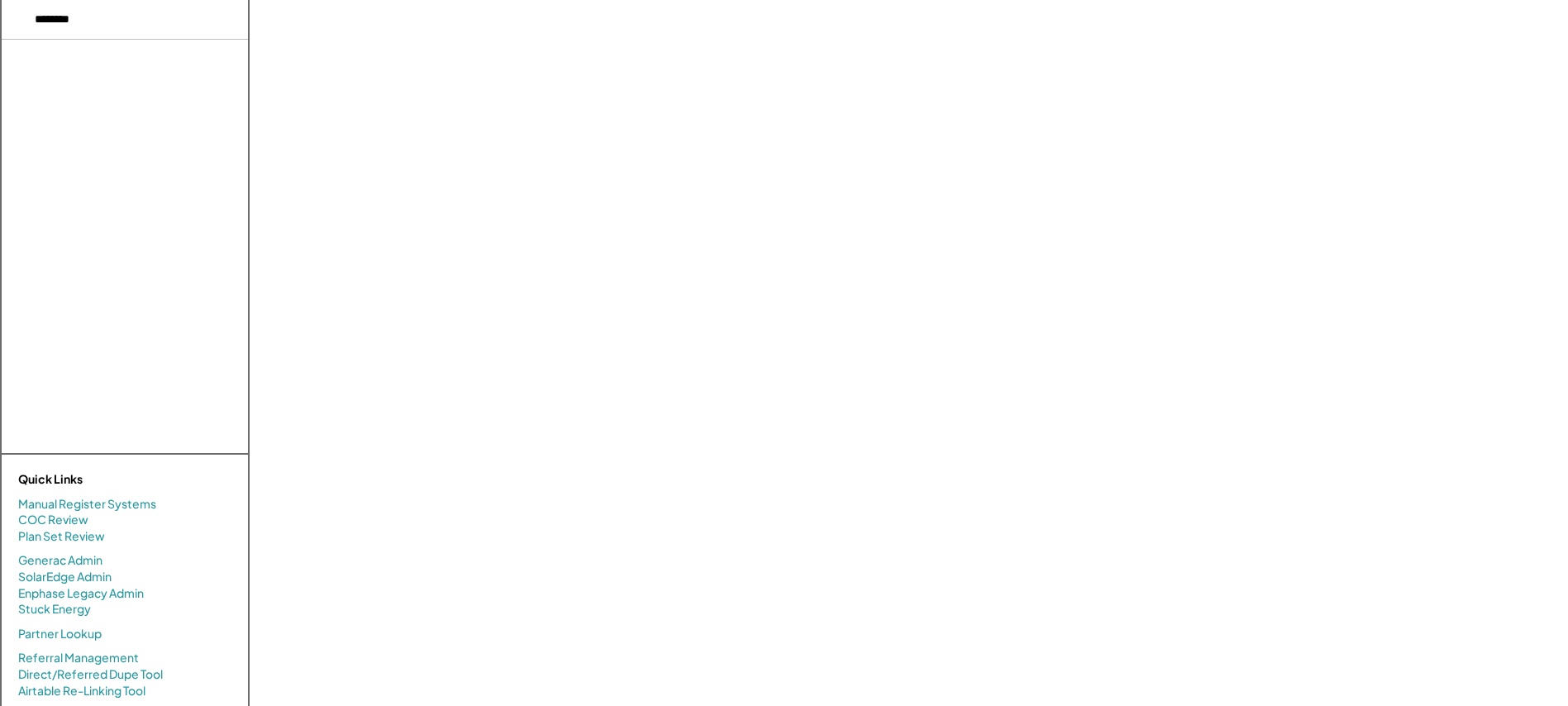 scroll, scrollTop: 0, scrollLeft: 0, axis: both 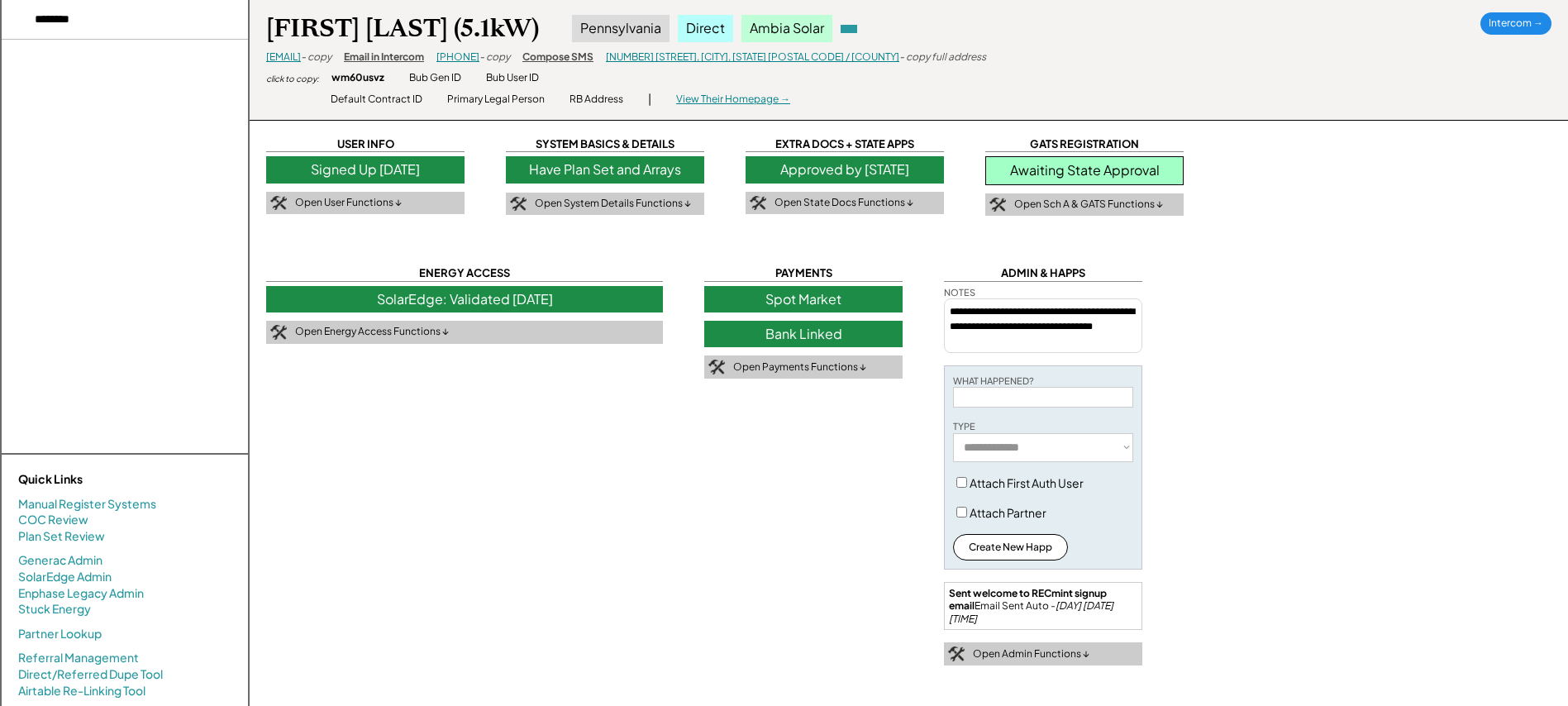 click on "Approved by [STATE]" at bounding box center (845, 169) 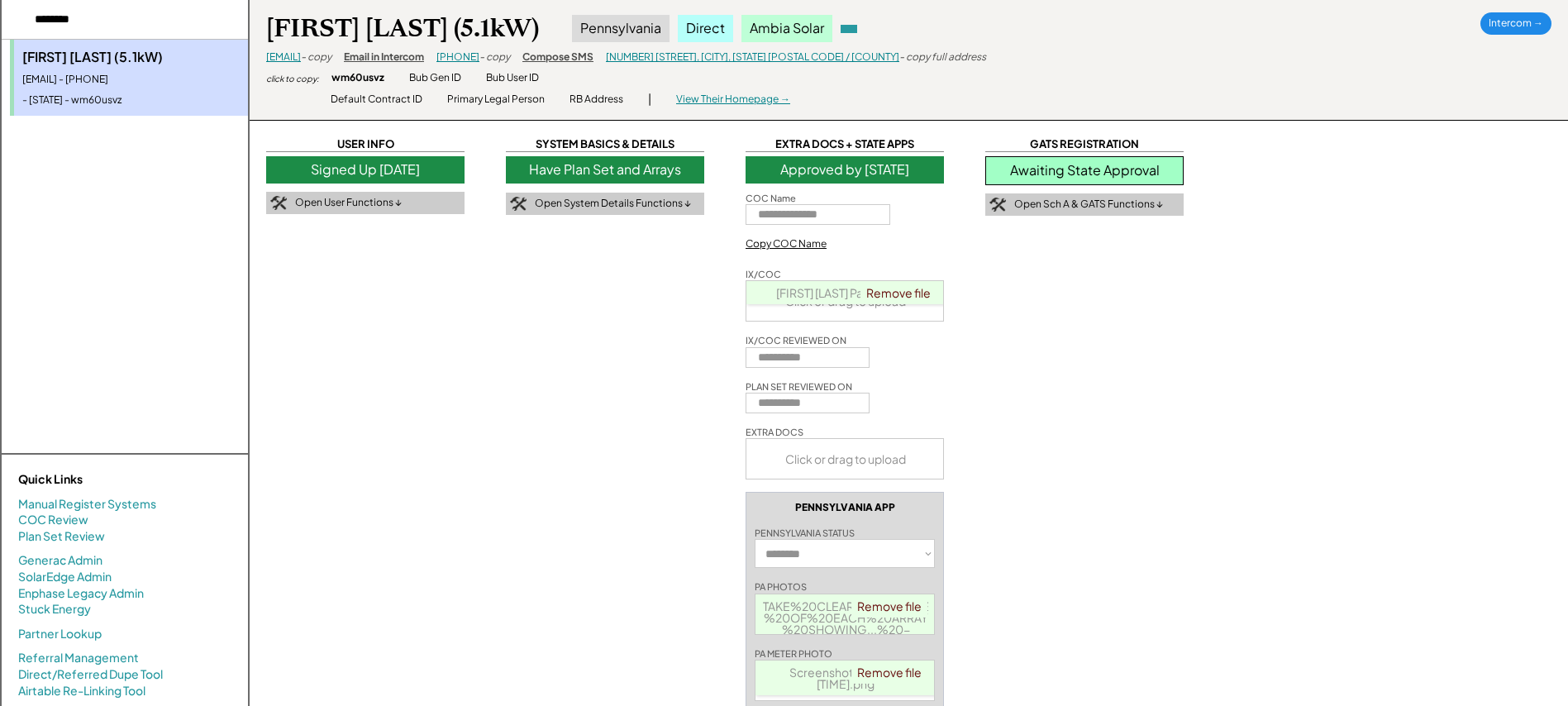 click on "Awaiting State Approval" at bounding box center (1084, 170) 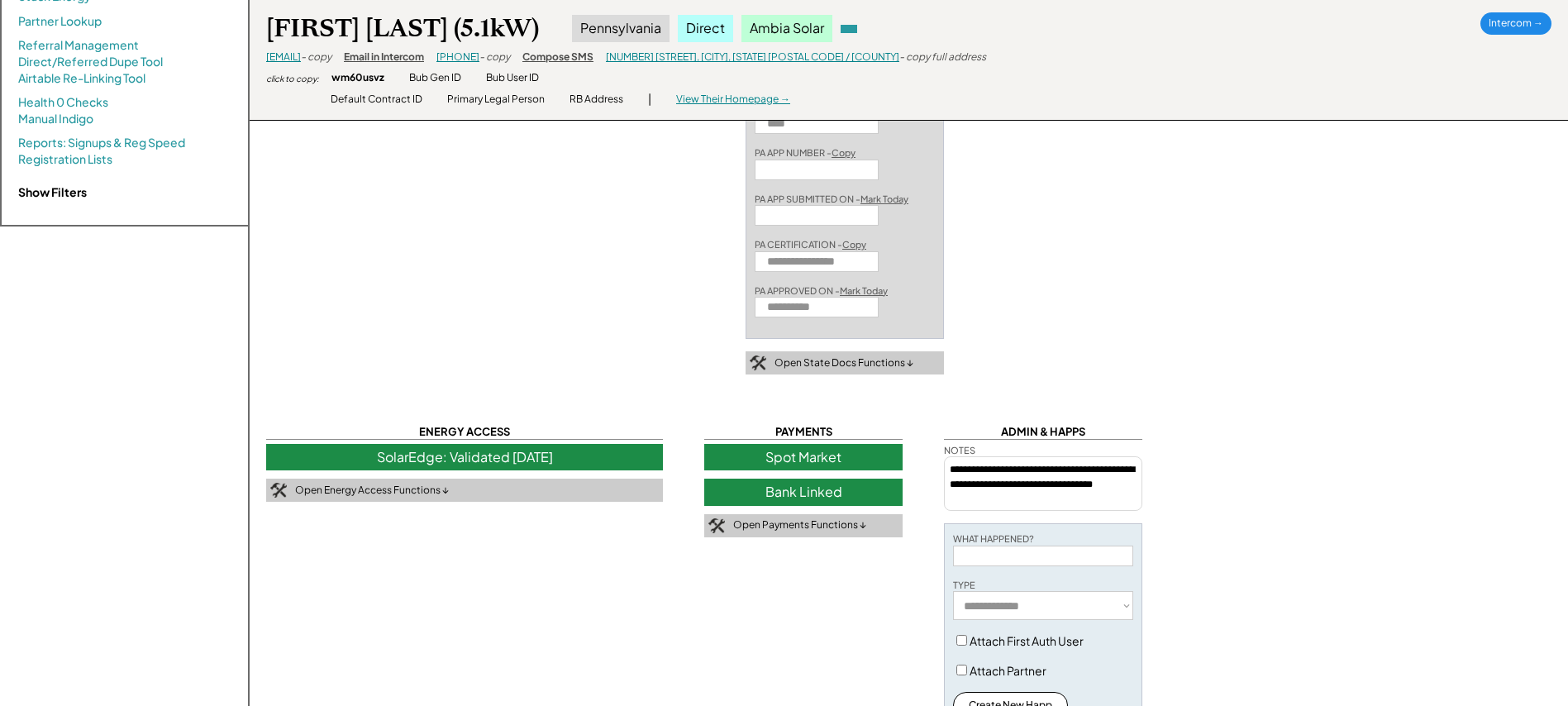 scroll, scrollTop: 874, scrollLeft: 0, axis: vertical 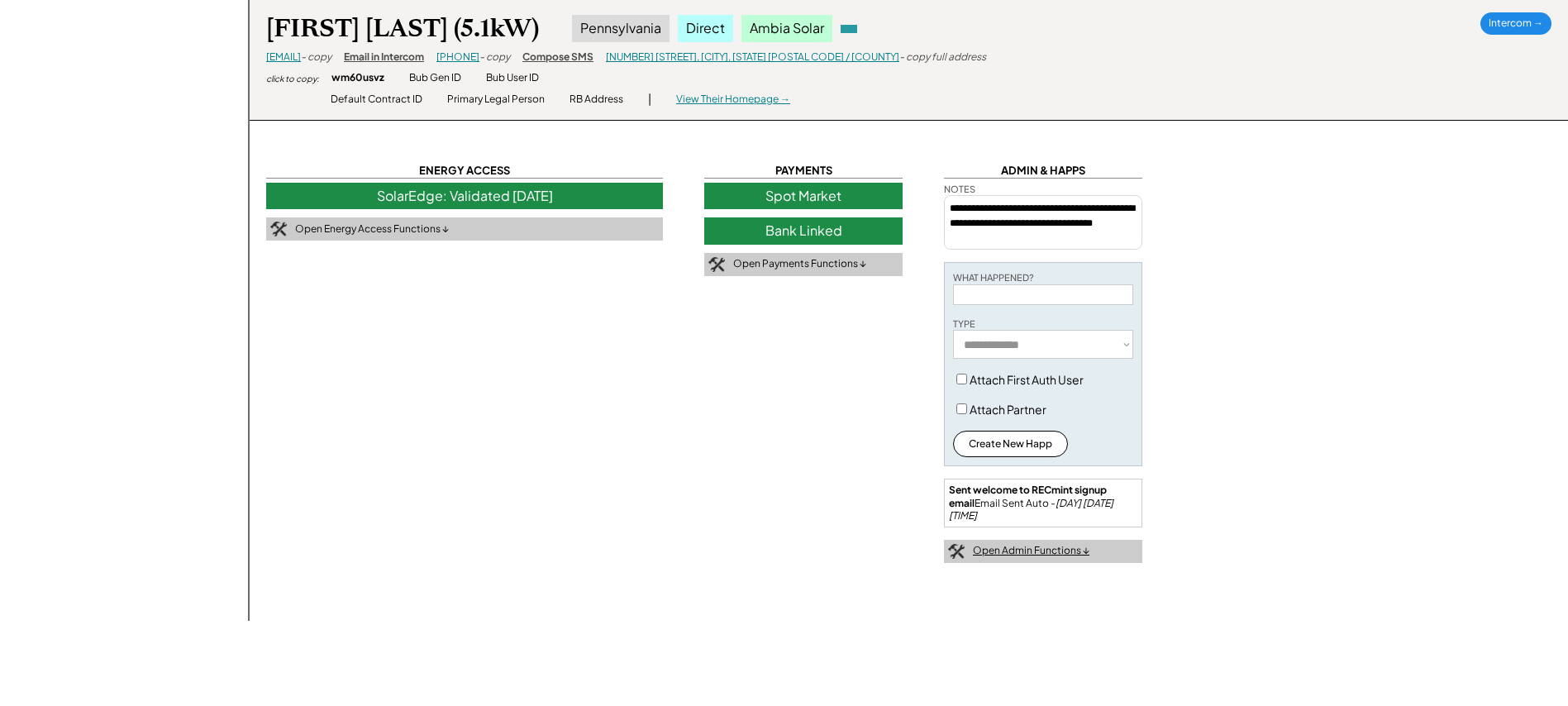 click on "Open Admin Functions ↓" at bounding box center (1031, 551) 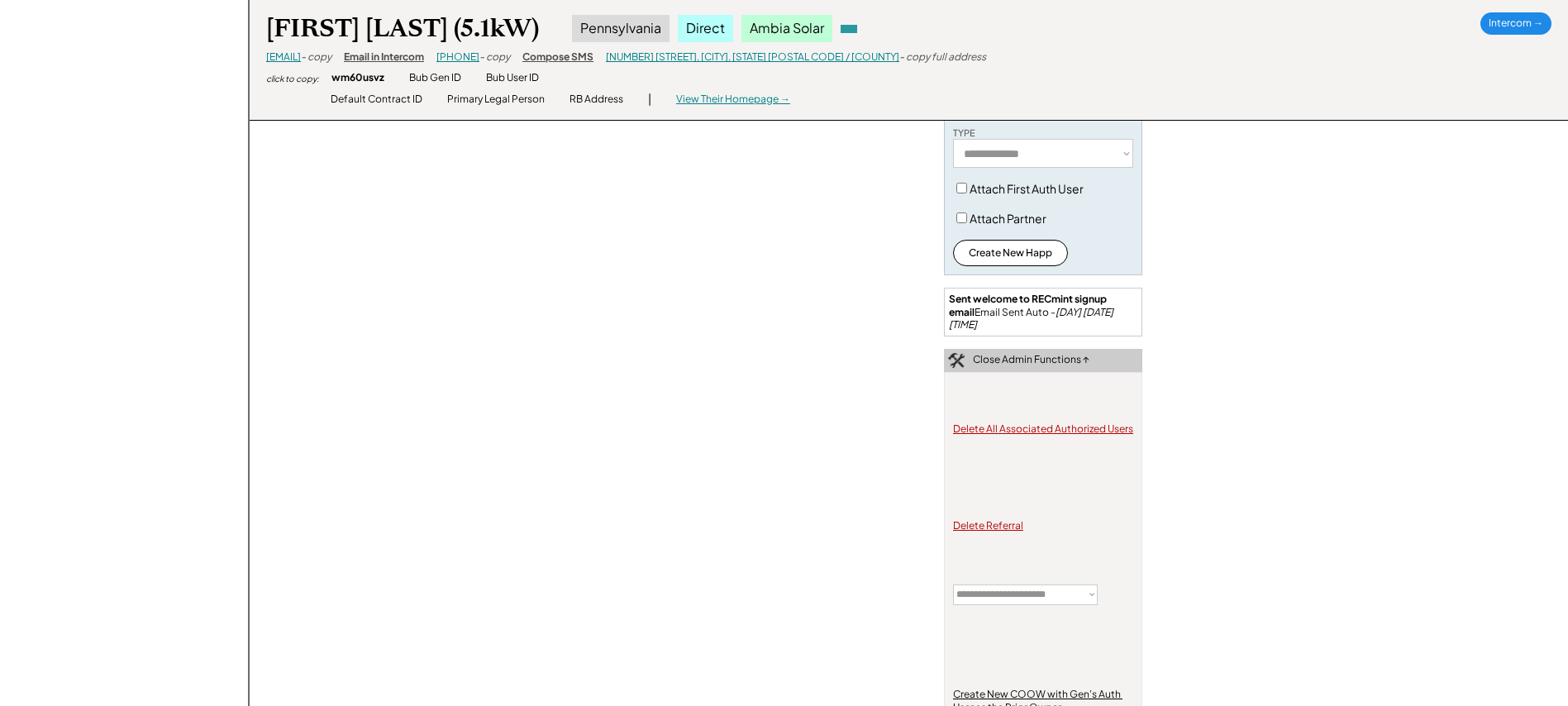 scroll, scrollTop: 1086, scrollLeft: 0, axis: vertical 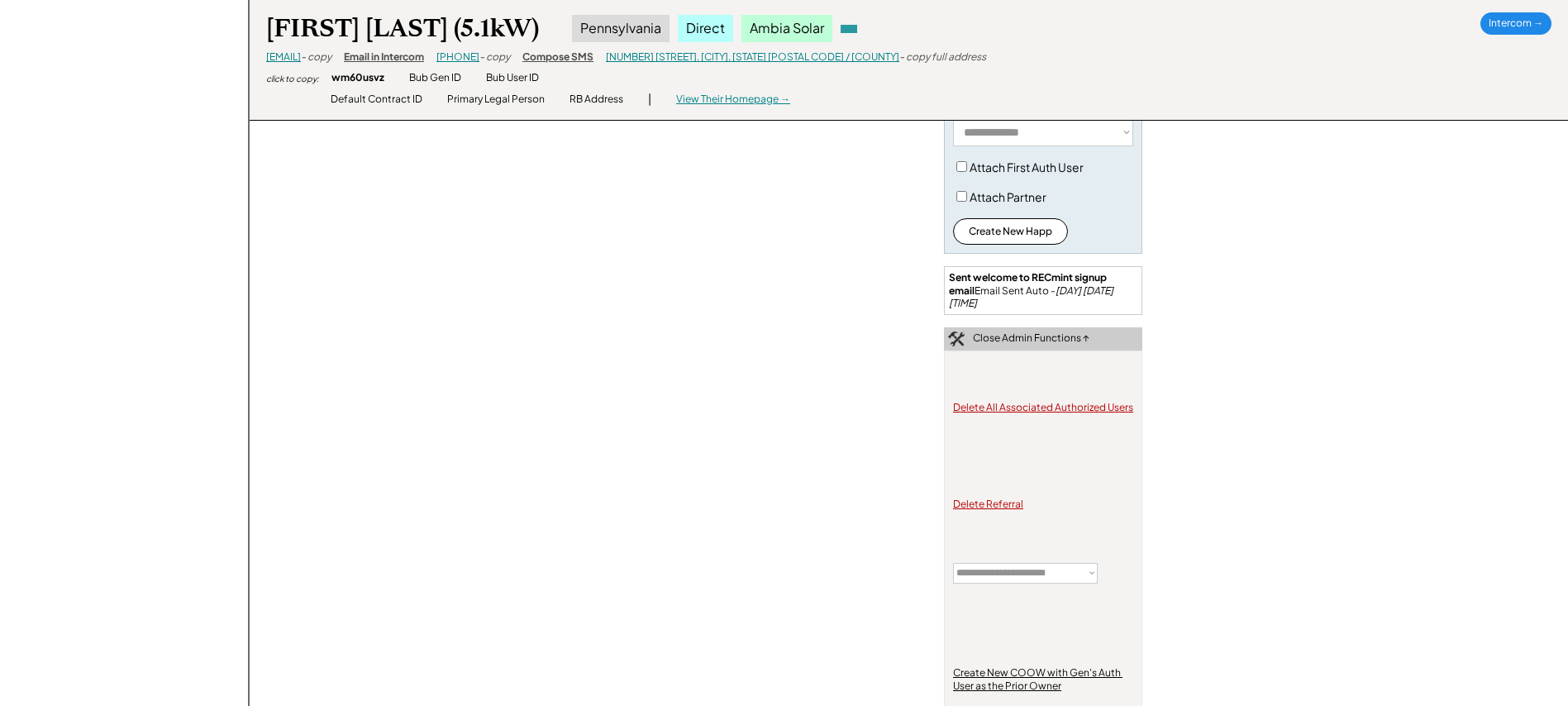 click on "**********" at bounding box center [1025, 573] 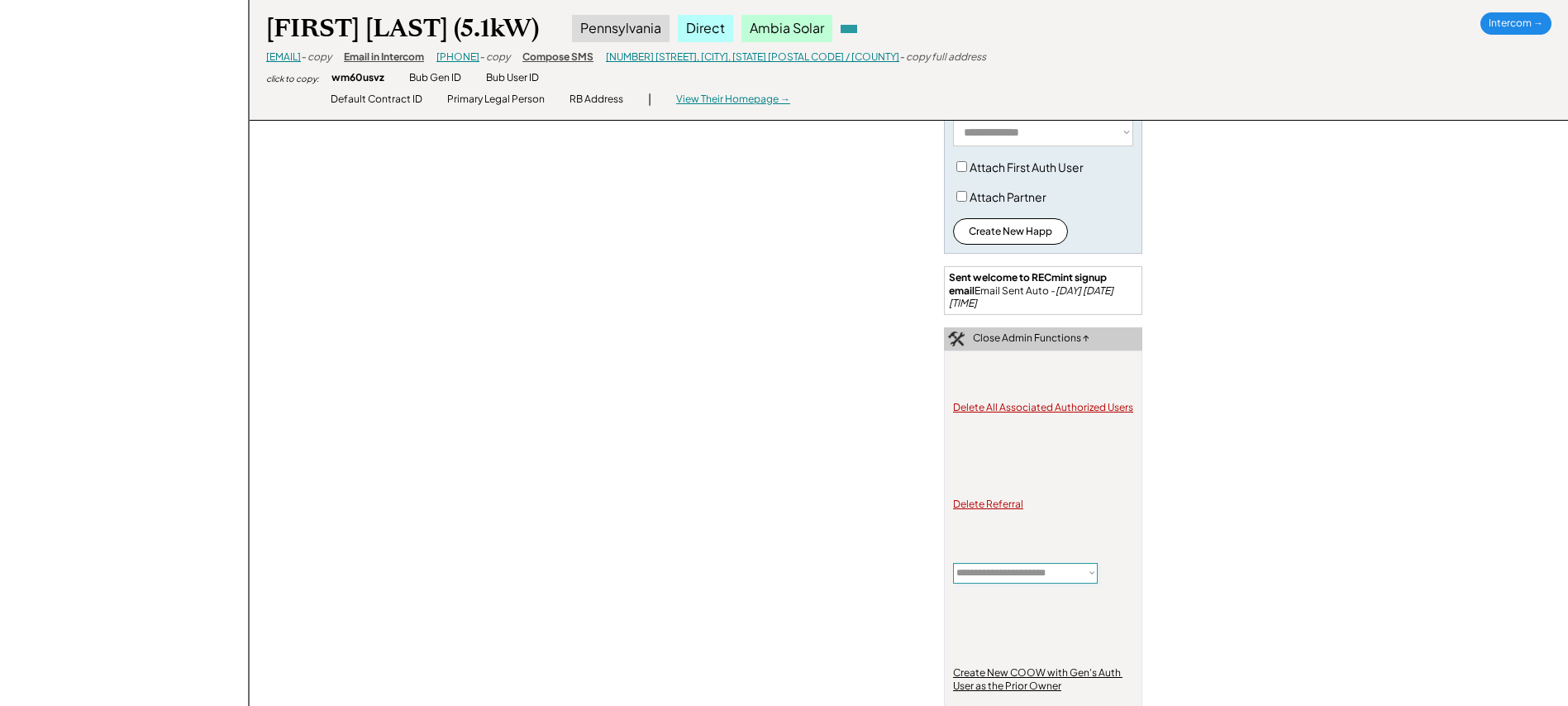 select on "**********" 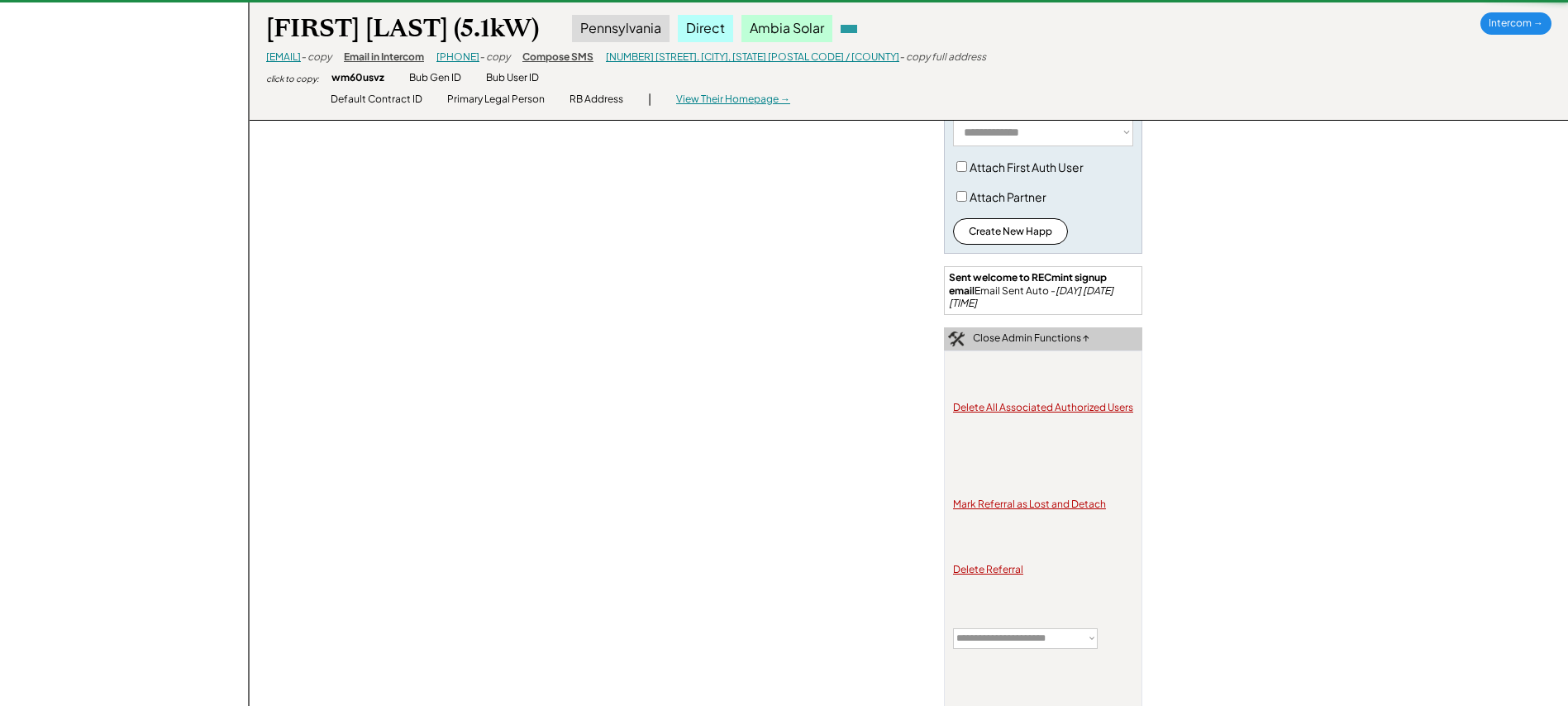 click on "**********" at bounding box center [908, 45] 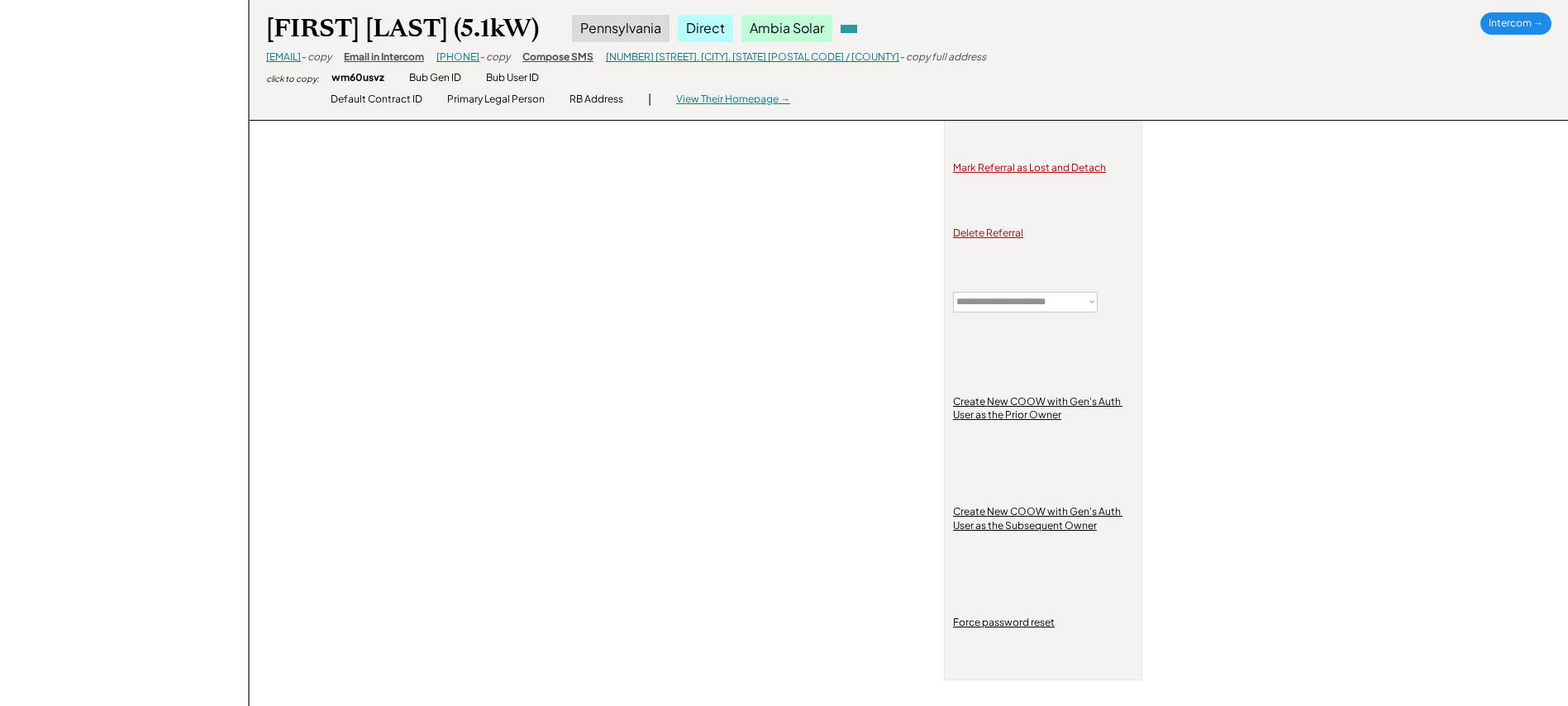 scroll, scrollTop: 1243, scrollLeft: 0, axis: vertical 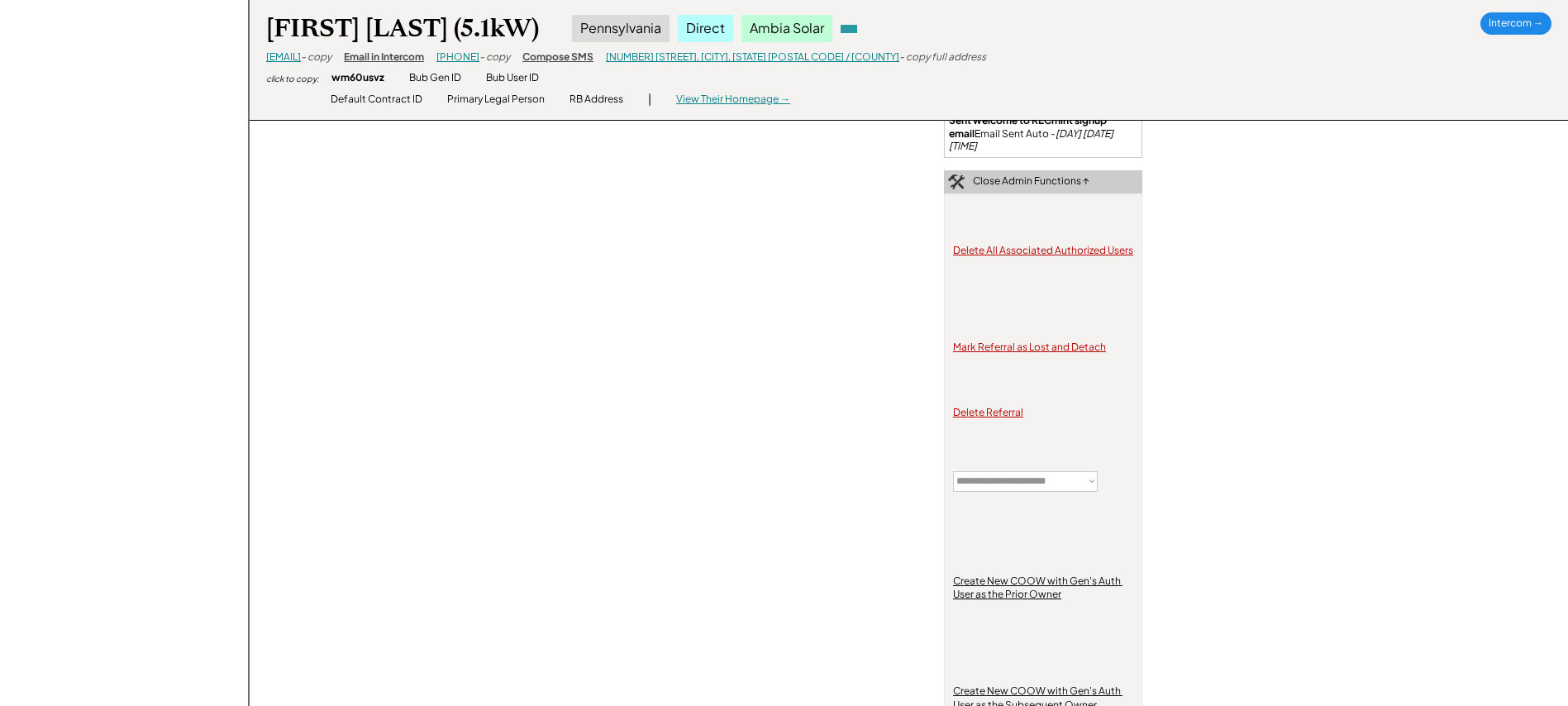 click on "**********" at bounding box center (1025, 481) 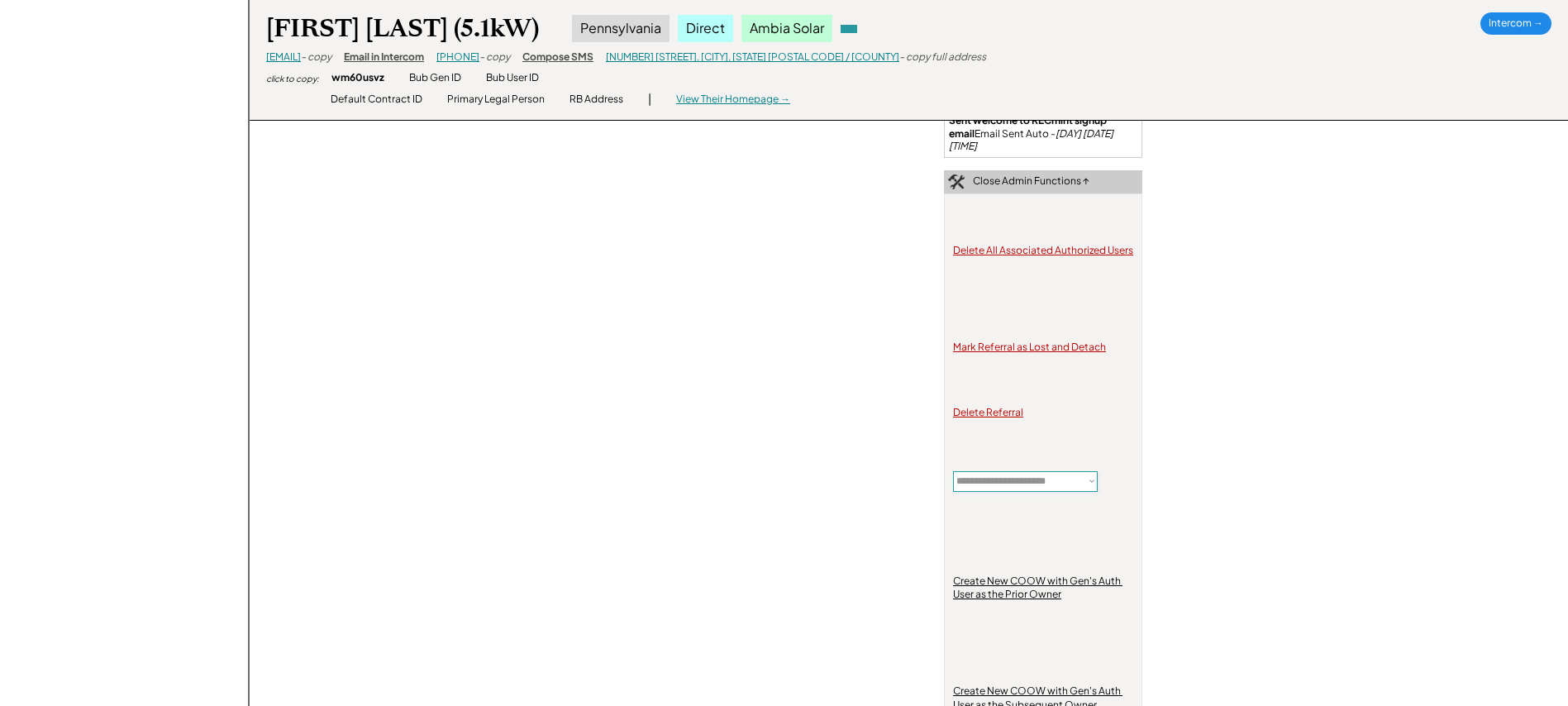 select on "**********" 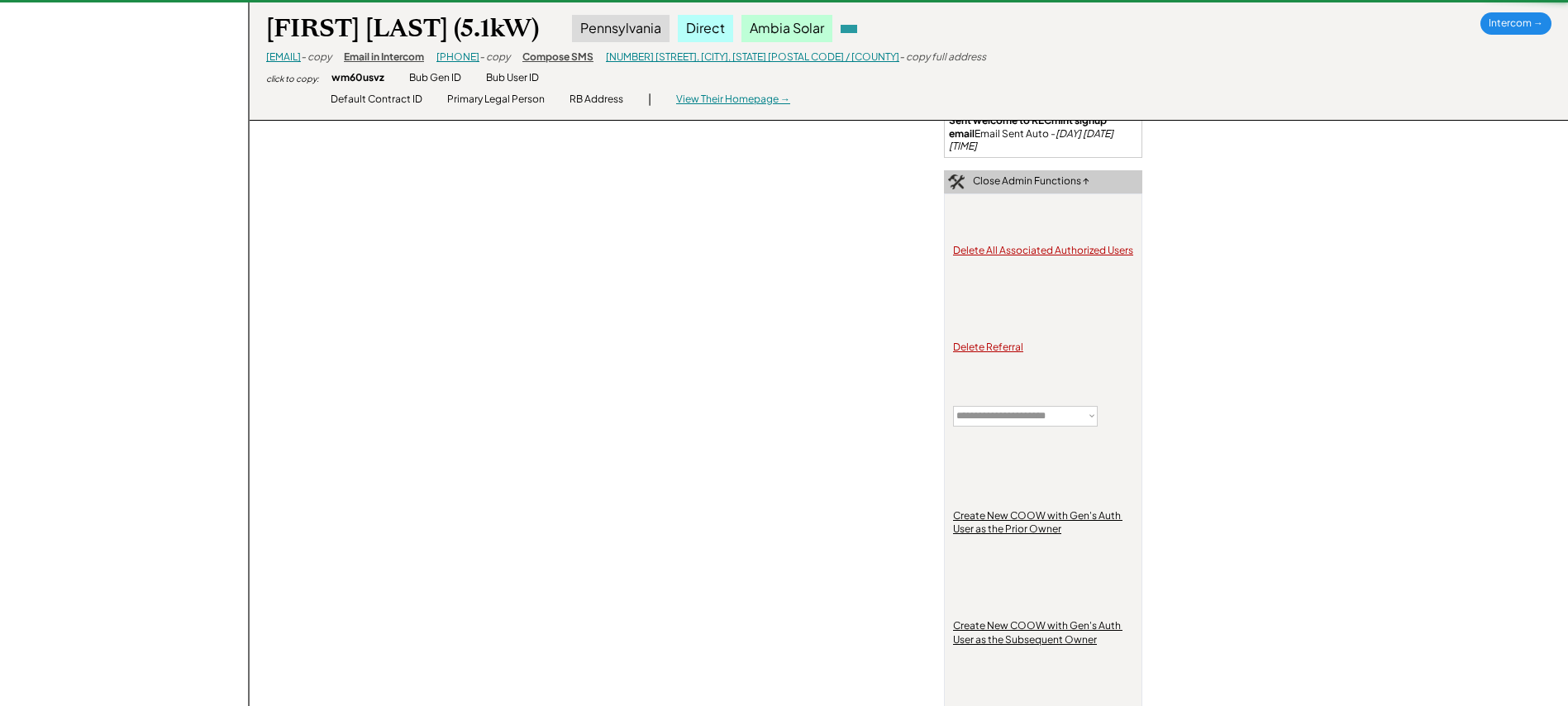 drag, startPoint x: 1314, startPoint y: 481, endPoint x: 1308, endPoint y: 489, distance: 10 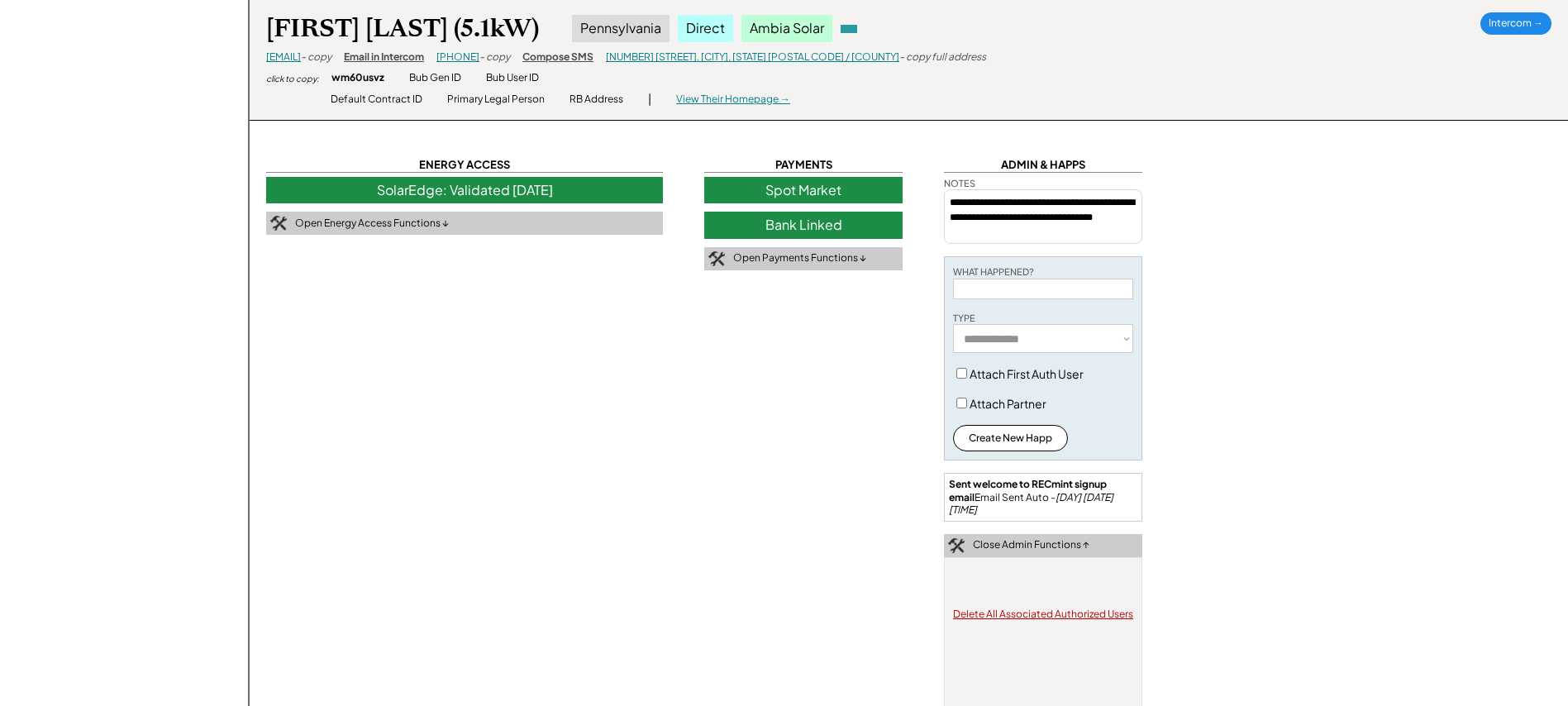 scroll, scrollTop: 1231, scrollLeft: 0, axis: vertical 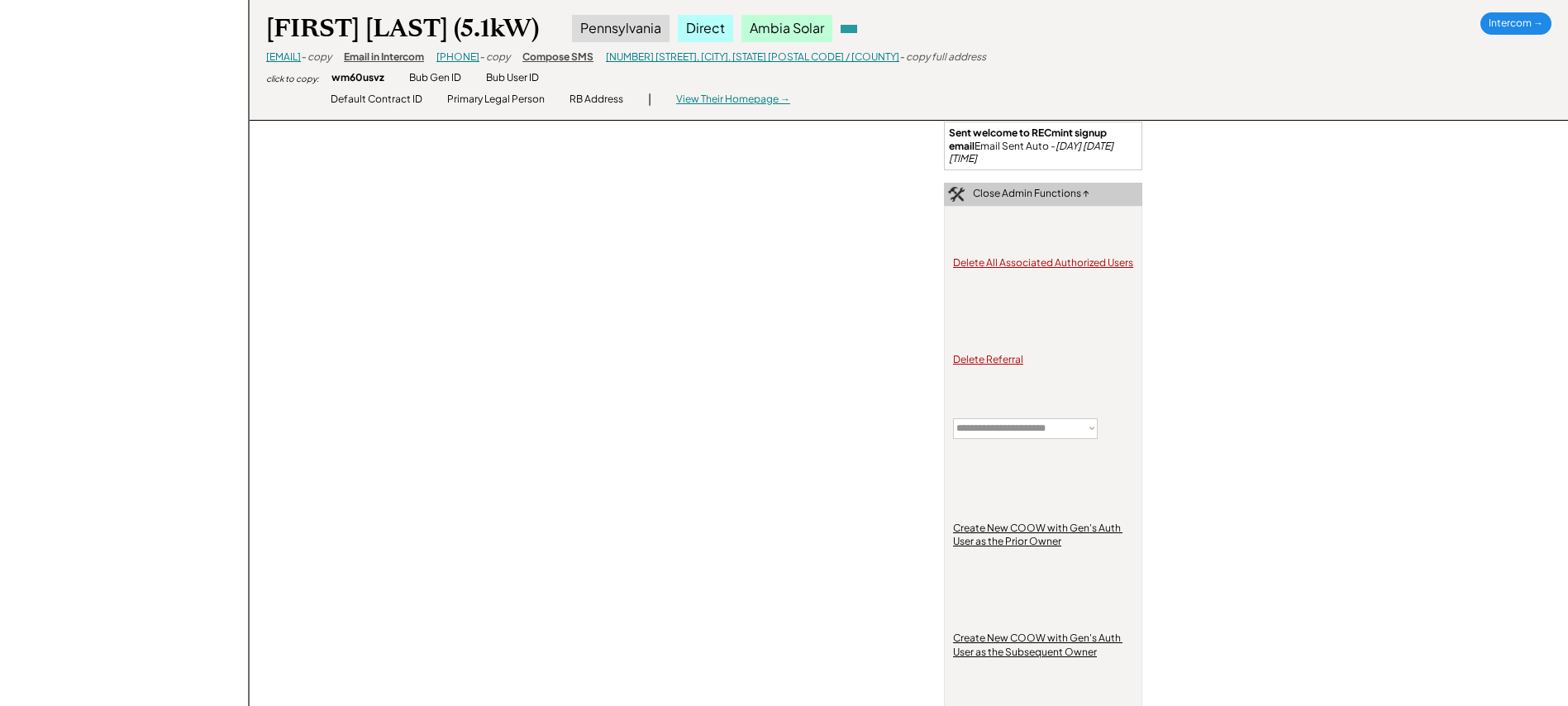 click on "**********" at bounding box center [1025, 428] 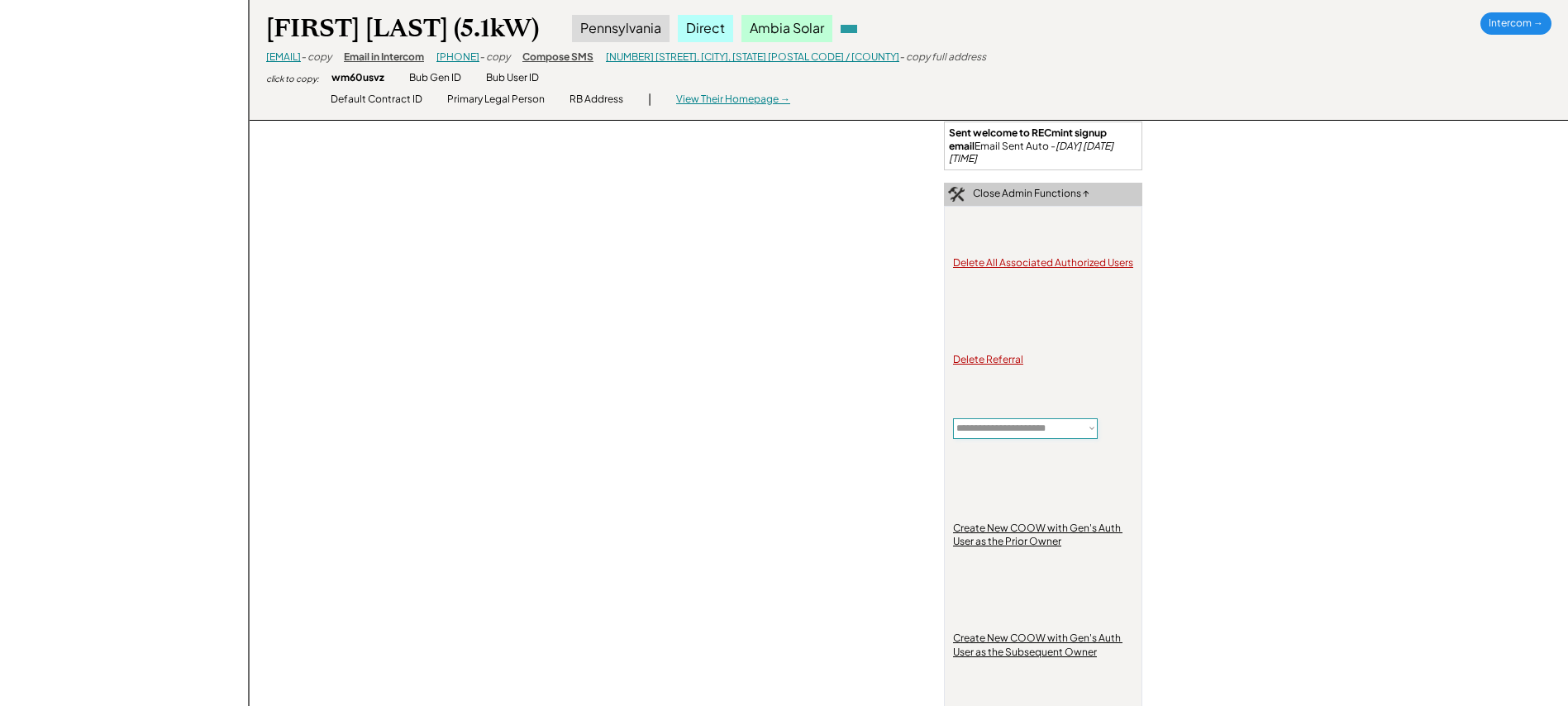 select on "**********" 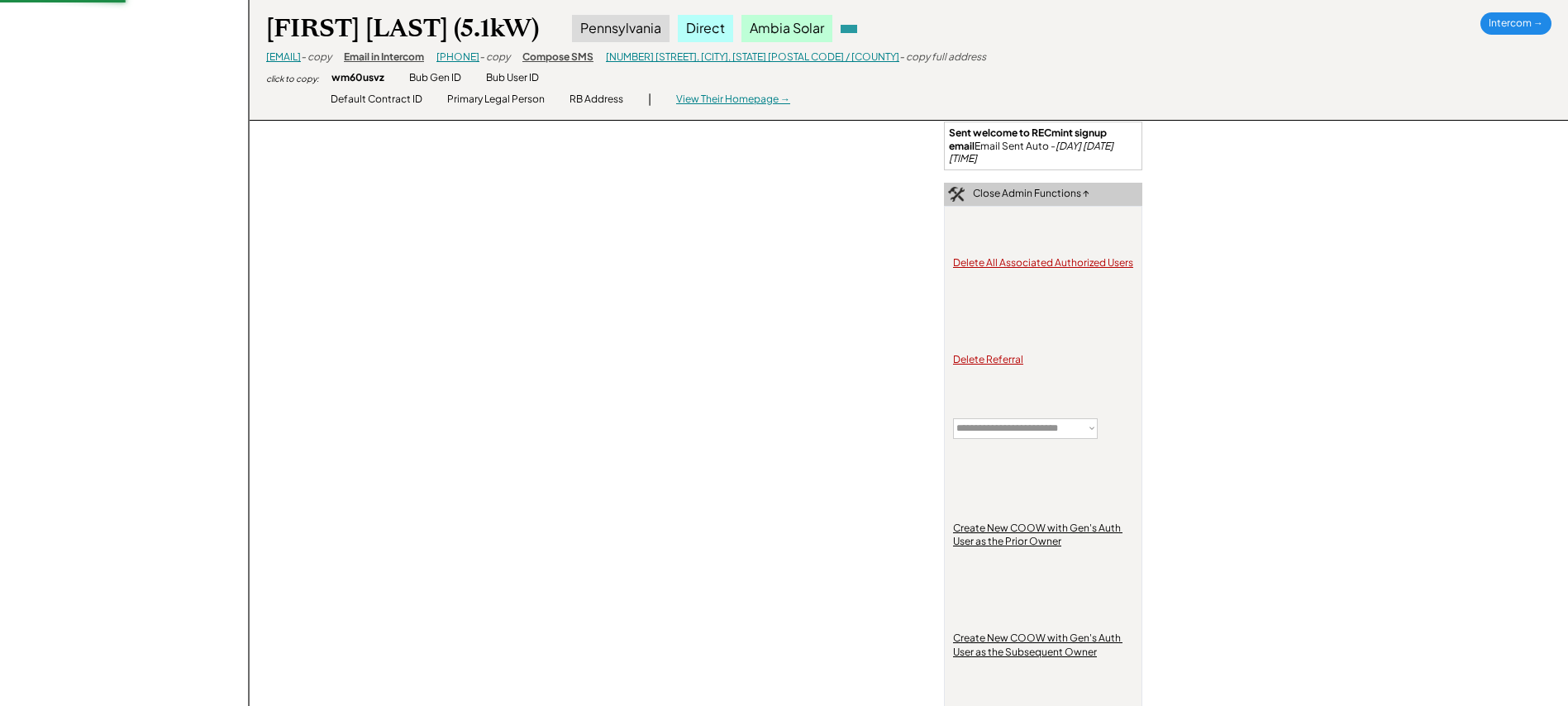 click on "**********" at bounding box center (908, -131) 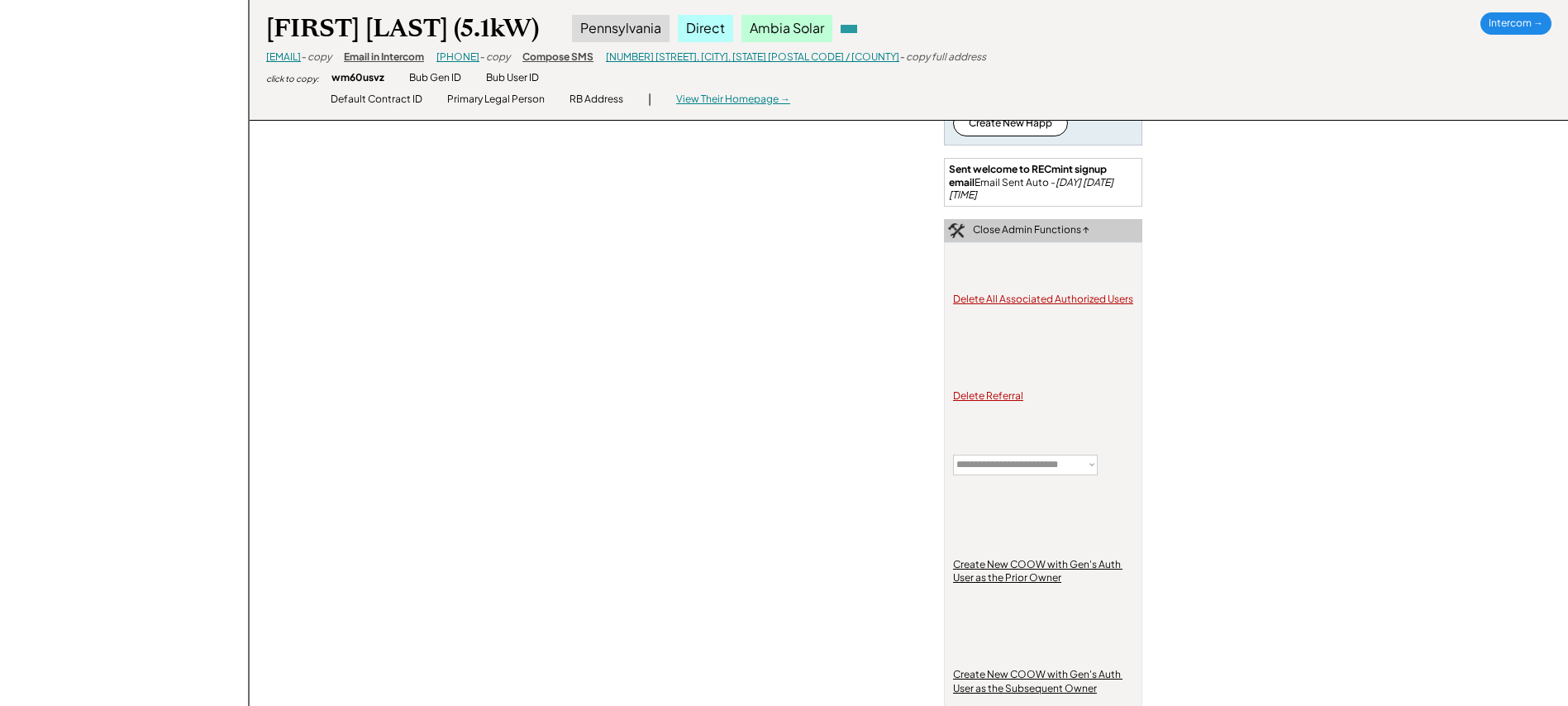 scroll, scrollTop: 1280, scrollLeft: 0, axis: vertical 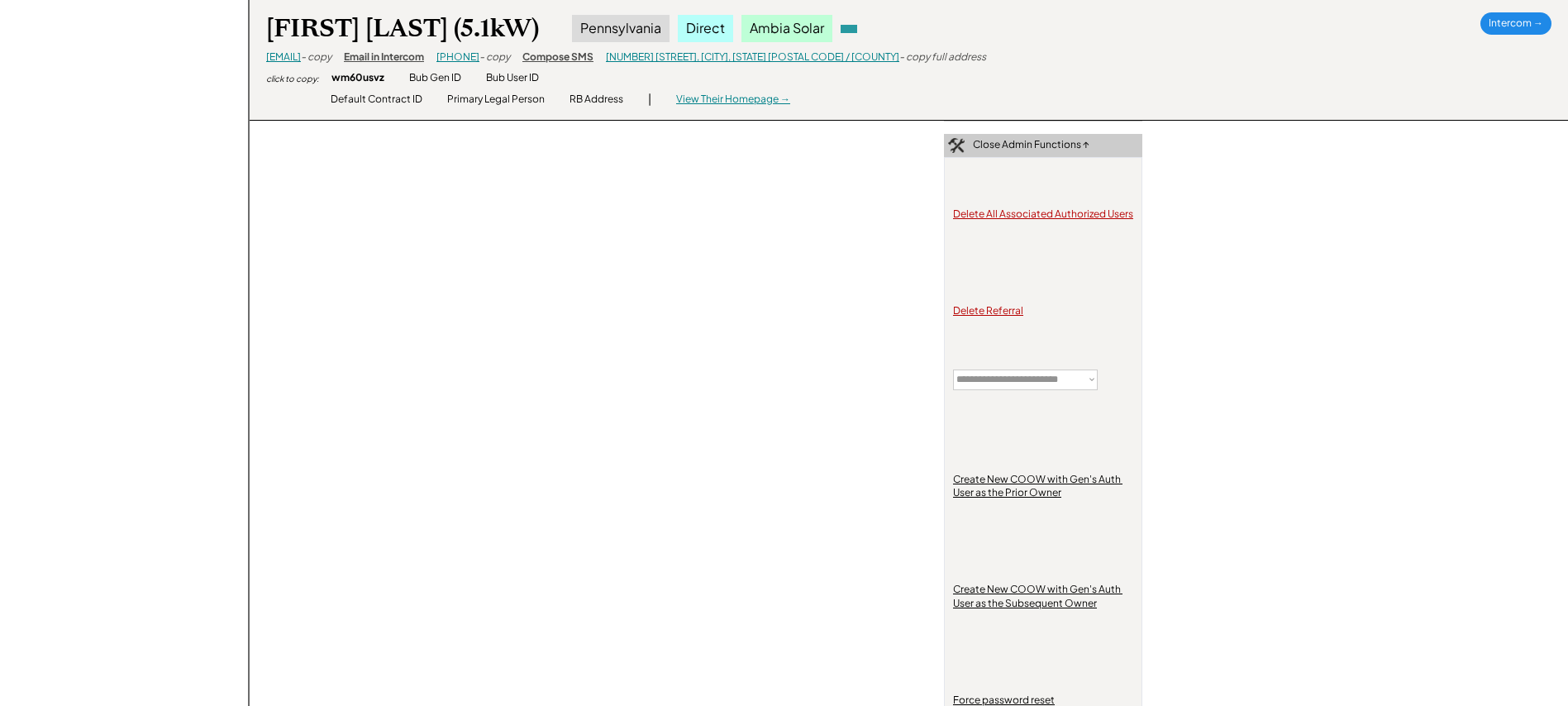 click on "**********" at bounding box center (1025, 379) 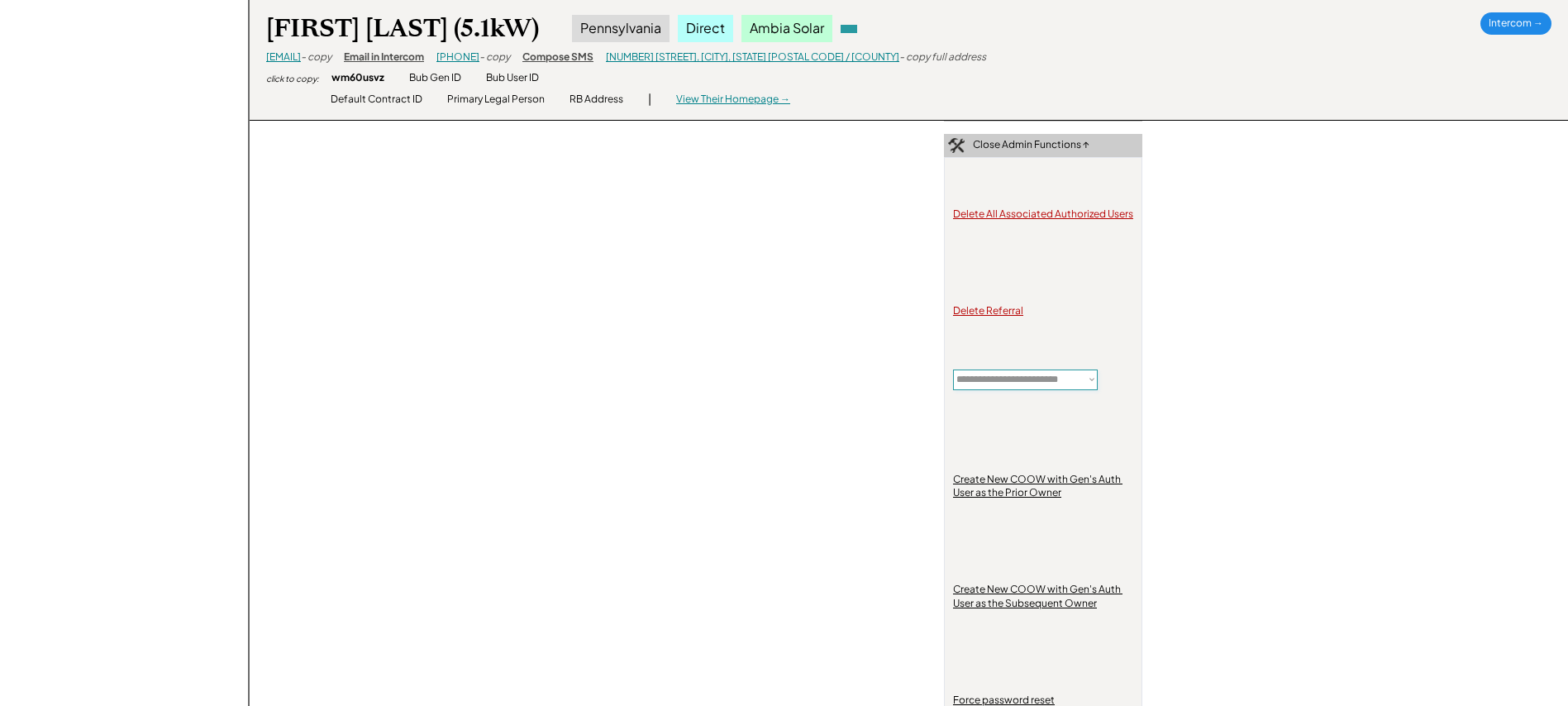 select on "**********" 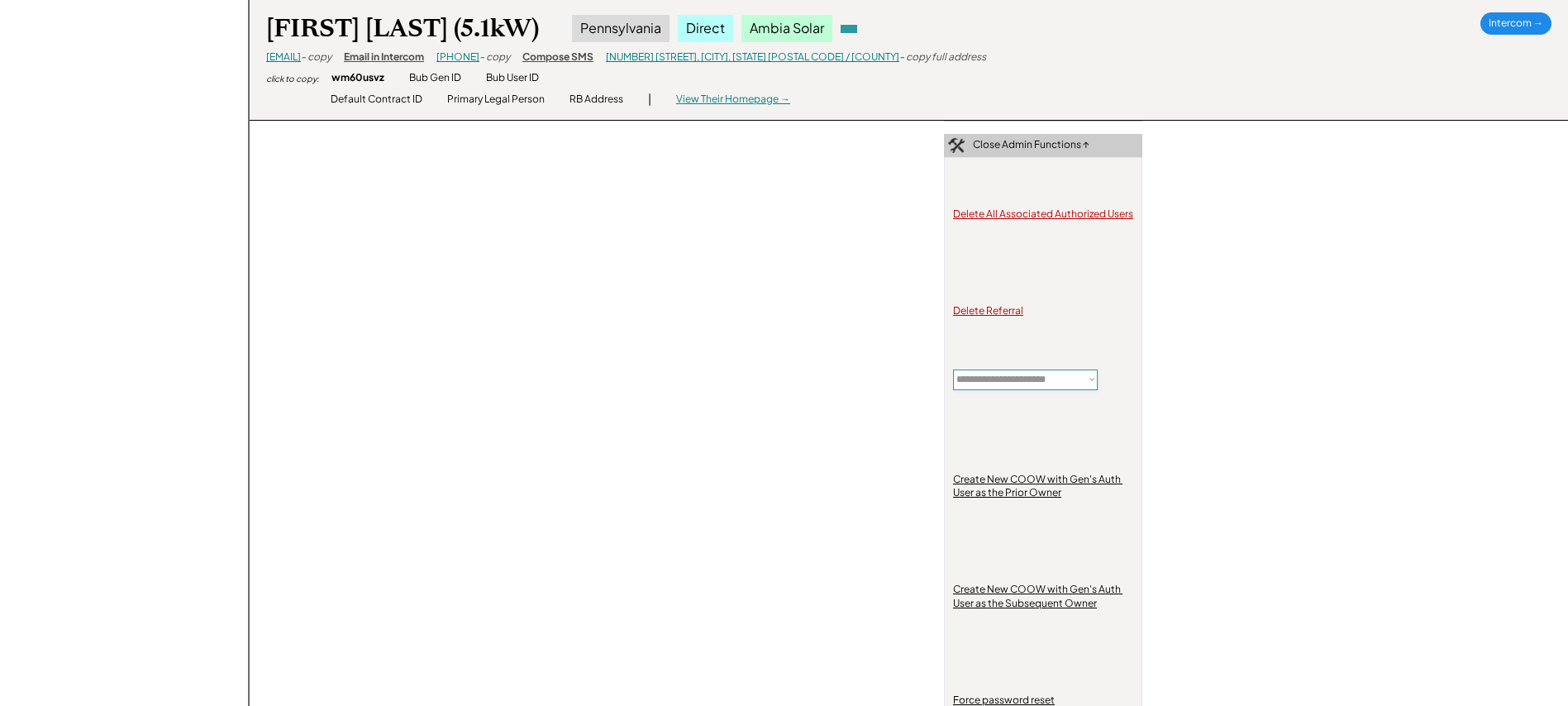 type 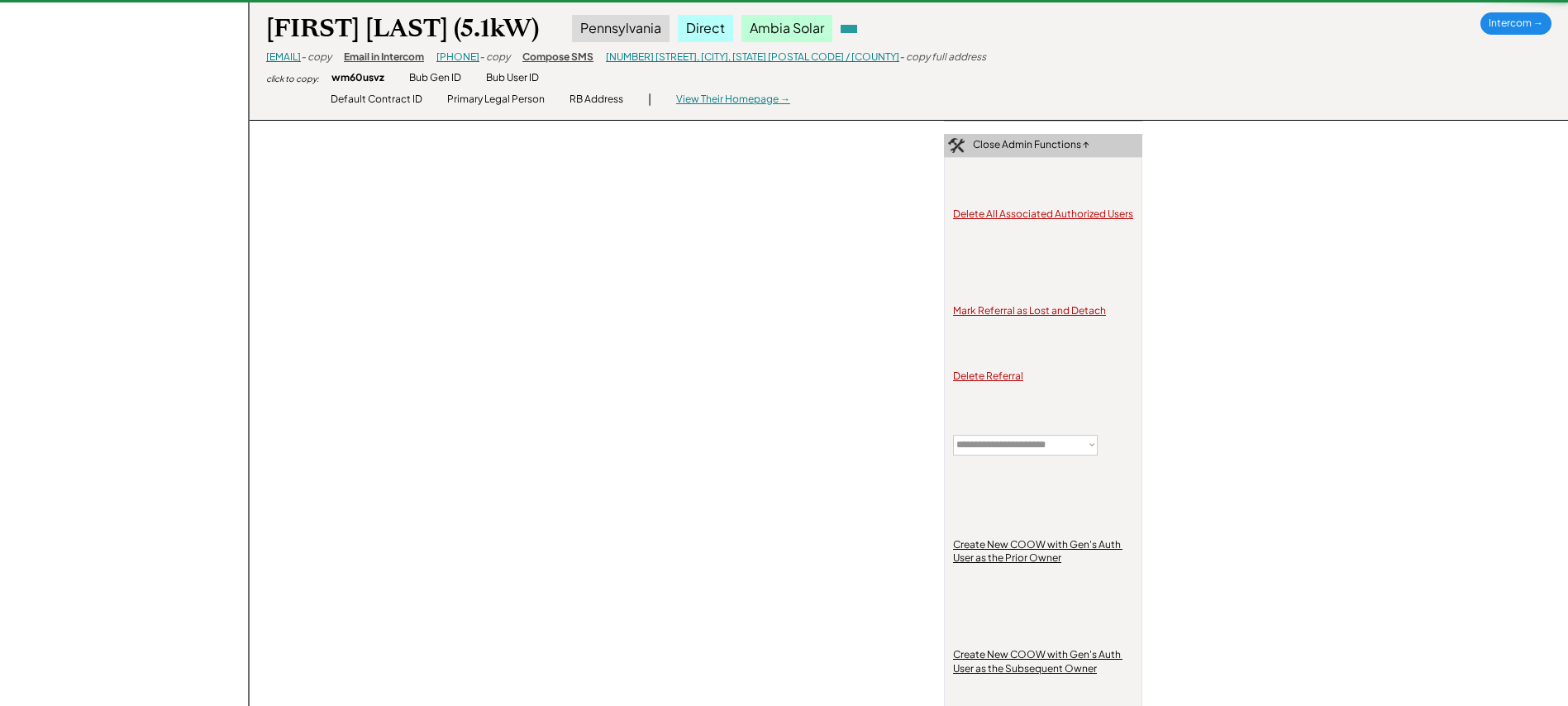 type 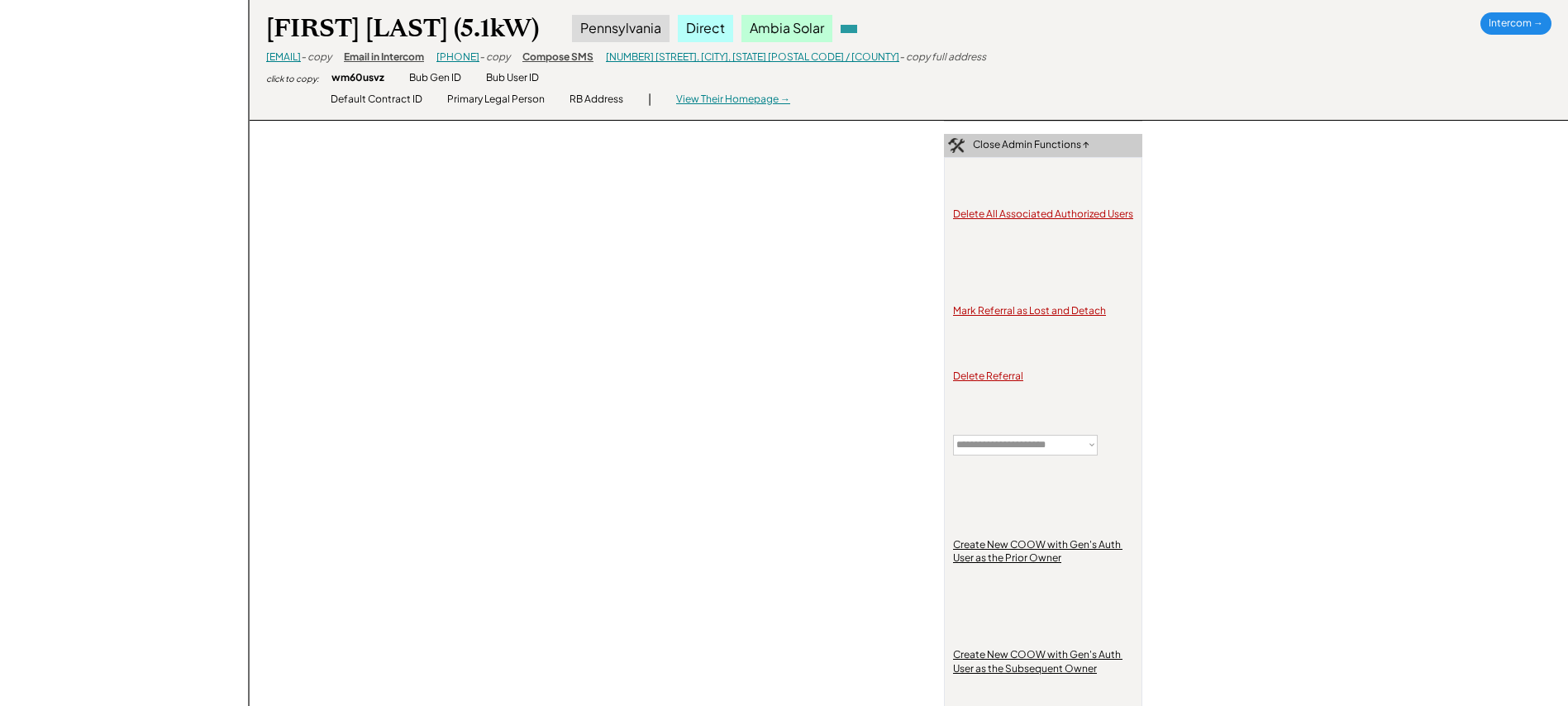click on "**********" at bounding box center [908, -148] 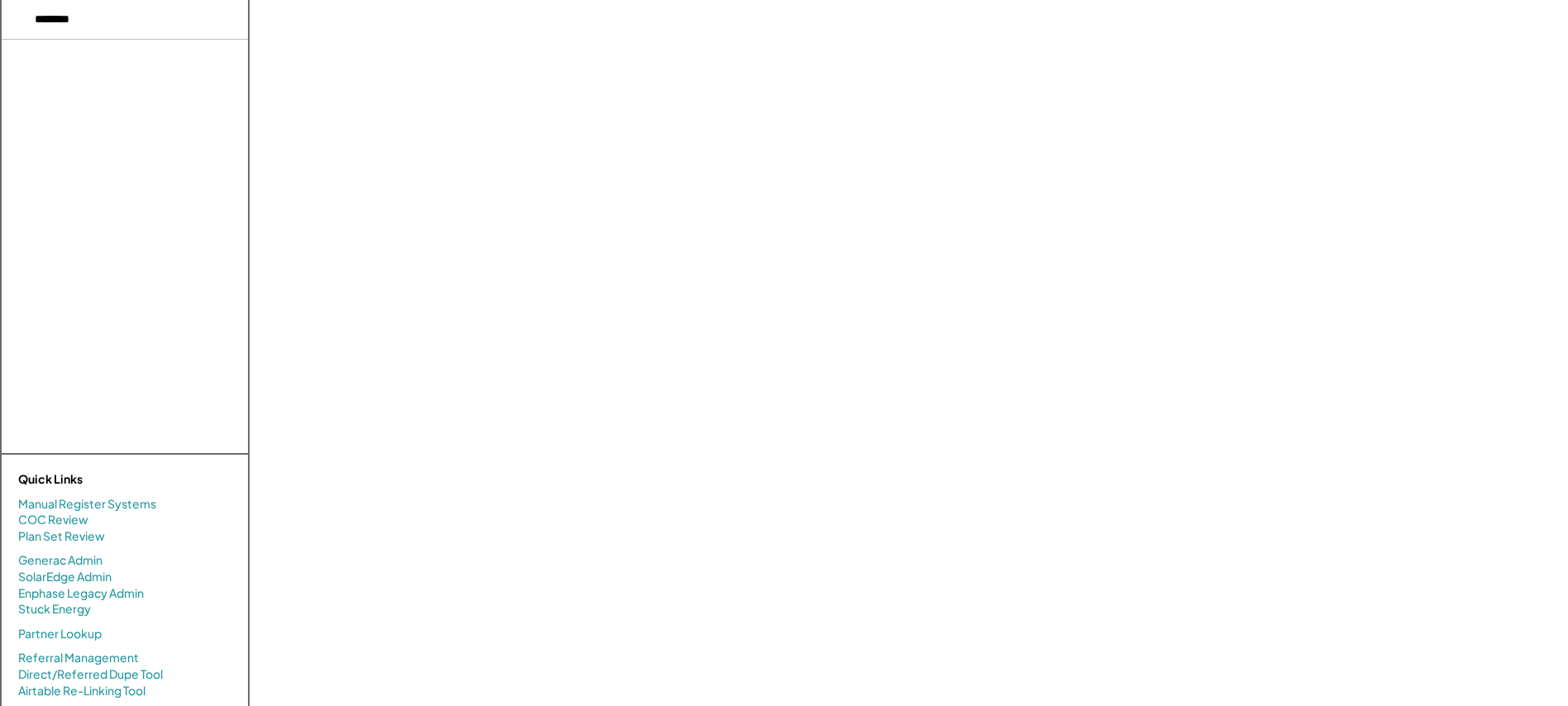 select 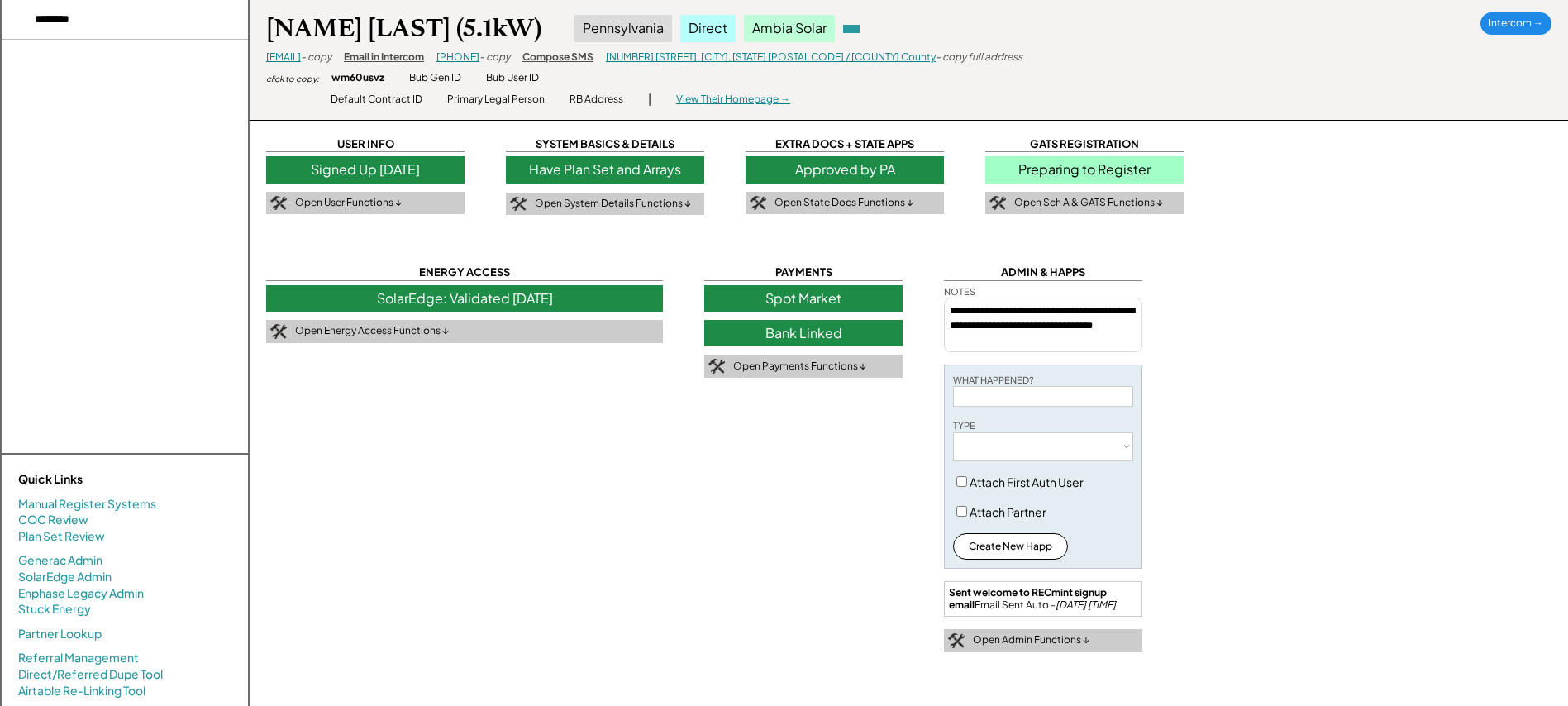 scroll, scrollTop: 186, scrollLeft: 0, axis: vertical 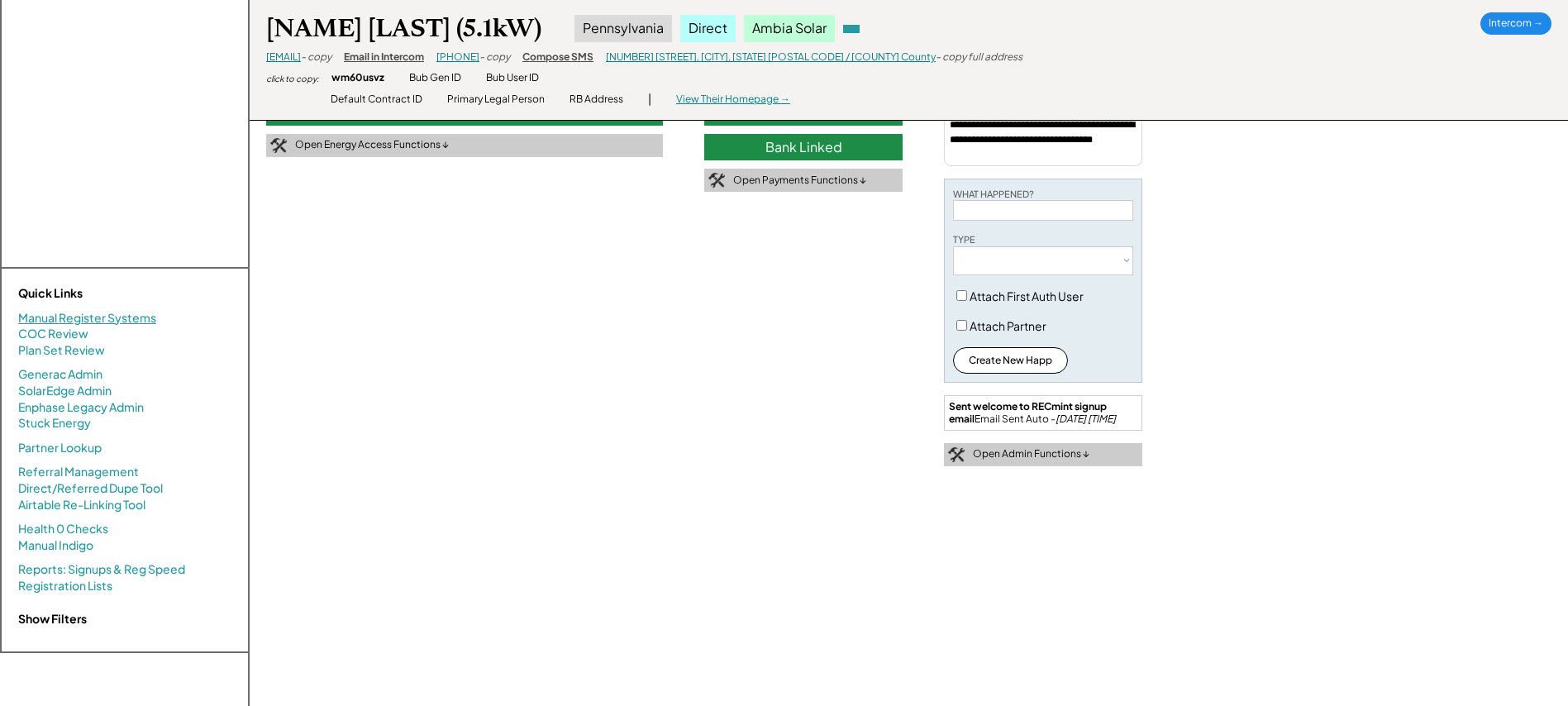 click on "Manual Register Systems" at bounding box center (87, 318) 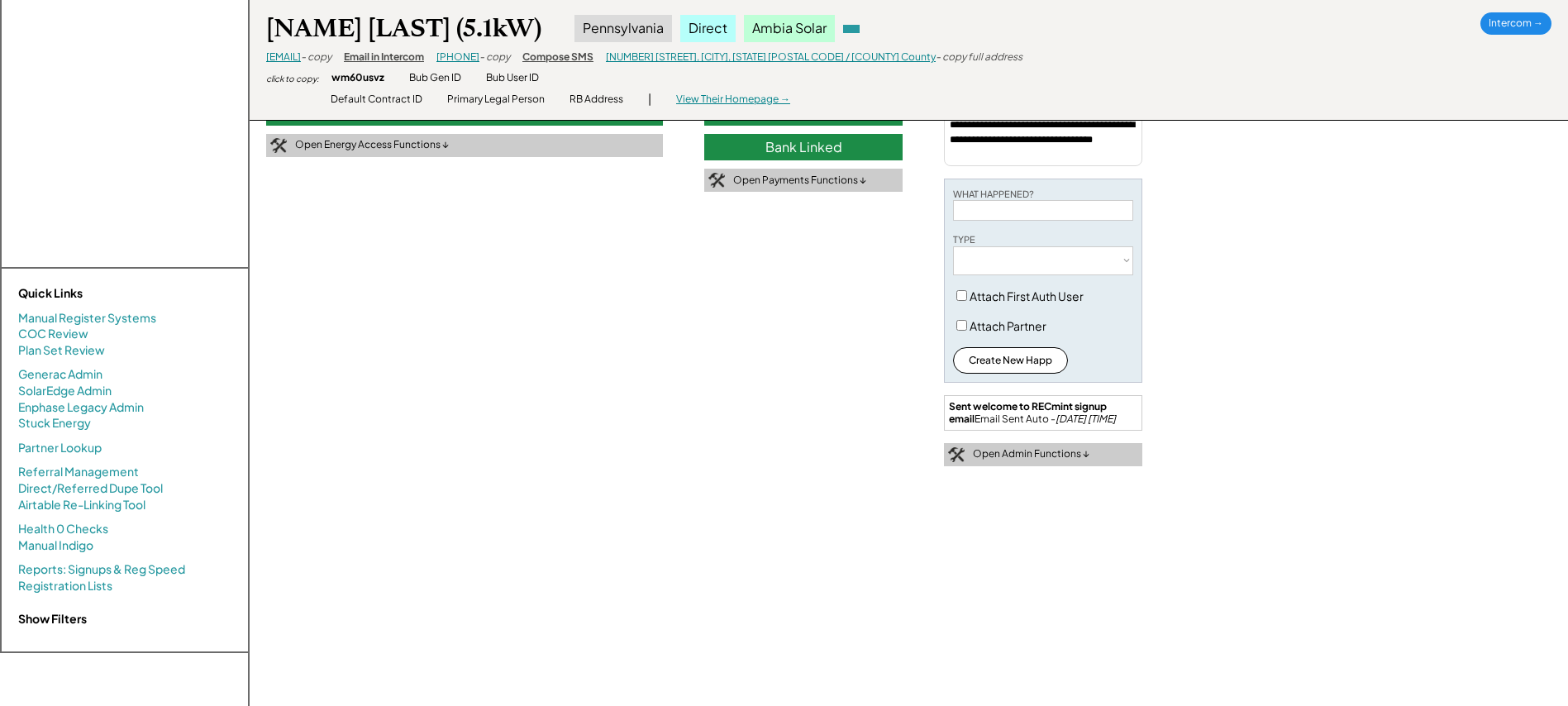 scroll, scrollTop: 32, scrollLeft: 0, axis: vertical 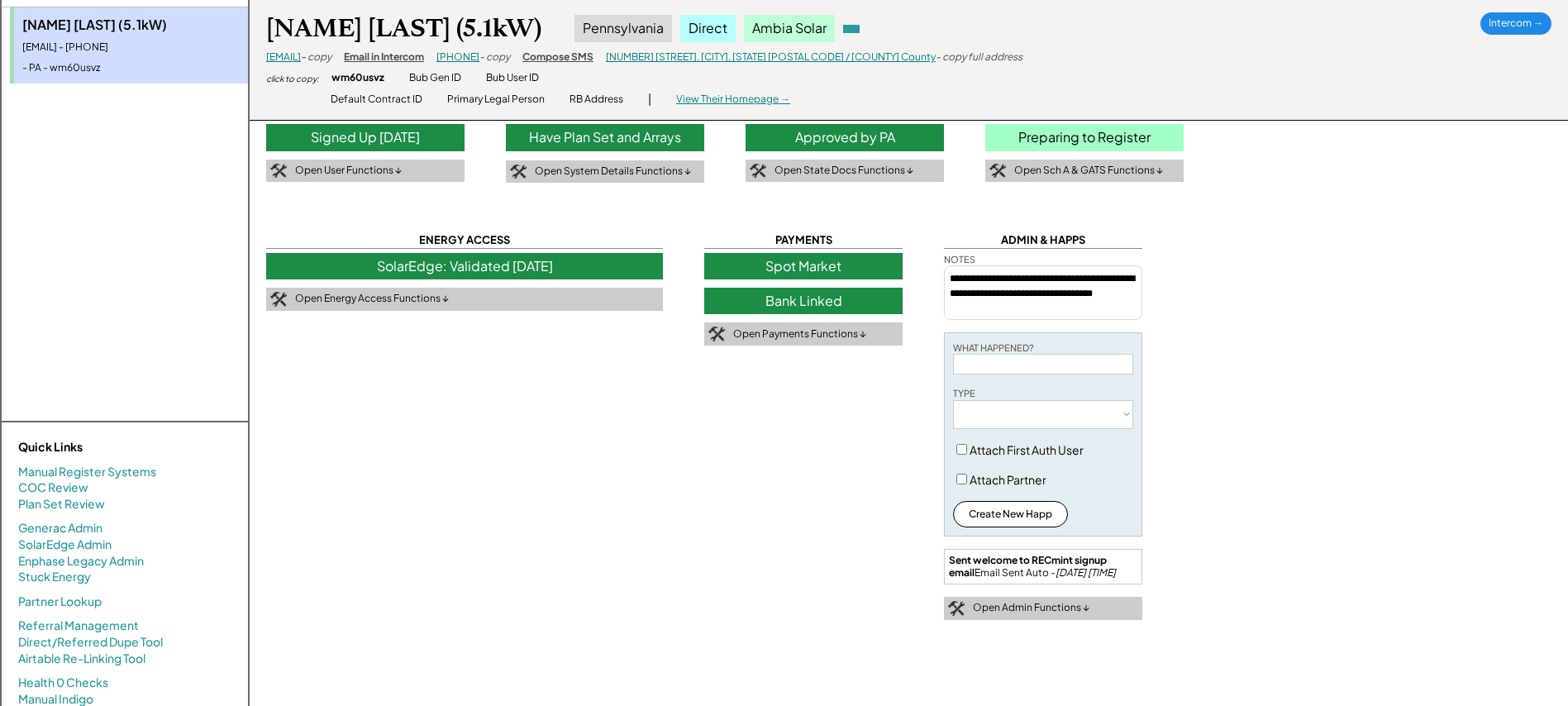 click on "**********" at bounding box center (1043, 293) 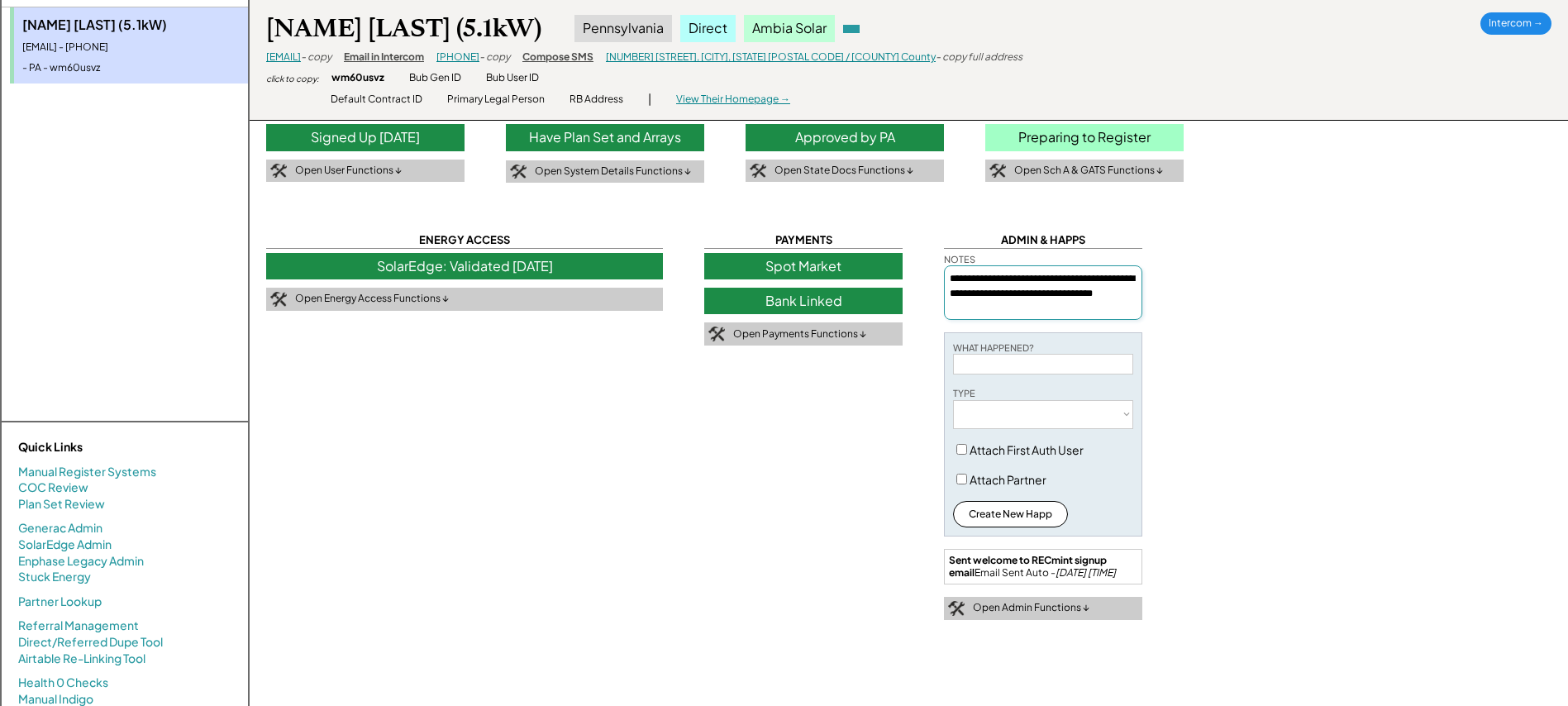 click on "**********" at bounding box center [1043, 293] 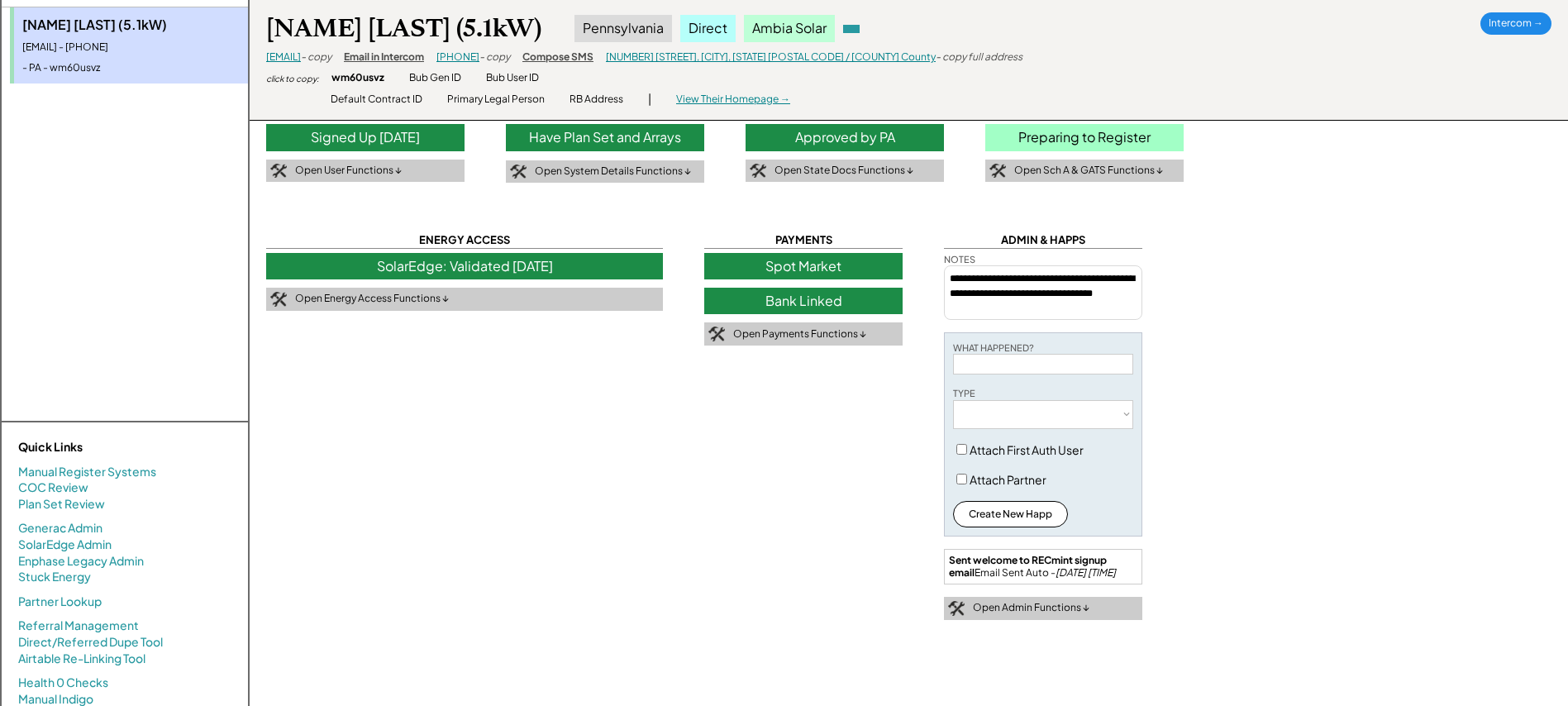 click on "Approved by PA" at bounding box center (845, 137) 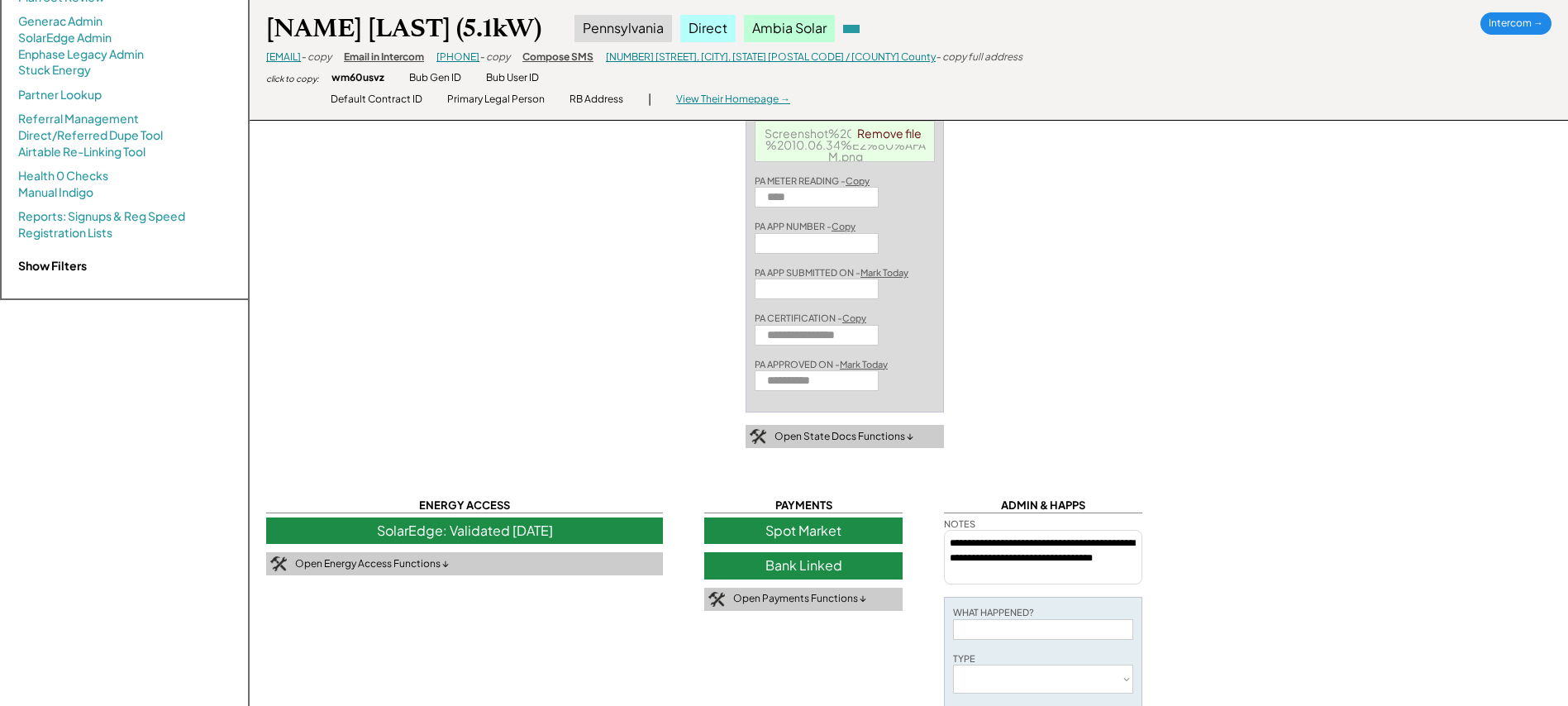 scroll, scrollTop: 639, scrollLeft: 0, axis: vertical 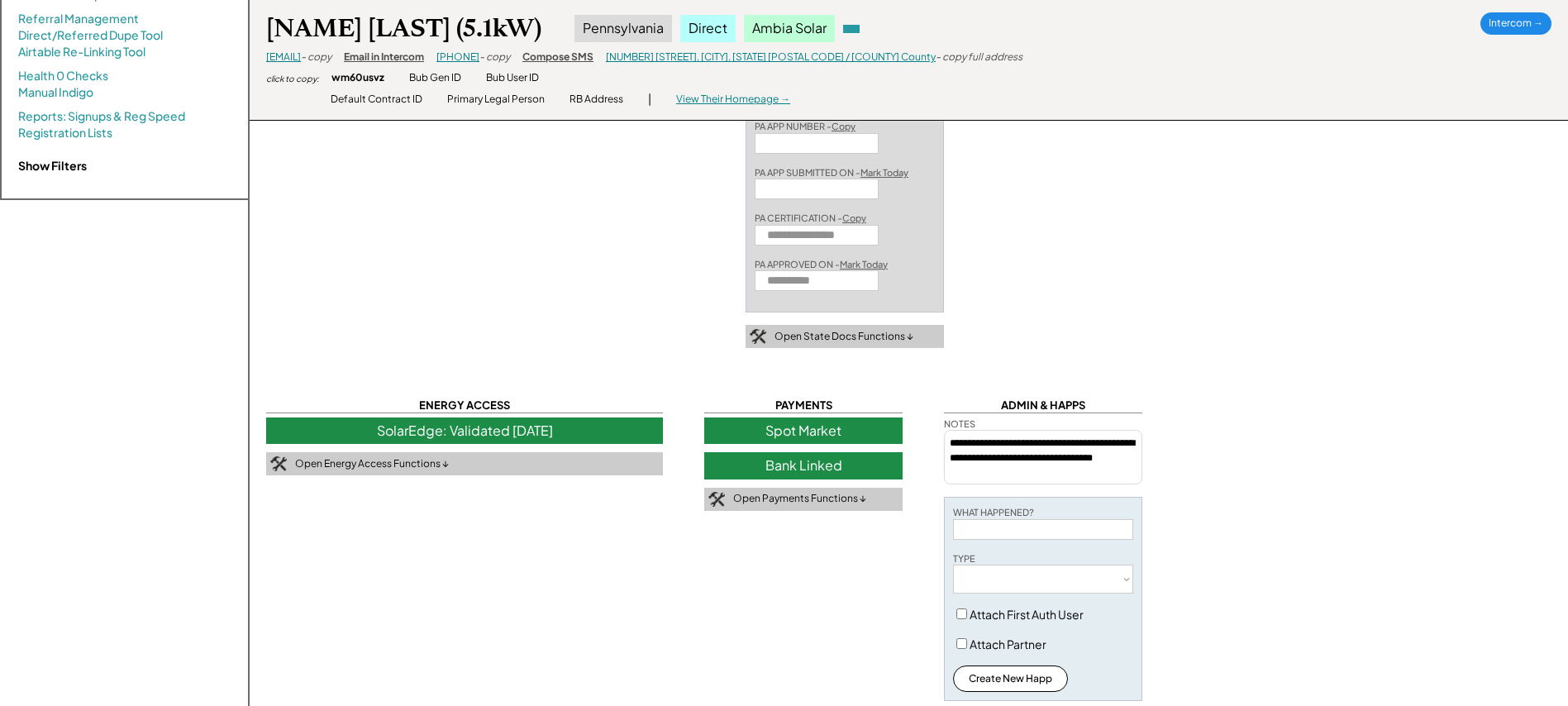 click on "**********" at bounding box center (1043, 457) 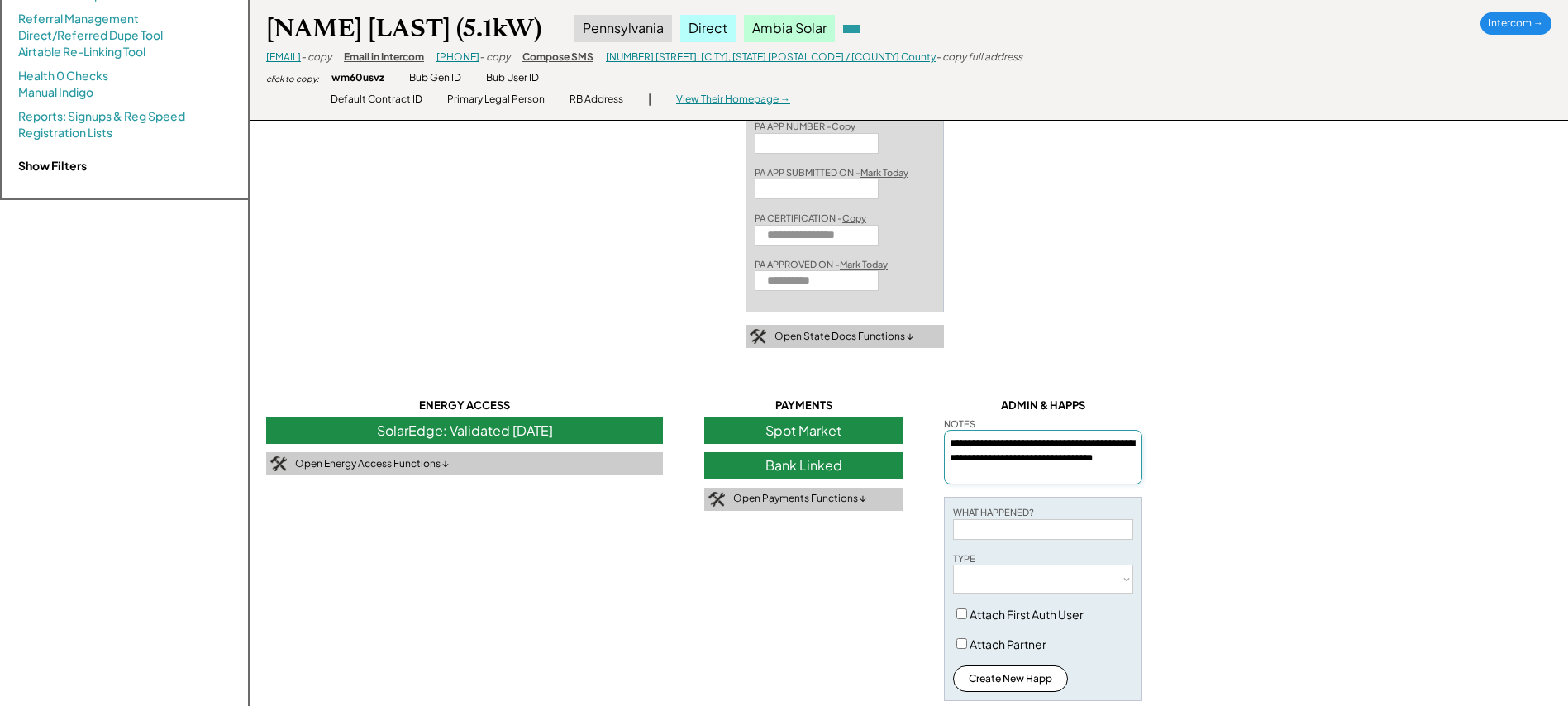 click on "**********" at bounding box center (1043, 457) 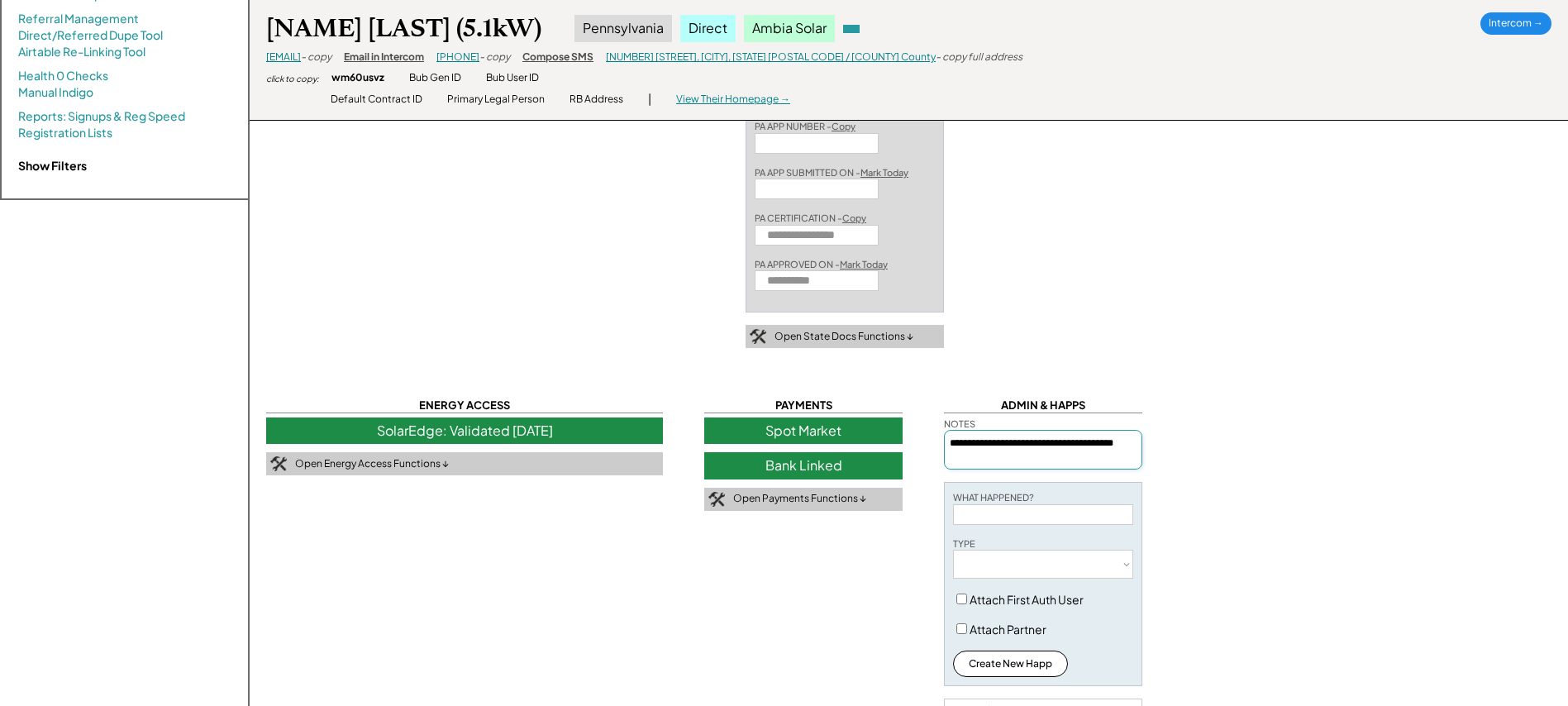 type on "**********" 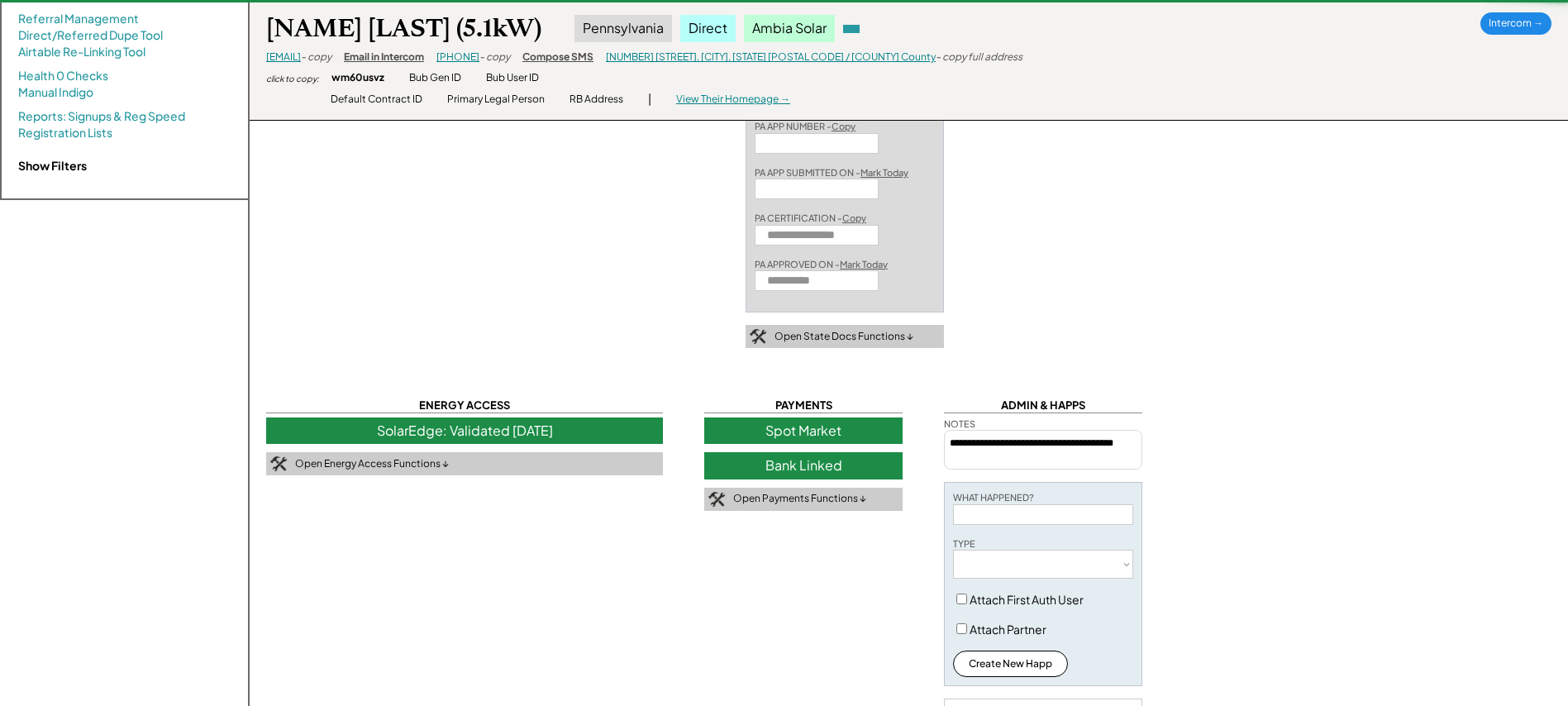 scroll, scrollTop: 0, scrollLeft: 0, axis: both 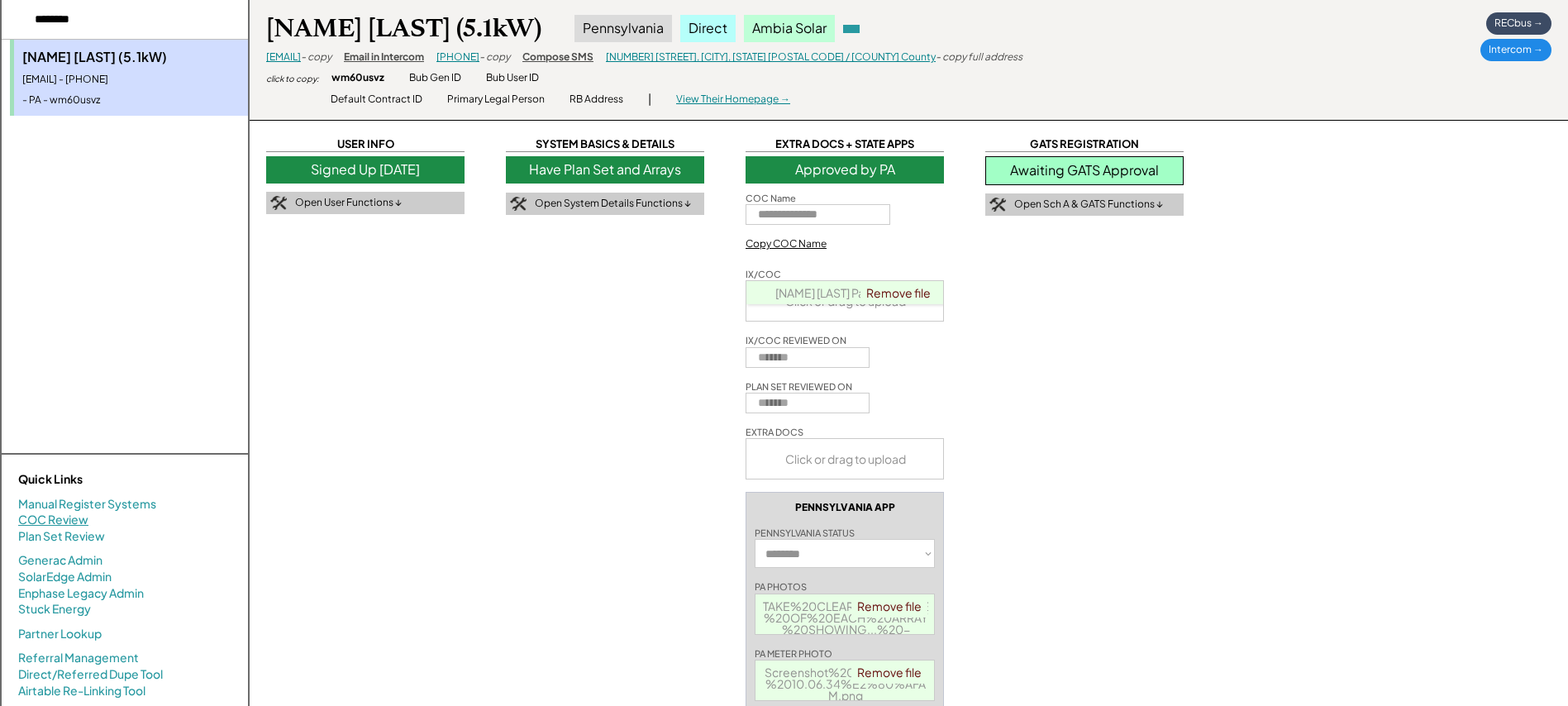 click on "COC Review" at bounding box center [53, 520] 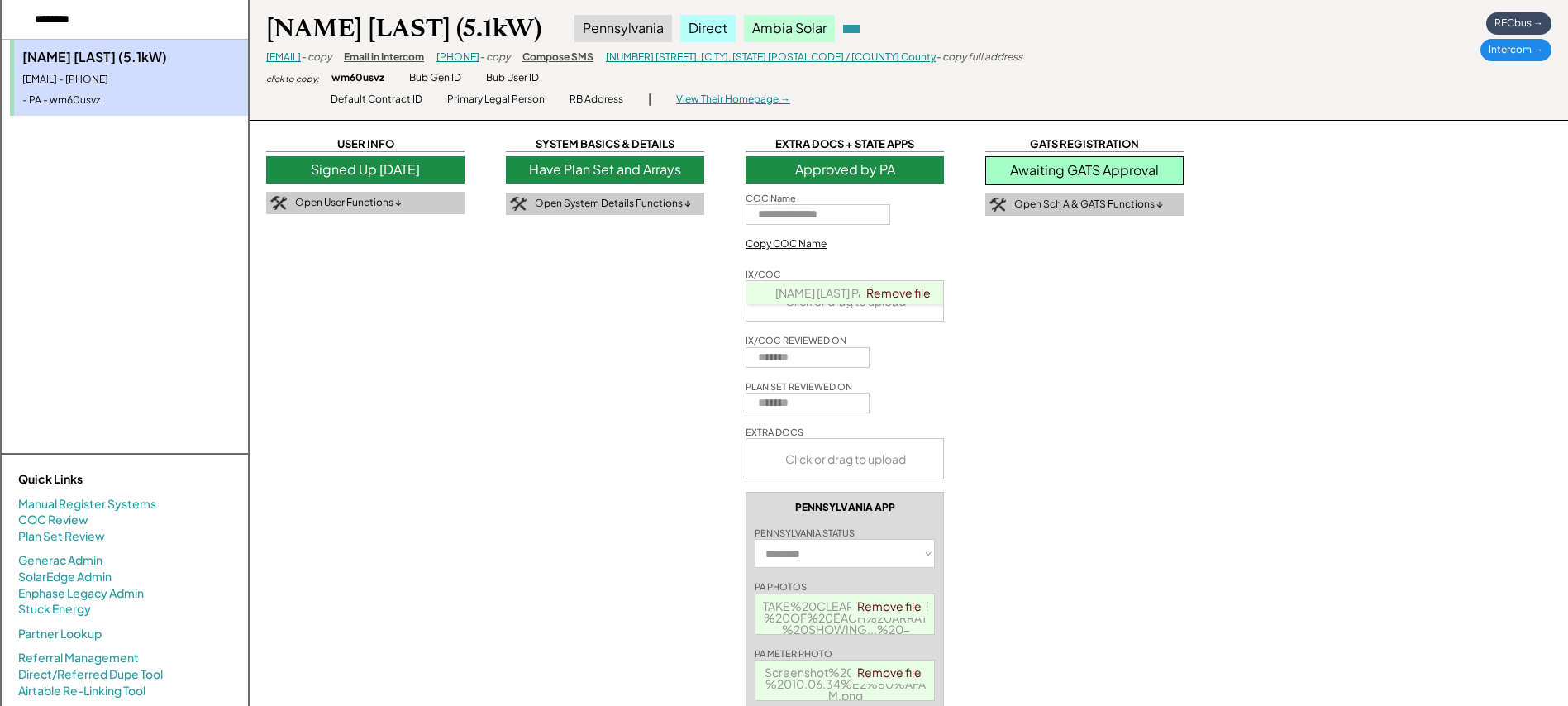 type 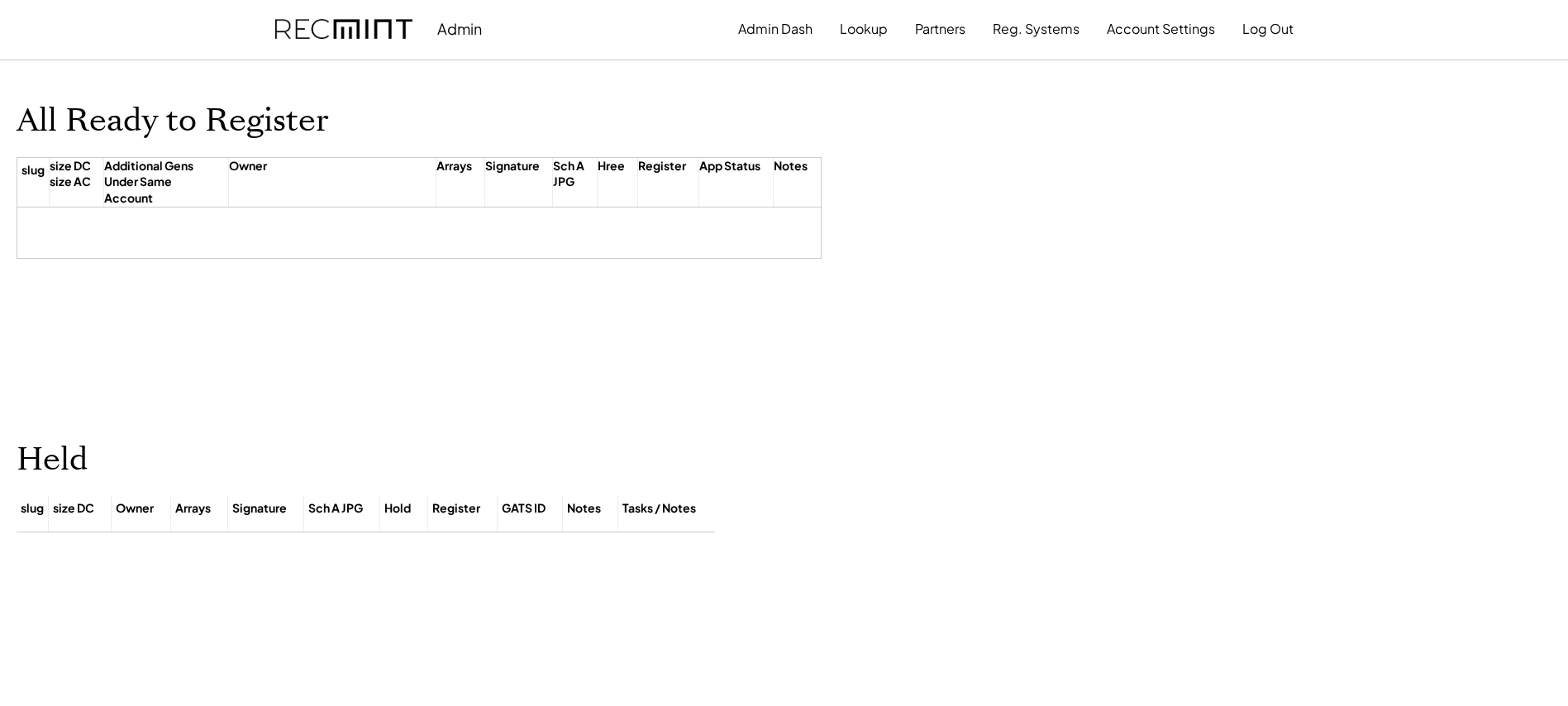 scroll, scrollTop: 0, scrollLeft: 0, axis: both 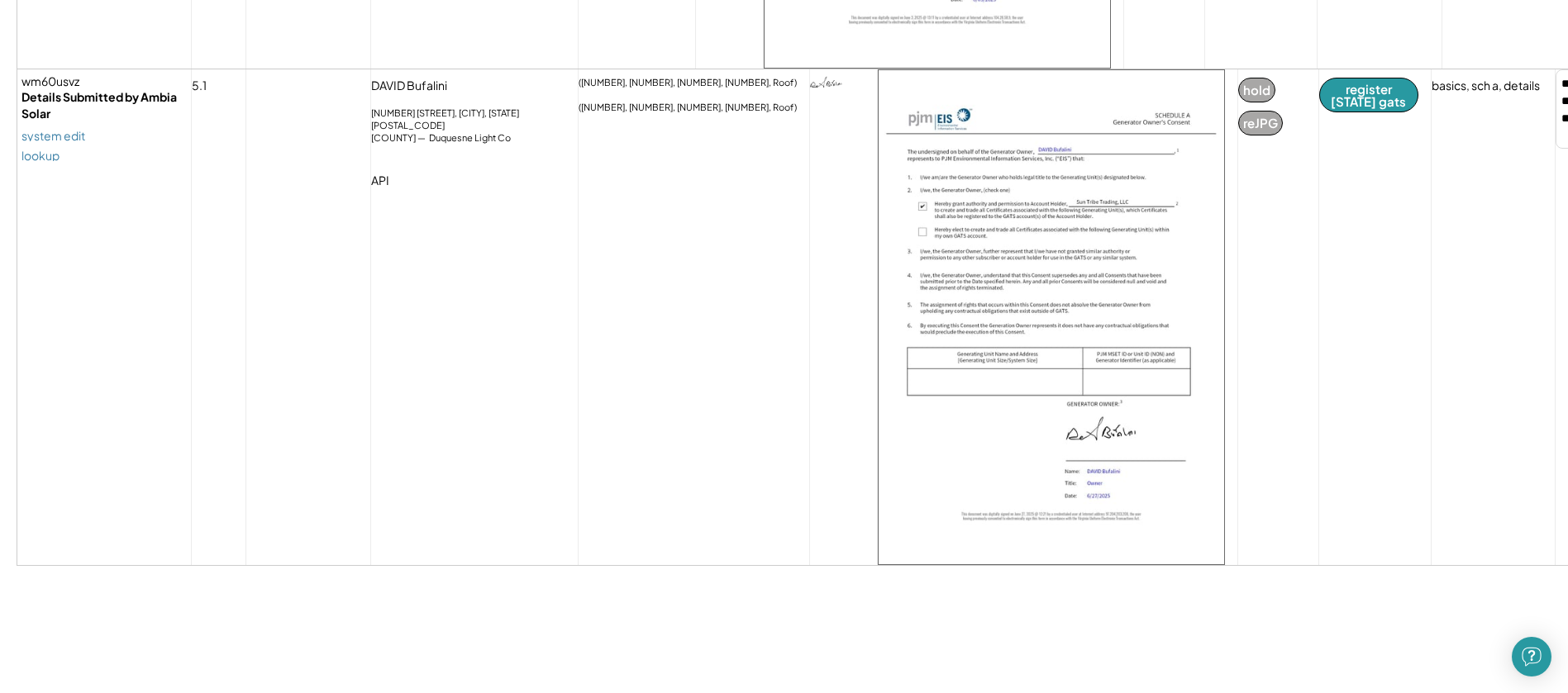type on "**********" 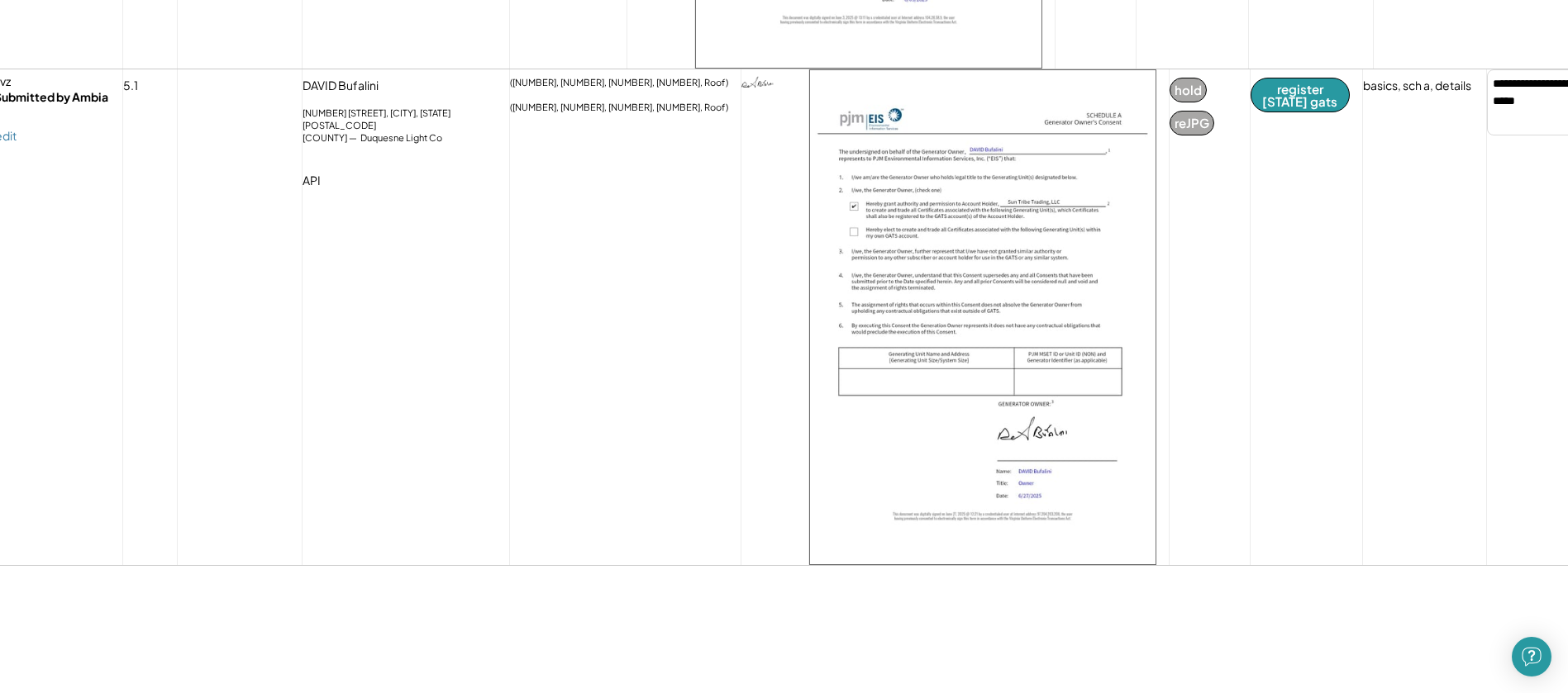 scroll, scrollTop: 4109, scrollLeft: 0, axis: vertical 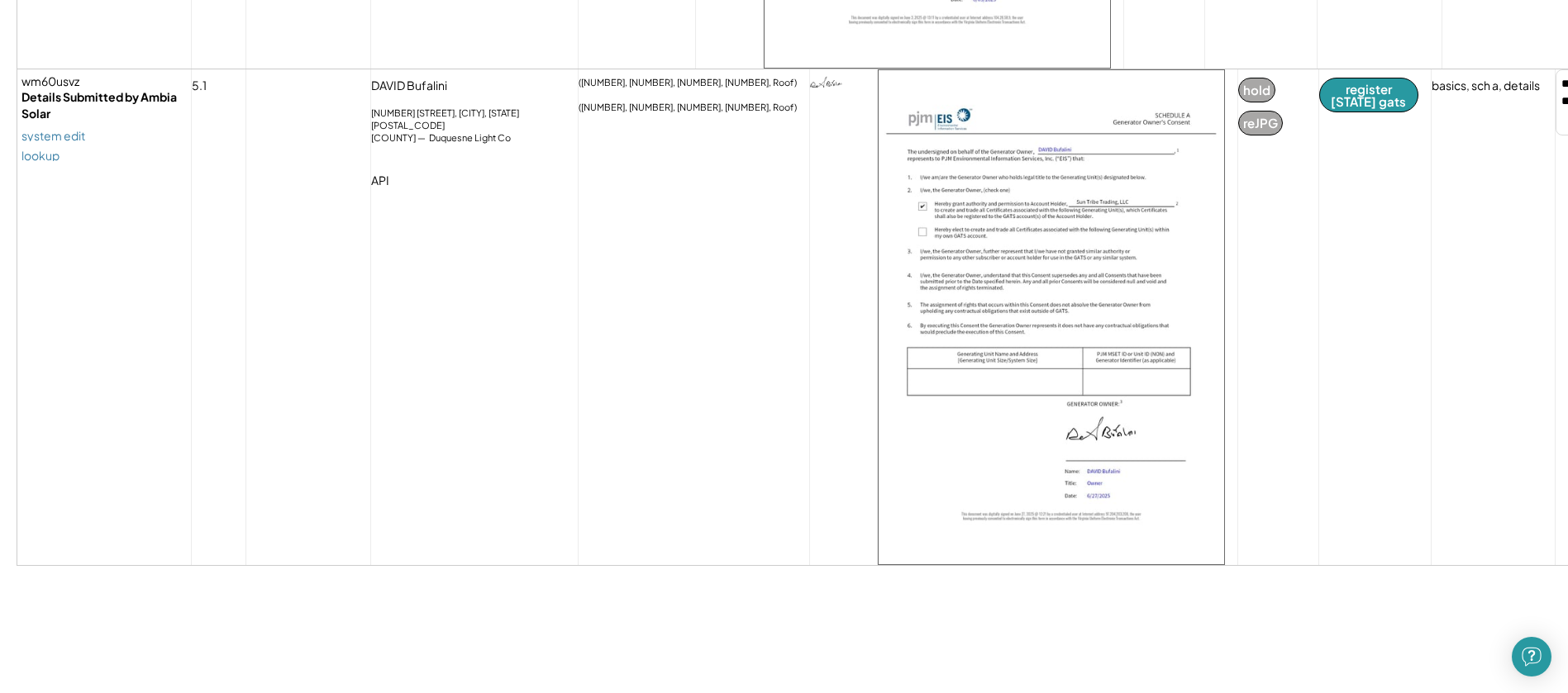 click on "[FIRST] [LAST] [NUMBER] [STREET], [CITY], [STATE] [POSTAL_CODE] [COUNTY] —  Duquesne Light Co API" at bounding box center [474, 317] 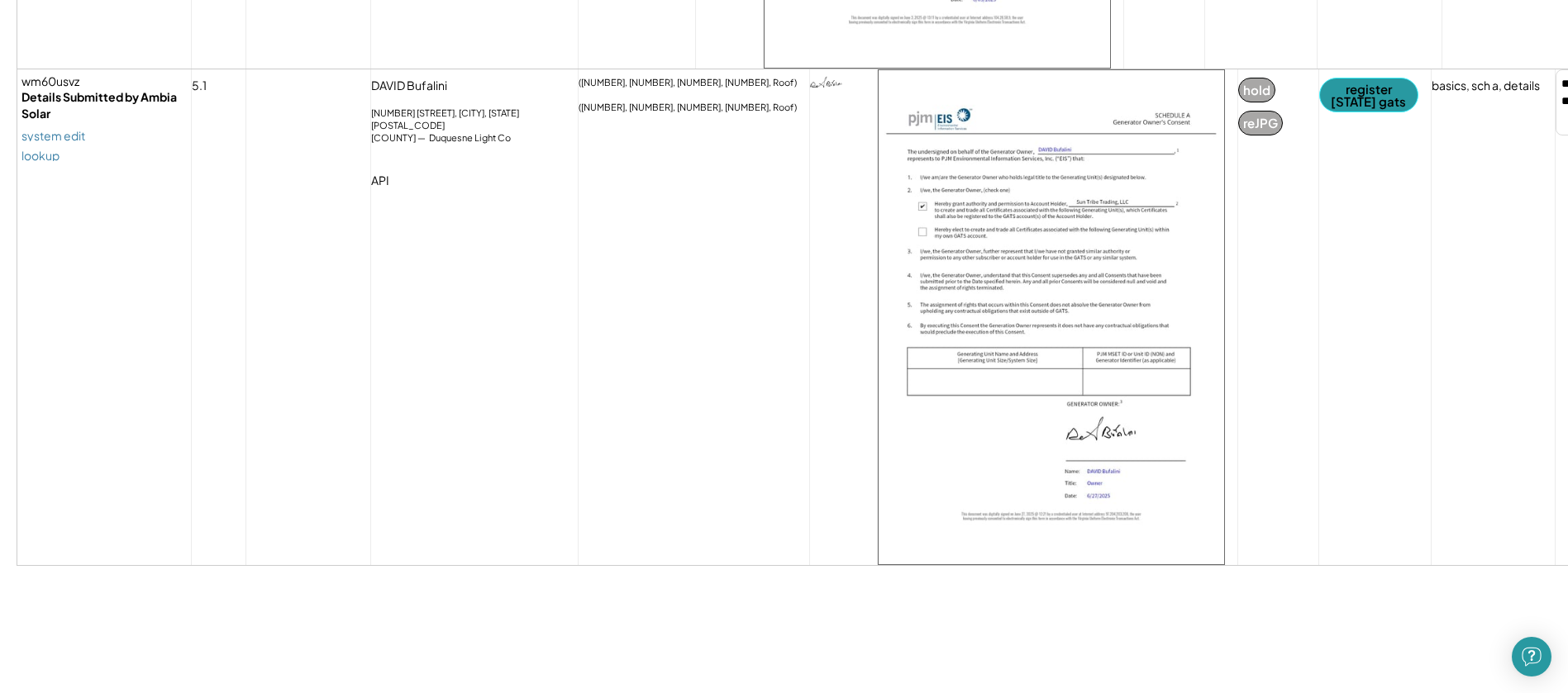 click on "register PA gats" at bounding box center (1369, 95) 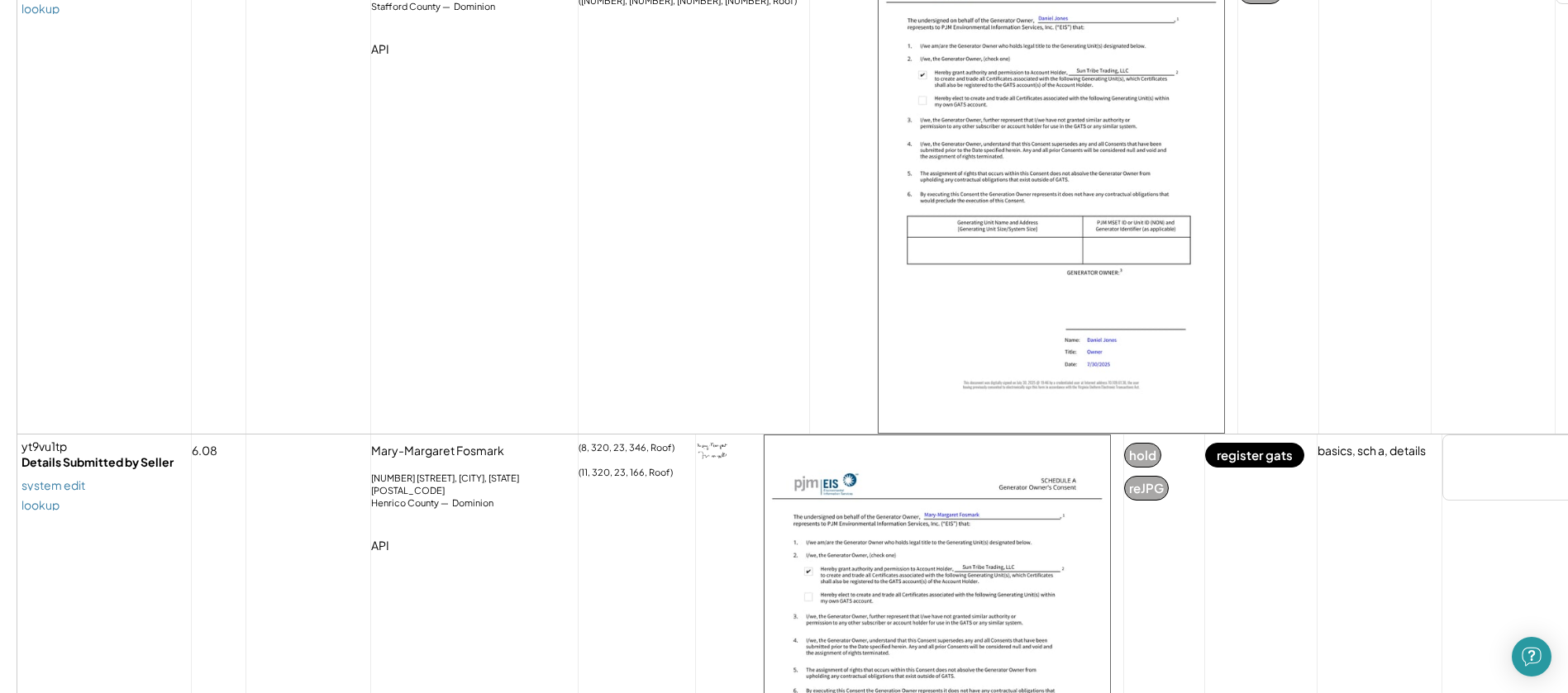 scroll, scrollTop: 998, scrollLeft: 0, axis: vertical 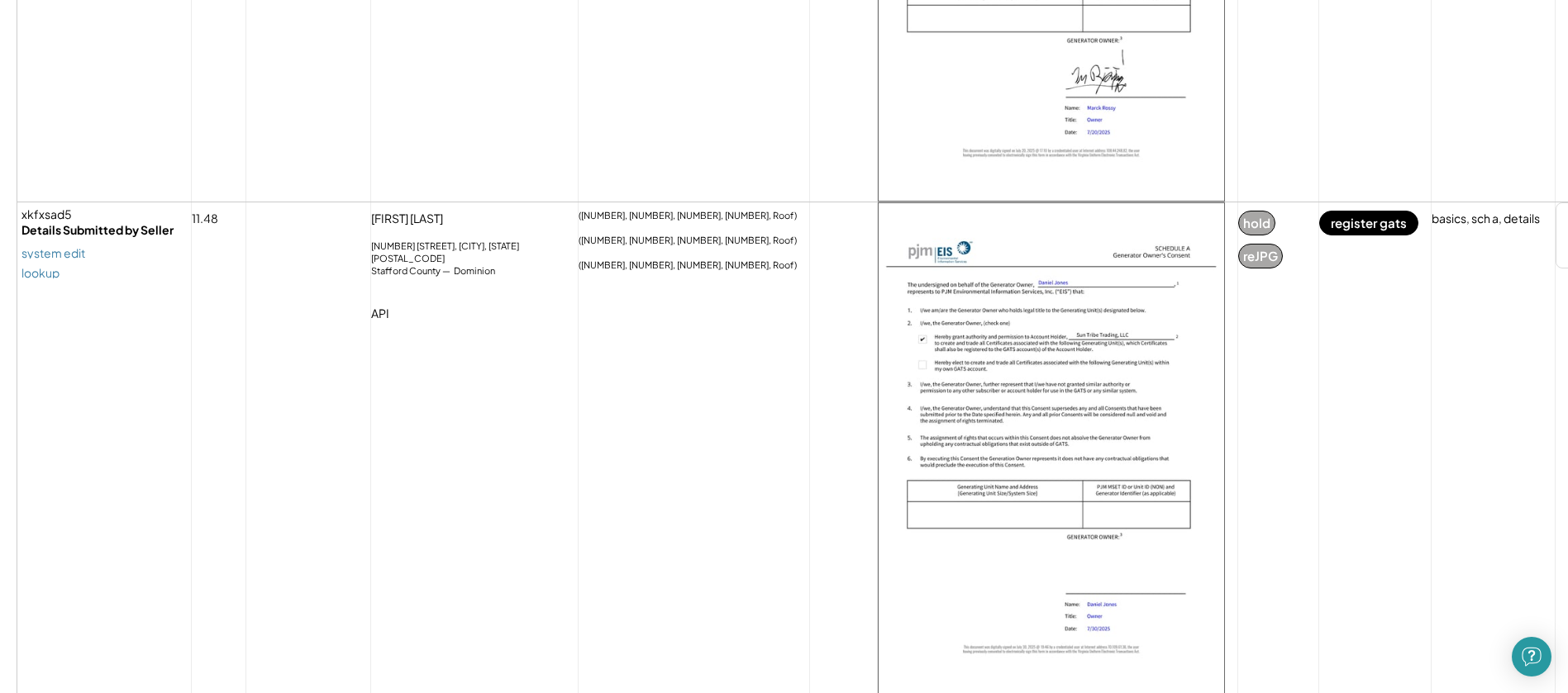 click on "lookup" at bounding box center [41, 273] 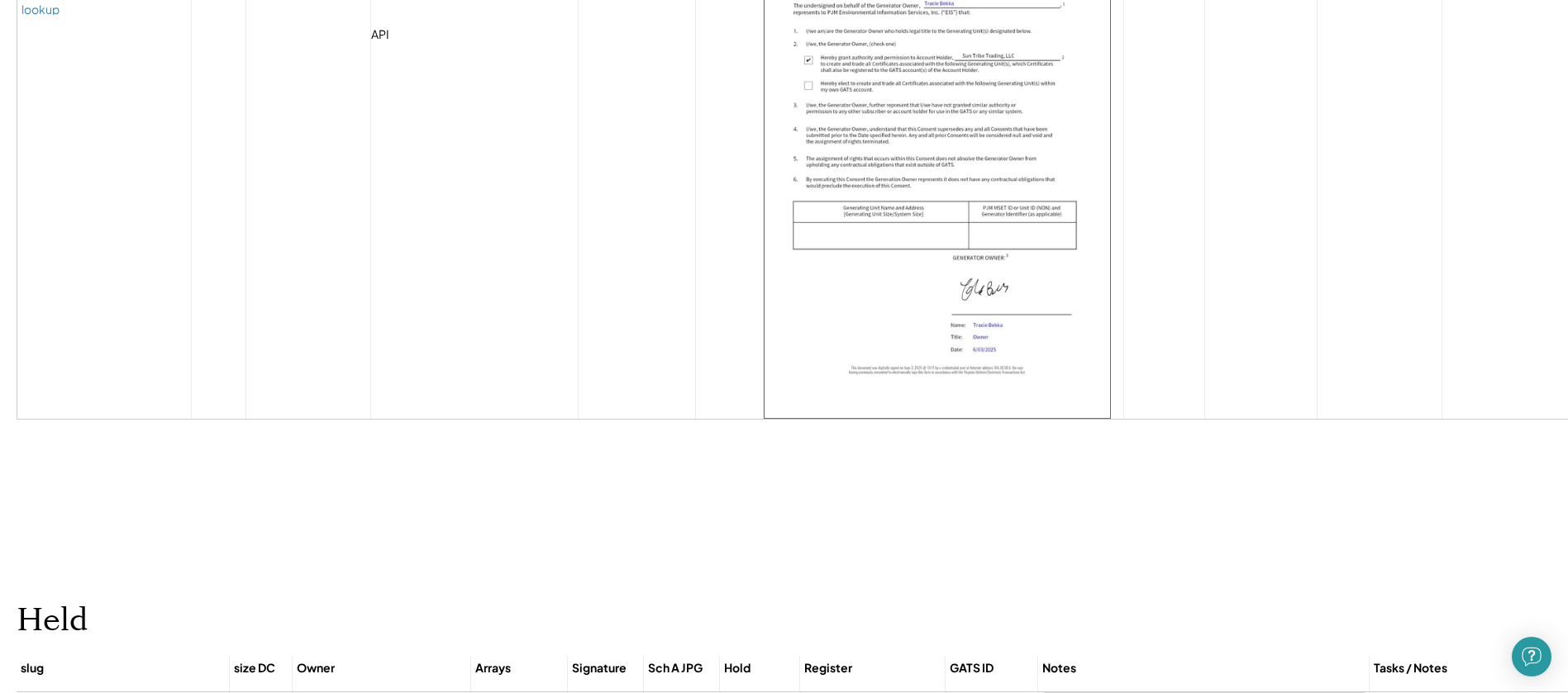 scroll, scrollTop: 2983, scrollLeft: 0, axis: vertical 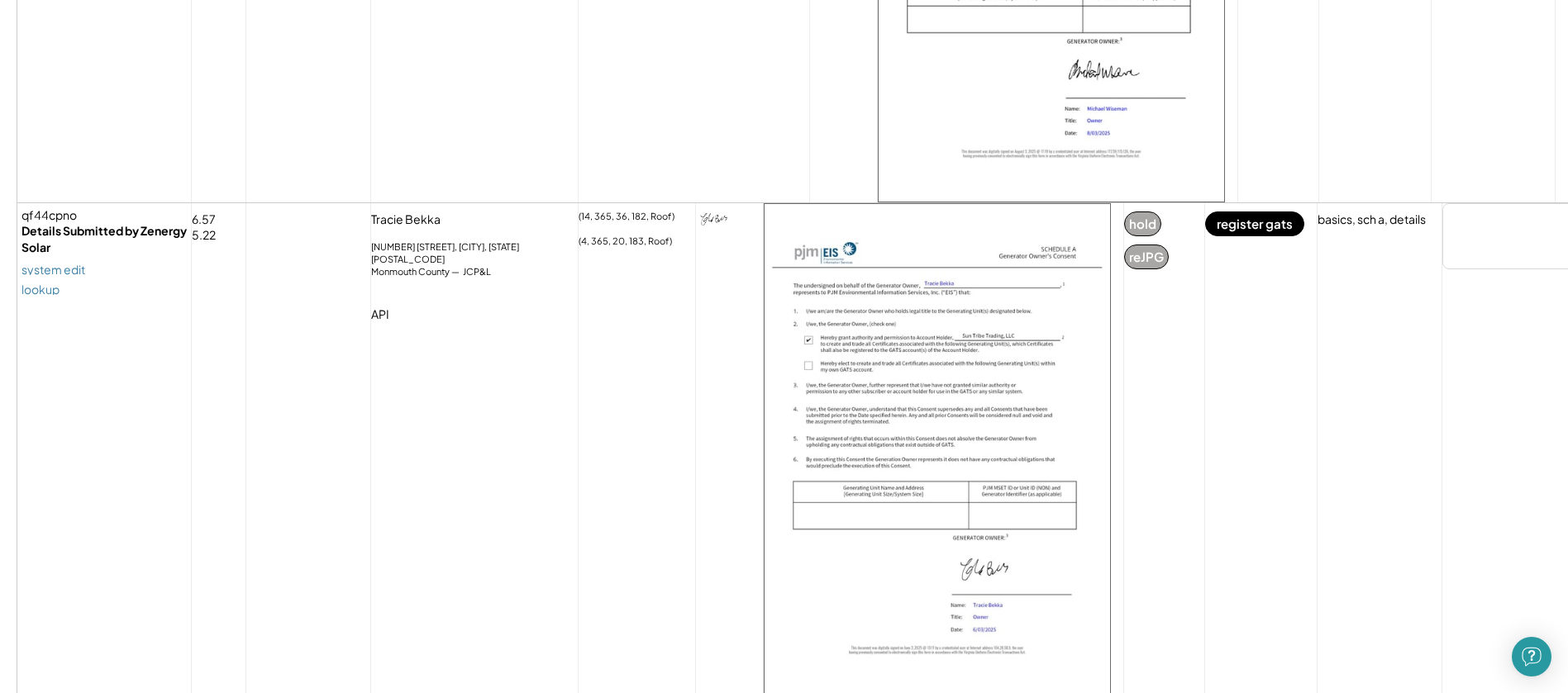 click on "Tracie Bekka 7 5th St, Matawan, NJ 07747 Monmouth County —  JCP&L API" at bounding box center [474, 451] 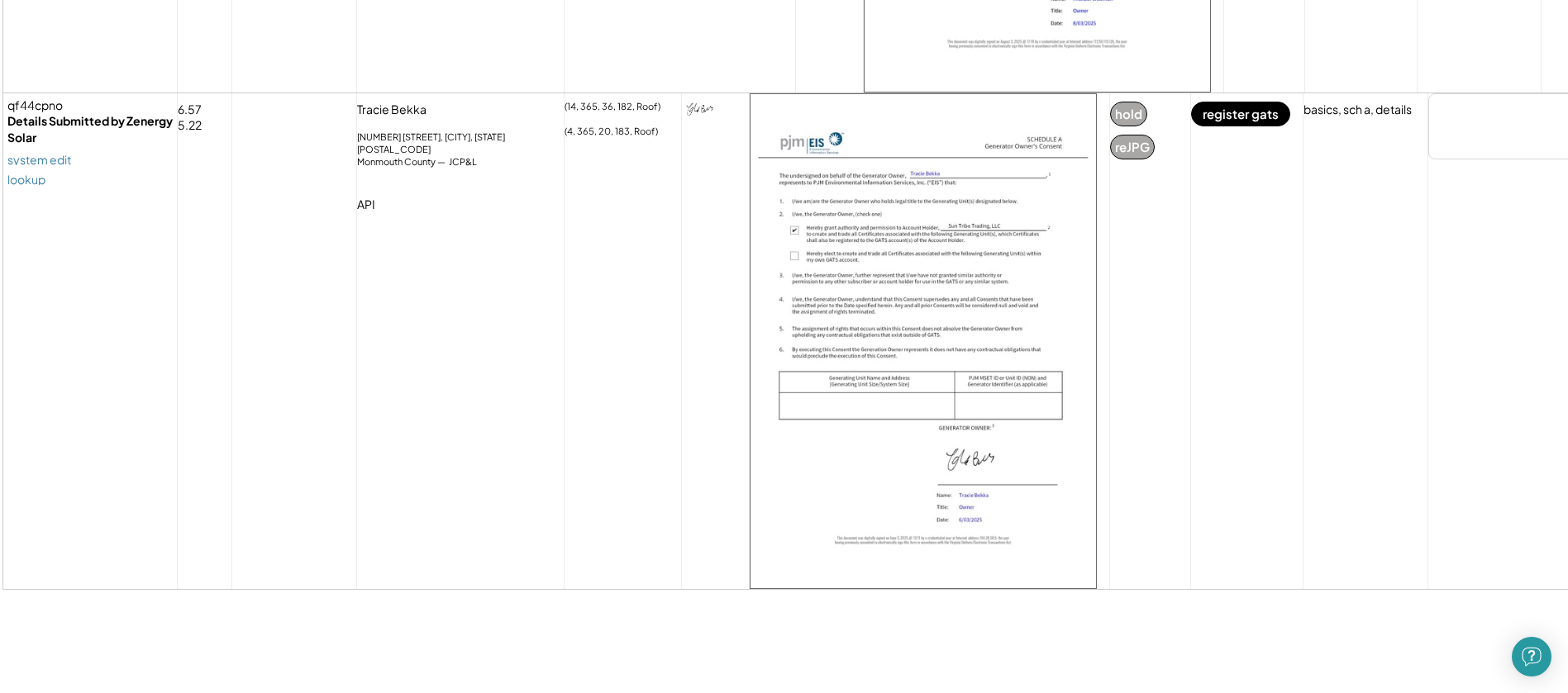 scroll, scrollTop: 3092, scrollLeft: 0, axis: vertical 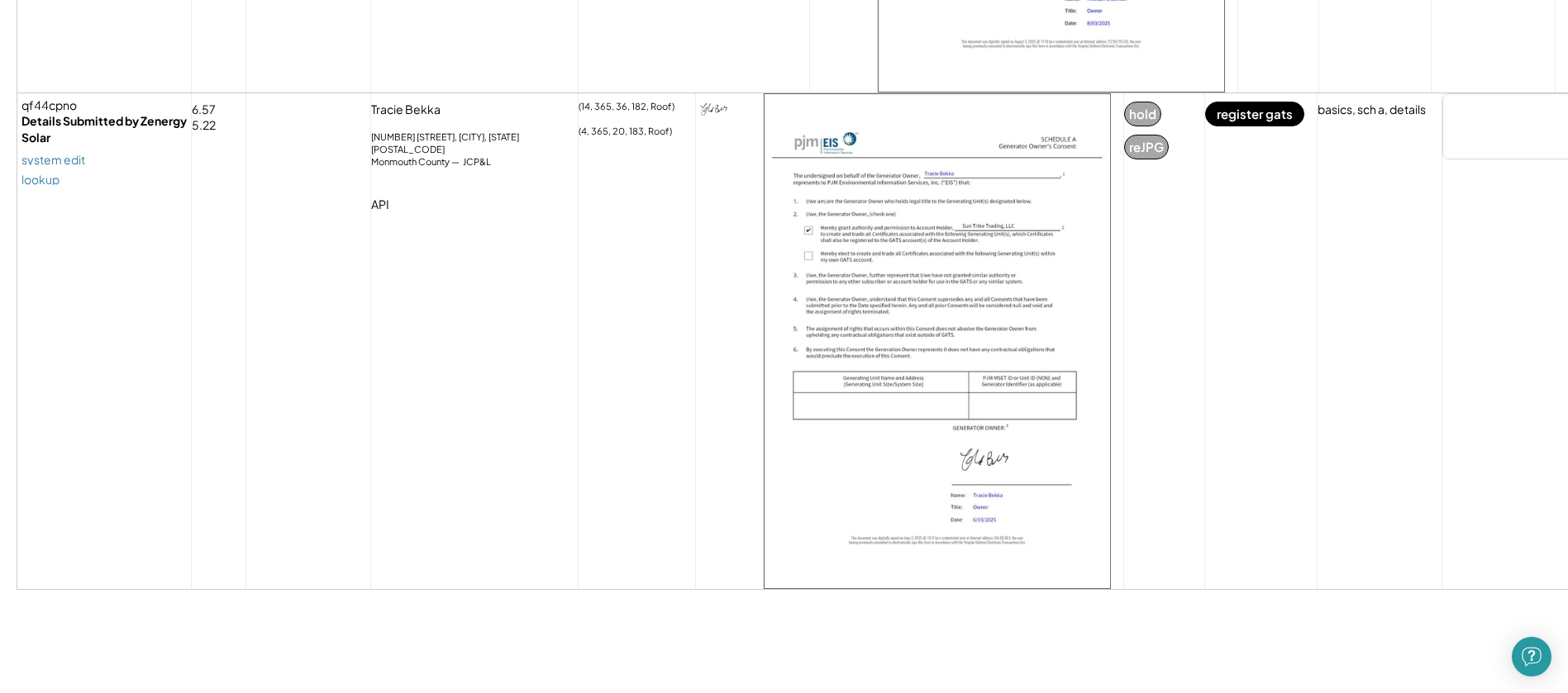 click on "Tracie Bekka 7 5th St, Matawan, NJ 07747 Monmouth County —  JCP&L API" at bounding box center [474, 341] 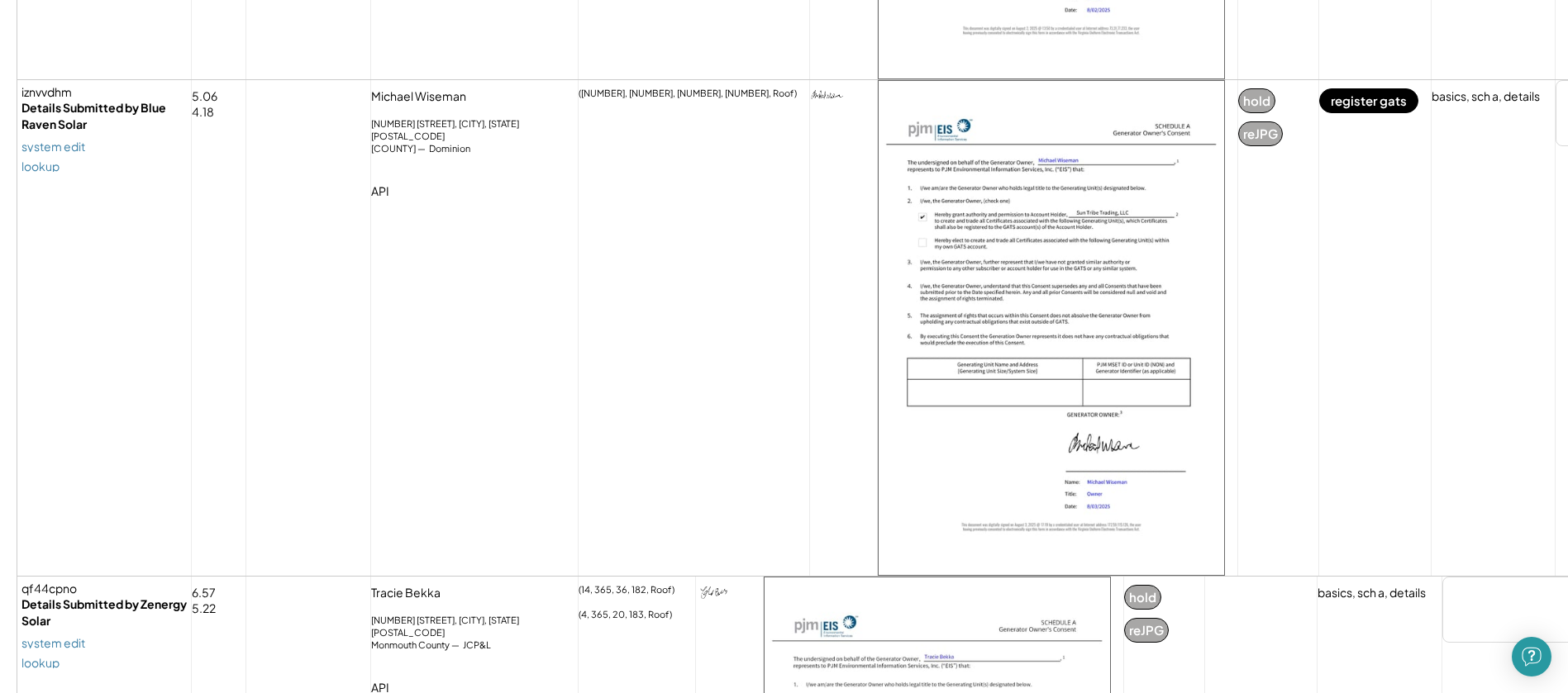 scroll, scrollTop: 2524, scrollLeft: 0, axis: vertical 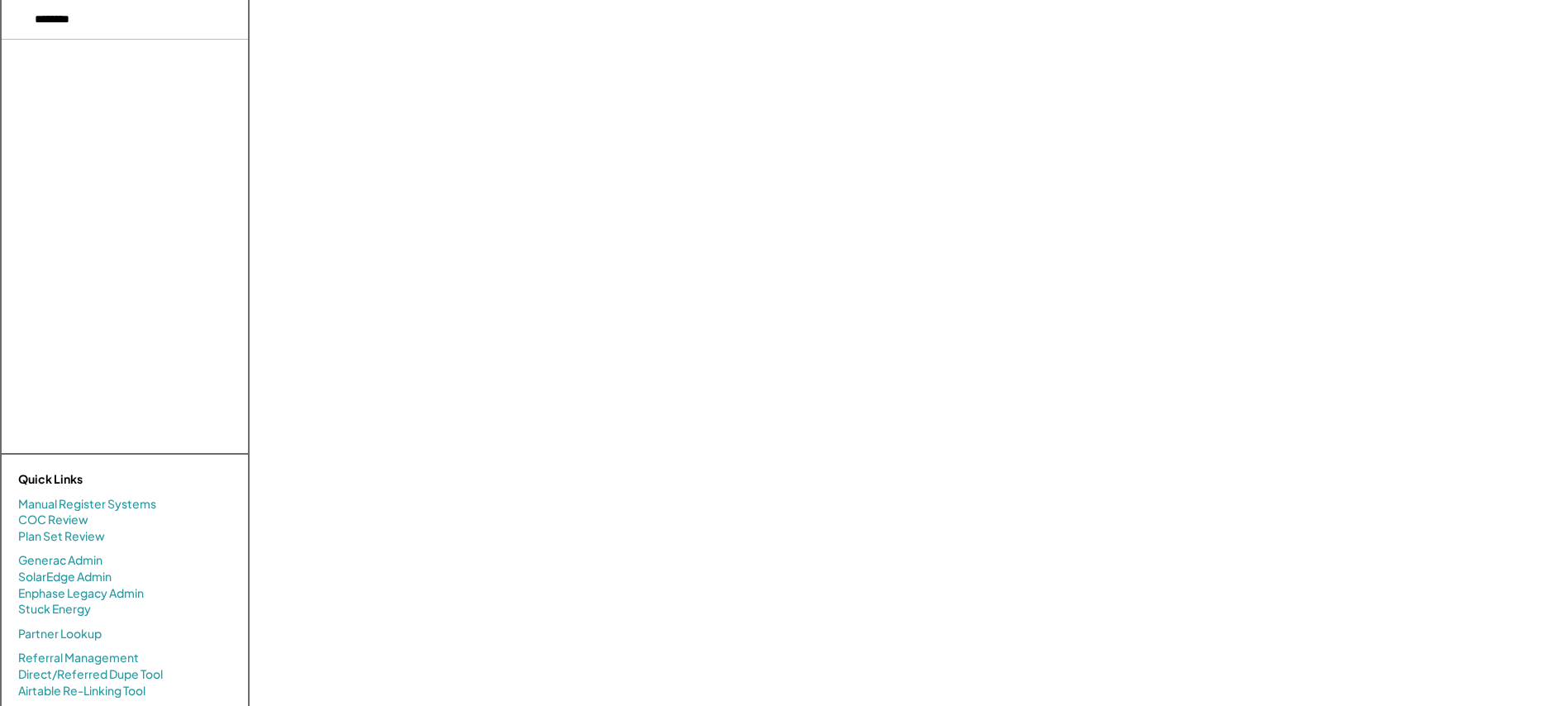 select on "**********" 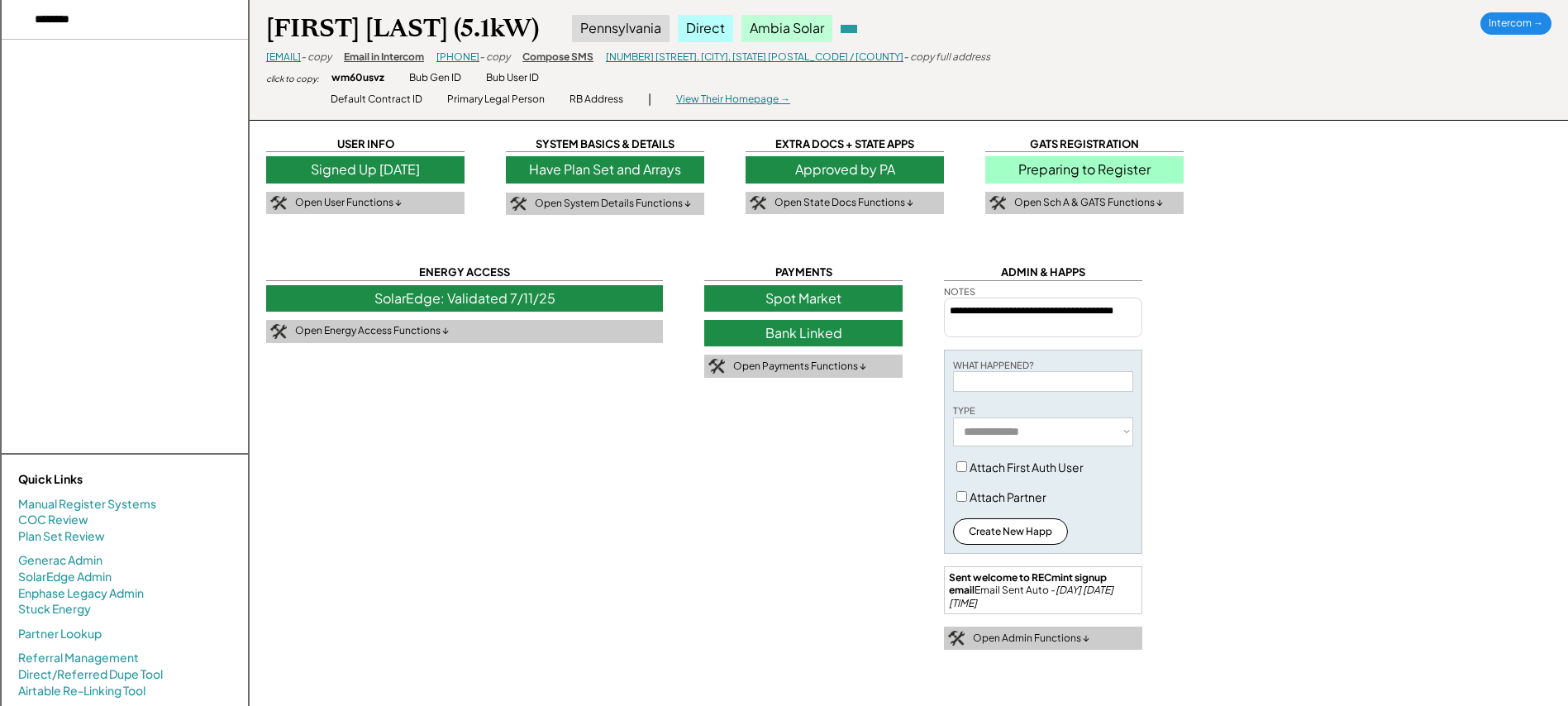 click on "GATS REGISTRATION Preparing to Register Open Sch A & GATS Functions ↓" at bounding box center (1084, 175) 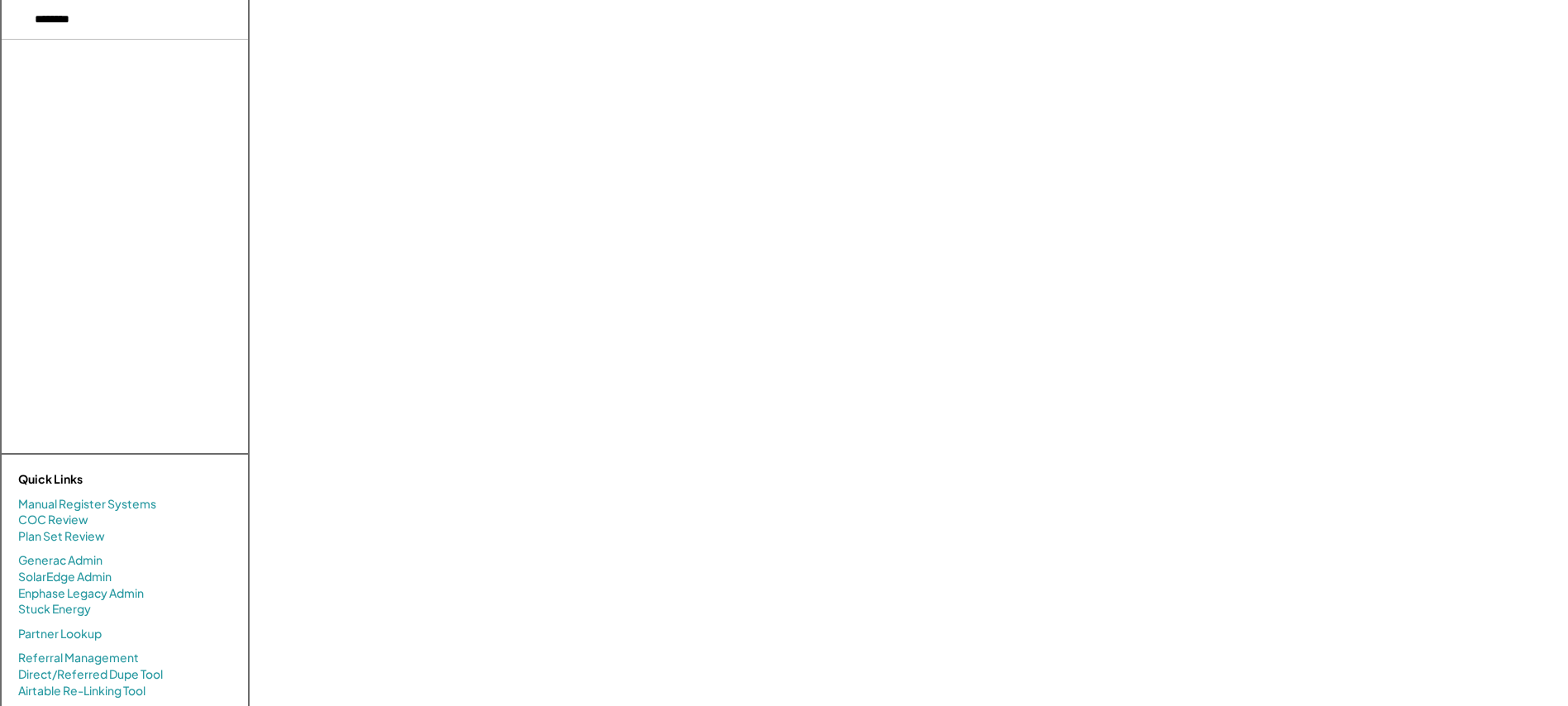 select on "**********" 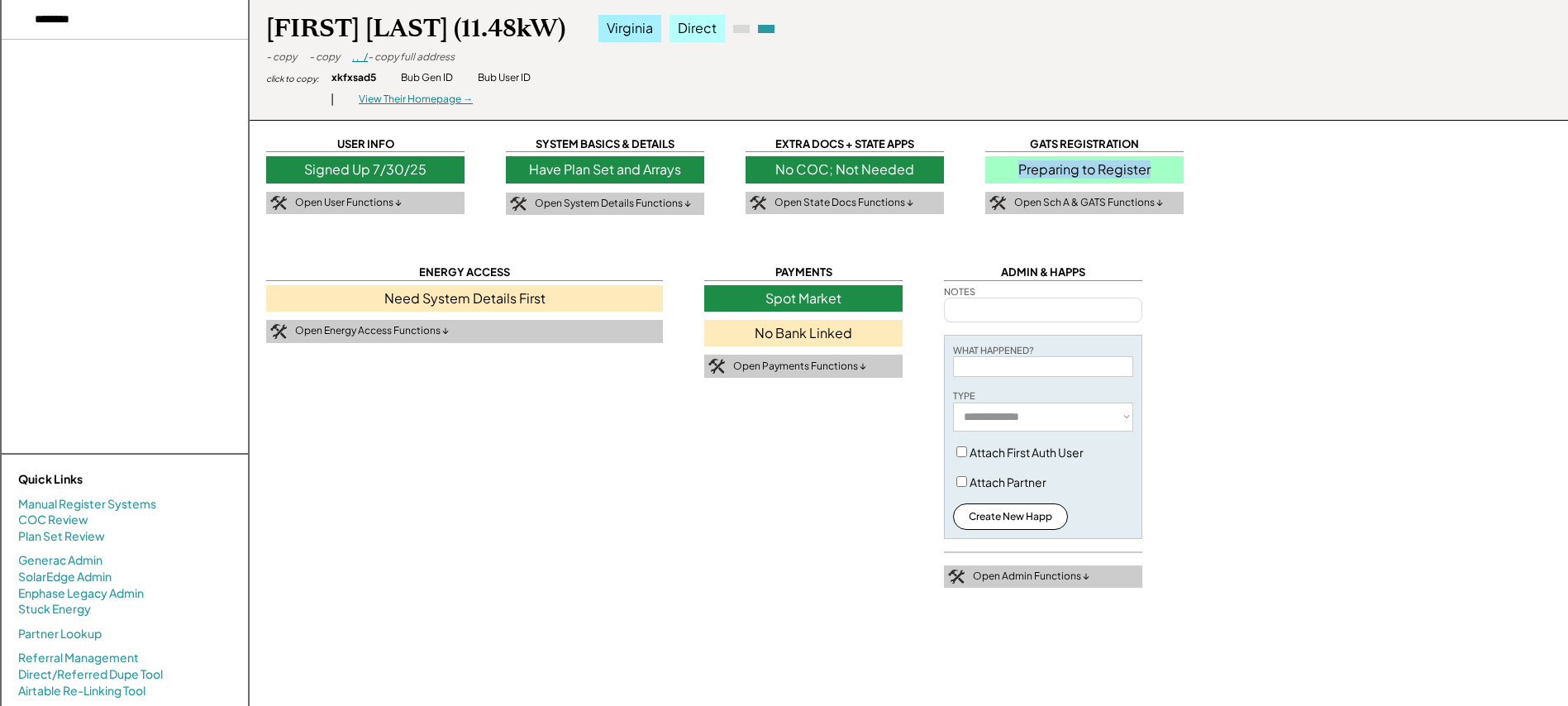 click on "Preparing to Register" at bounding box center (1084, 169) 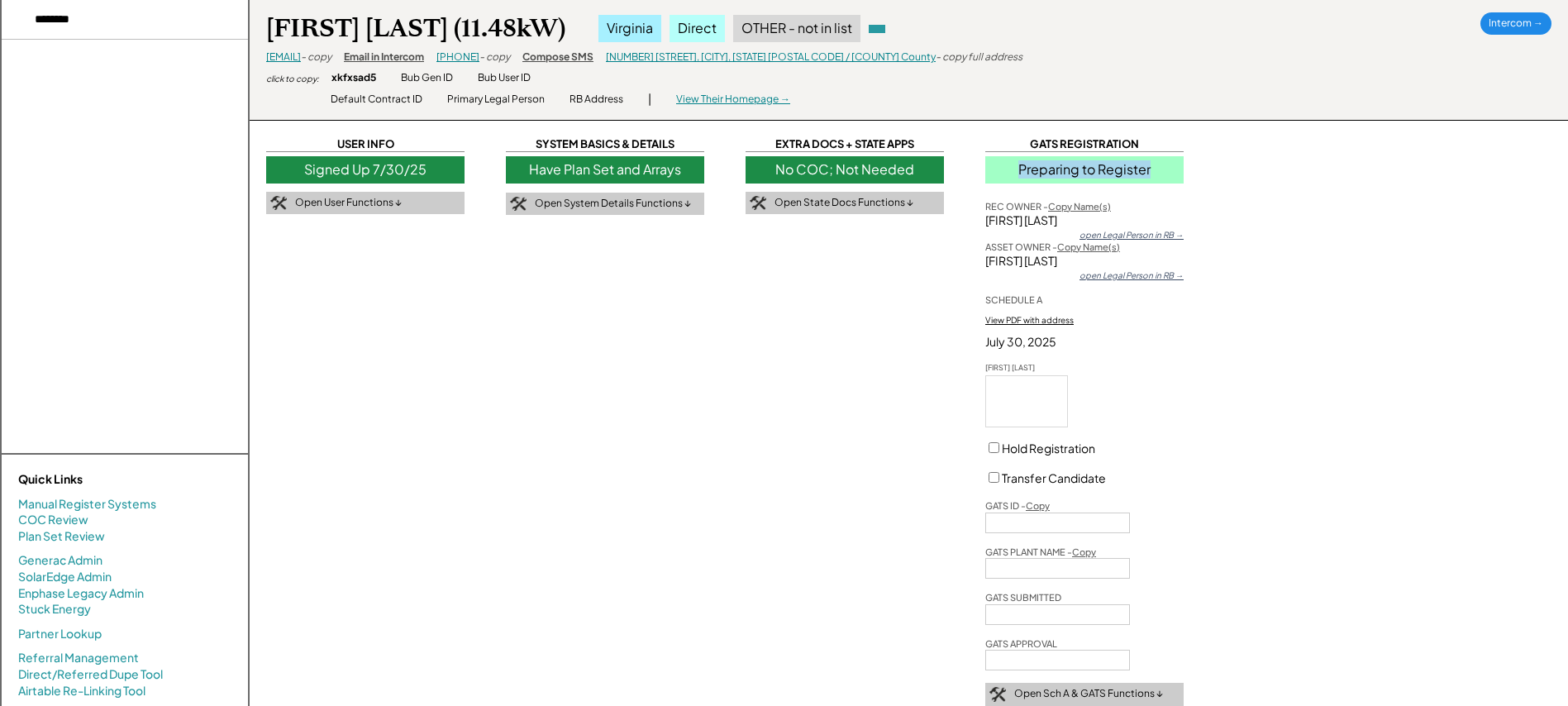 scroll, scrollTop: 285, scrollLeft: 0, axis: vertical 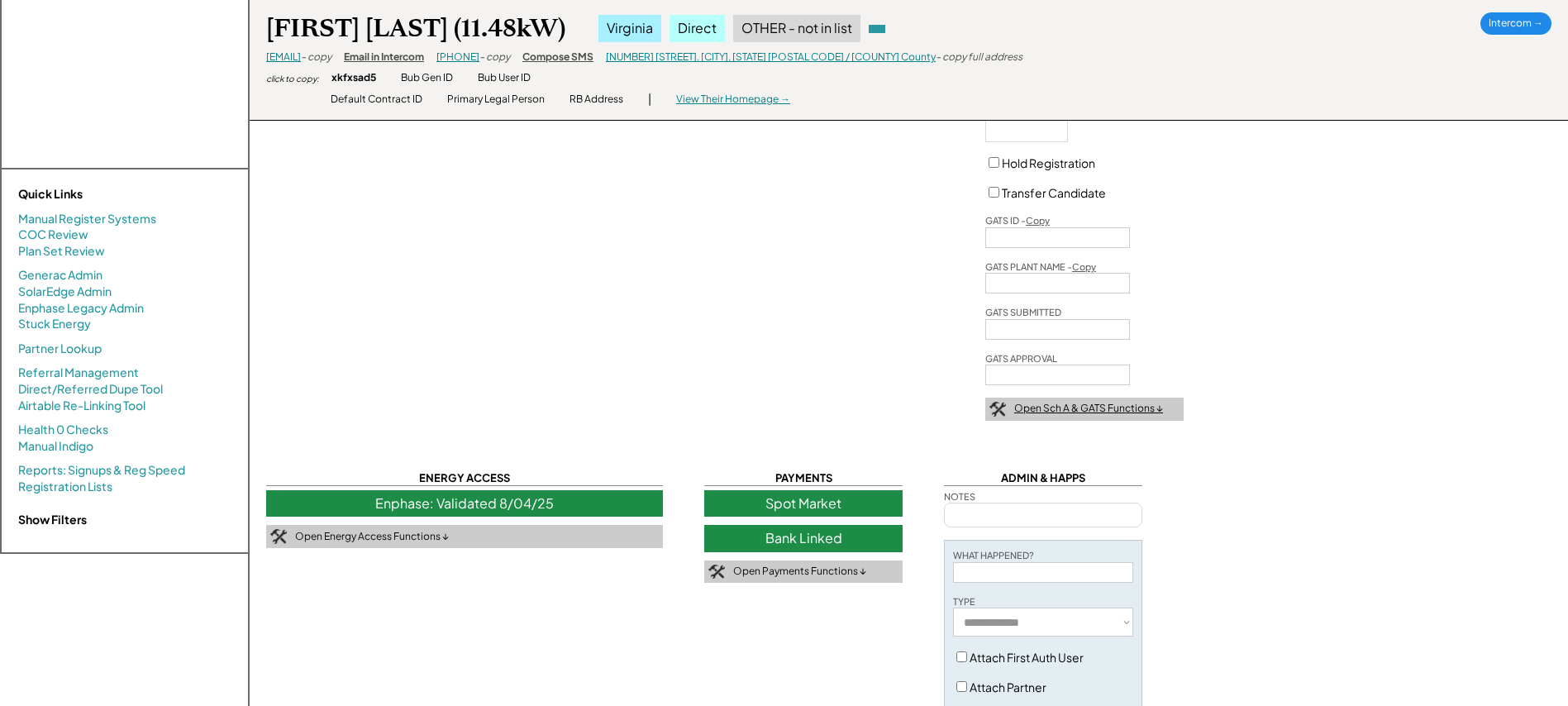 click on "Open Sch A & GATS Functions ↓" at bounding box center (1089, 408) 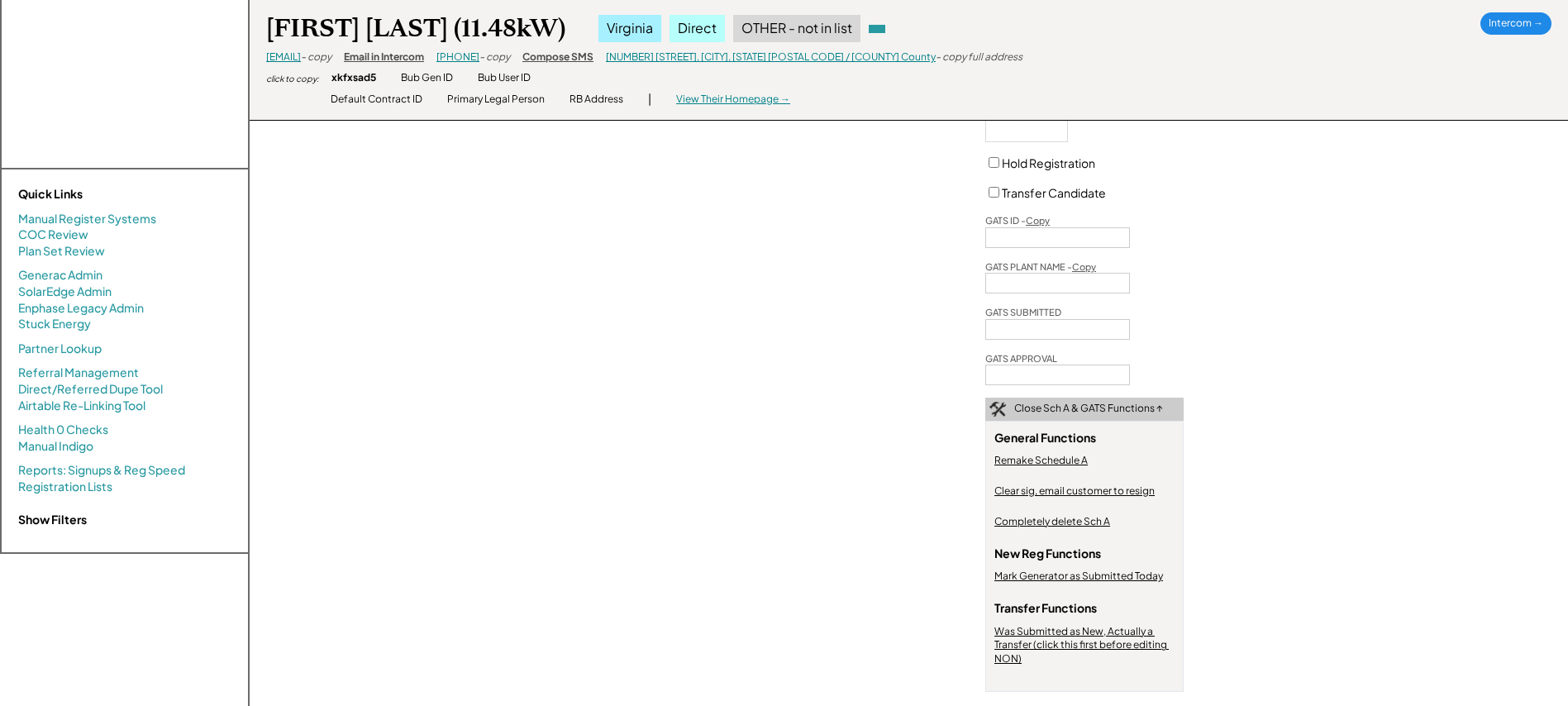 click on "Clear sig, email customer to resign" at bounding box center (1075, 491) 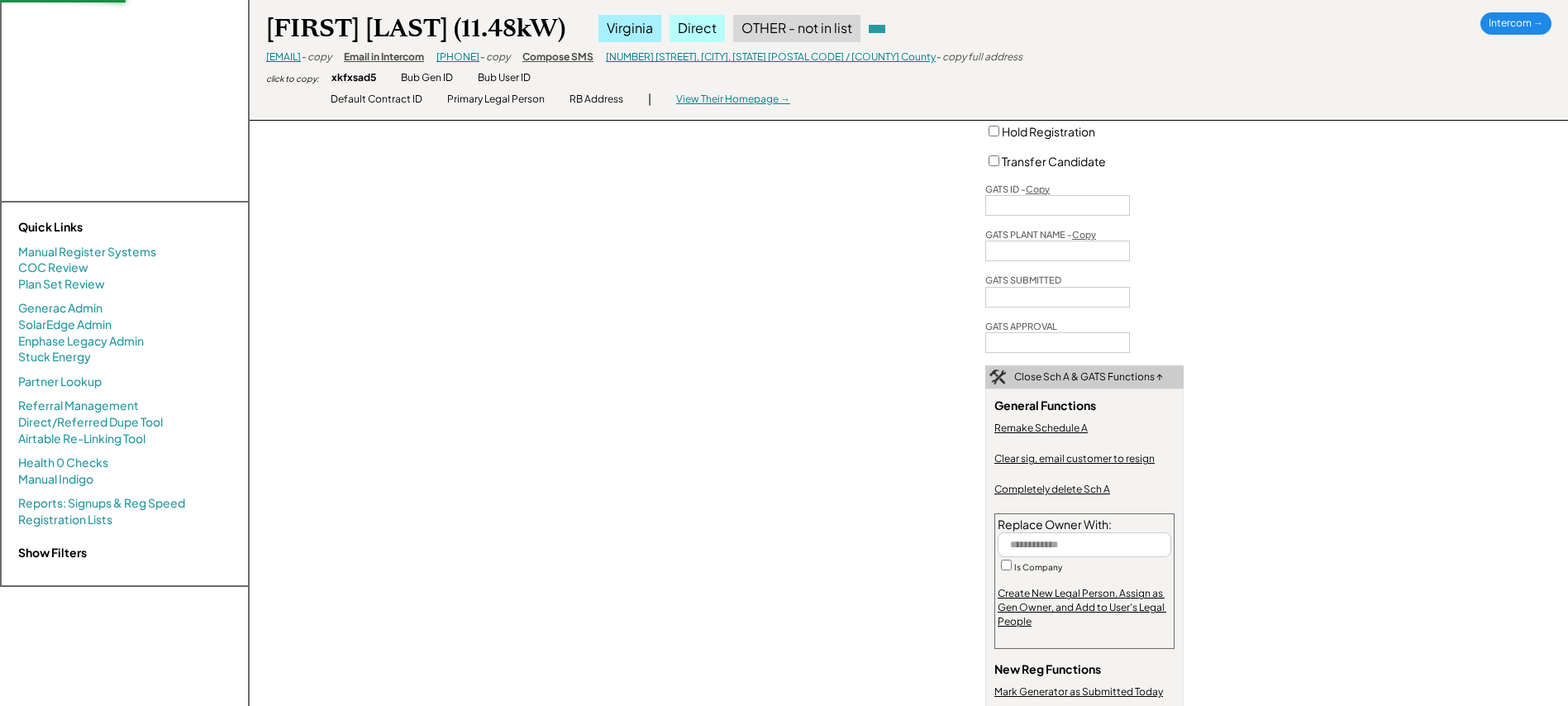 scroll, scrollTop: 0, scrollLeft: 0, axis: both 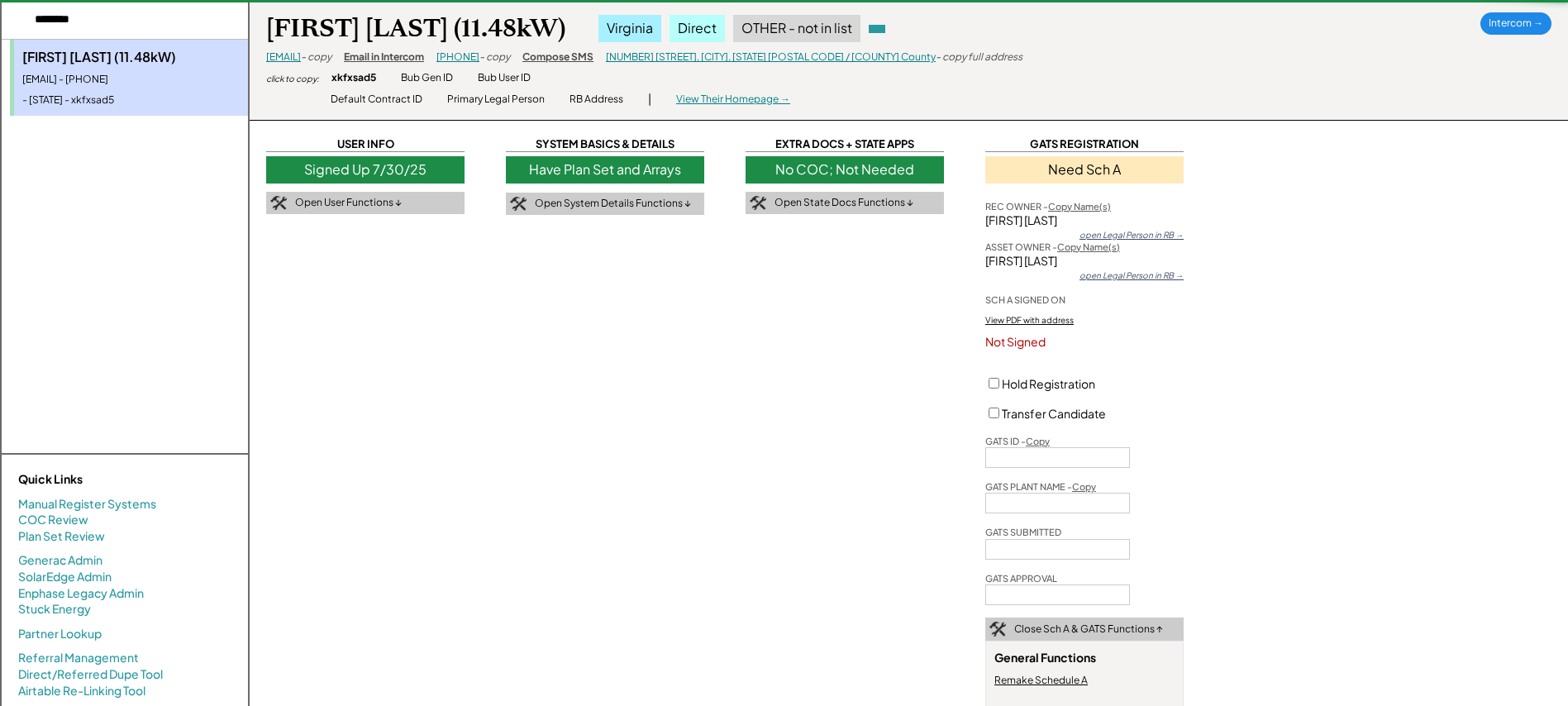 type 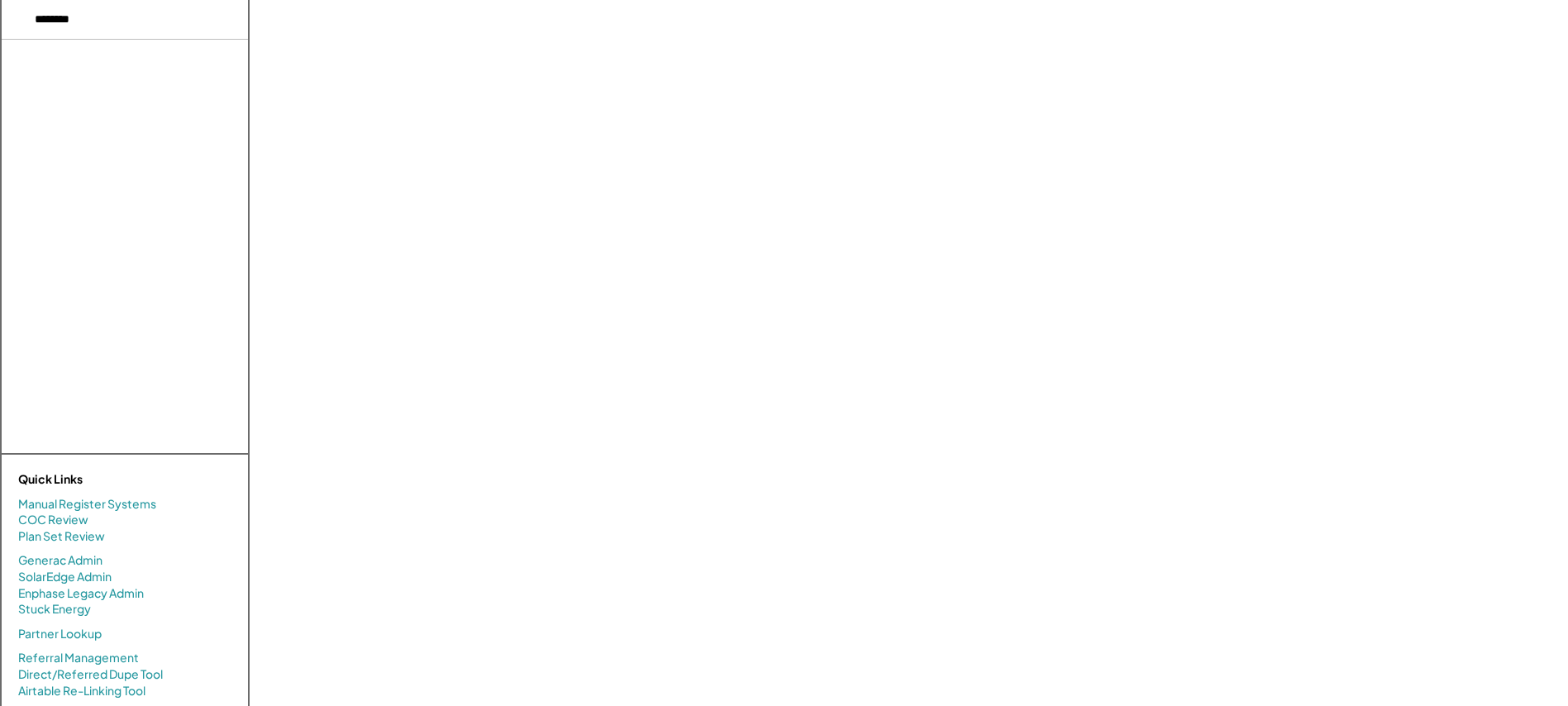 scroll, scrollTop: 0, scrollLeft: 0, axis: both 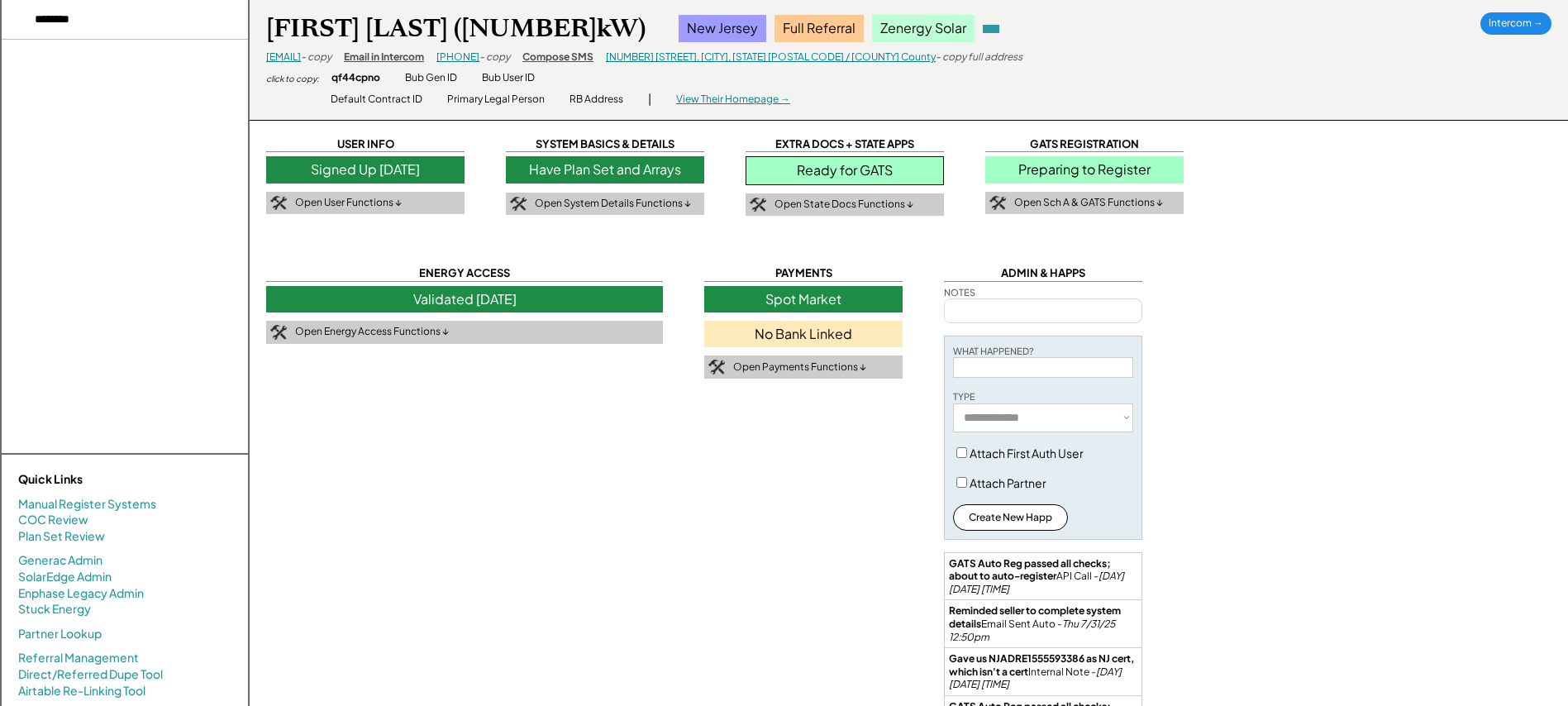 click on "Preparing to Register" at bounding box center [1084, 169] 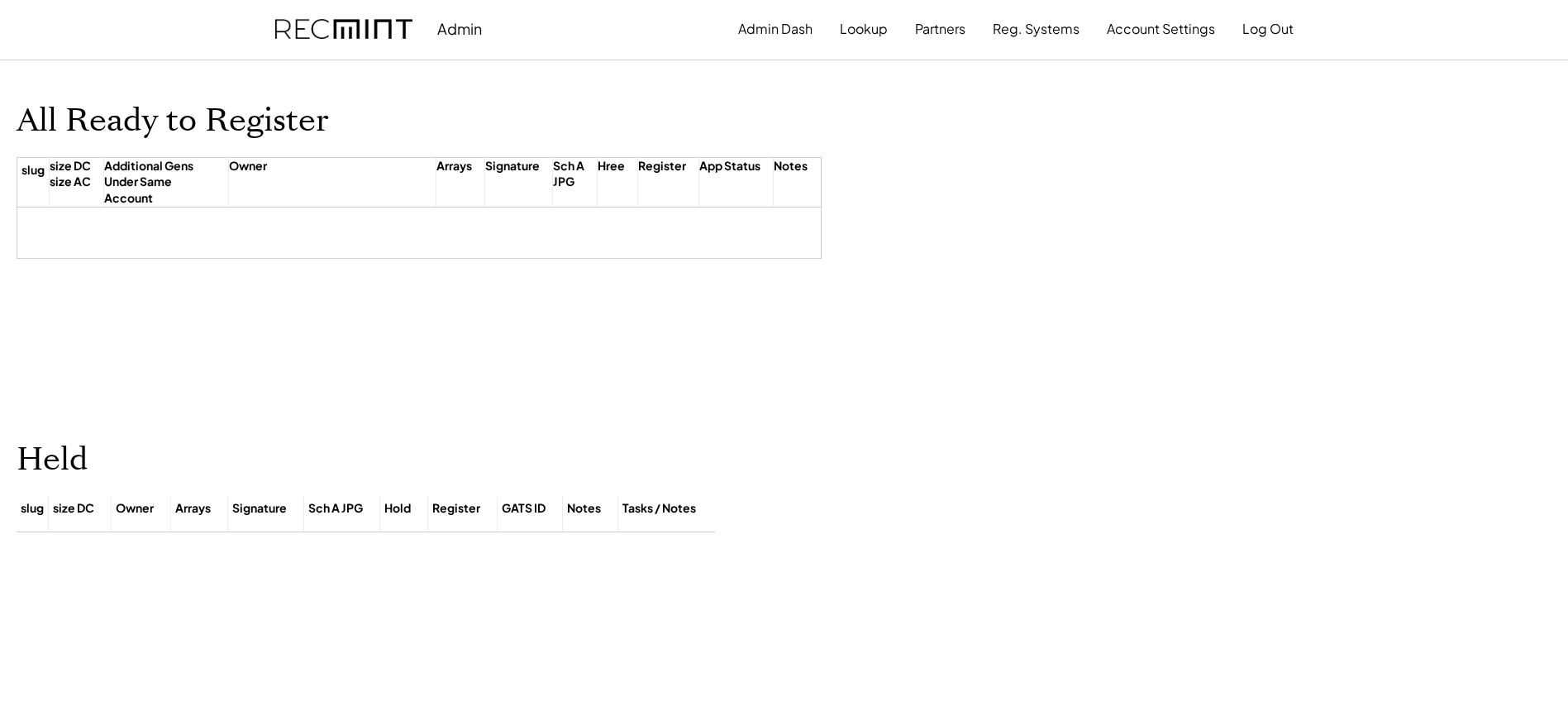 scroll, scrollTop: 459, scrollLeft: 0, axis: vertical 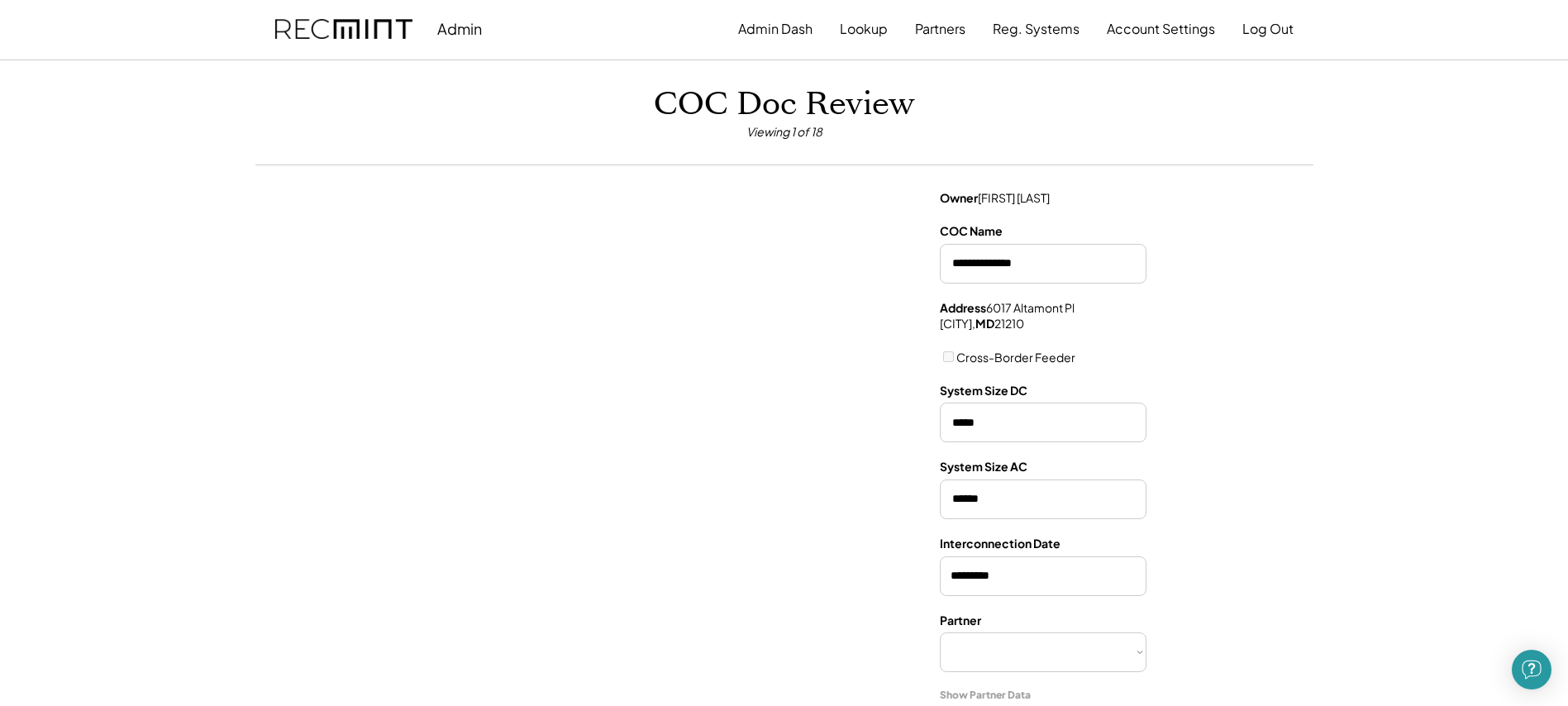 select on "**********" 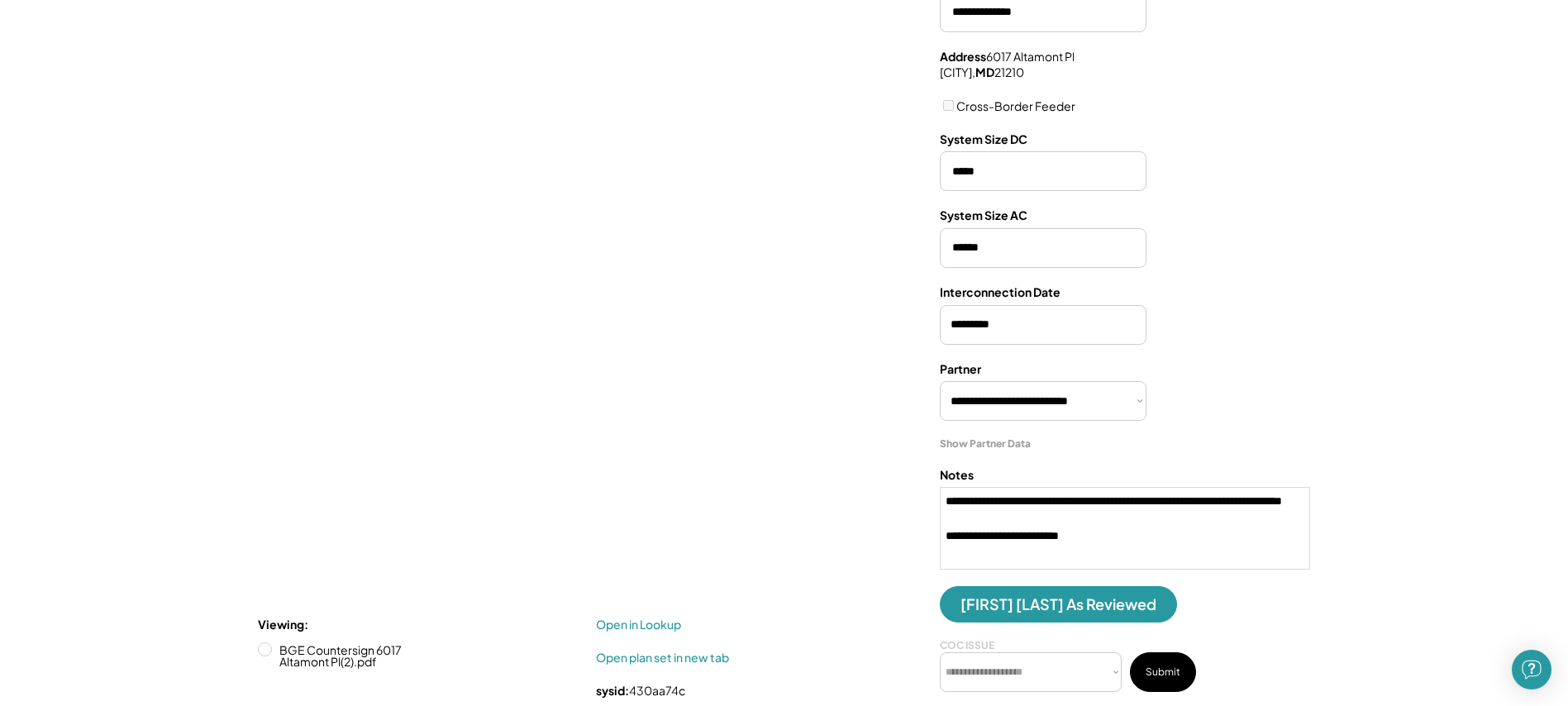 scroll, scrollTop: 344, scrollLeft: 0, axis: vertical 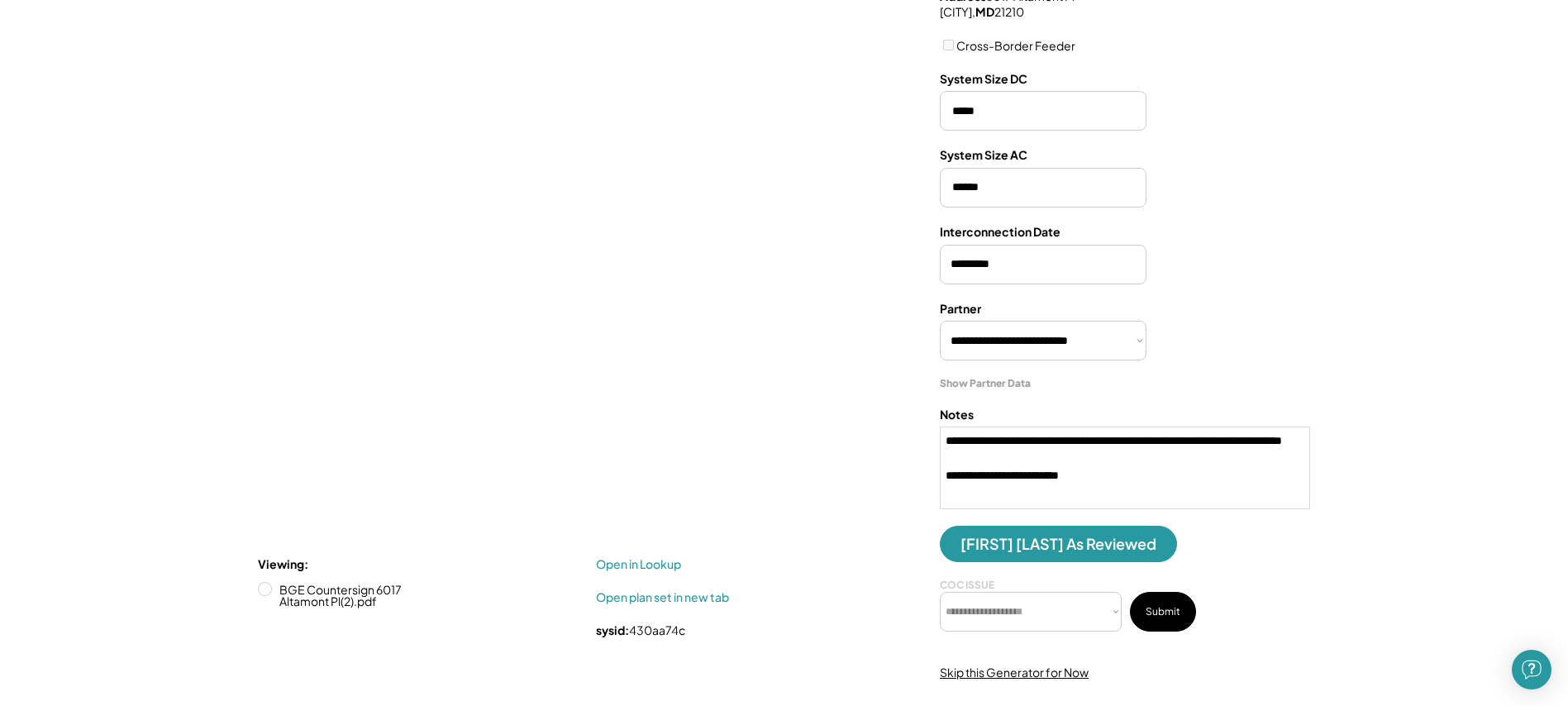 drag, startPoint x: 1040, startPoint y: 679, endPoint x: 1067, endPoint y: 655, distance: 36.124784 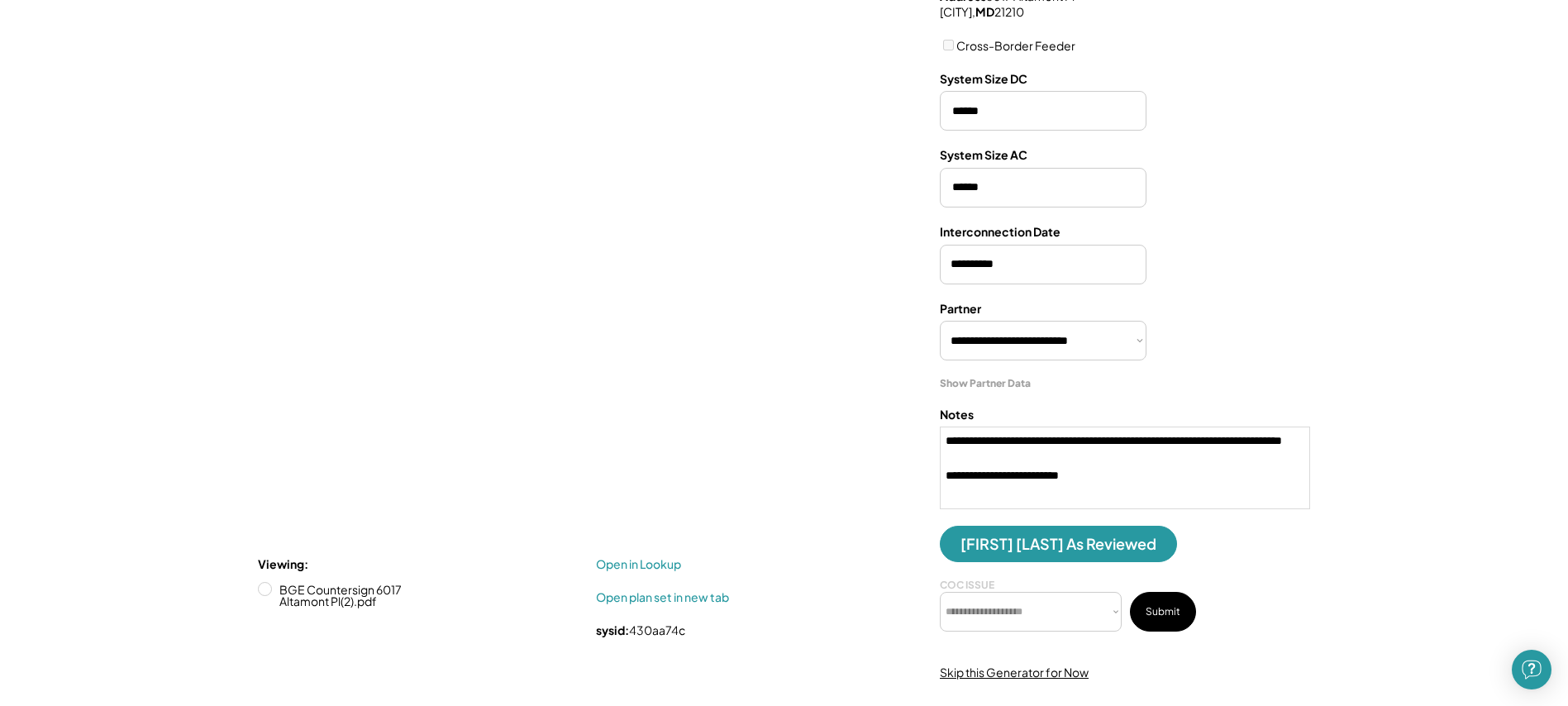 select on "**********" 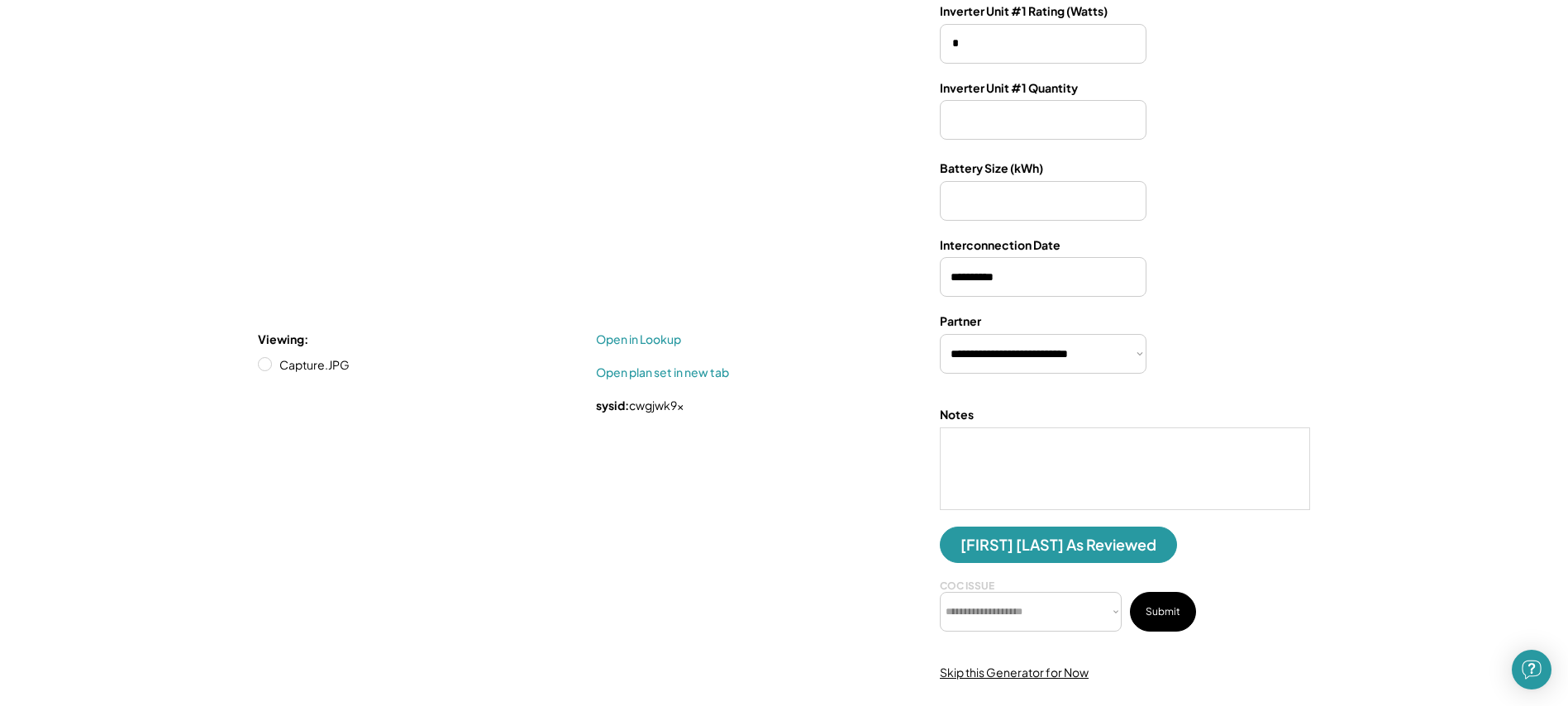 scroll, scrollTop: 569, scrollLeft: 0, axis: vertical 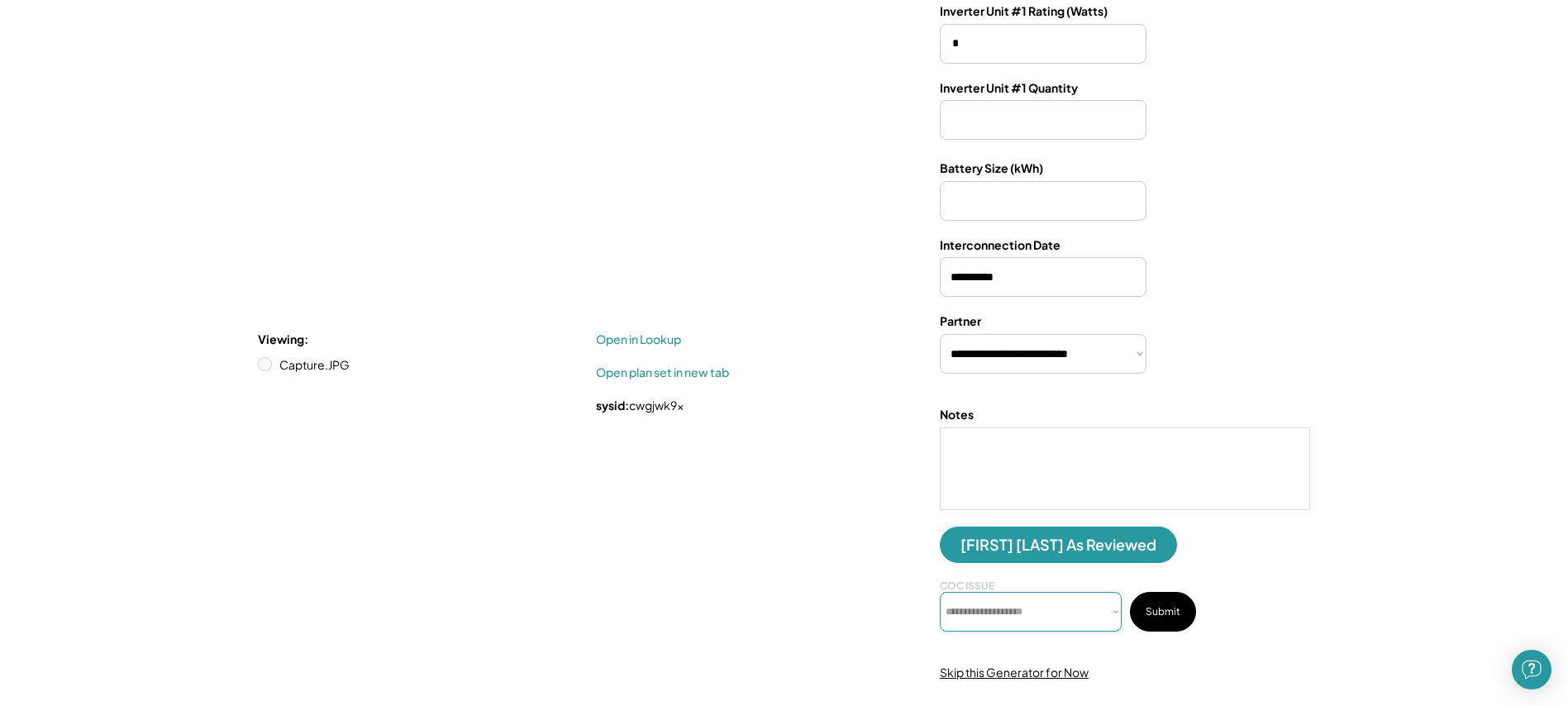 select on "**********" 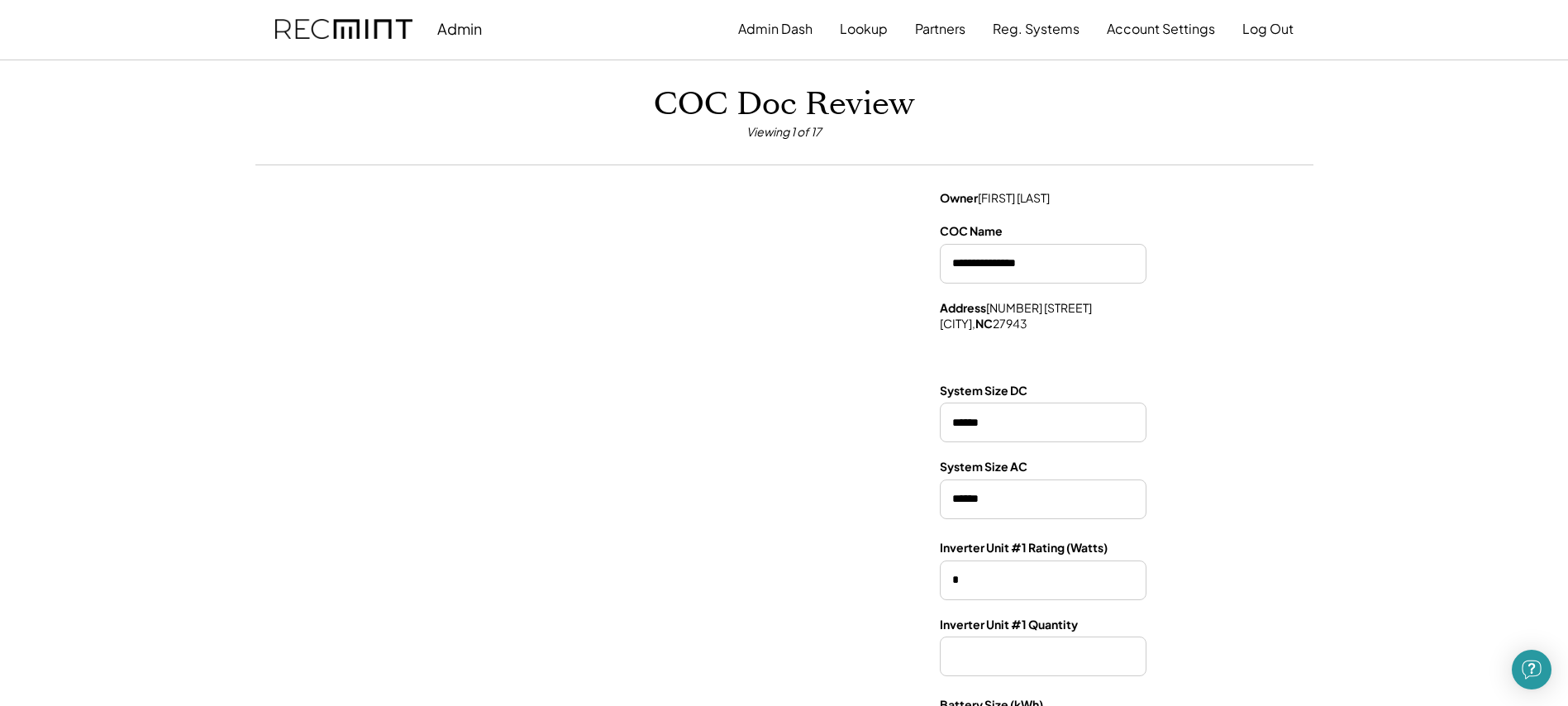 scroll, scrollTop: 569, scrollLeft: 0, axis: vertical 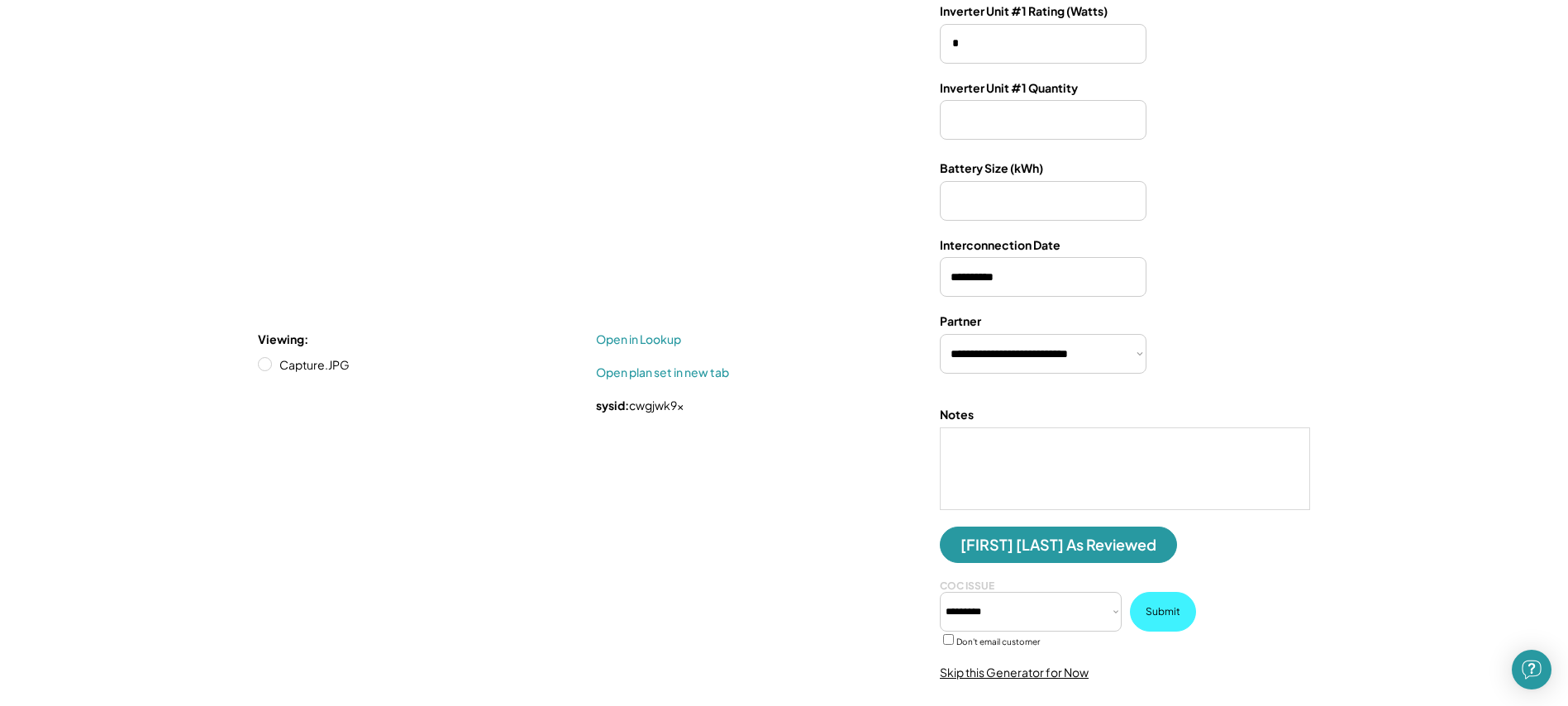 click on "Submit" at bounding box center (1163, 612) 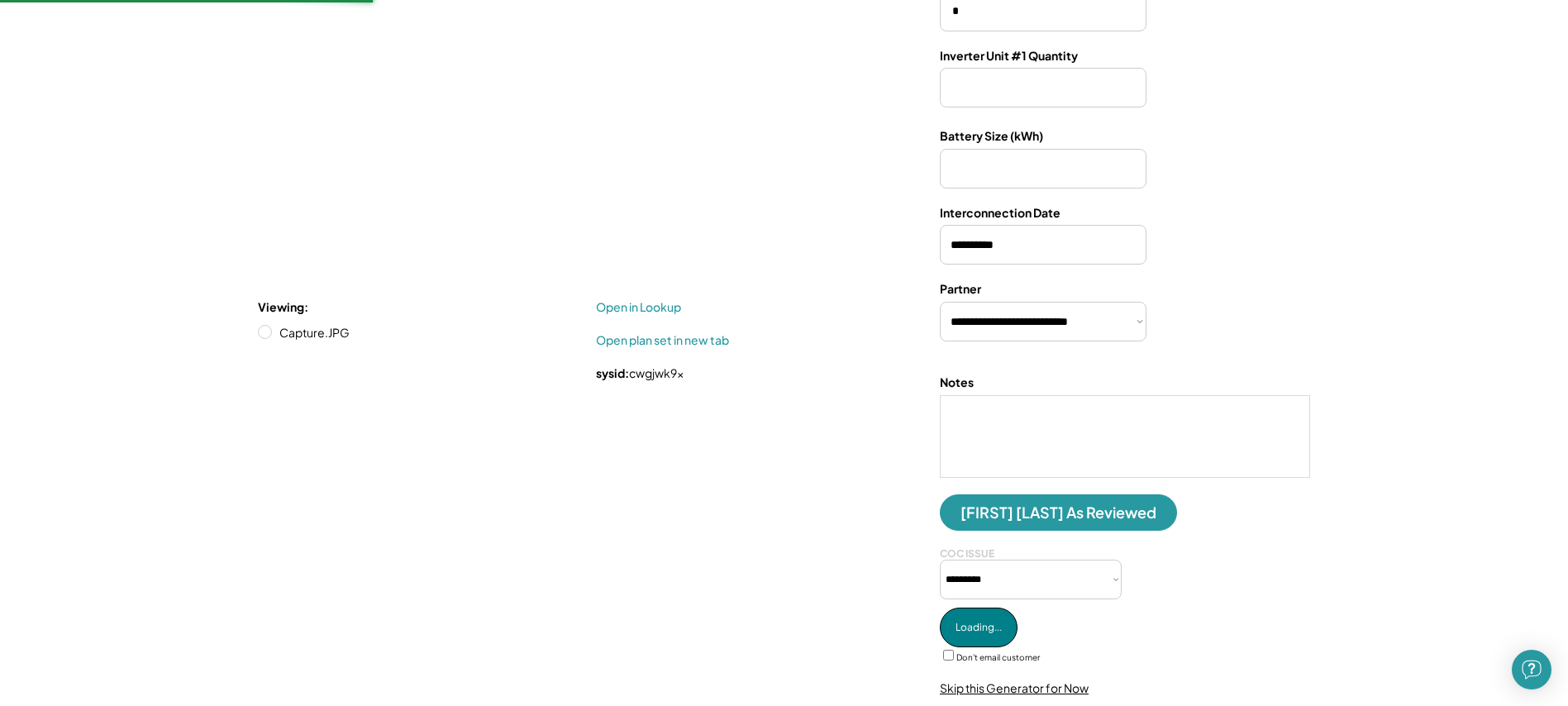 type on "**********" 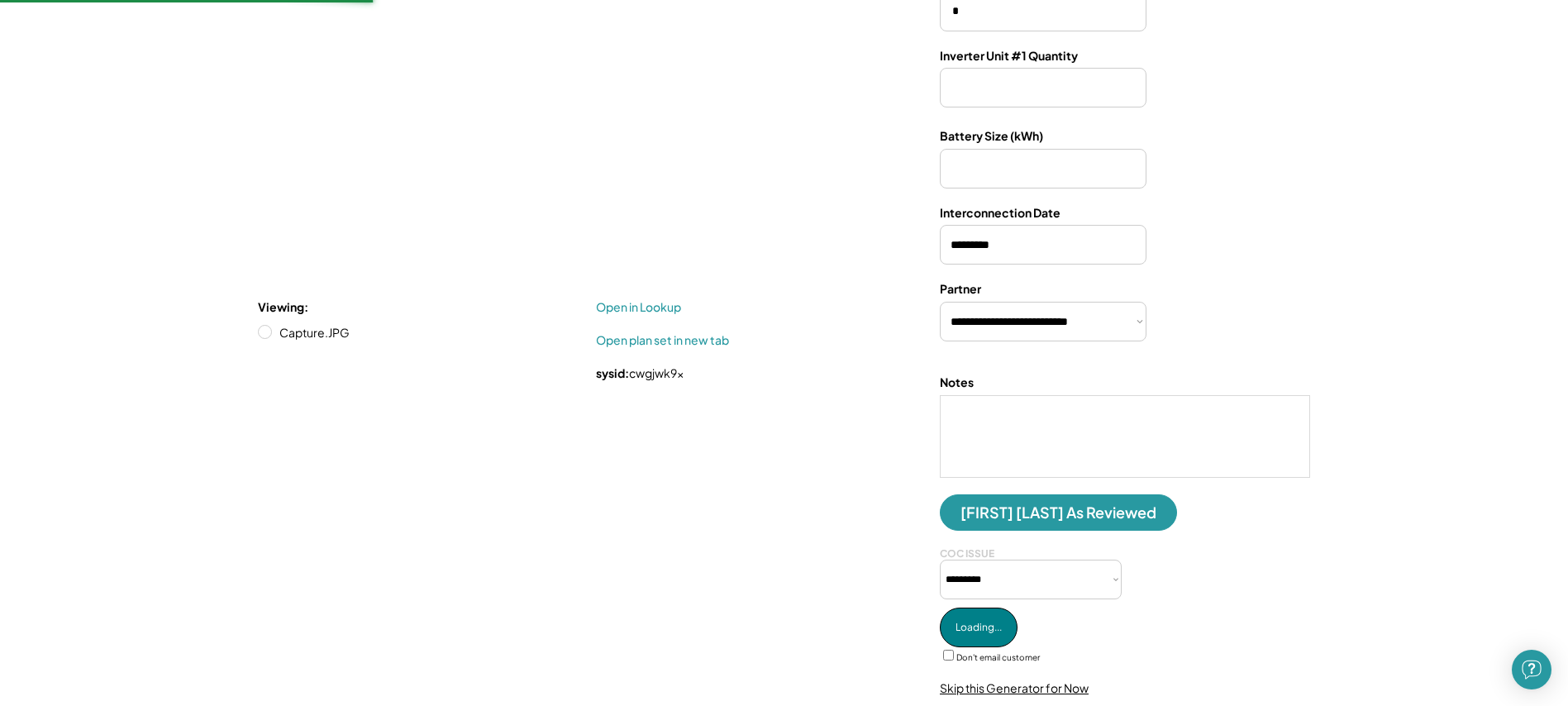 select on "**********" 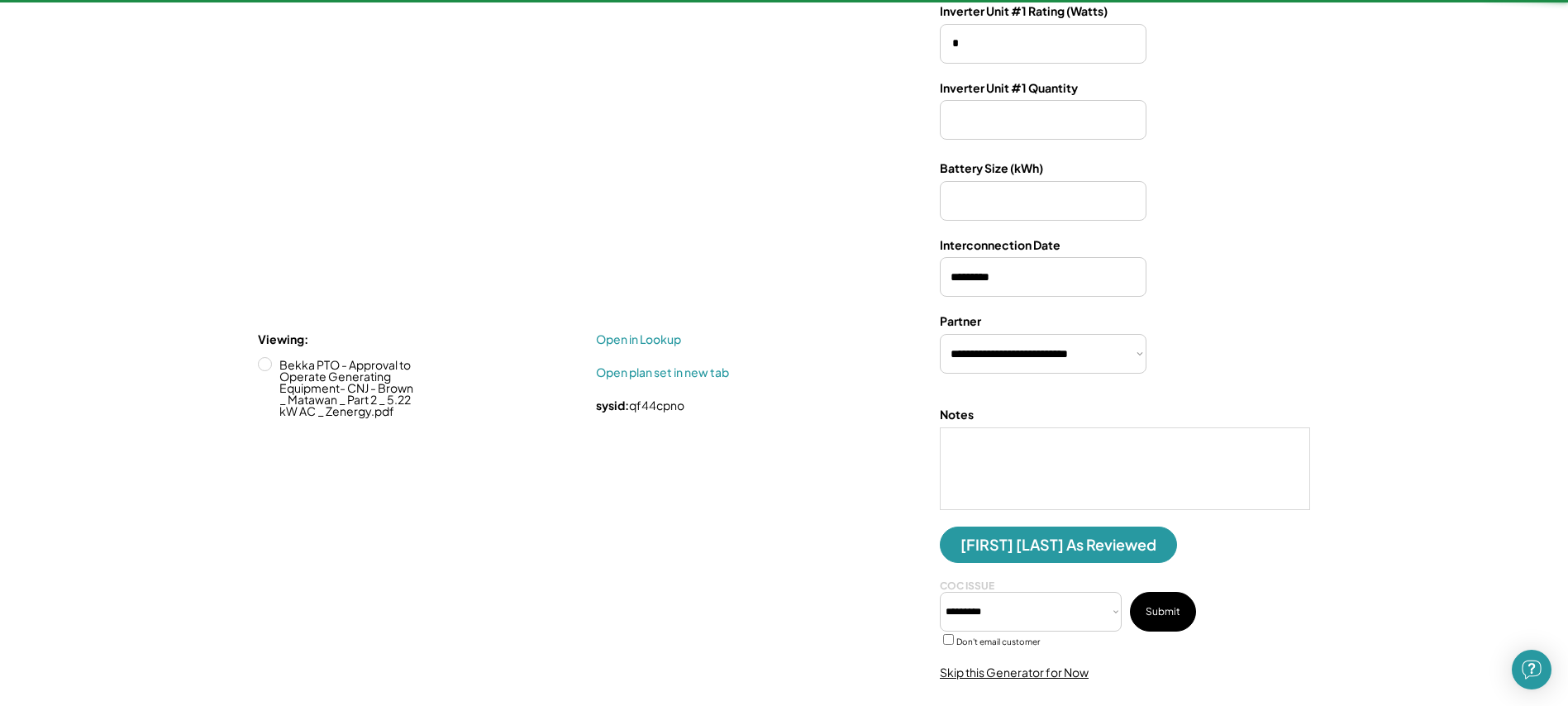 select on "**********" 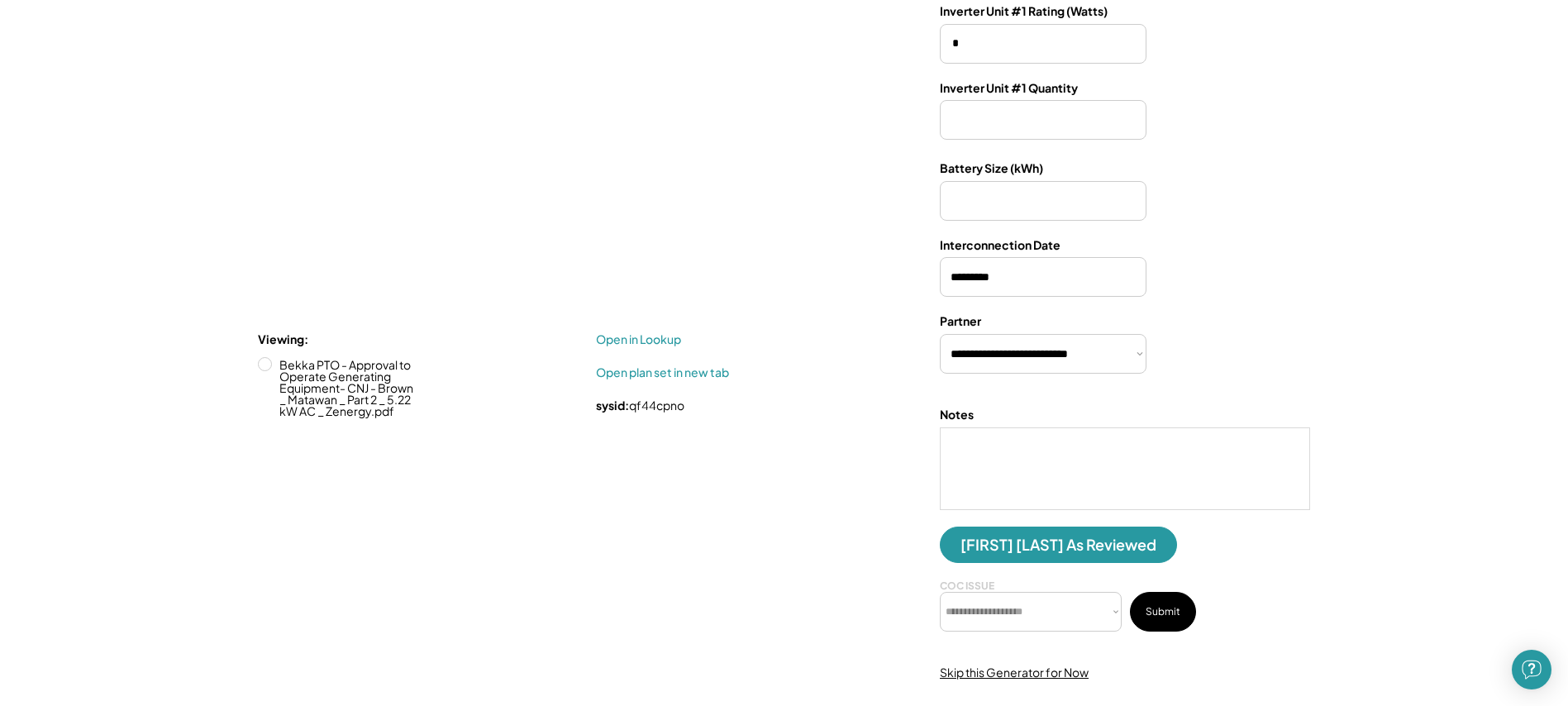 scroll, scrollTop: 569, scrollLeft: 0, axis: vertical 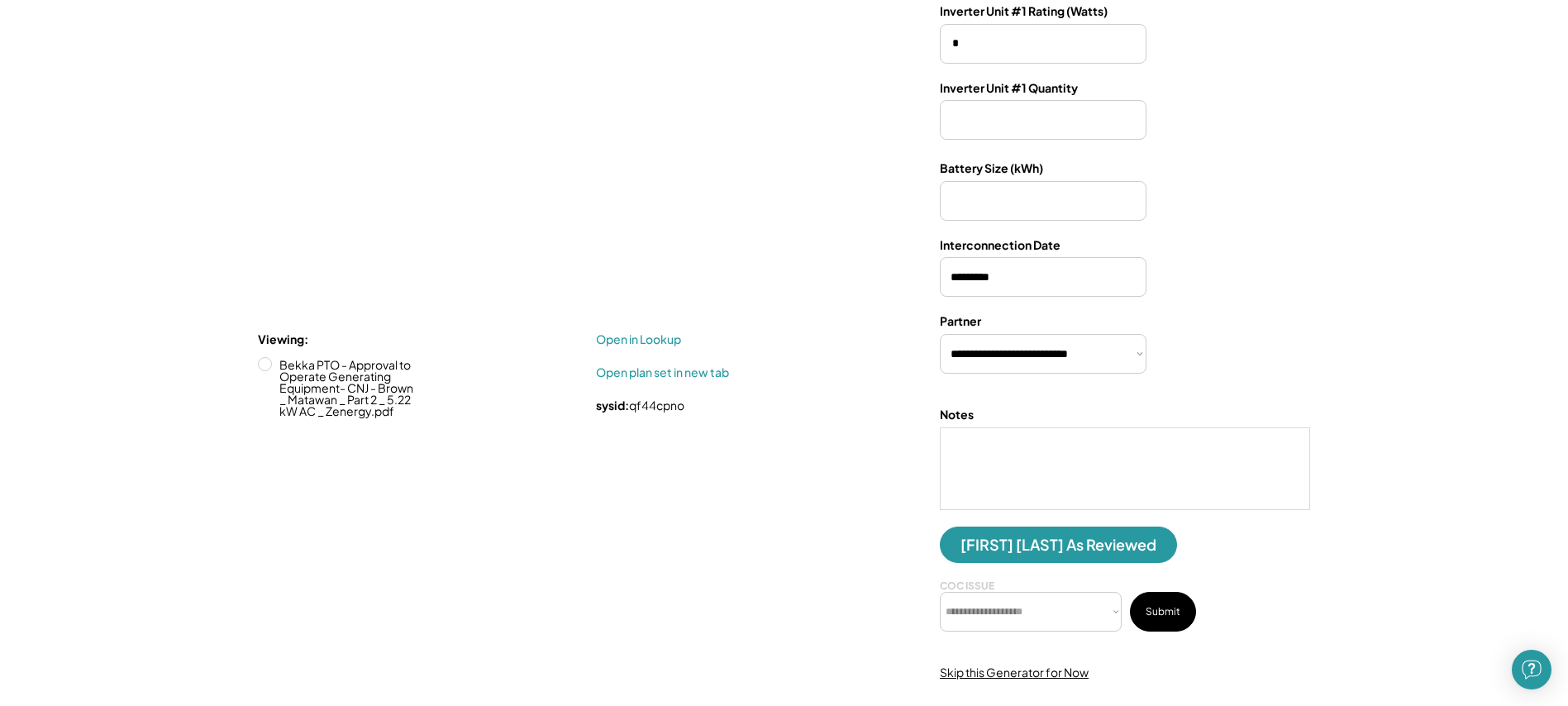 click on "Skip this Generator for Now" at bounding box center [1014, 673] 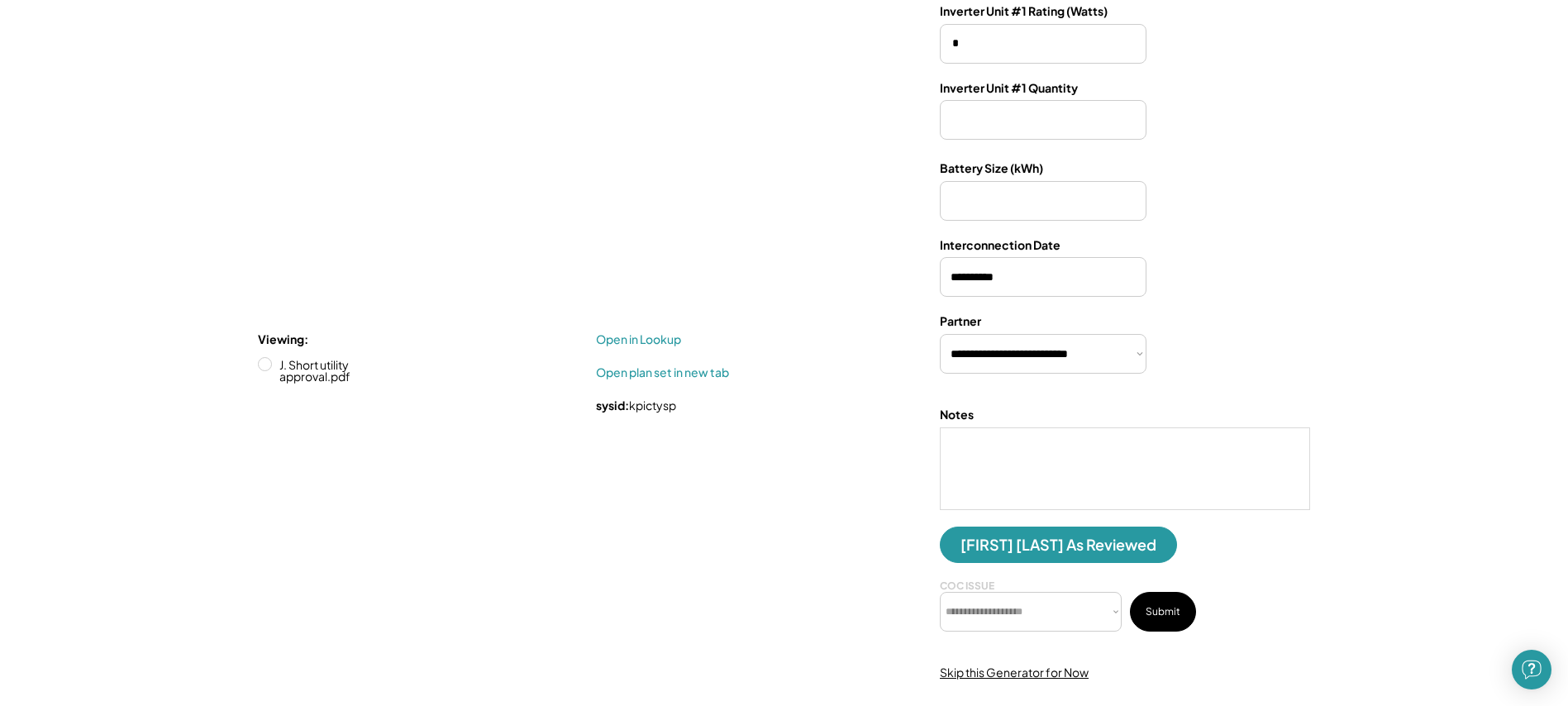 type on "***" 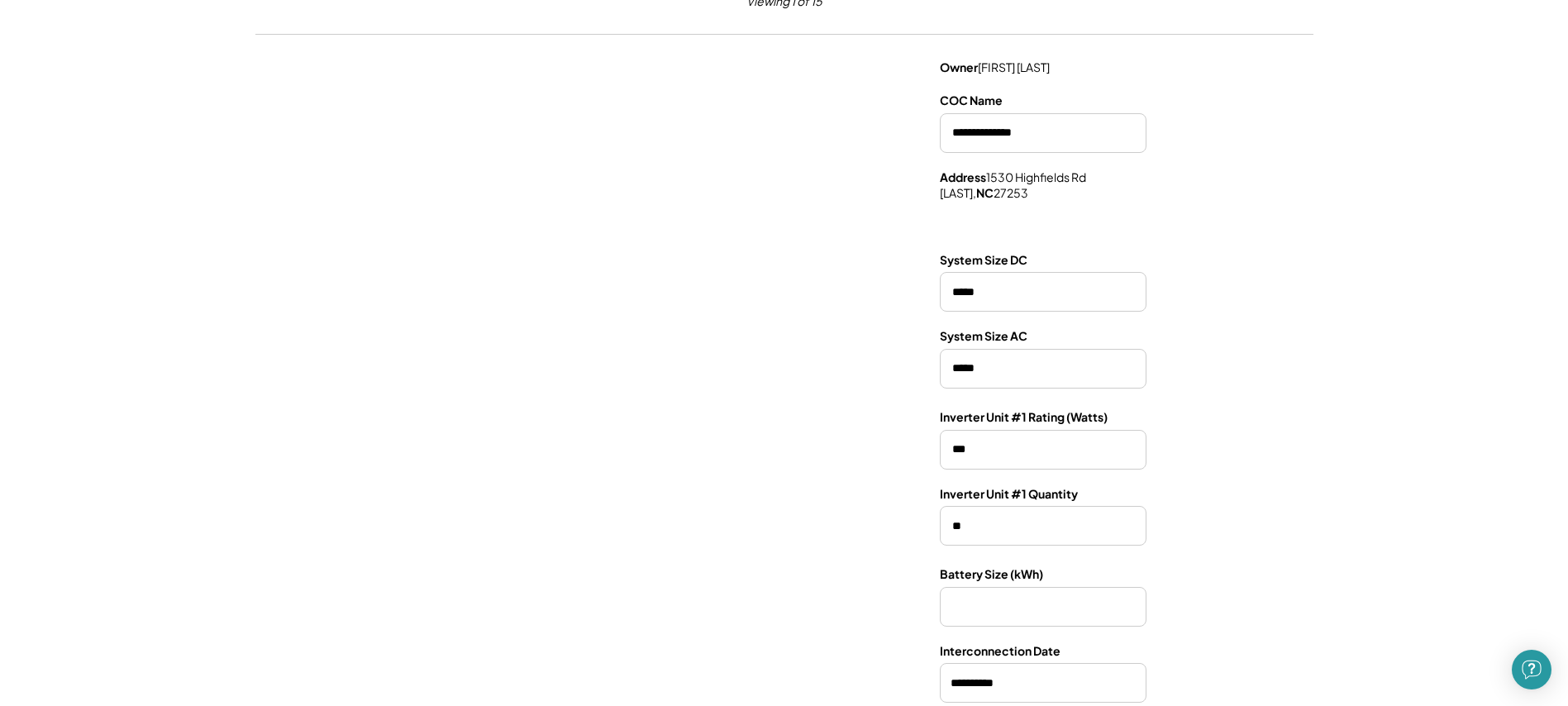 scroll, scrollTop: 0, scrollLeft: 0, axis: both 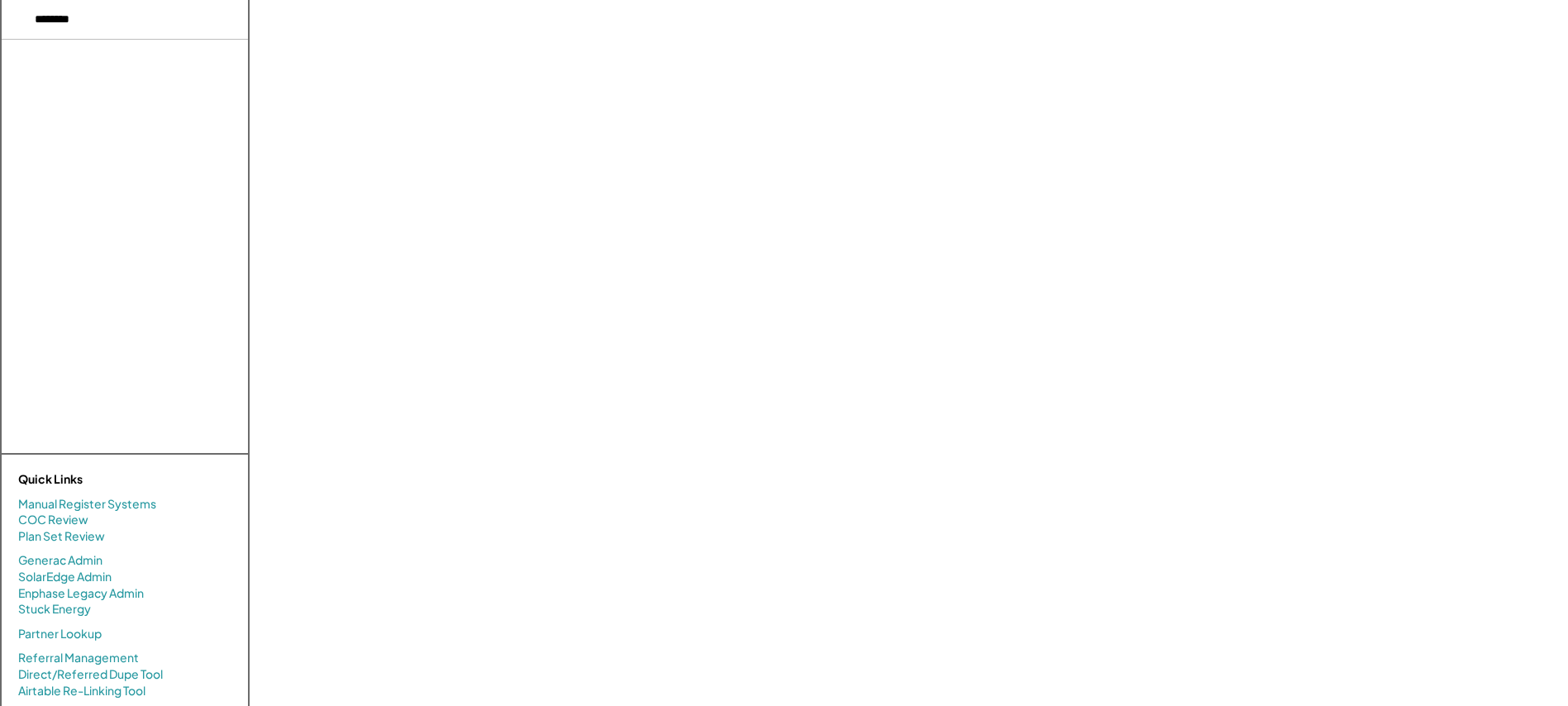 select on "**********" 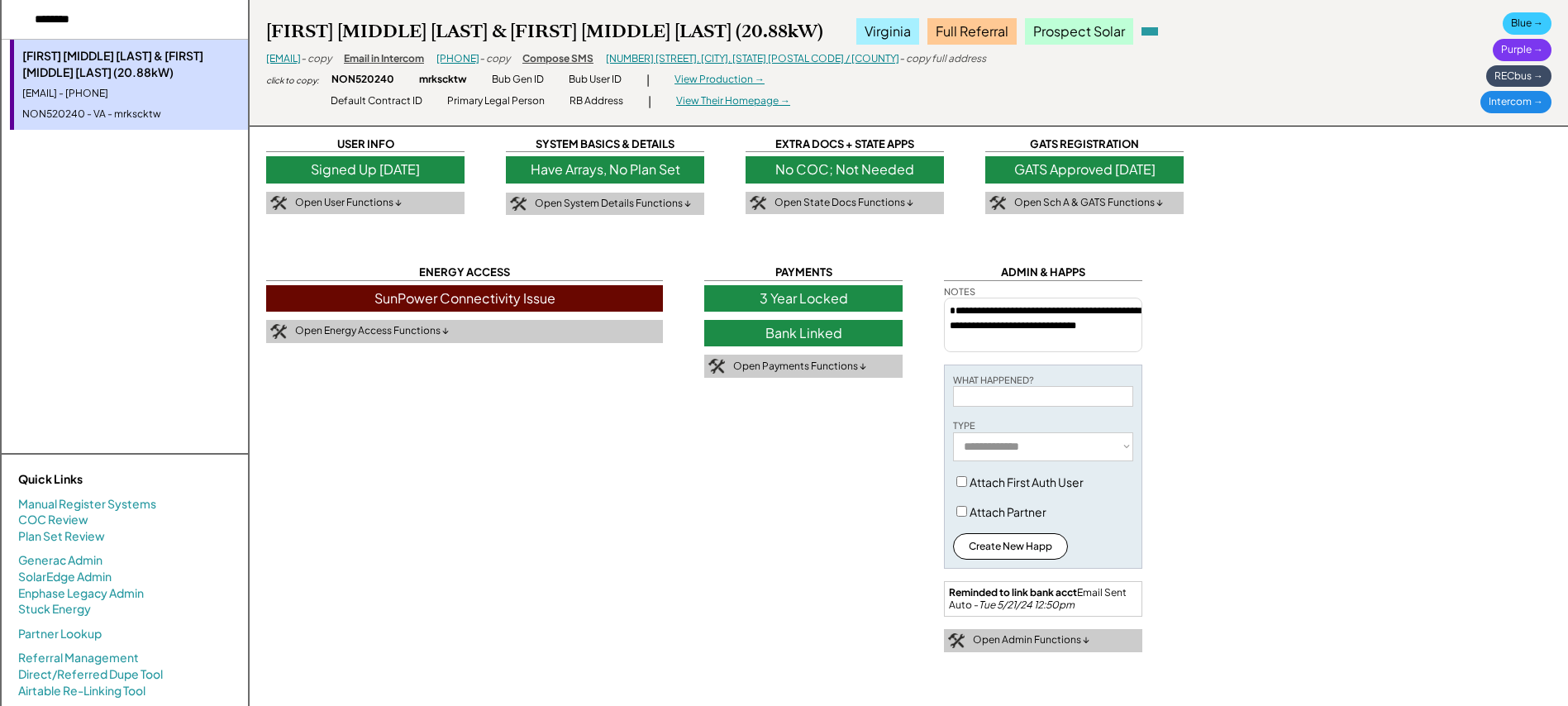 click on "Email in Intercom" at bounding box center (384, 59) 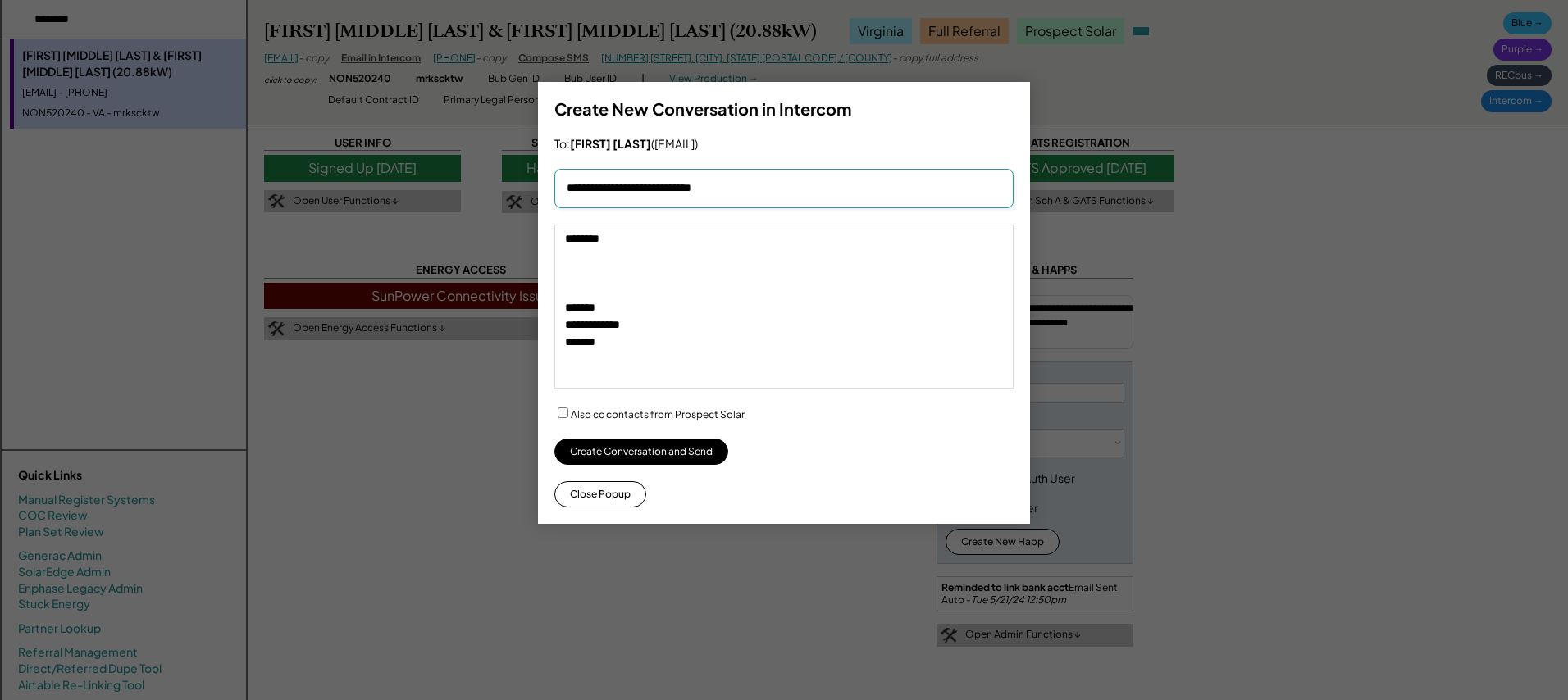 click at bounding box center (784, 189) 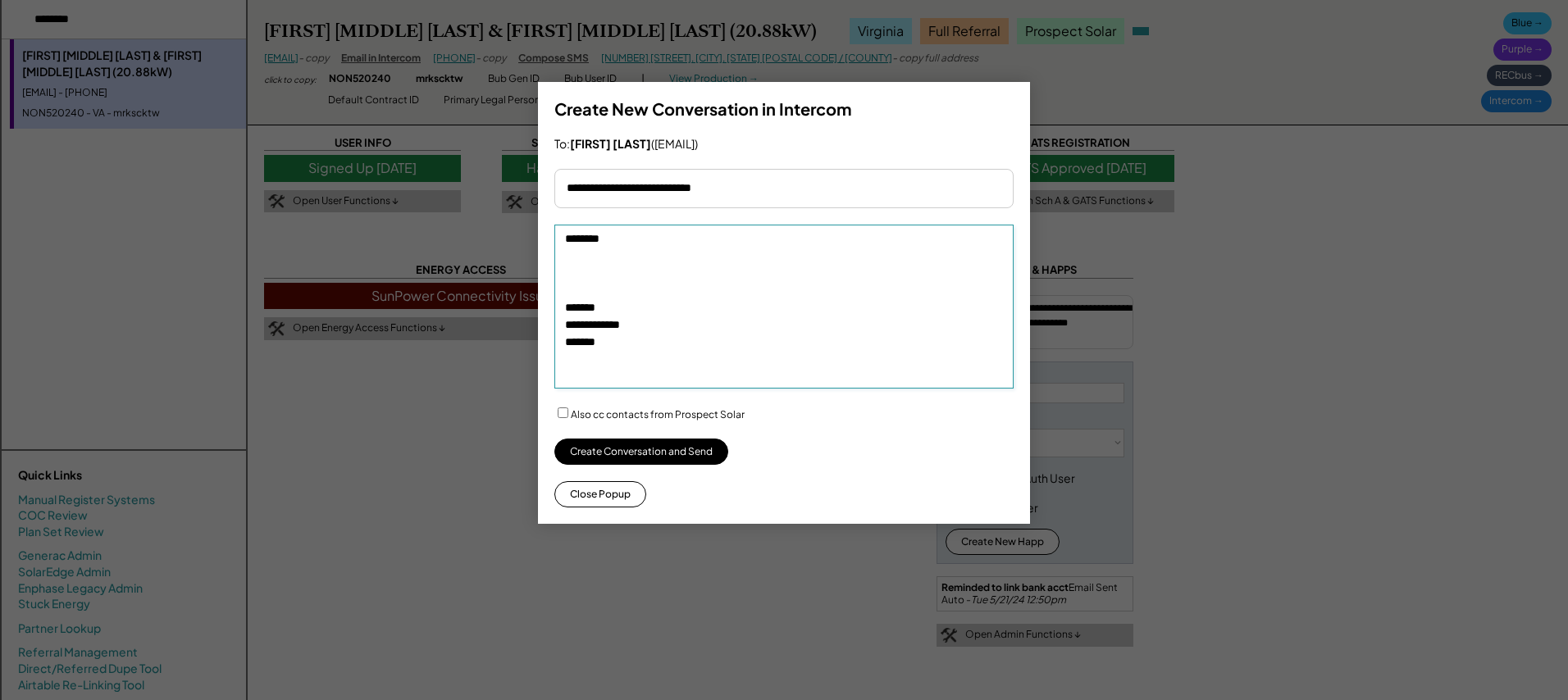 drag, startPoint x: 620, startPoint y: 243, endPoint x: 534, endPoint y: 227, distance: 87.4757 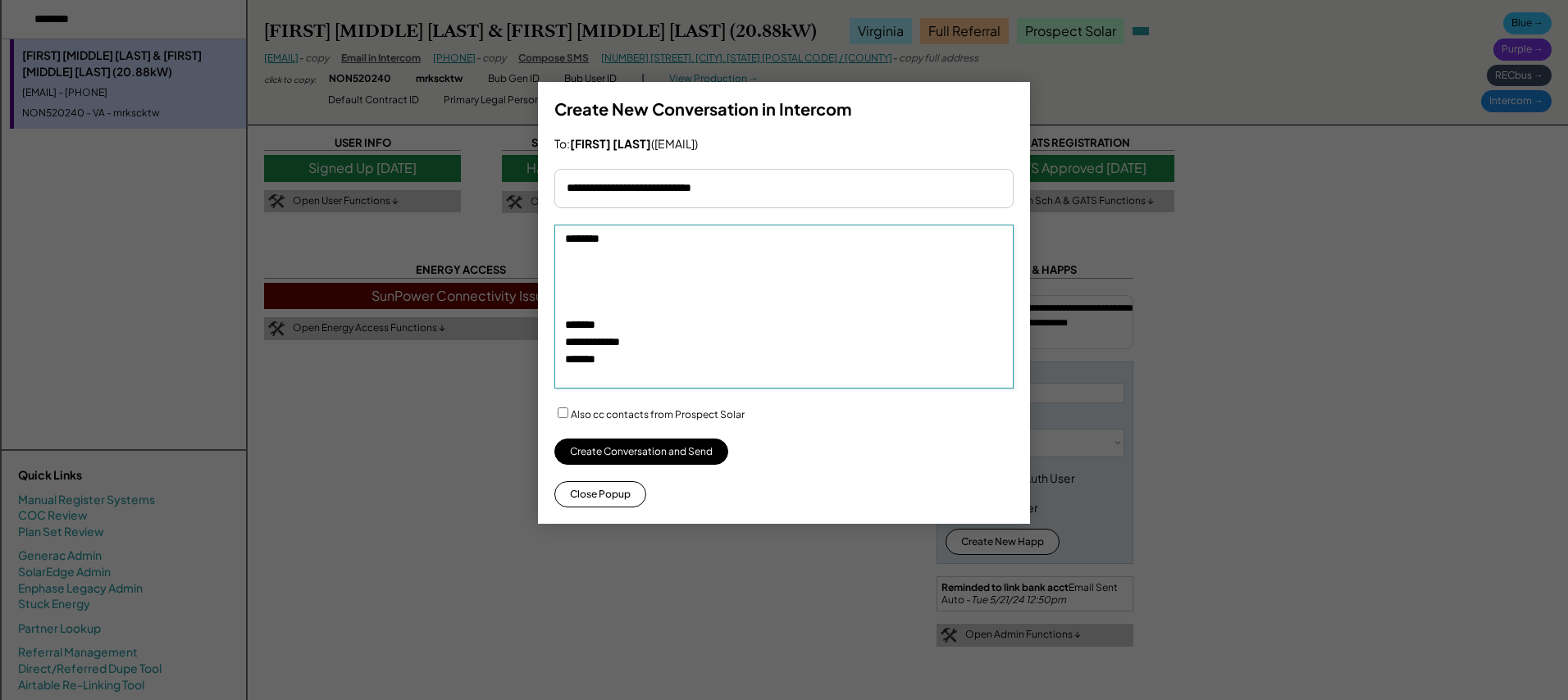 paste on "**********" 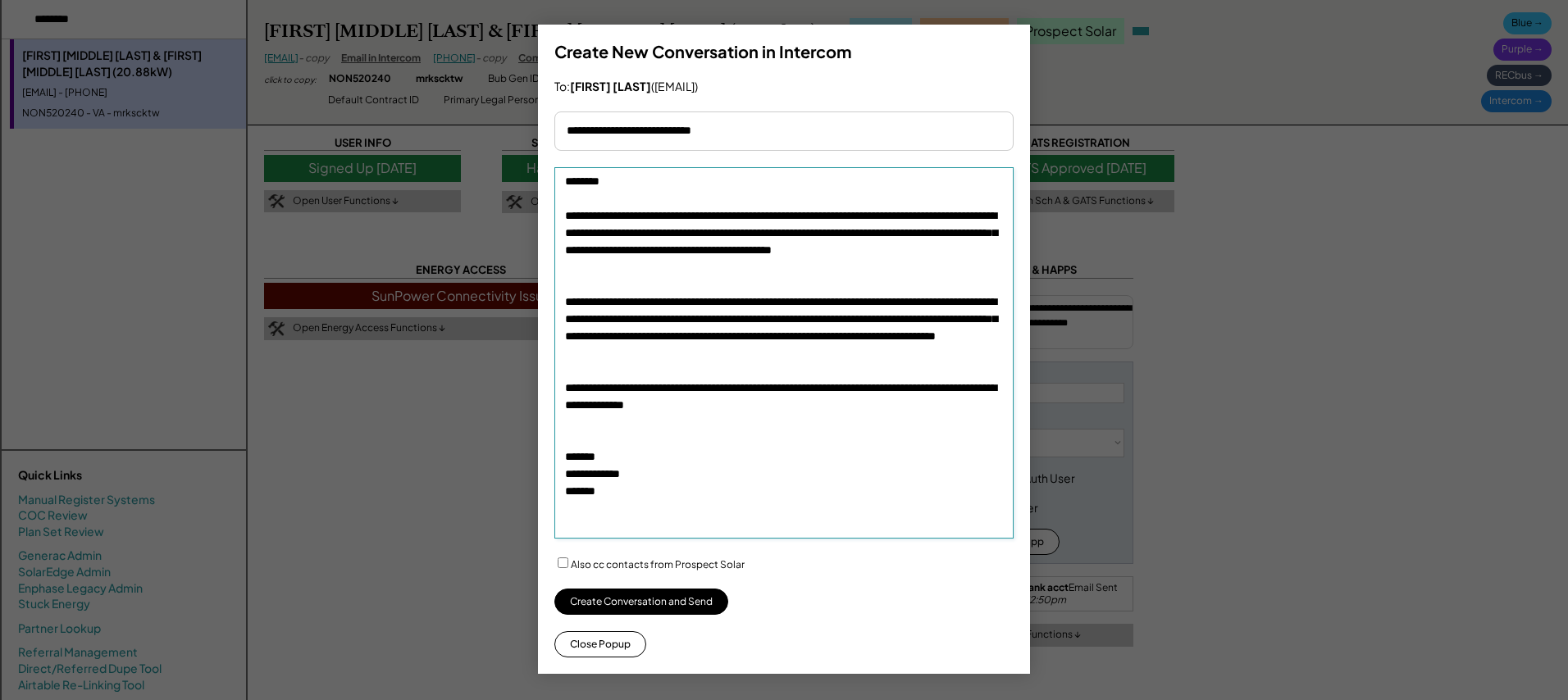 click on "**********" at bounding box center [784, 352] 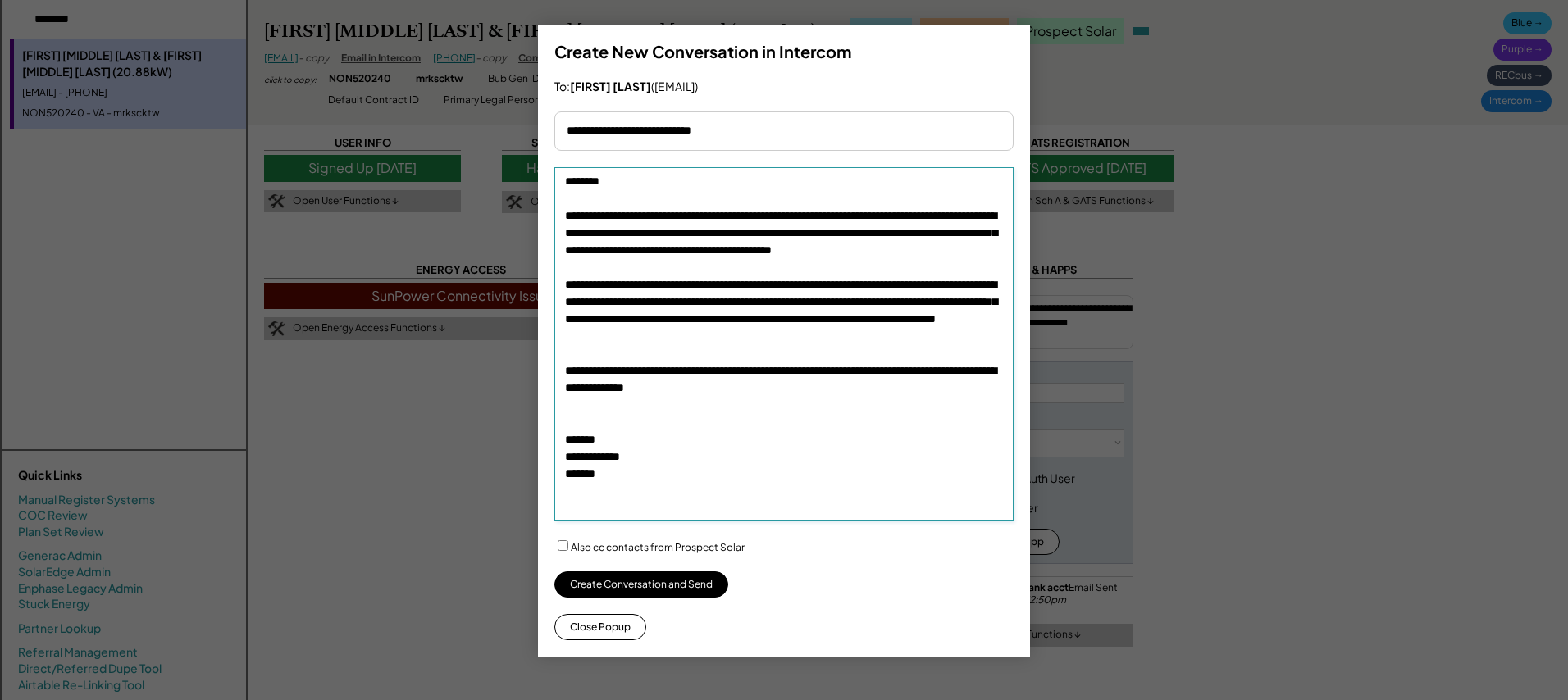 click on "**********" at bounding box center [784, 344] 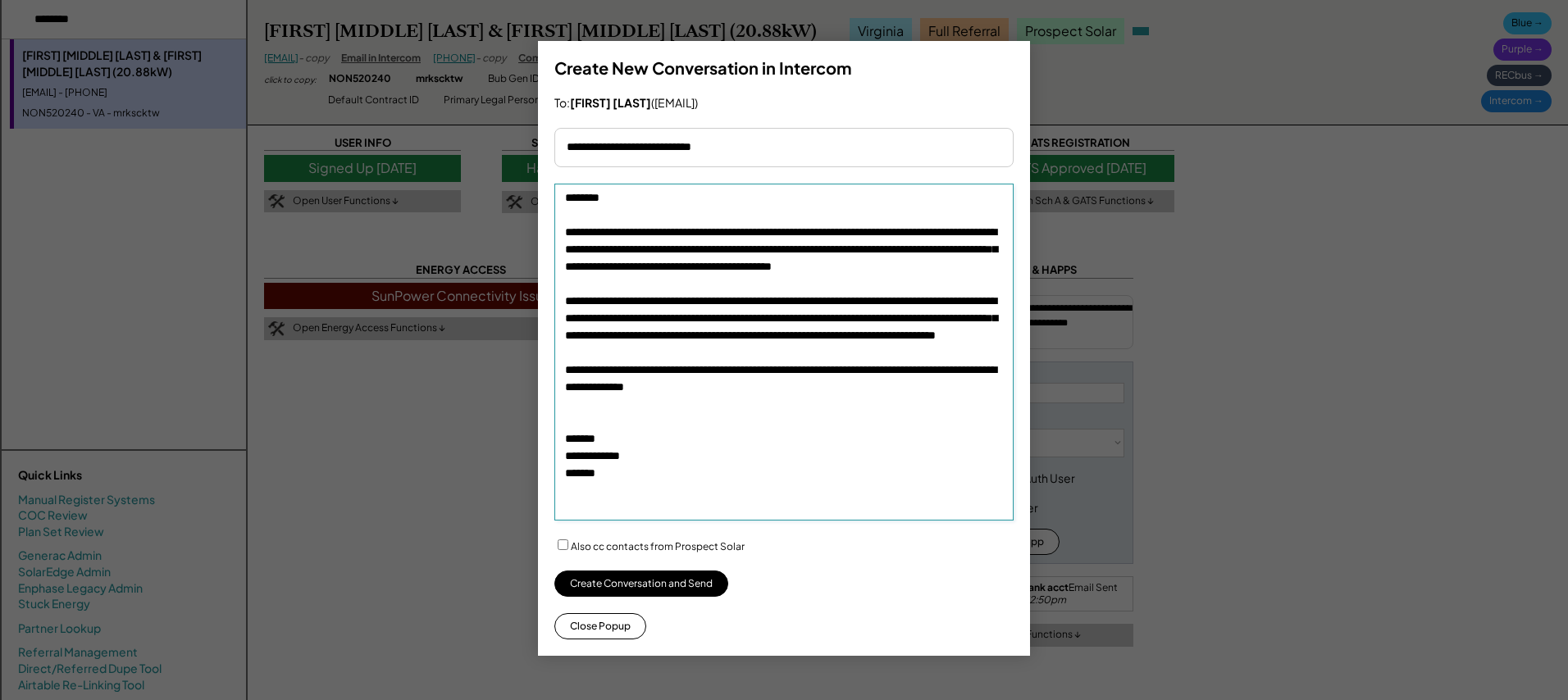 click on "**********" at bounding box center [784, 352] 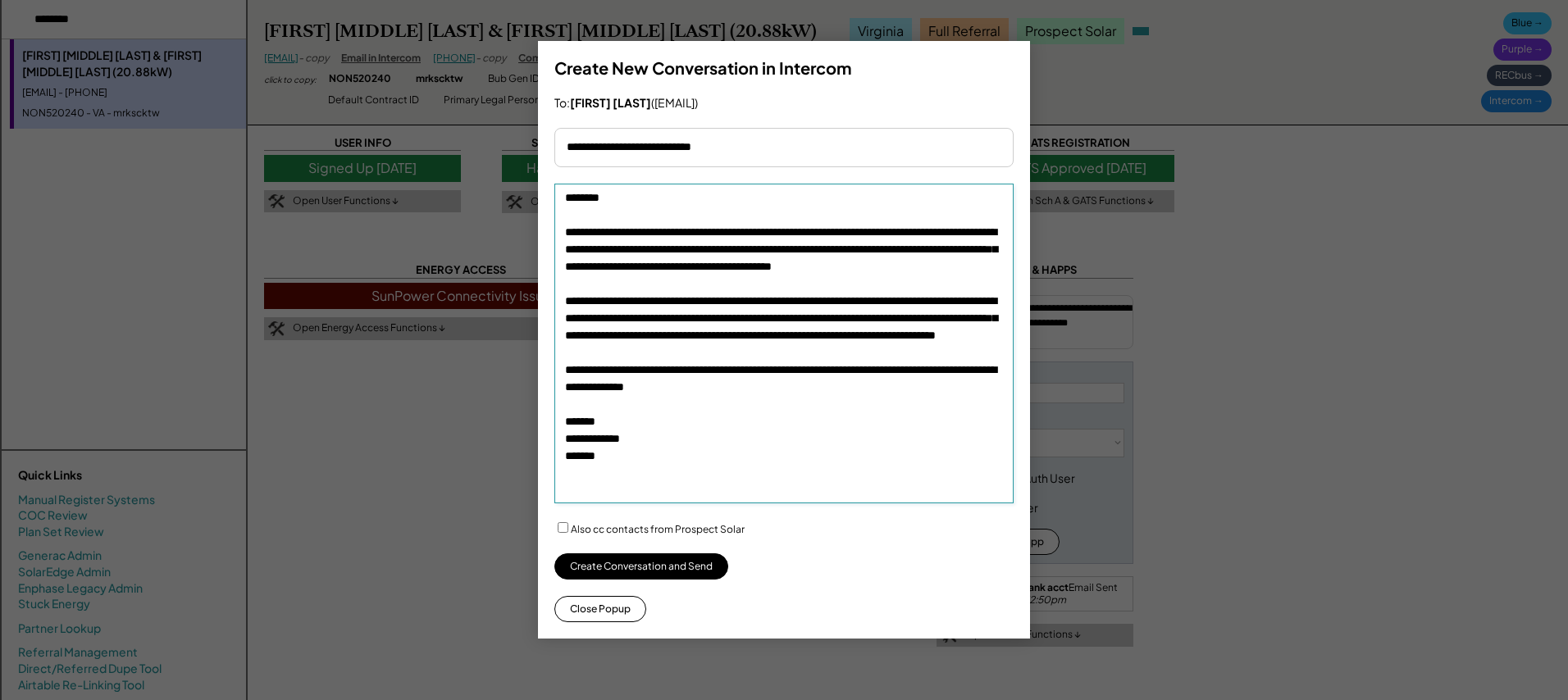 click on "**********" at bounding box center [784, 343] 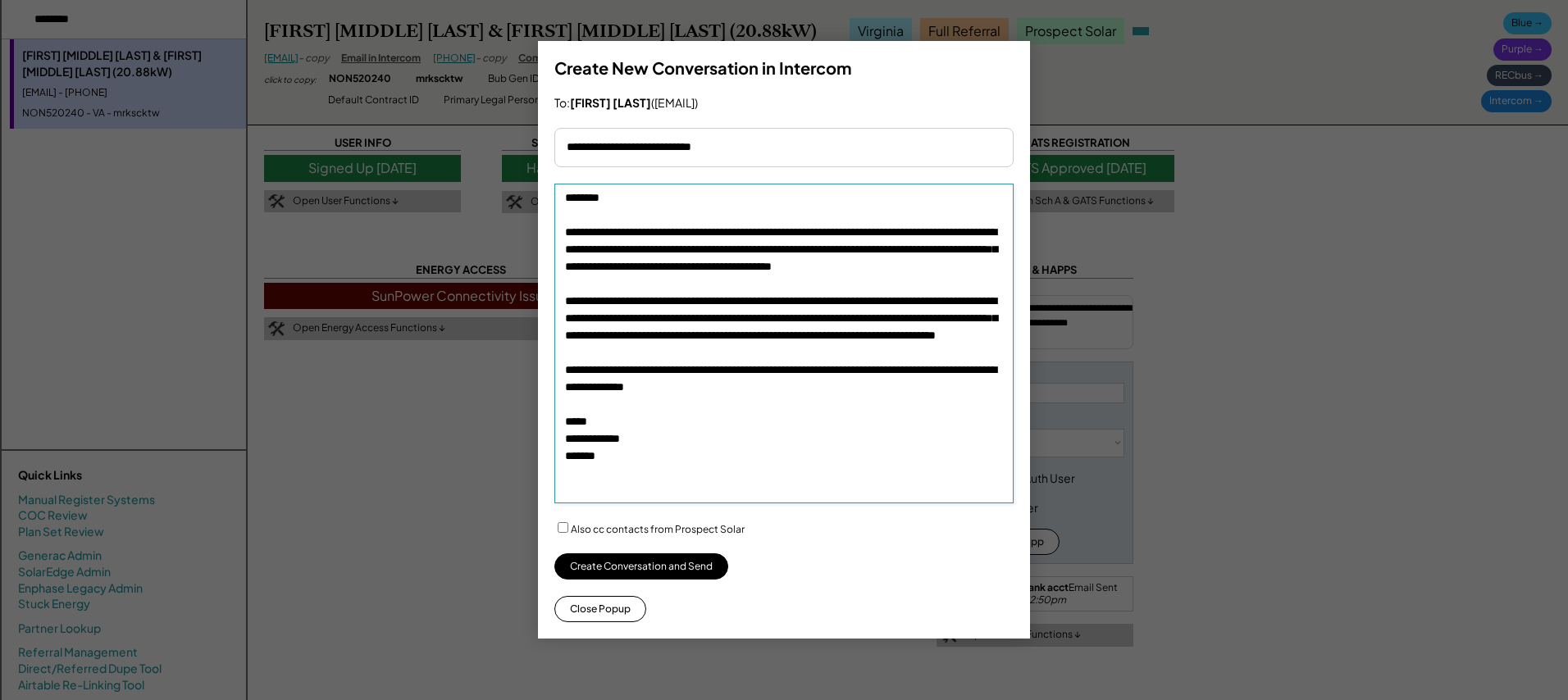 click on "**********" at bounding box center (784, 343) 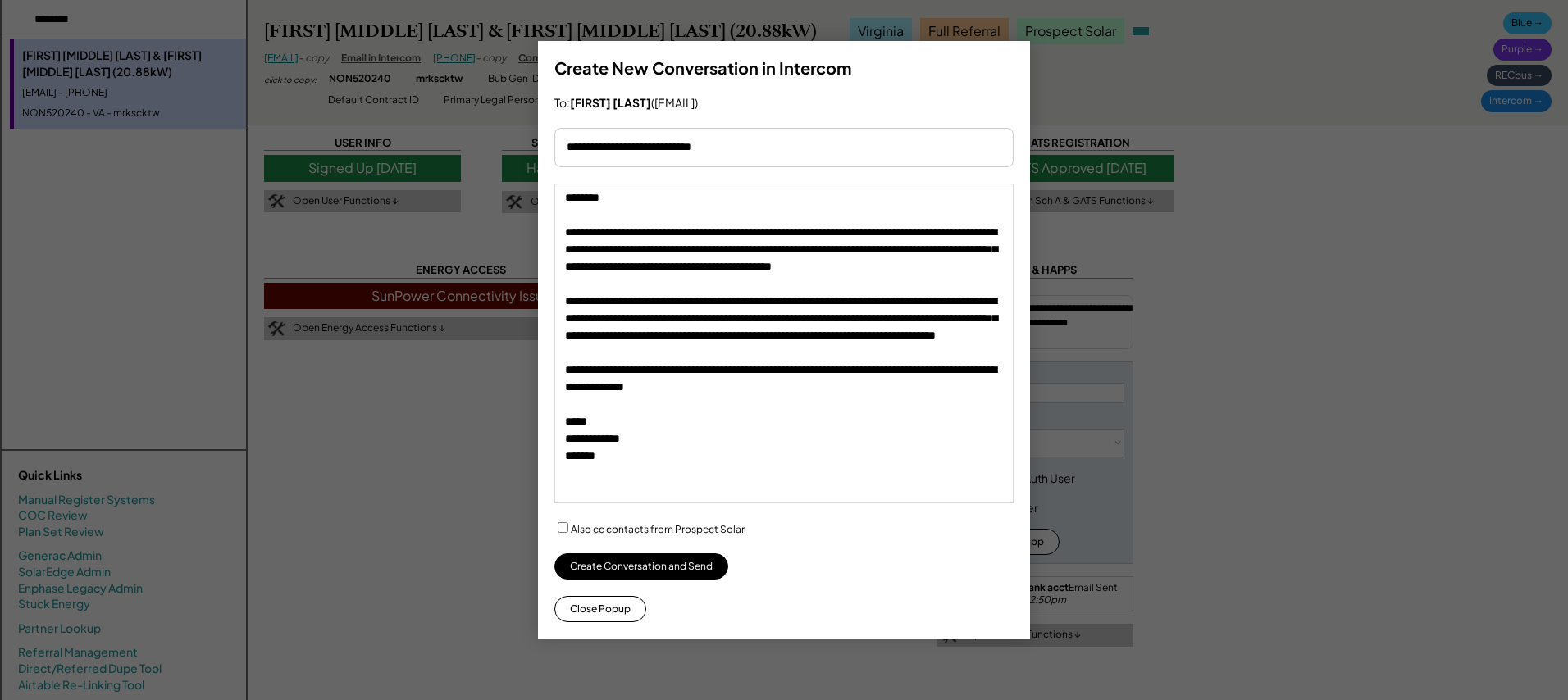 click at bounding box center [784, 148] 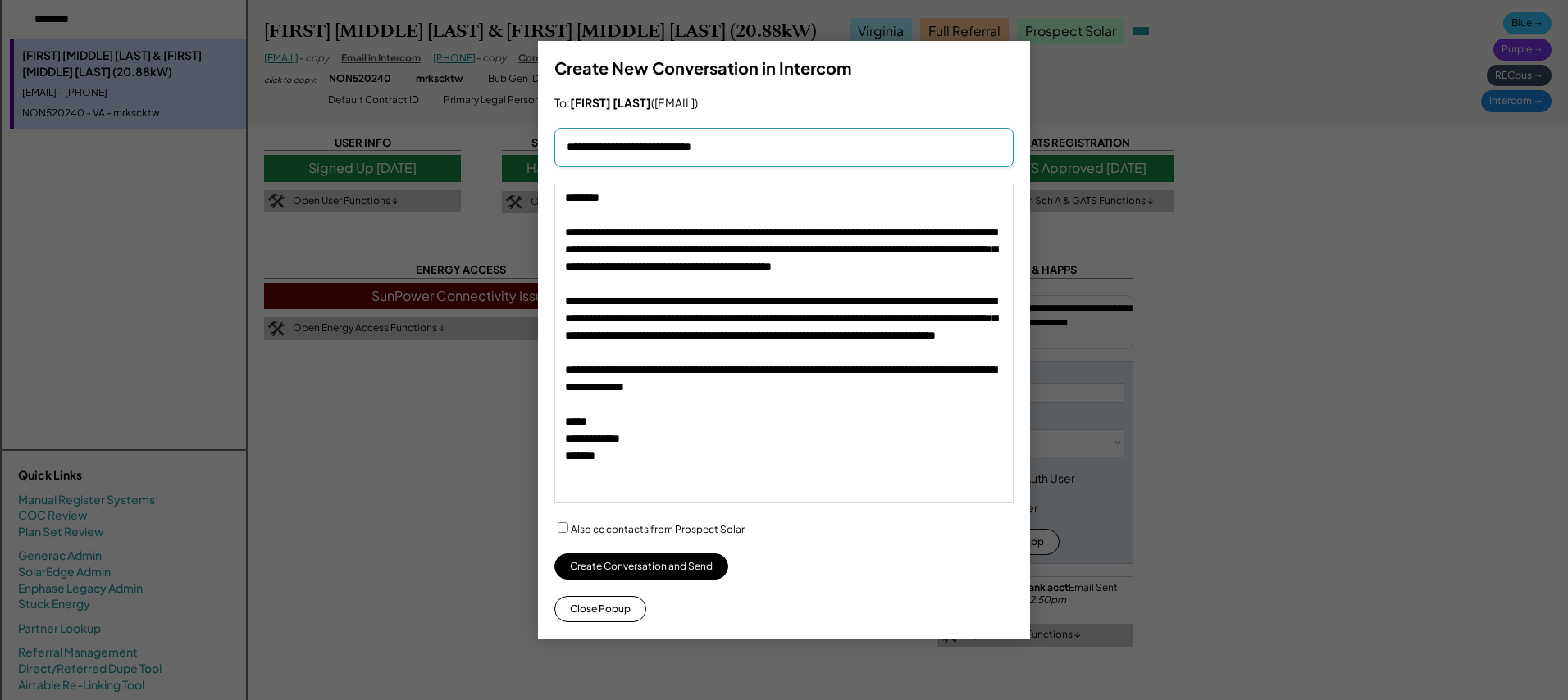 click at bounding box center [784, 148] 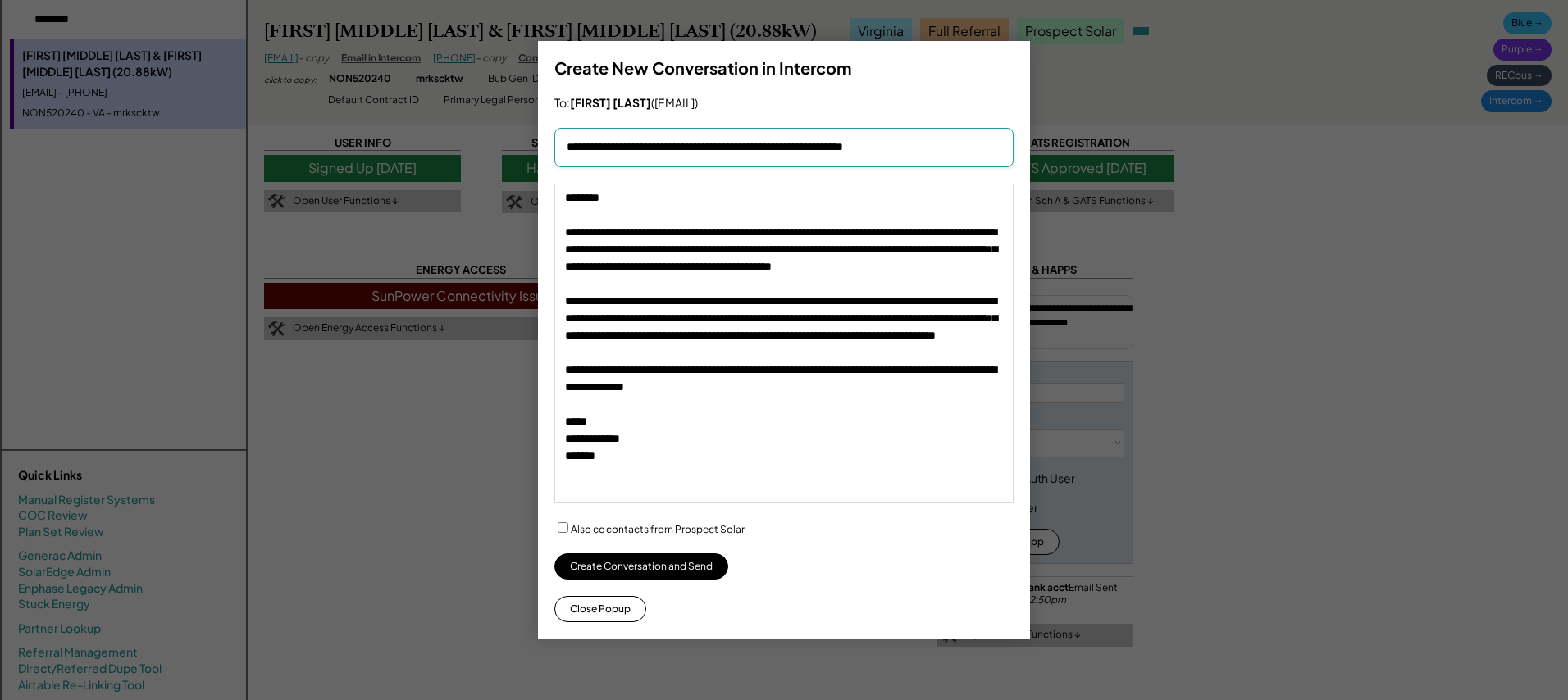 type on "**********" 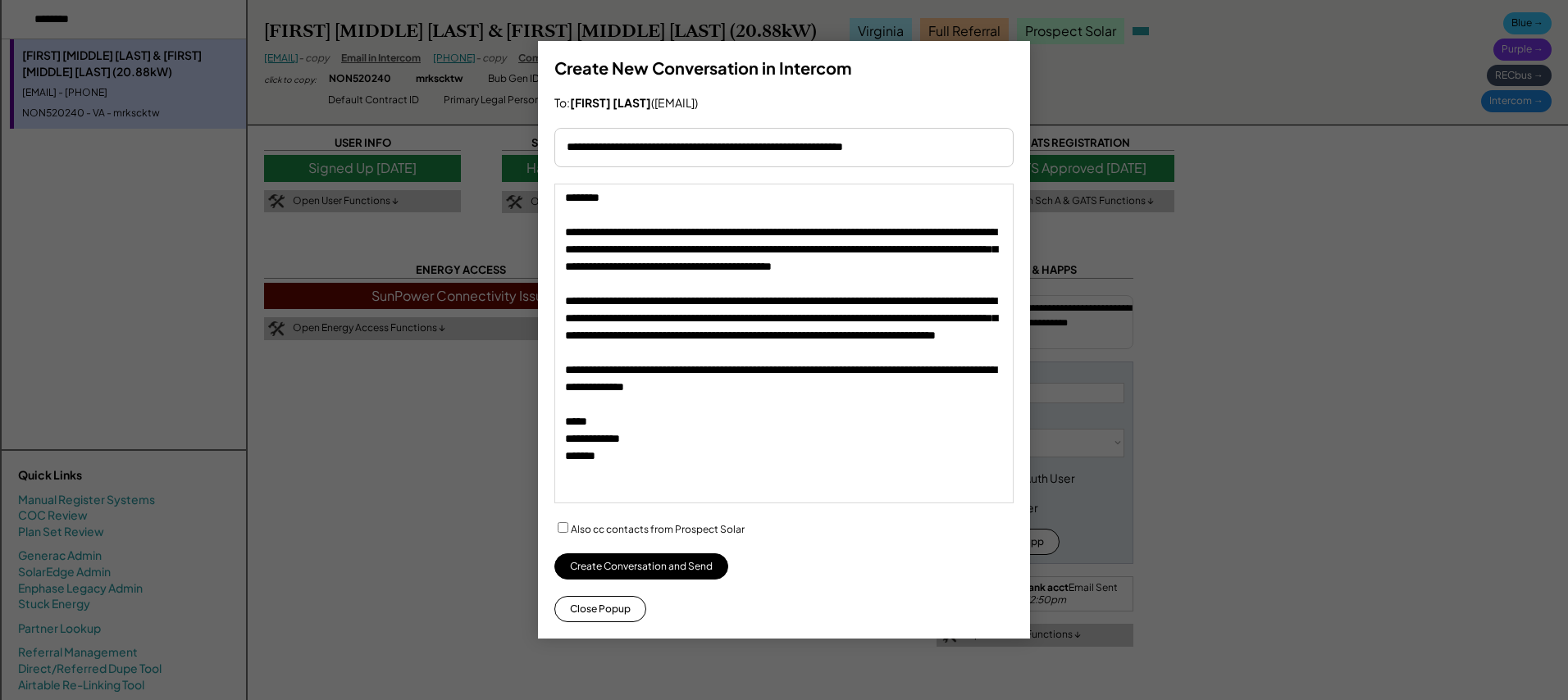 click on "**********" at bounding box center [784, 339] 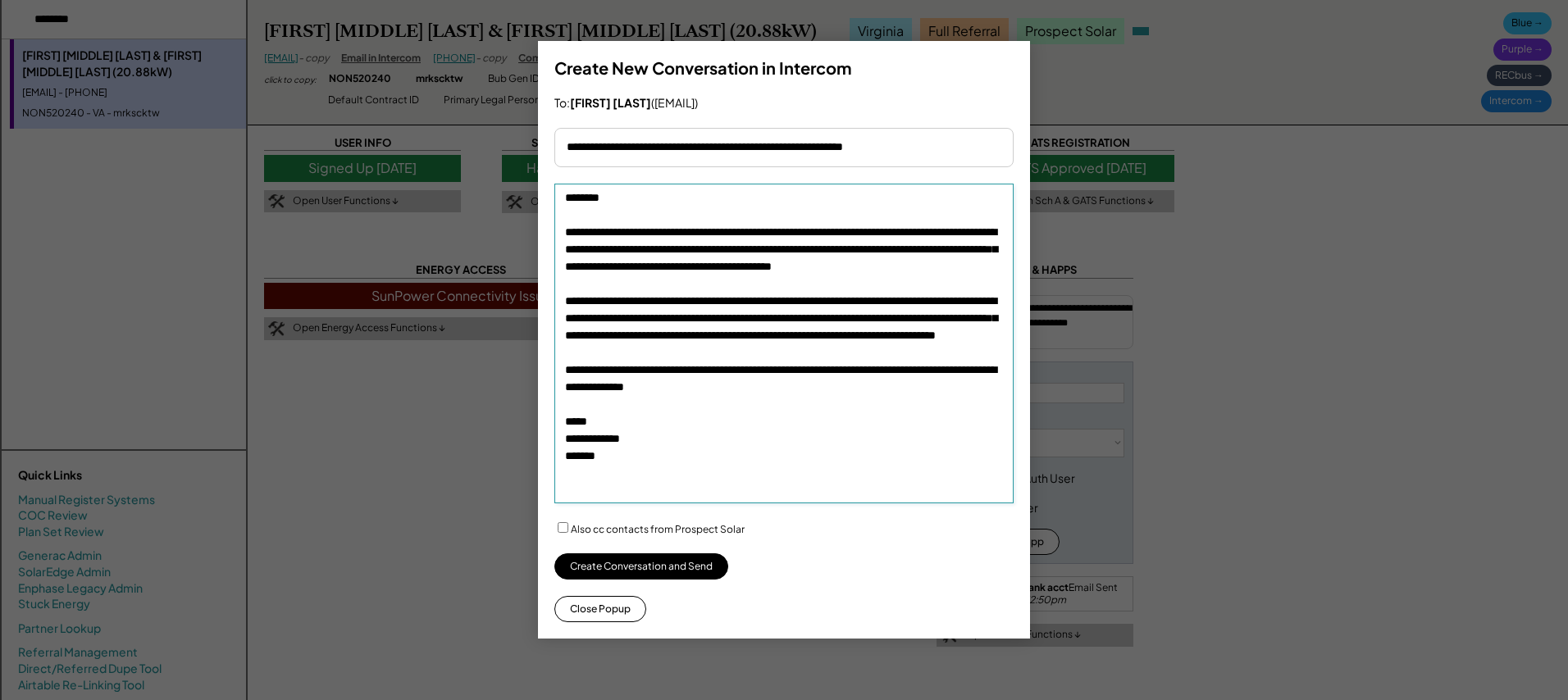 click on "**********" at bounding box center (784, 343) 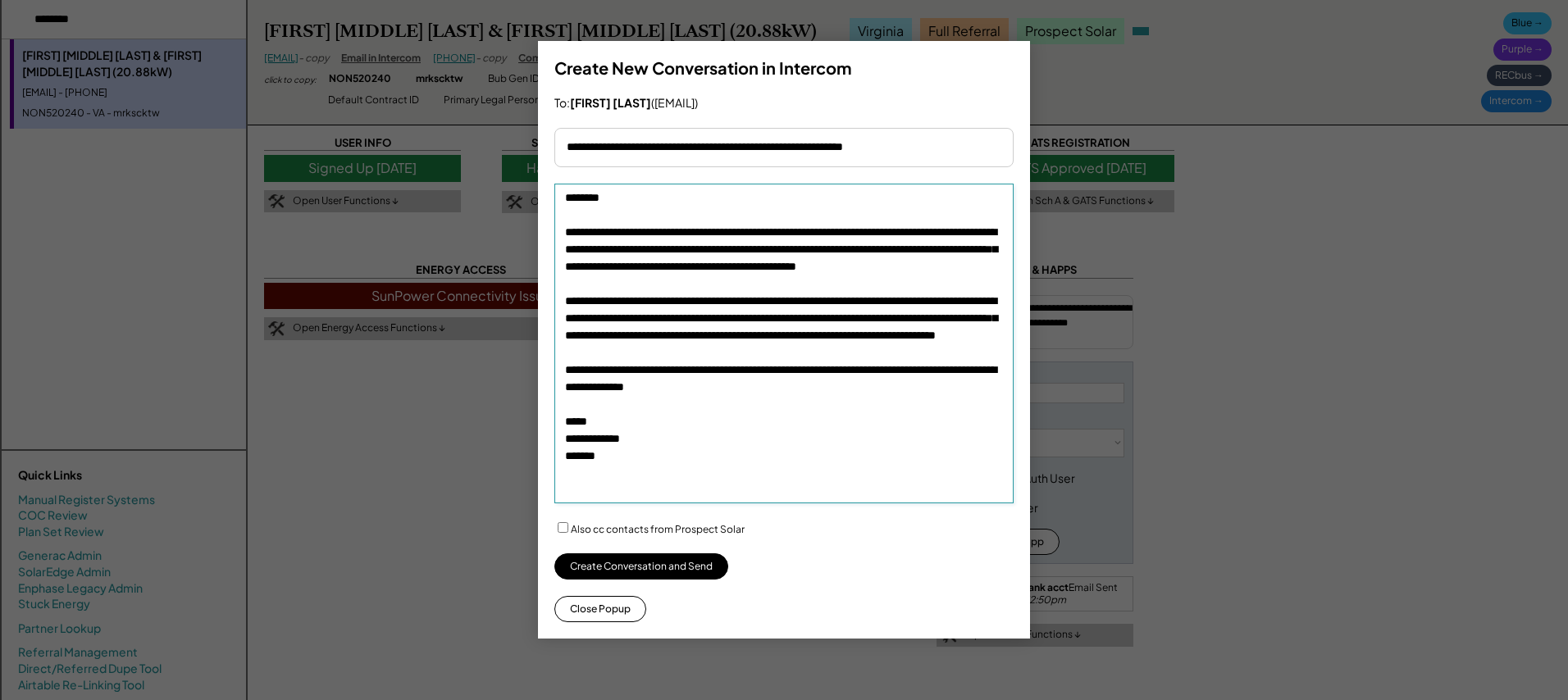 click on "**********" at bounding box center (784, 343) 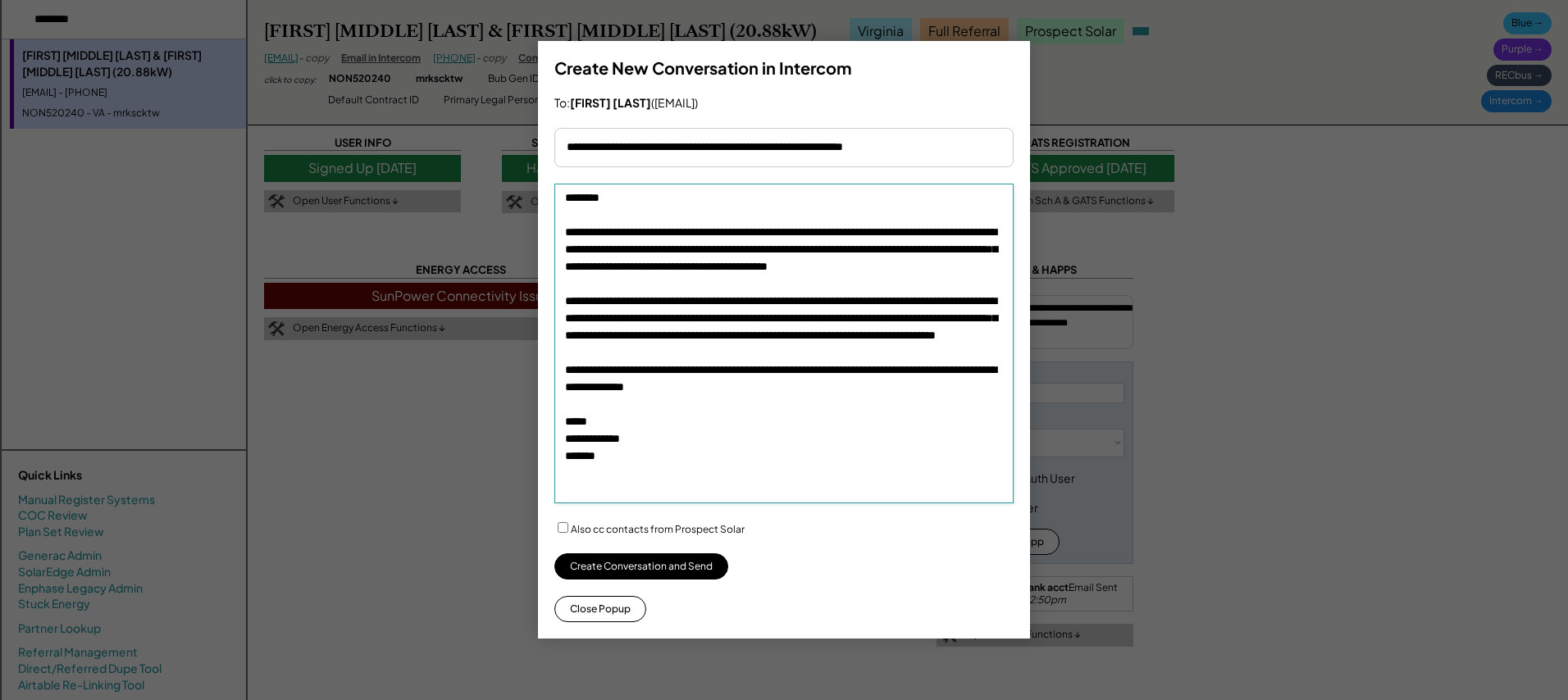 click on "**********" at bounding box center (784, 343) 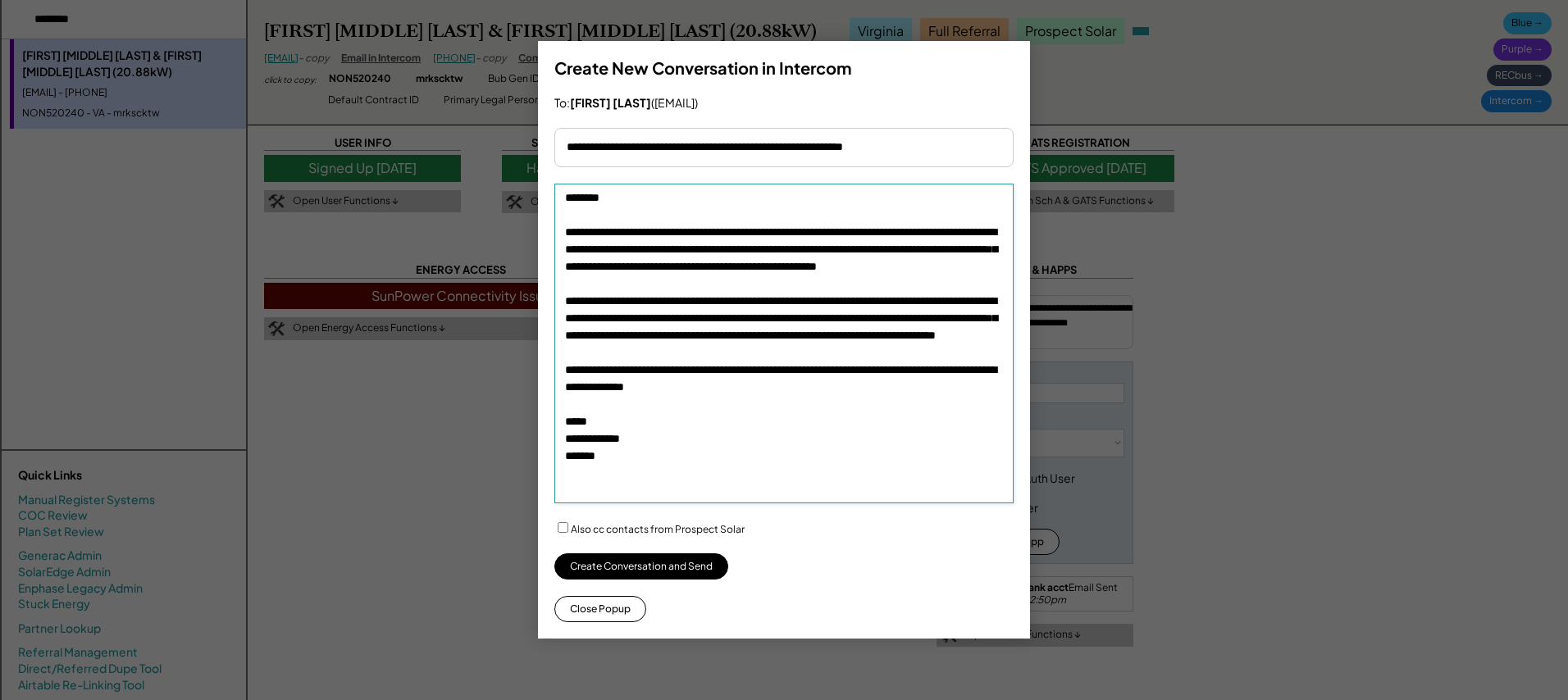 click on "**********" at bounding box center [784, 343] 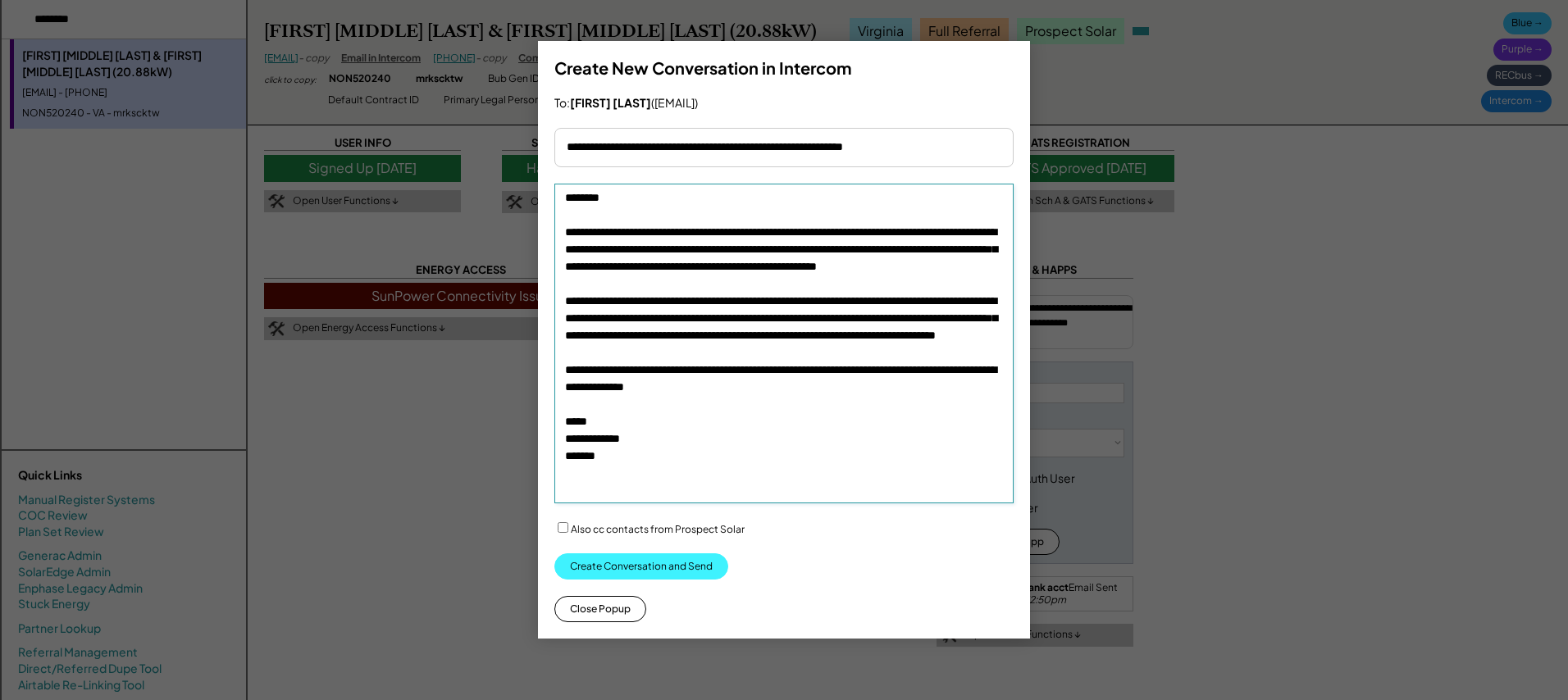type on "**********" 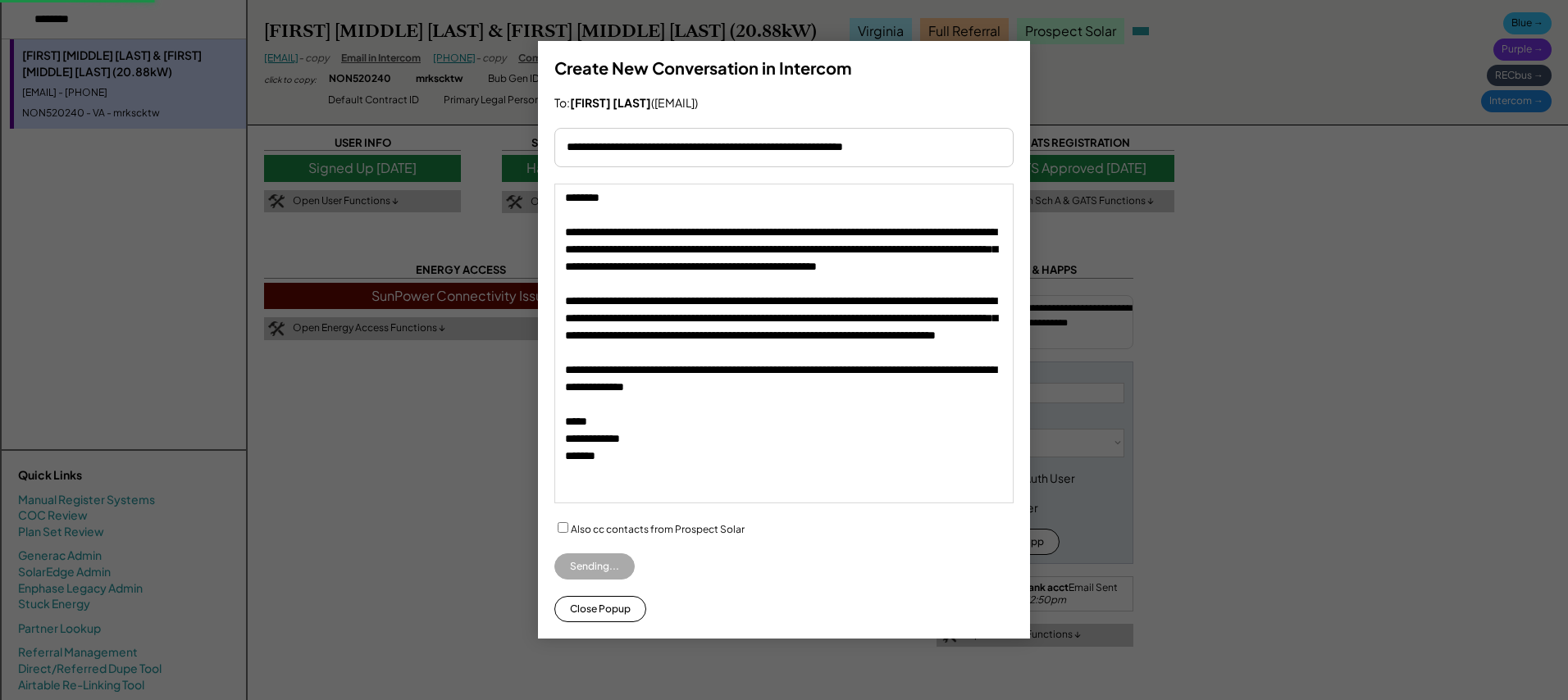 type on "**********" 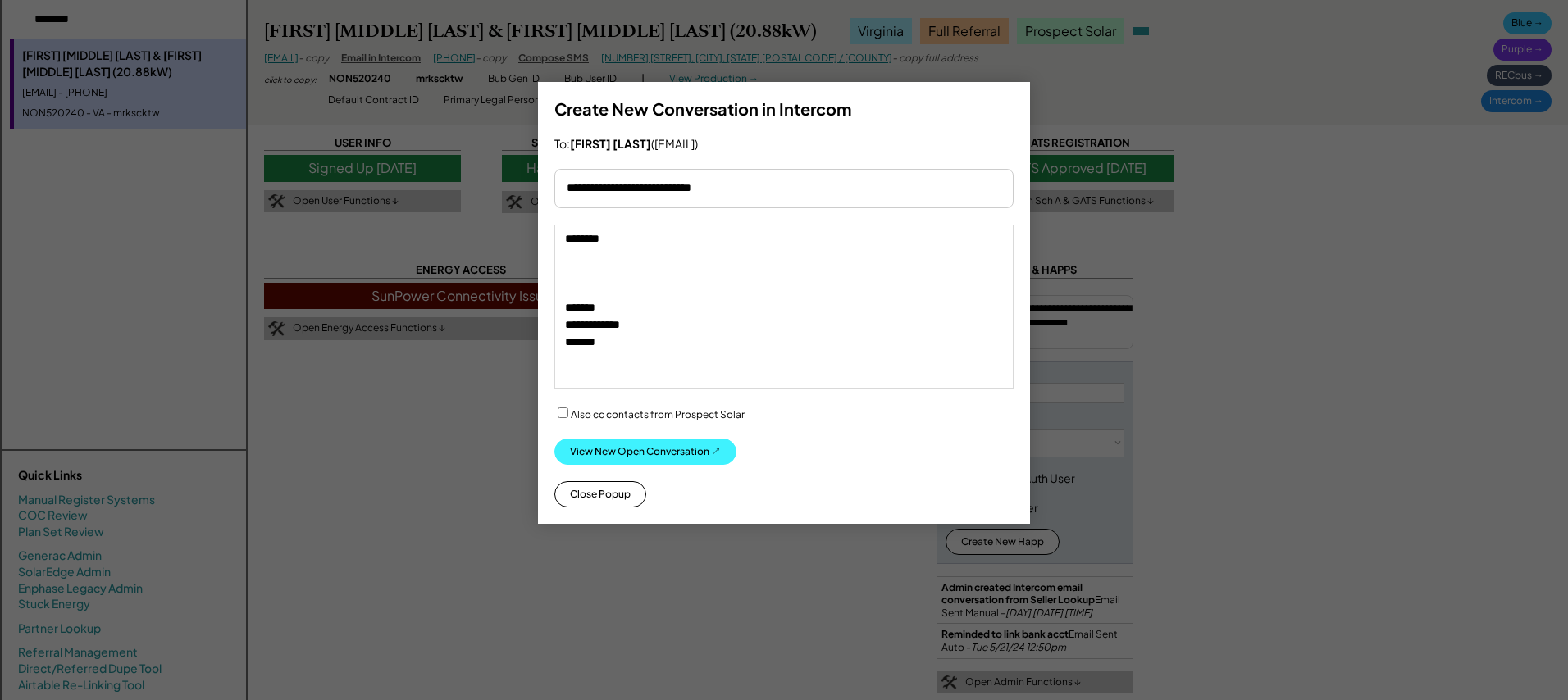 click on "View New Open Conversation ↗" at bounding box center [645, 452] 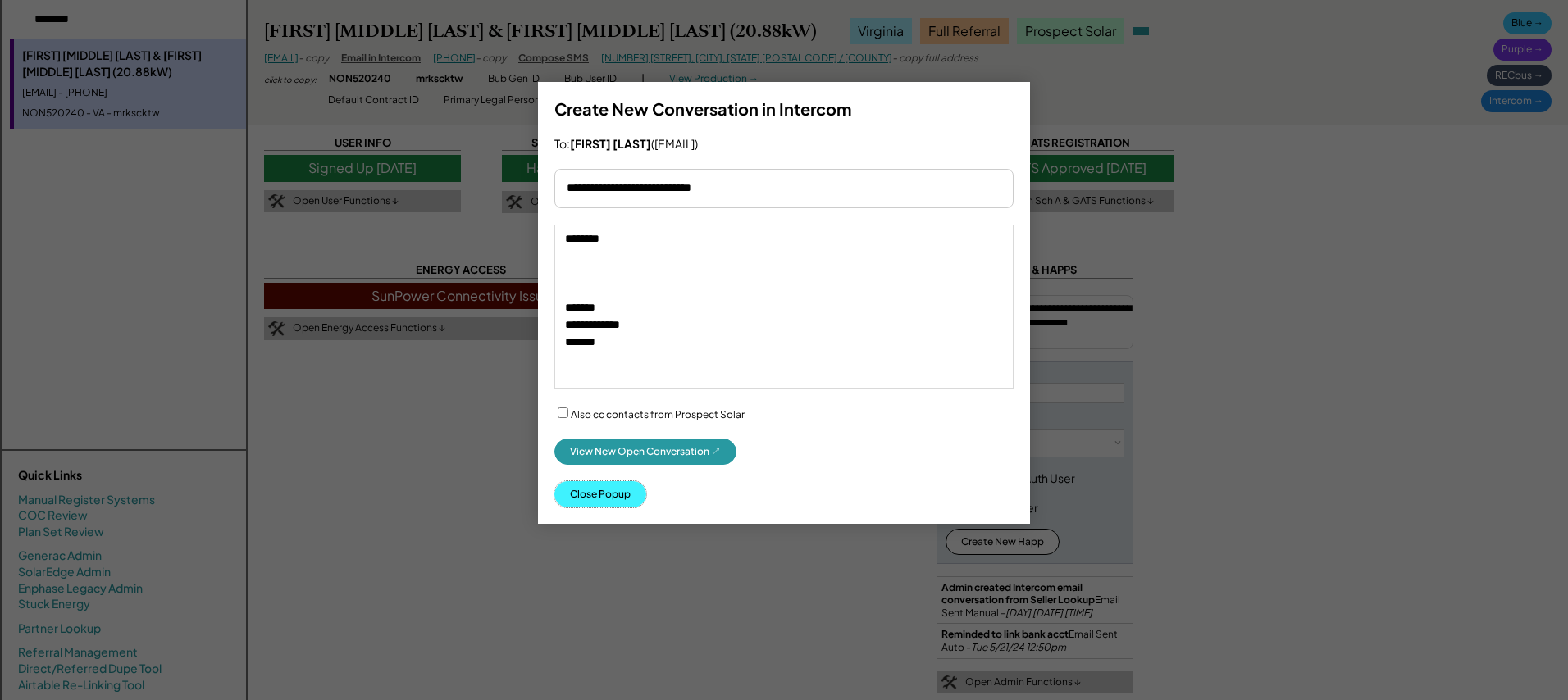 click on "Close Popup" at bounding box center [600, 494] 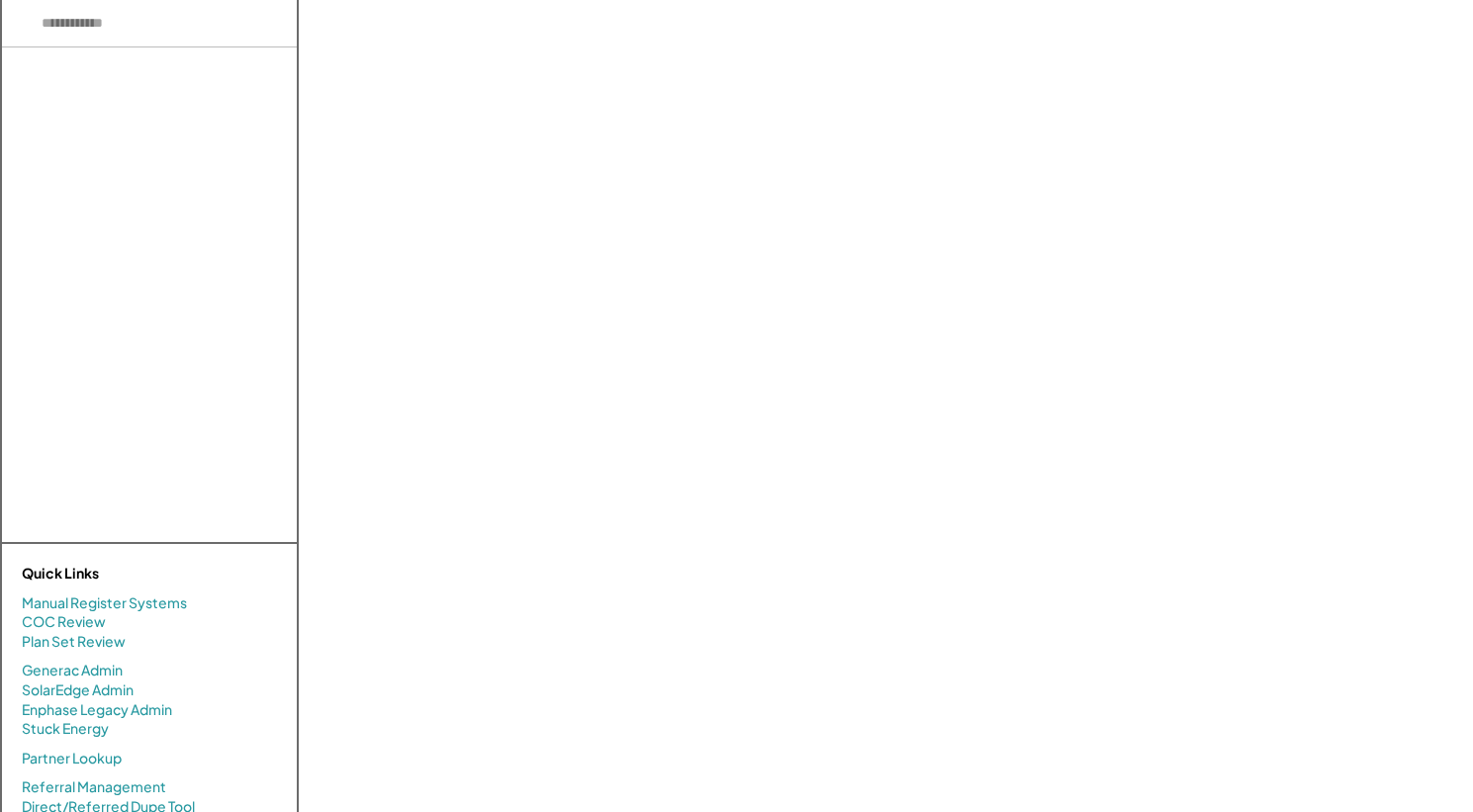 scroll, scrollTop: 0, scrollLeft: 0, axis: both 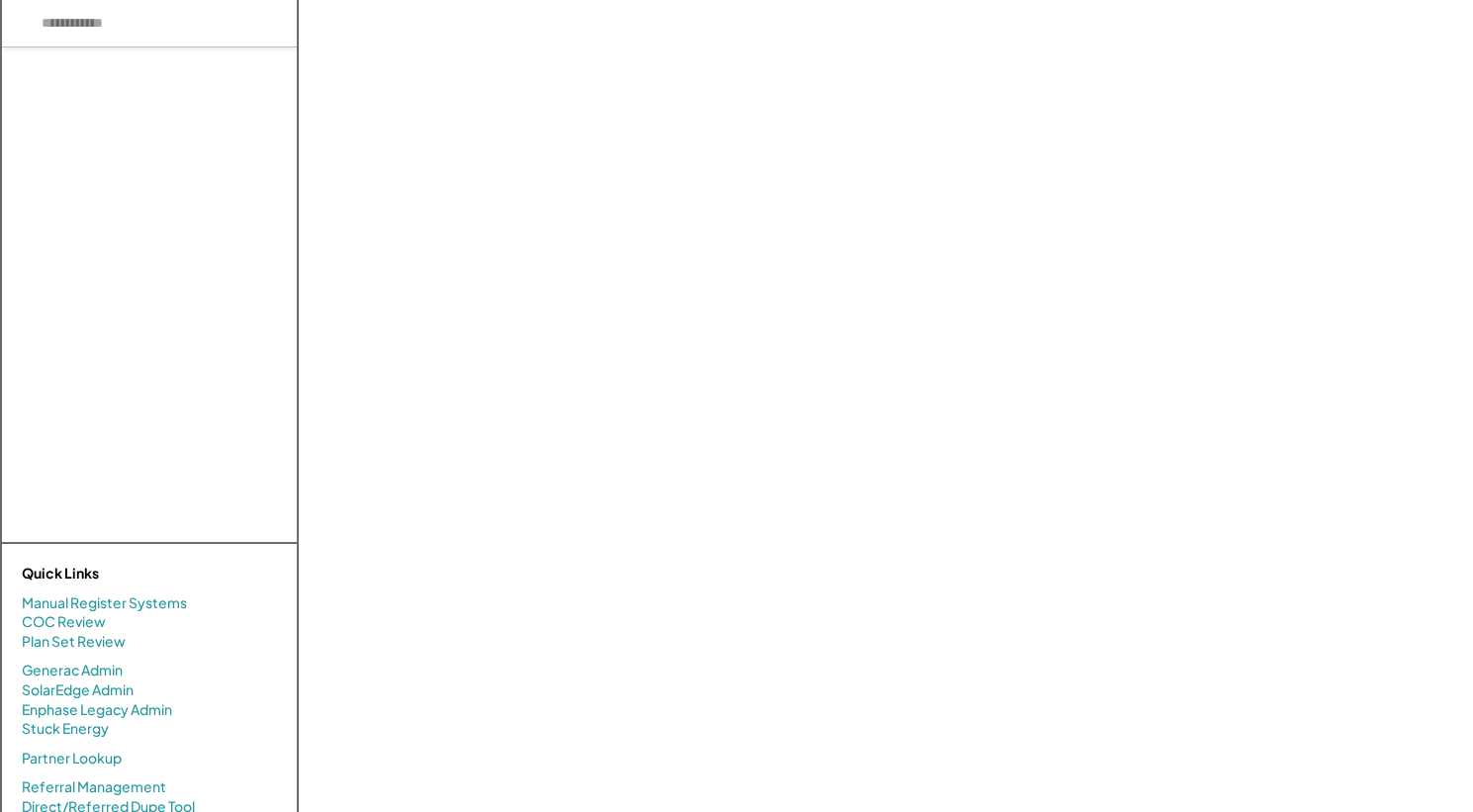 paste on "*********" 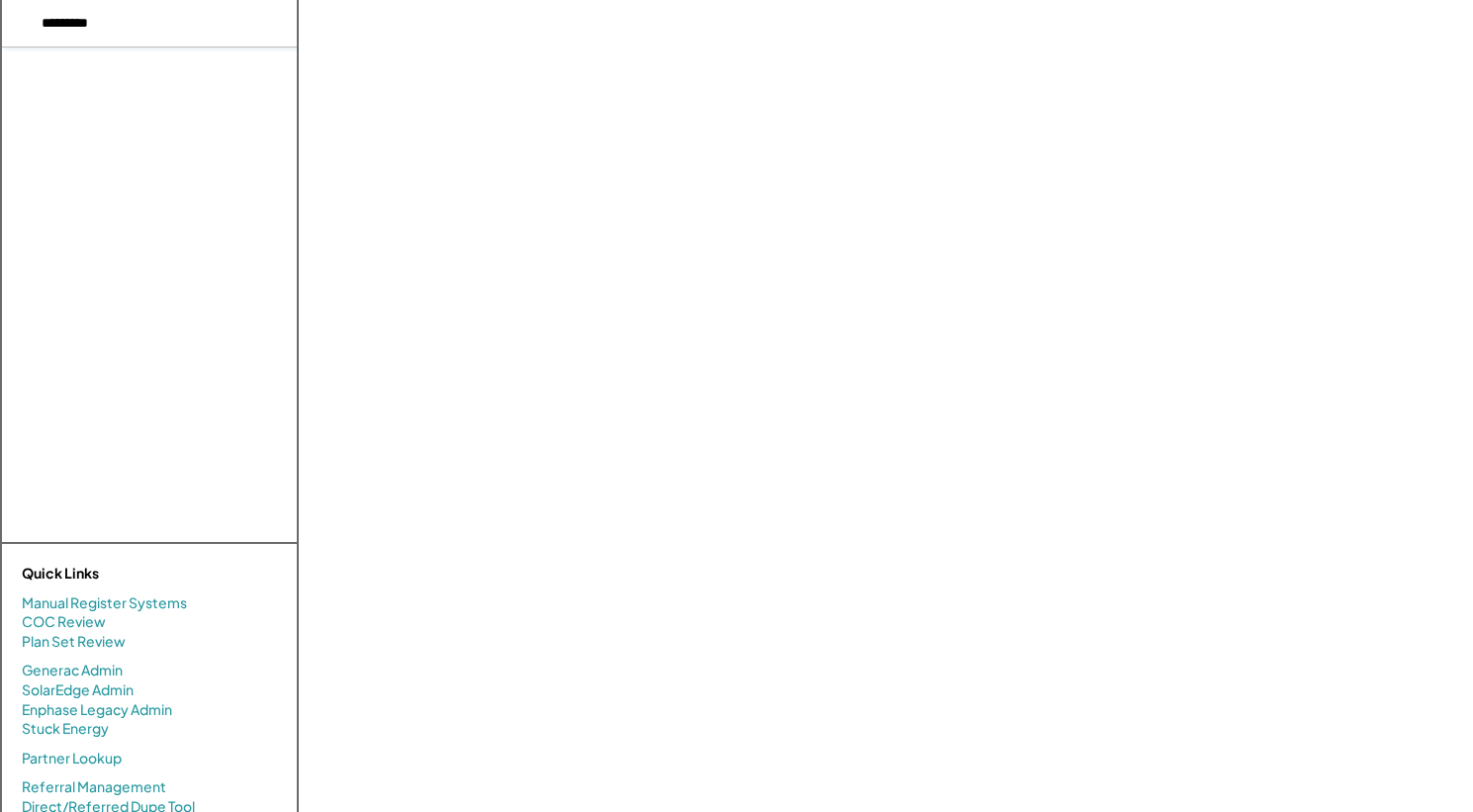 type on "*********" 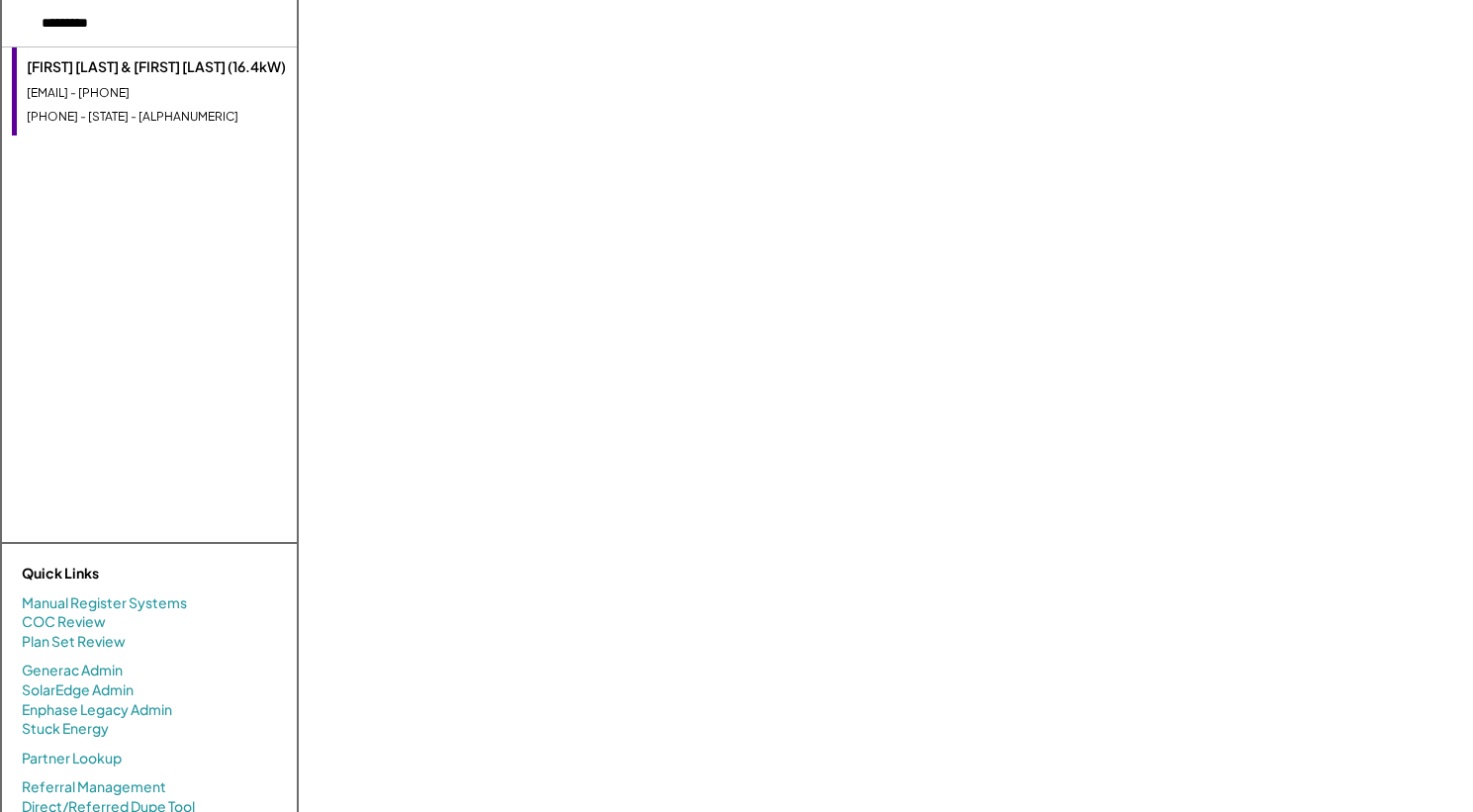 click on "[EMAIL] - [PHONE]" at bounding box center [156, 93] 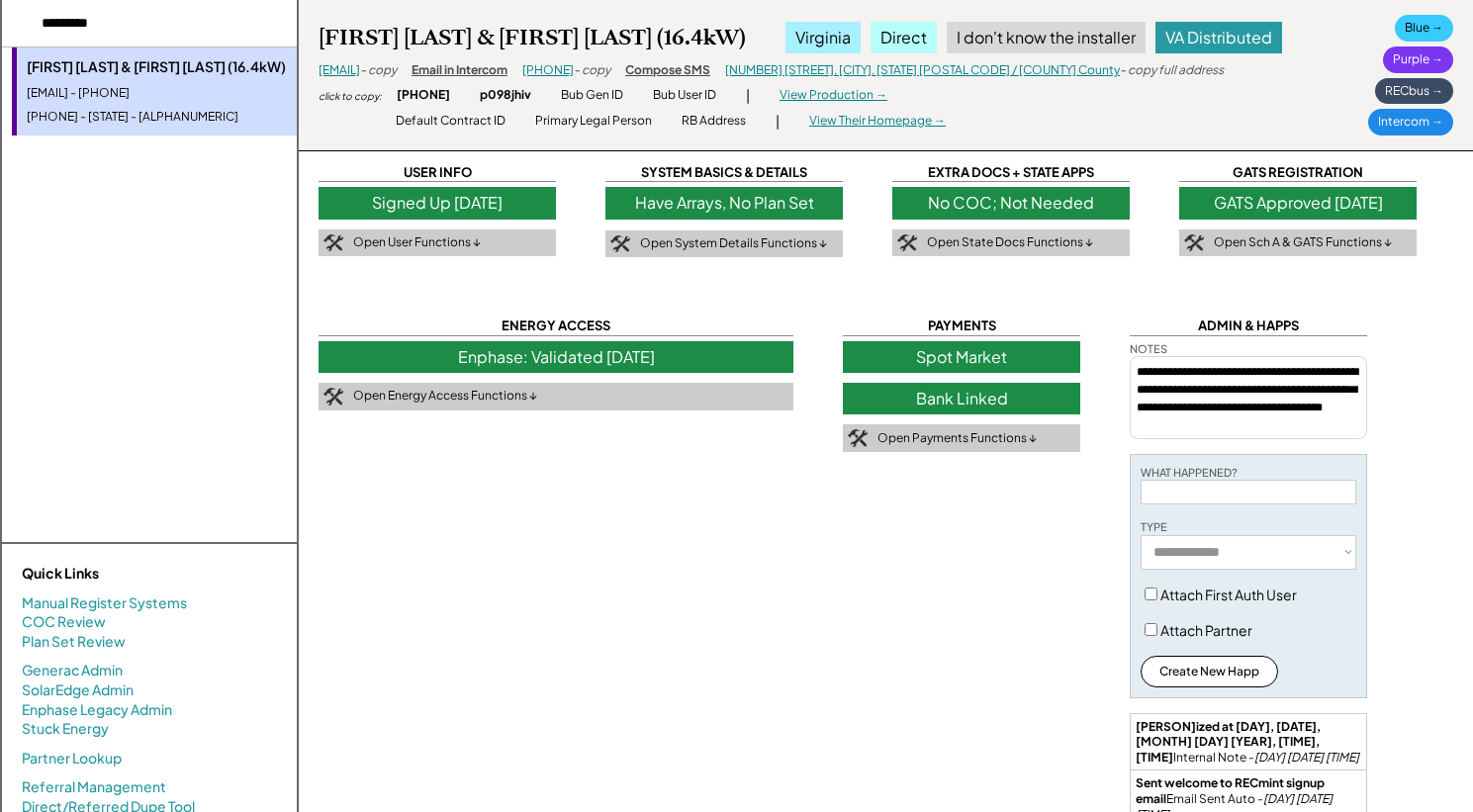click on "Enphase: Validated [DATE]" at bounding box center (556, 357) 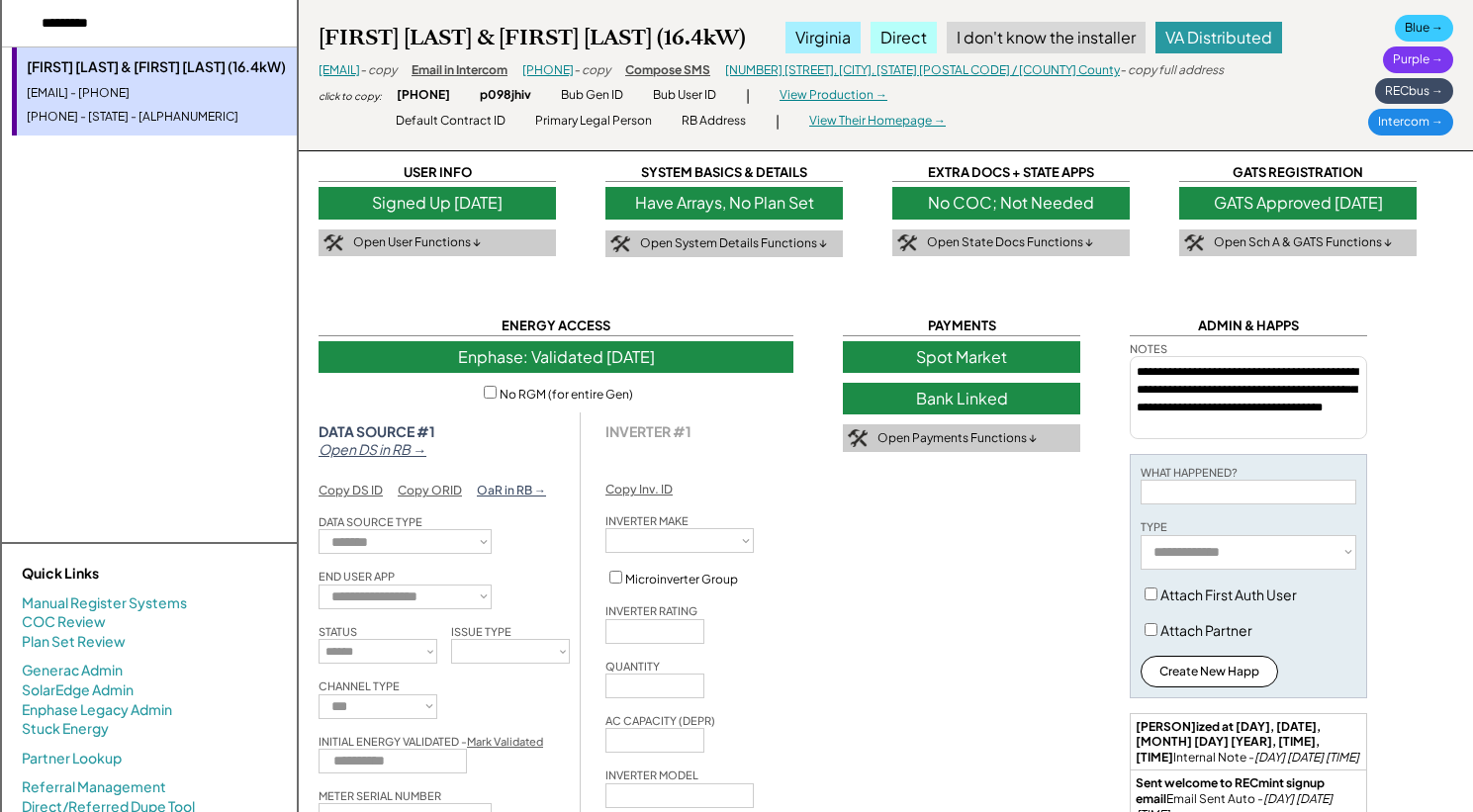 type on "*****" 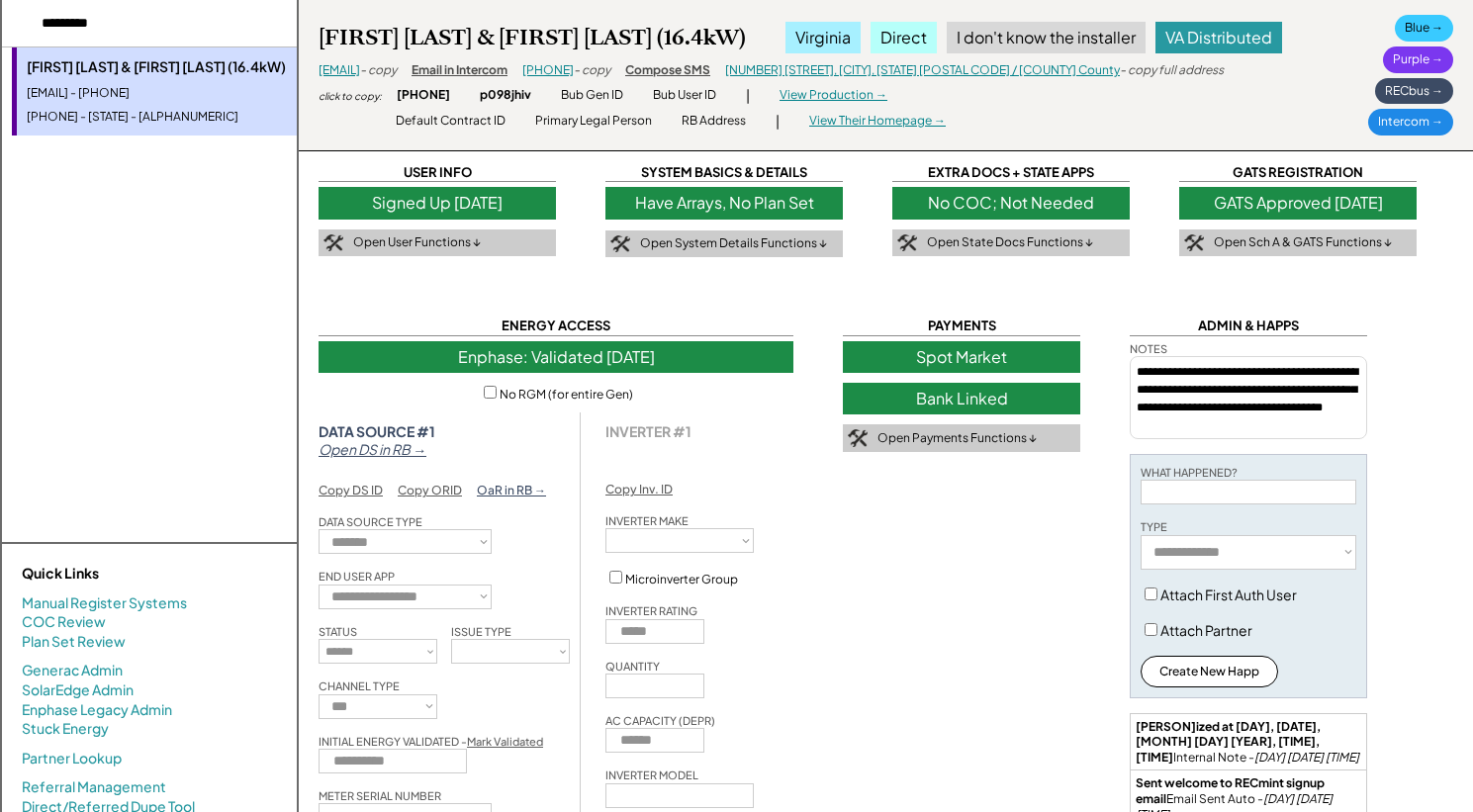 select on "*********" 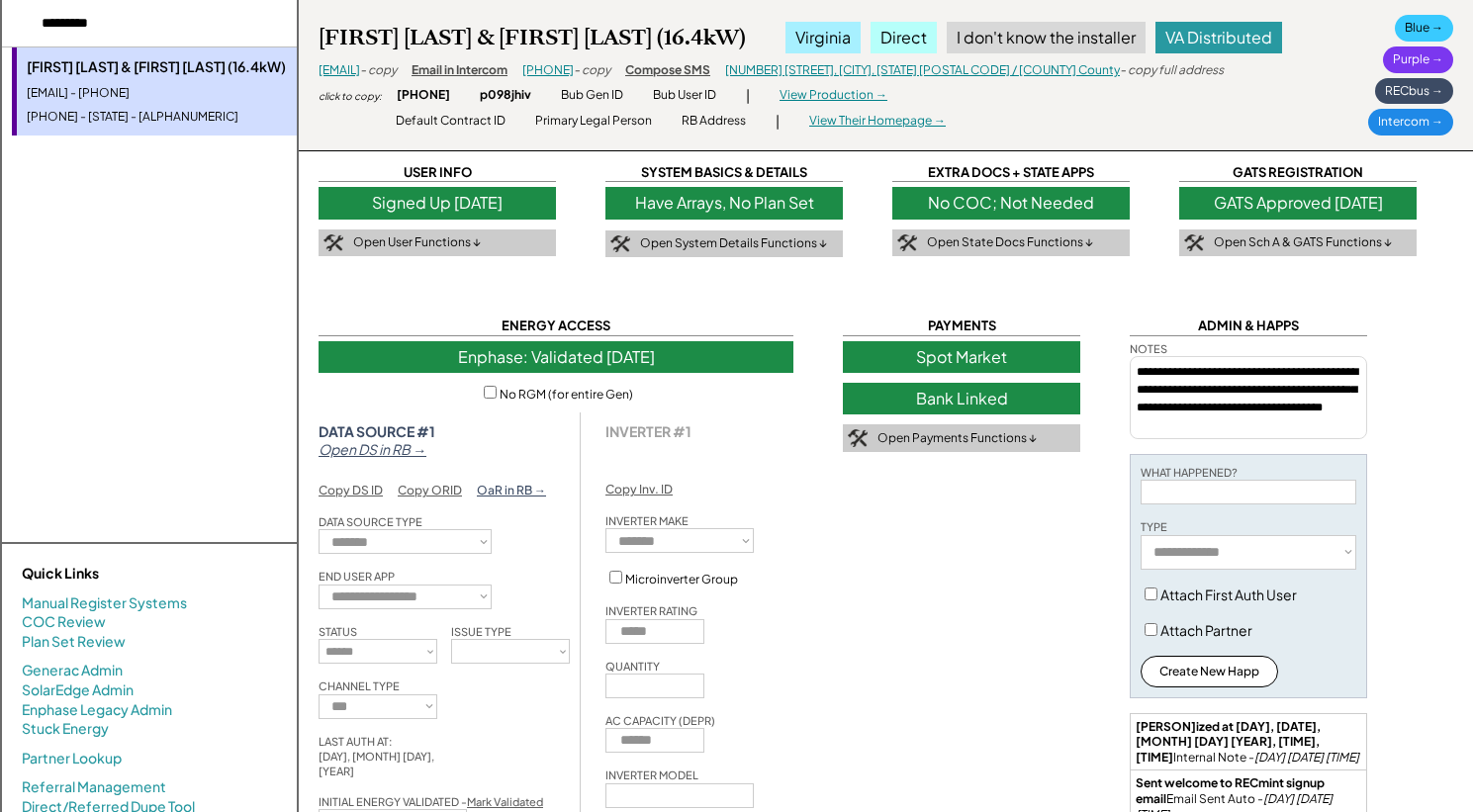 click on "Open DS in RB →" at bounding box center (372, 449) 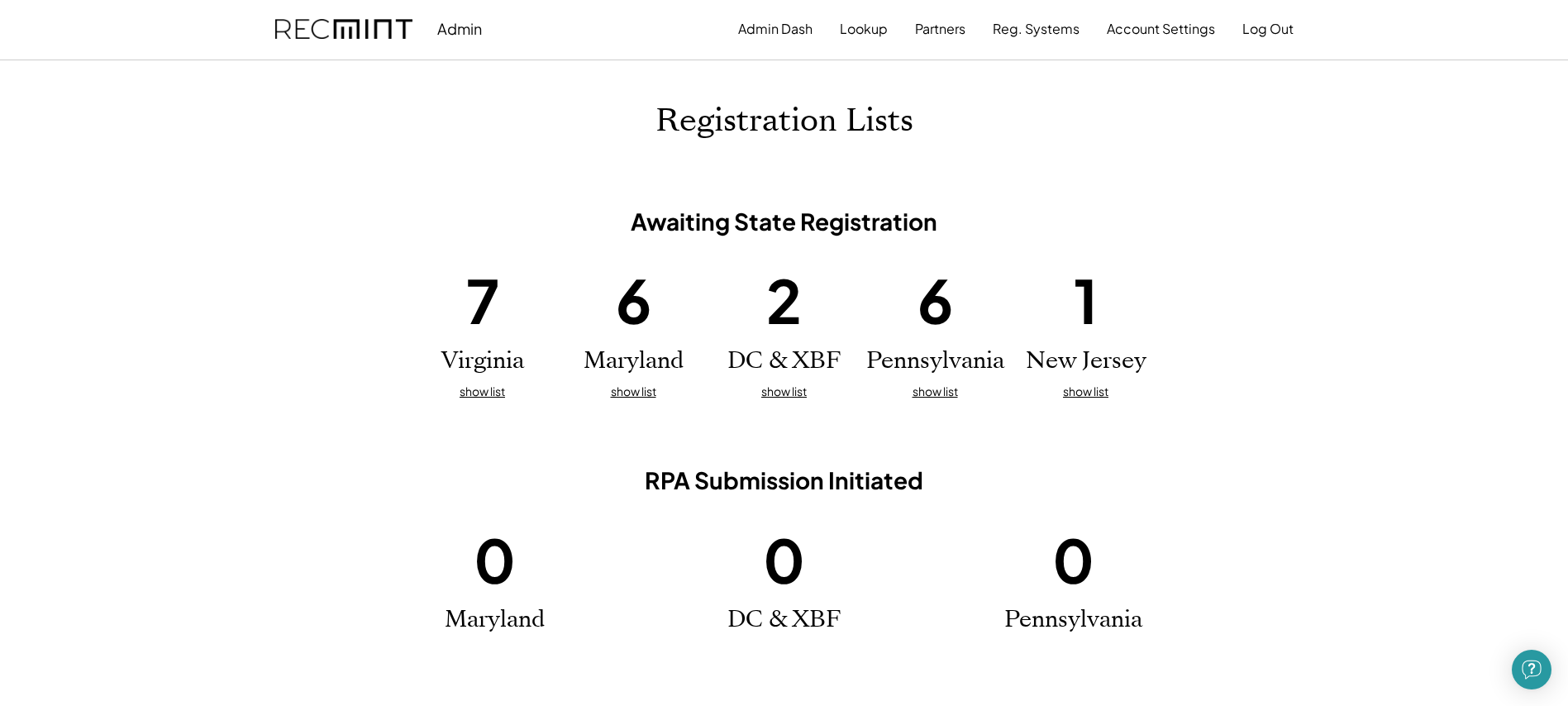 scroll, scrollTop: 0, scrollLeft: 0, axis: both 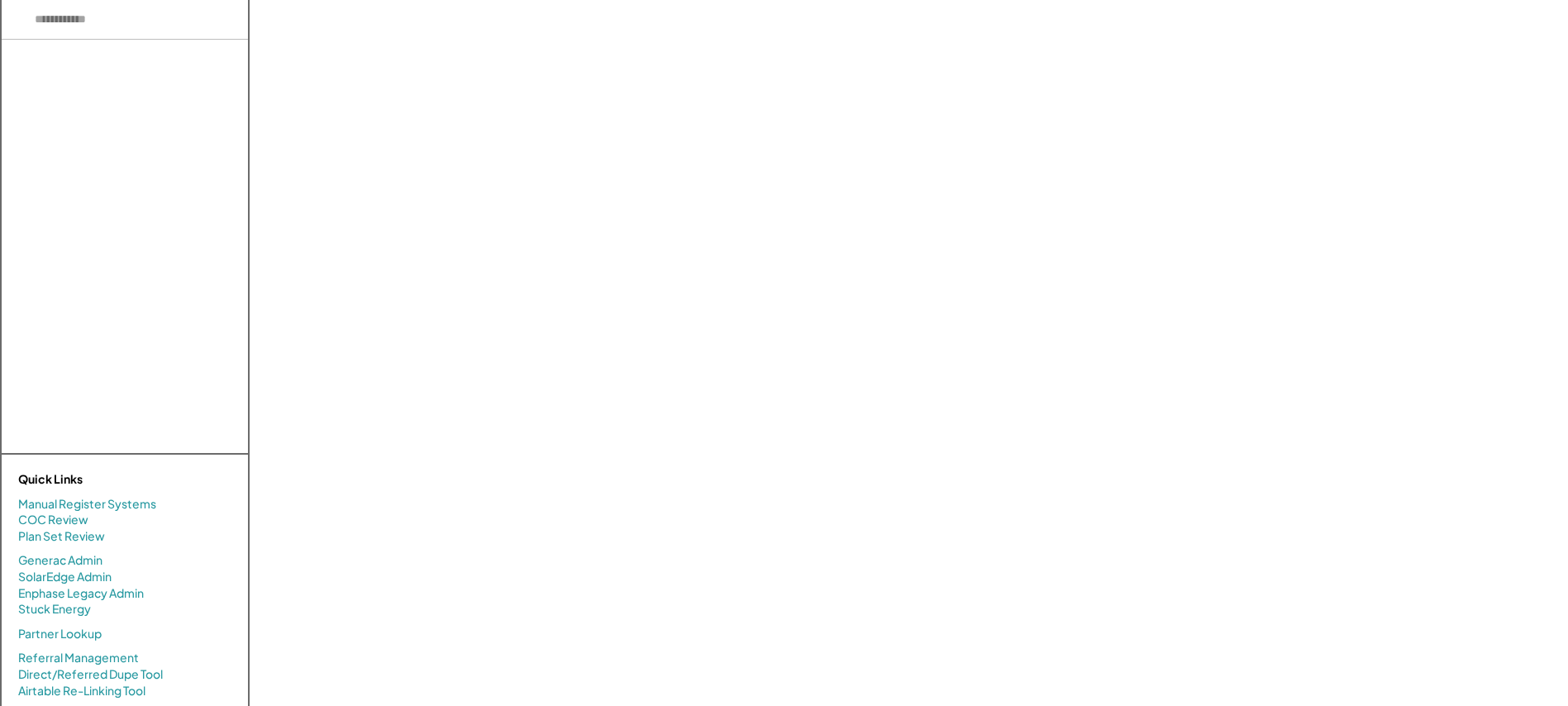click on "Click or drag to upload Click or drag to upload Click or drag to upload Click or drag to upload Click or drag to upload Click or drag to upload Click or drag to upload Click or drag to upload Click or drag to upload" at bounding box center [908, 455] 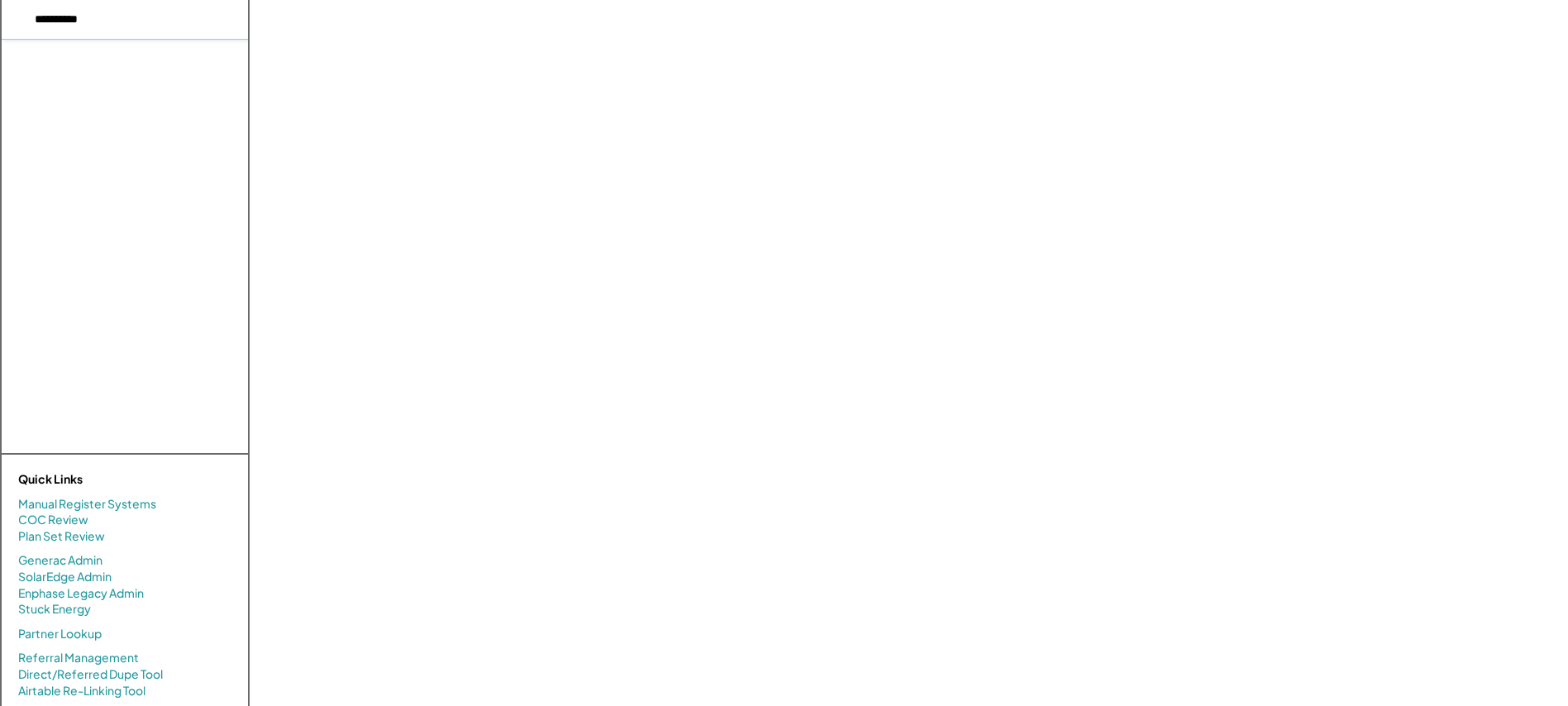 type on "**********" 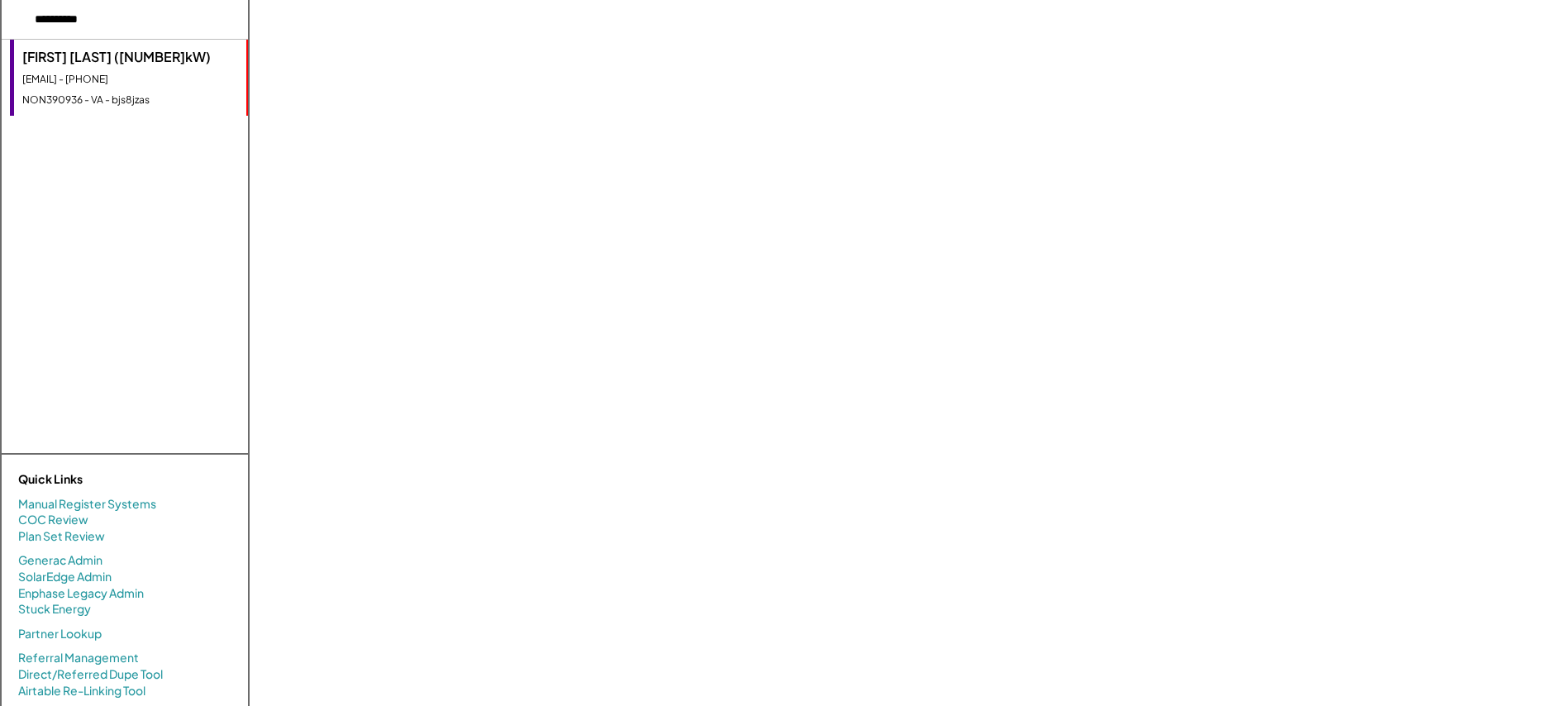 click on "Lynn Jones (12.6kW) lbradfordjones@gmail.com - 7033573690 NON390936 - VA - bjs8jzas" at bounding box center (129, 78) 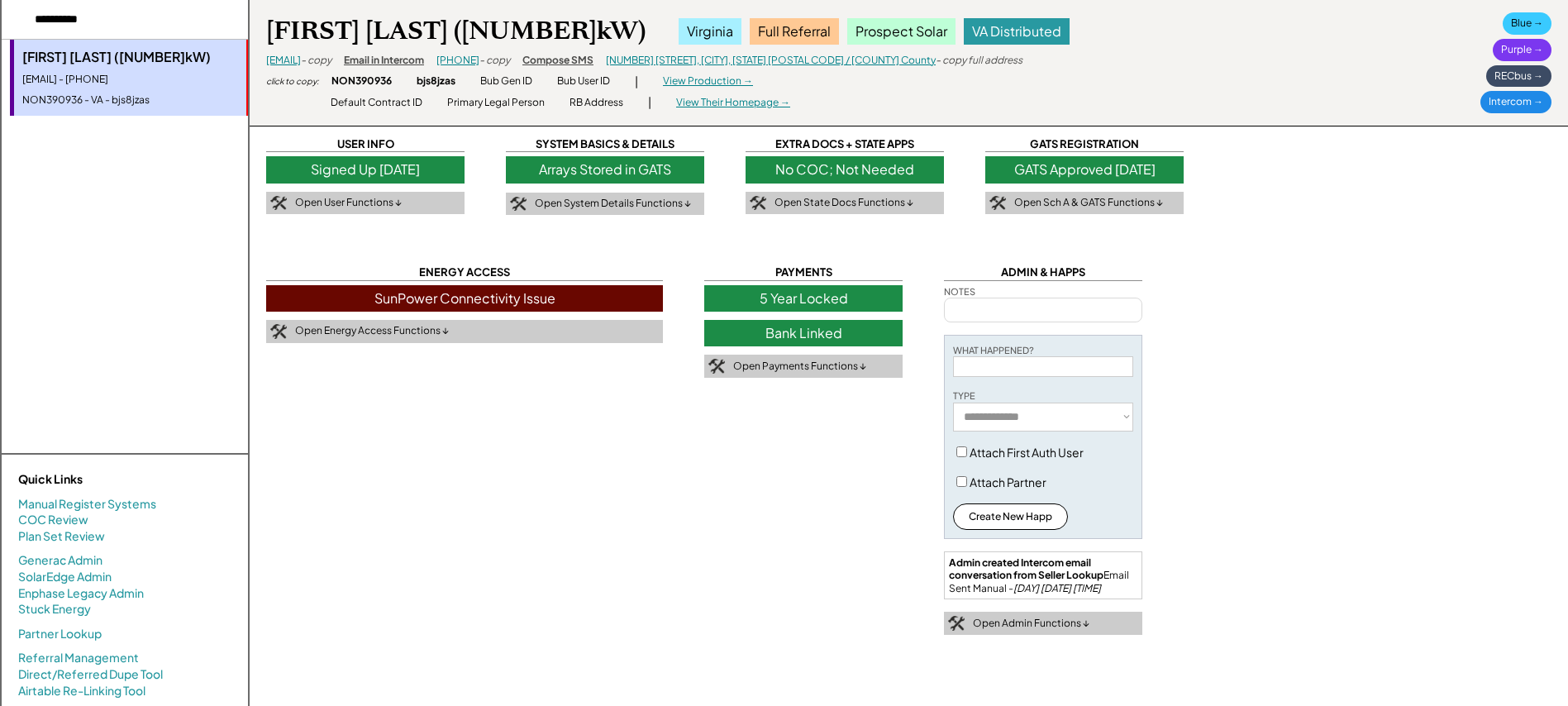 click on "SunPower Connectivity Issue" at bounding box center (465, 298) 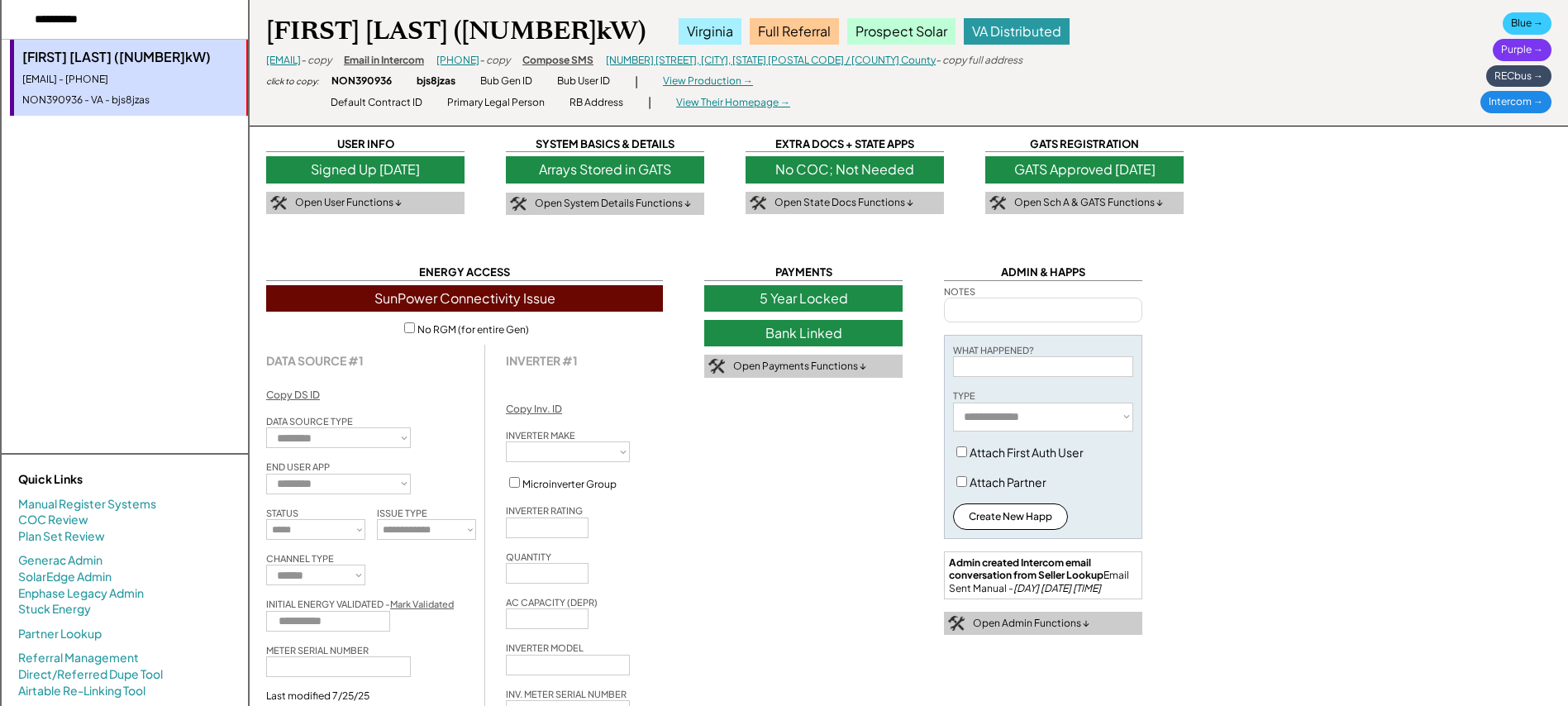 type on "*****" 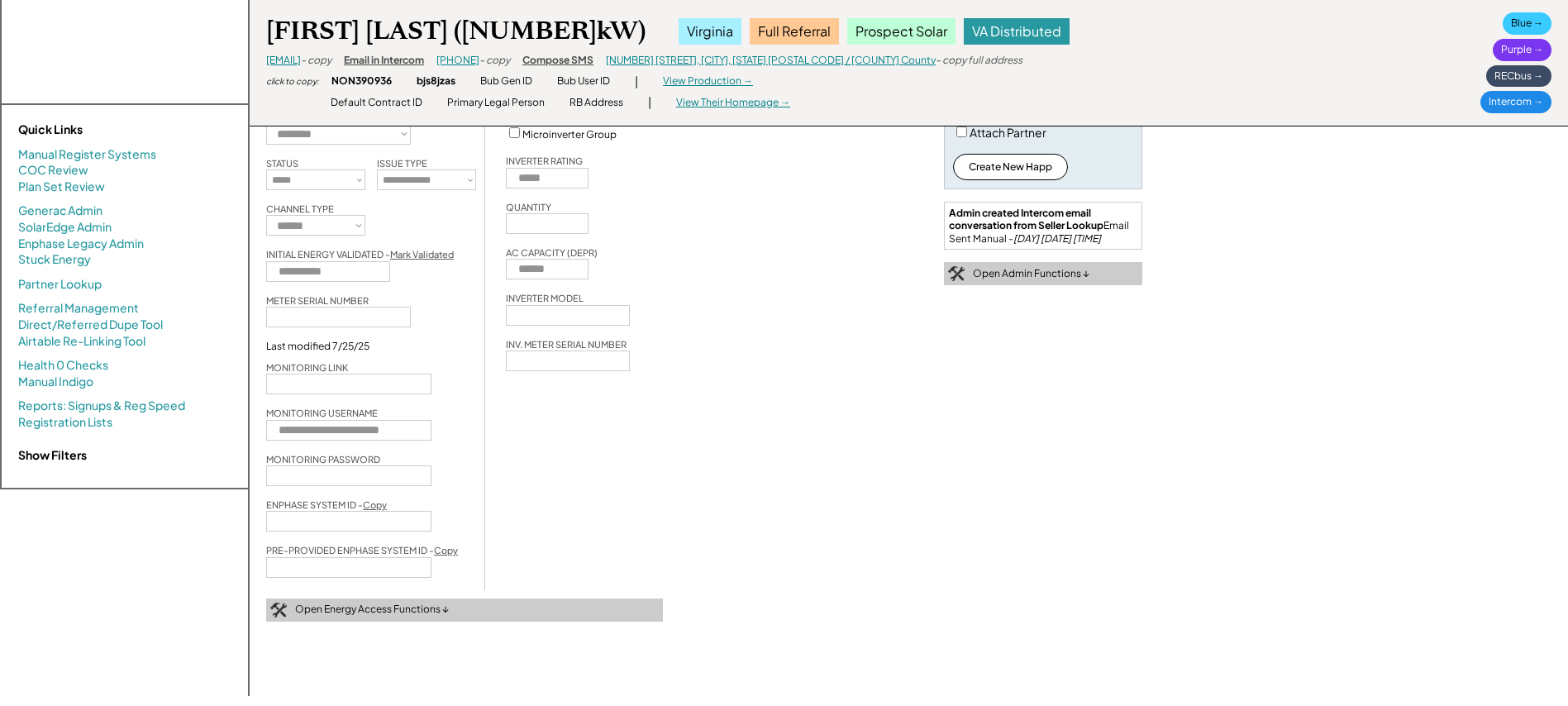 select on "*********" 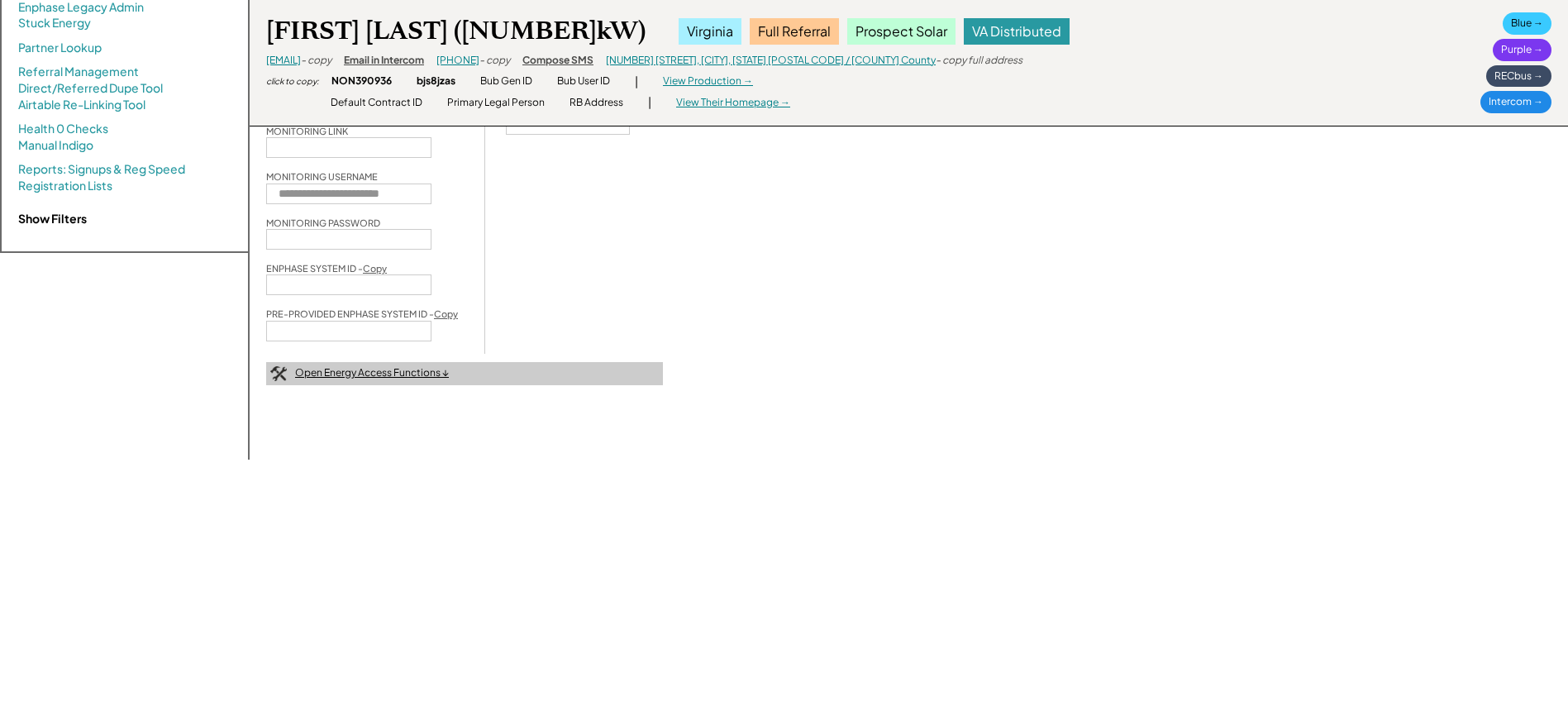 click on "Open Energy Access Functions ↓" at bounding box center (372, 373) 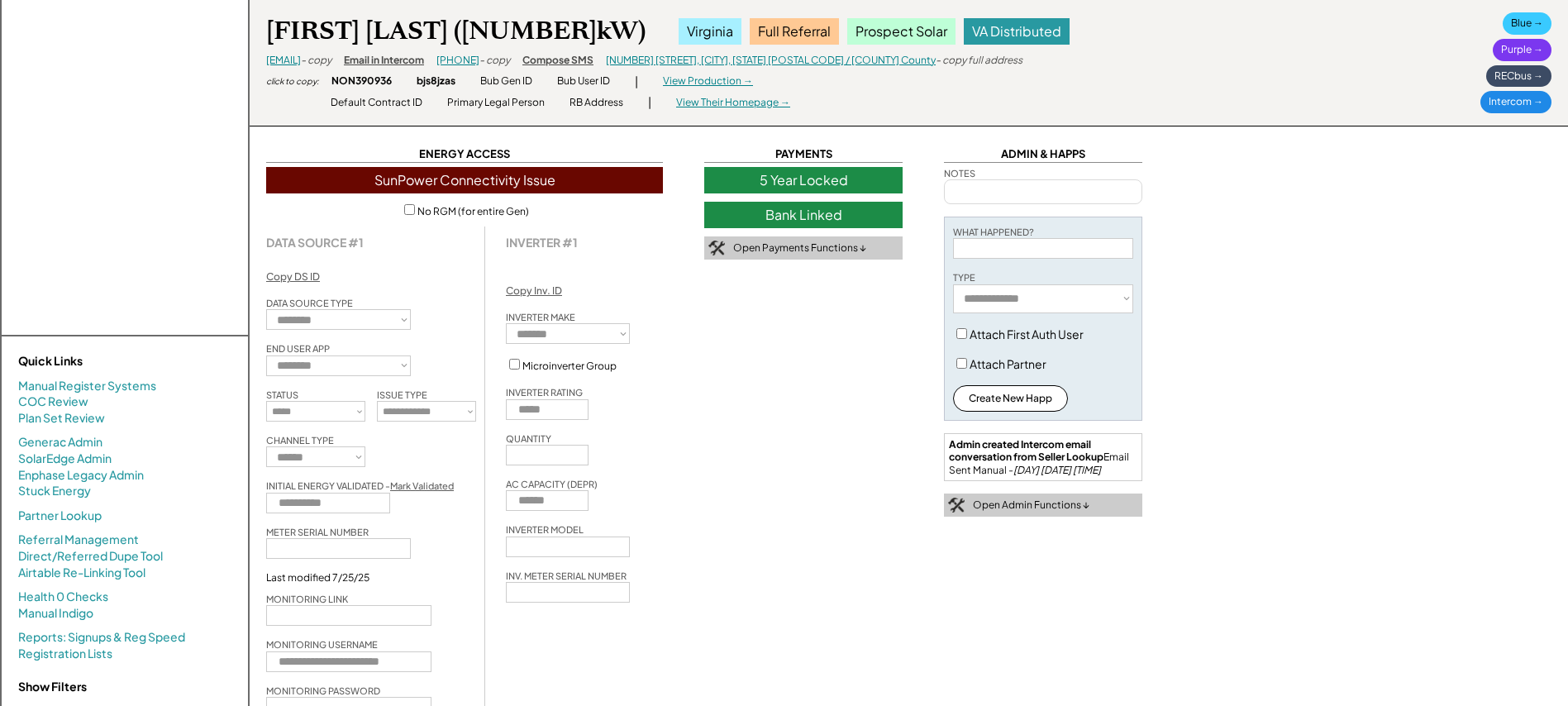 scroll, scrollTop: 751, scrollLeft: 0, axis: vertical 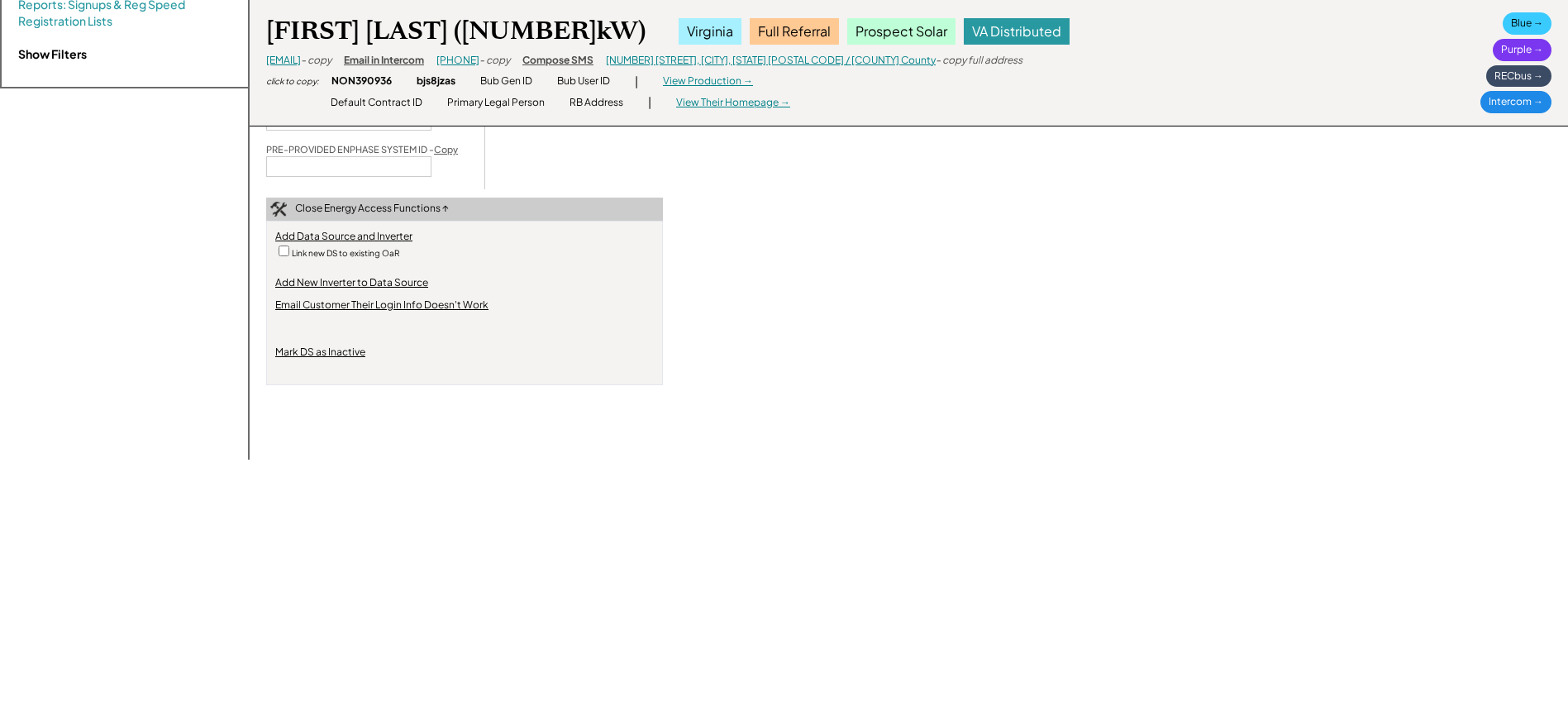 click on "Add Data Source and Inverter" at bounding box center (344, 236) 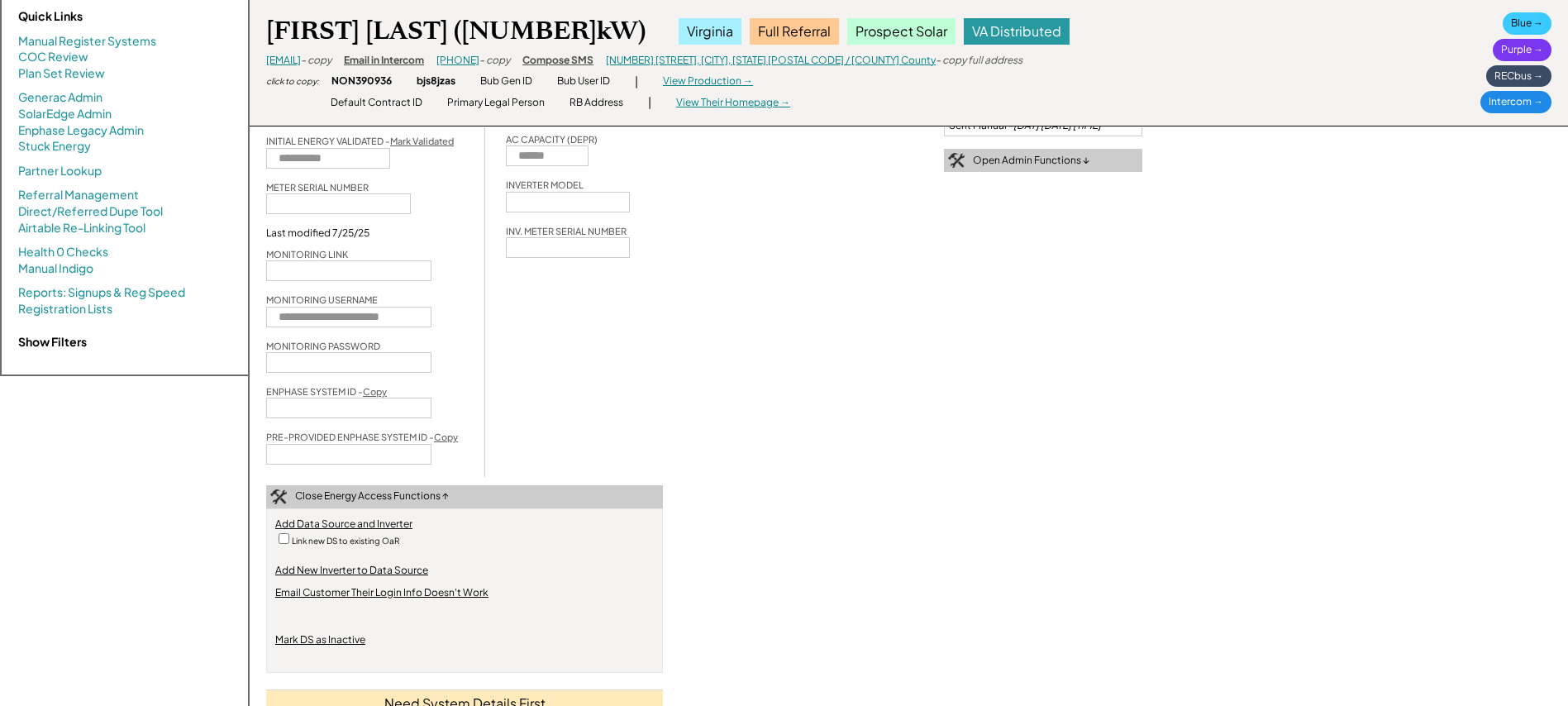 type 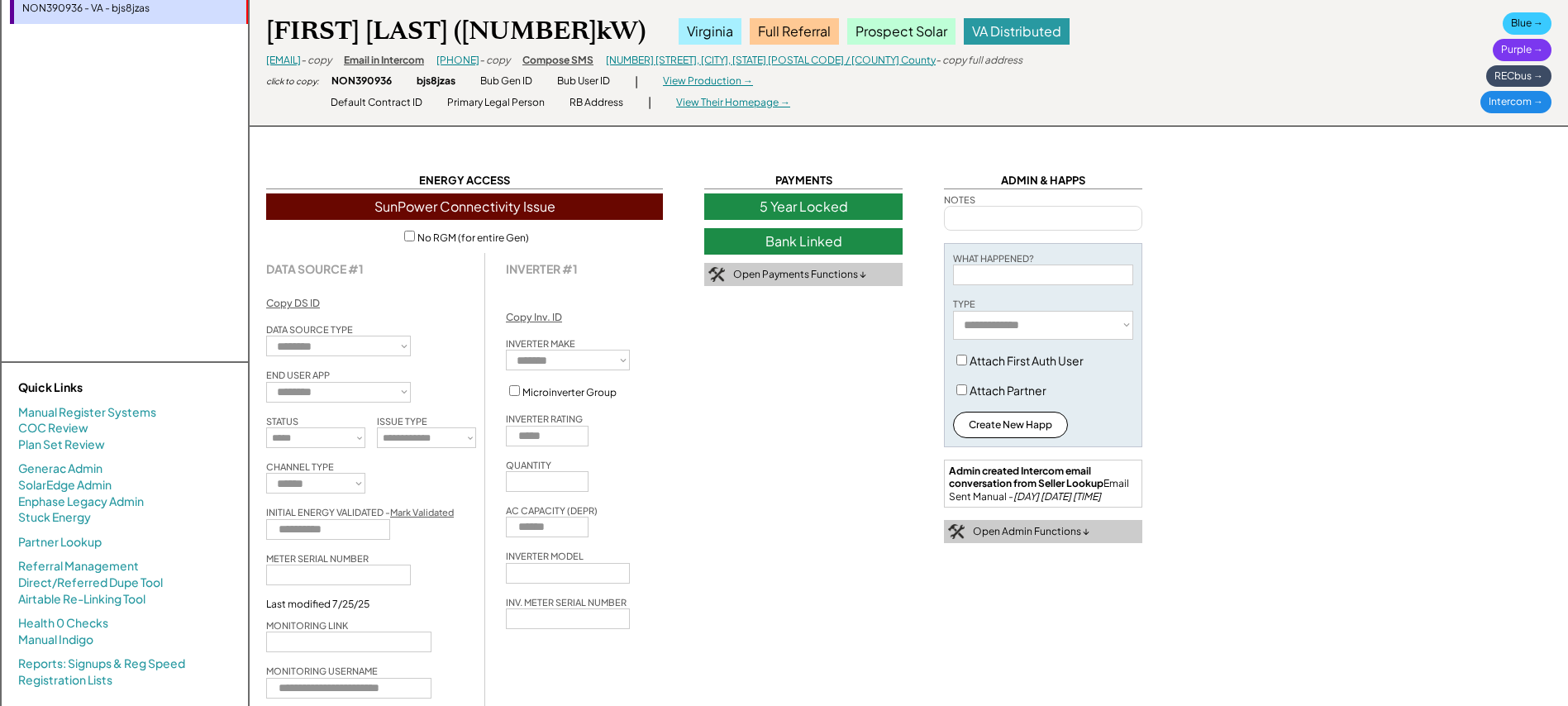 type on "*****" 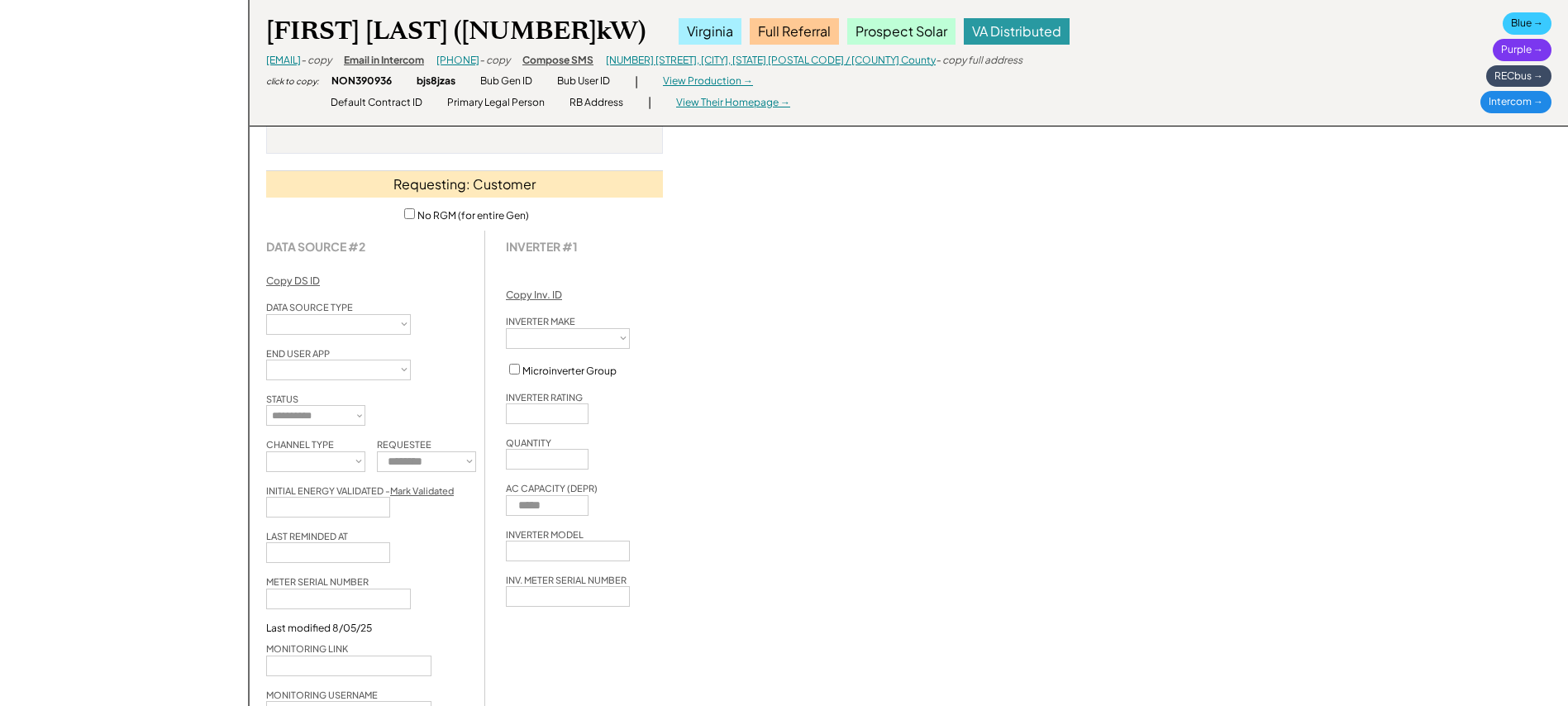 scroll, scrollTop: 993, scrollLeft: 0, axis: vertical 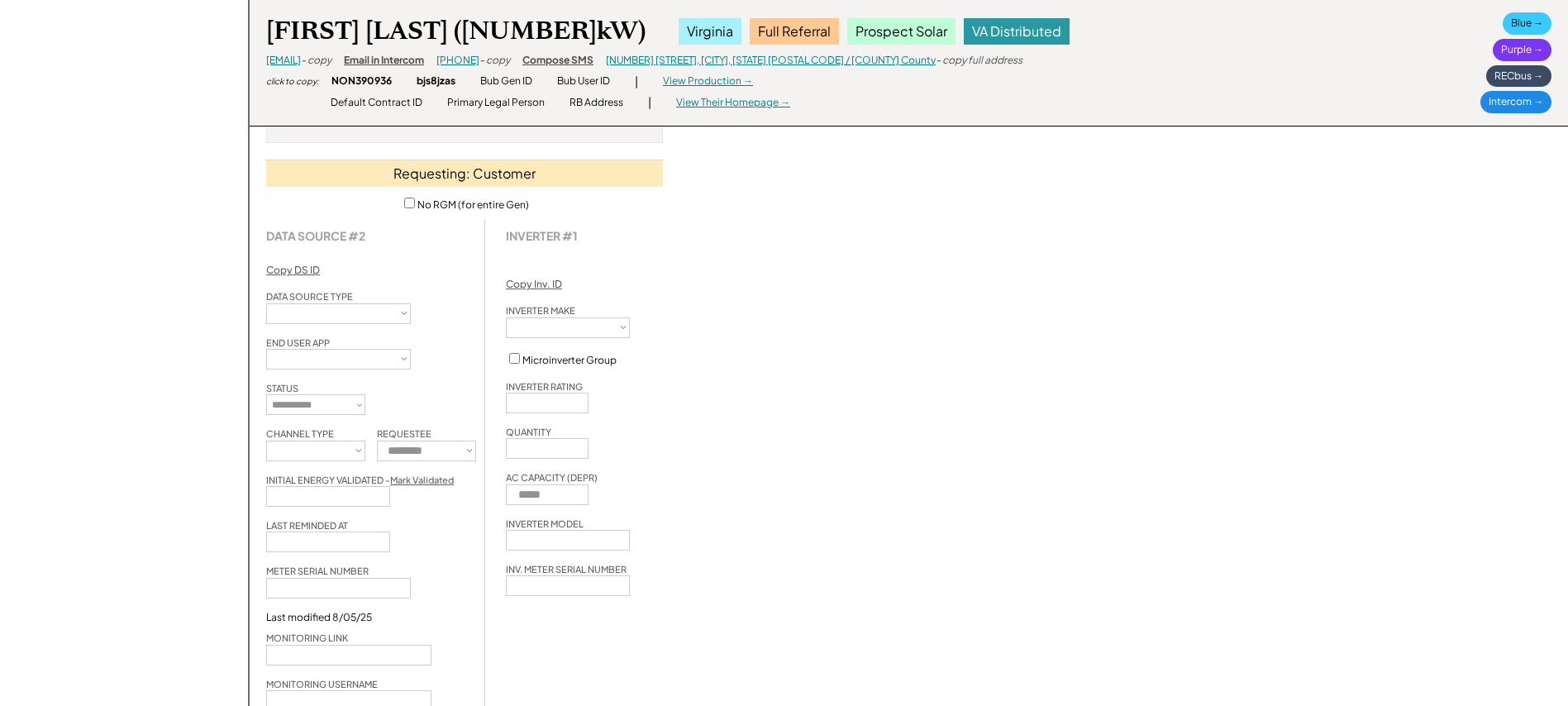 click on "**********" at bounding box center [338, 313] 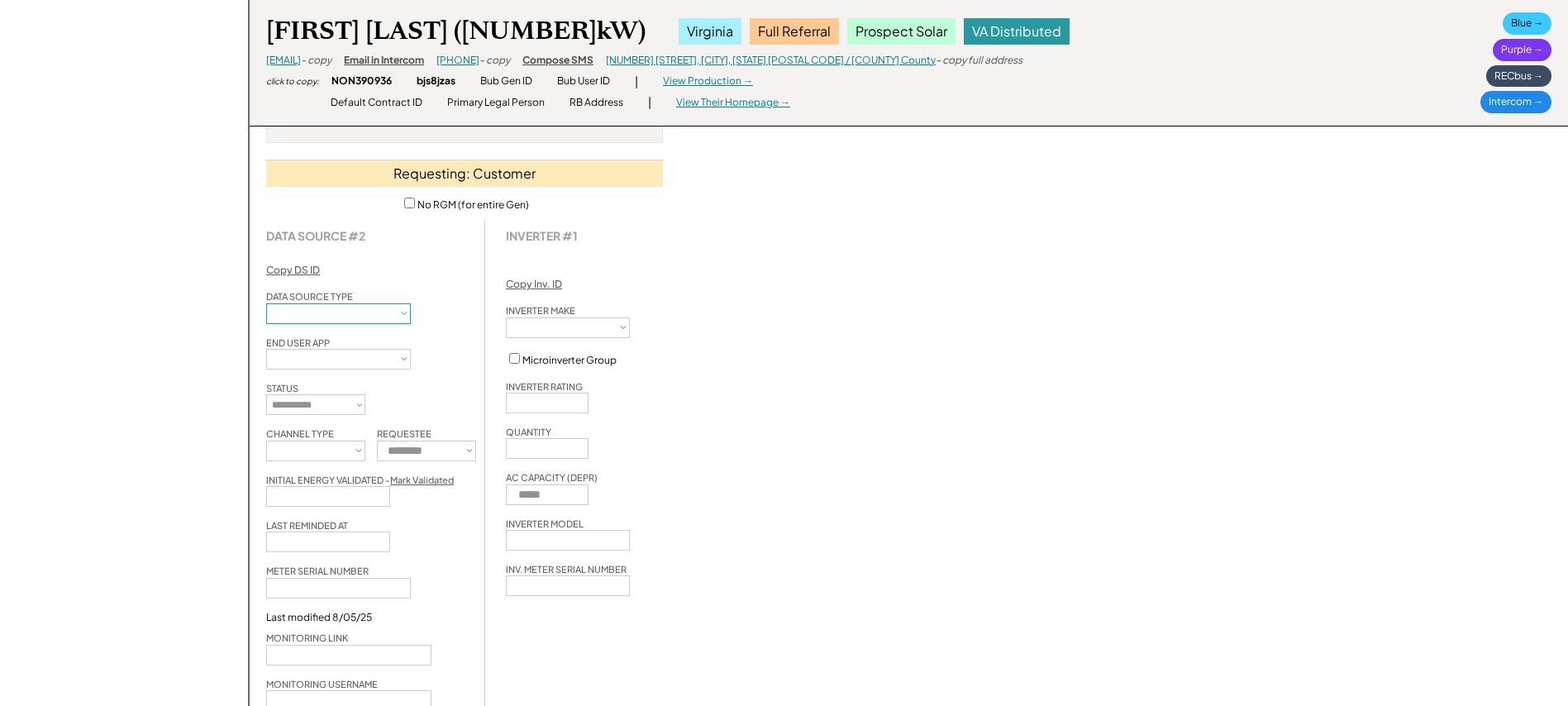 select on "*********" 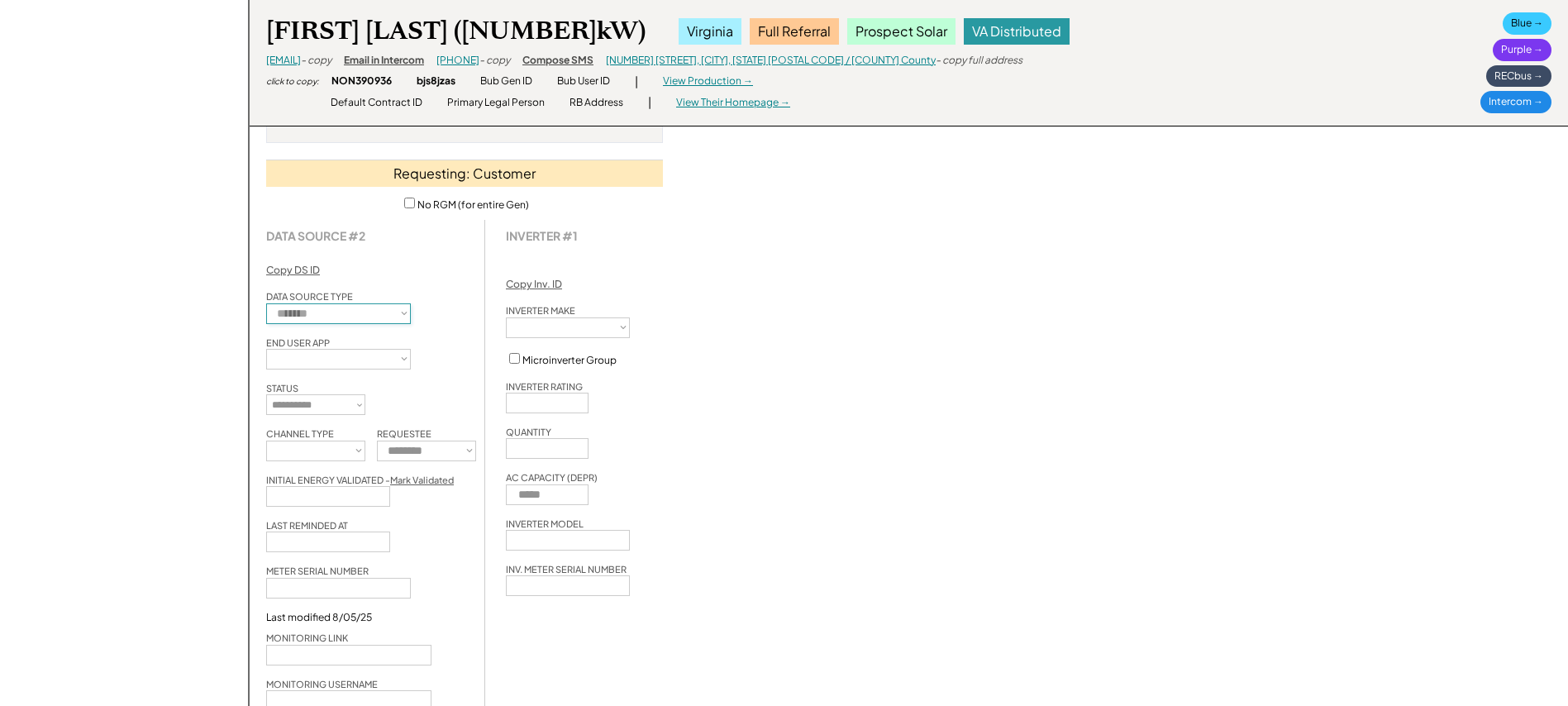 type 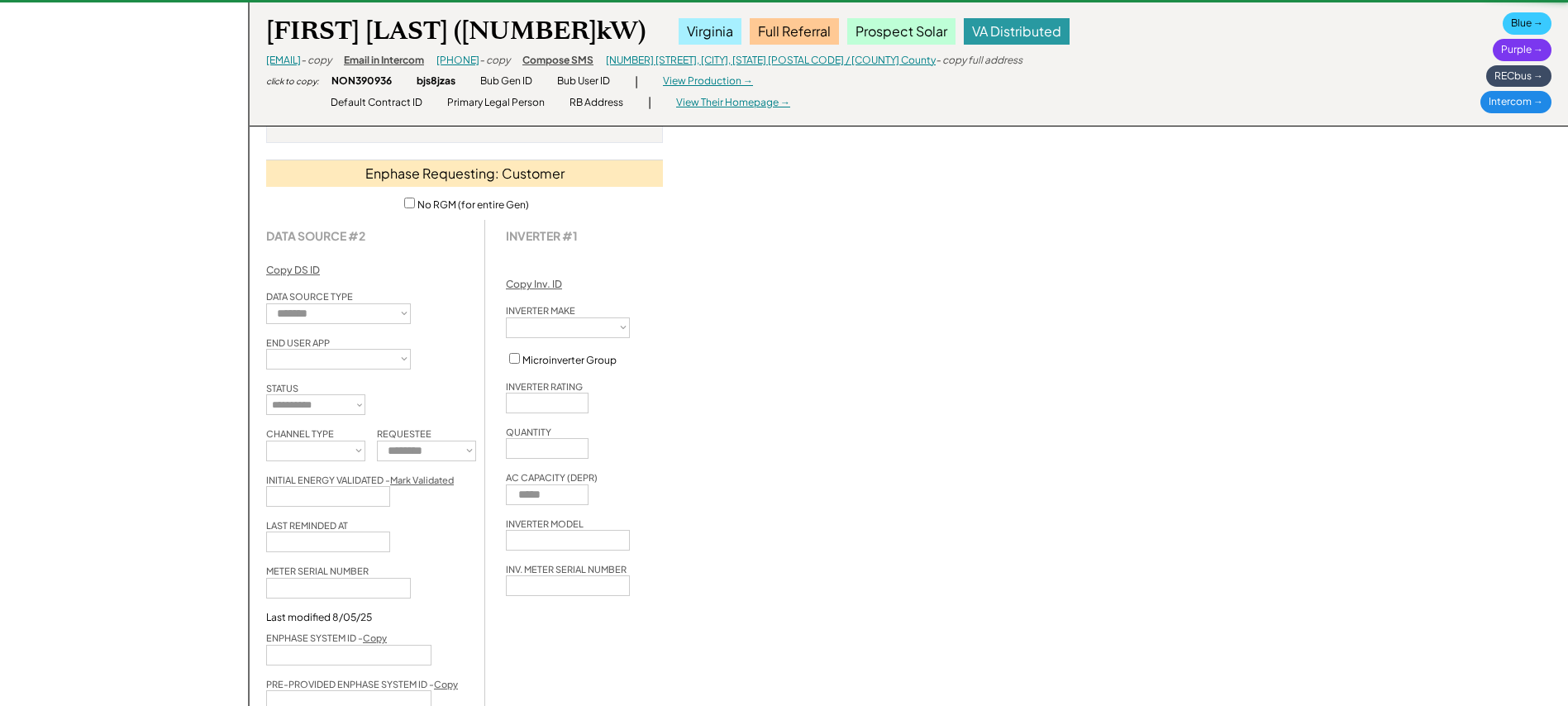 click on "**********" at bounding box center (338, 359) 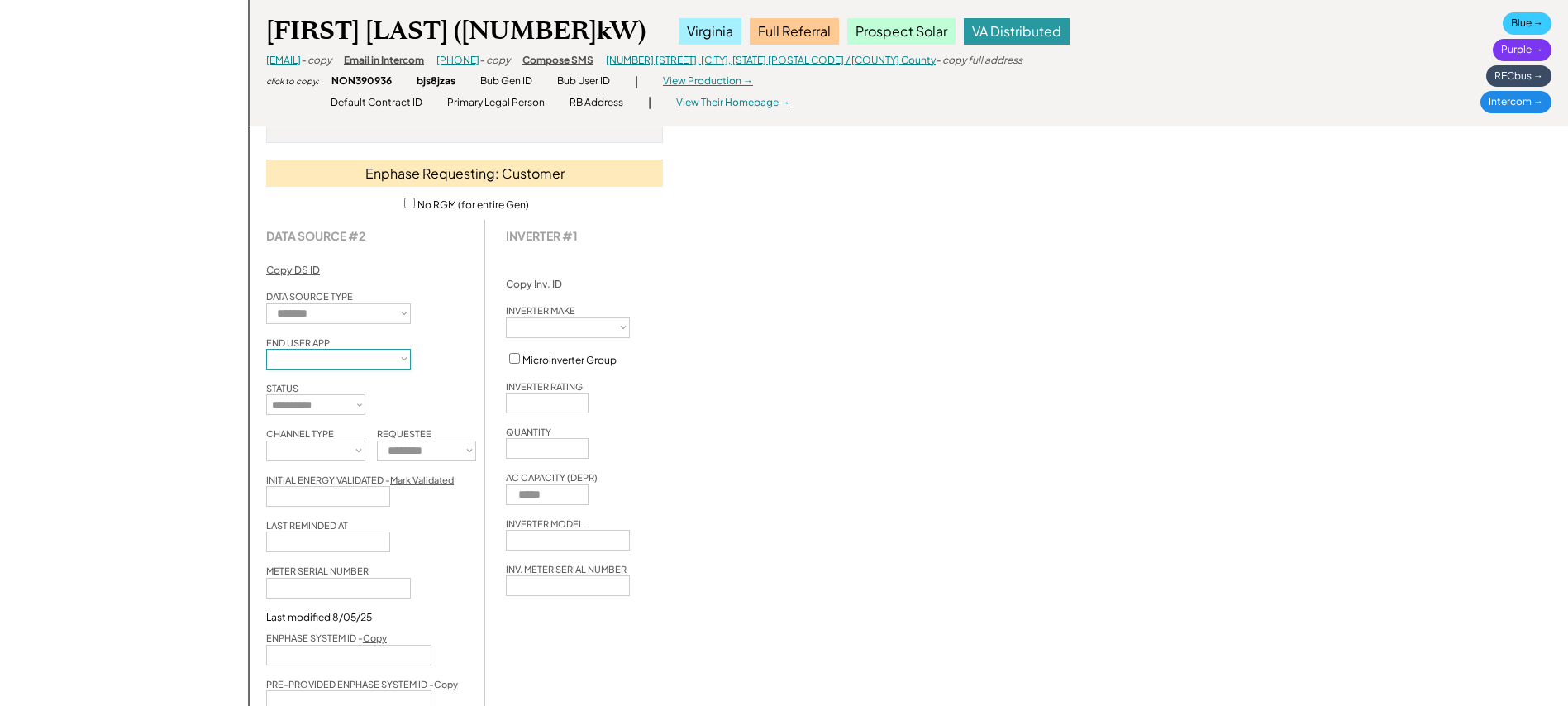 select on "*****" 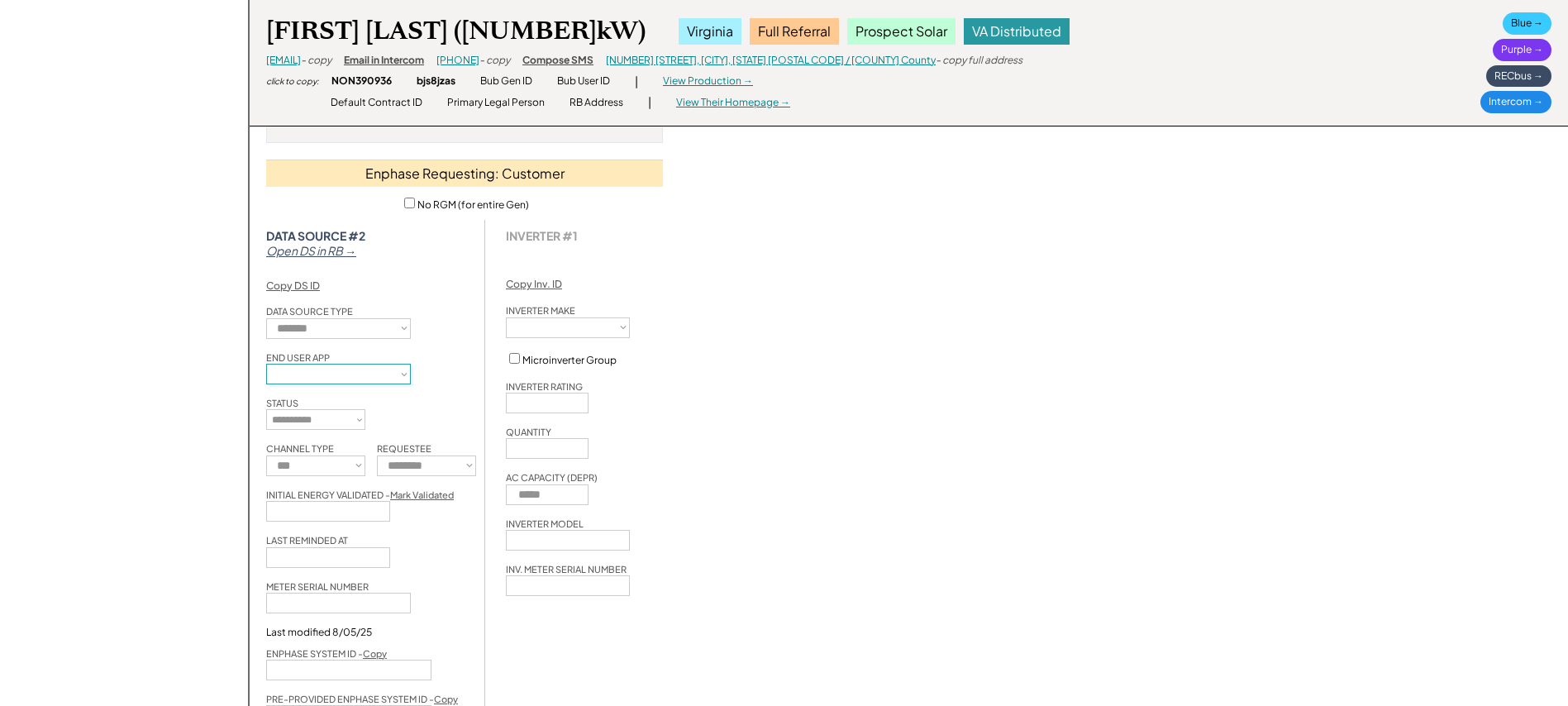 select on "**********" 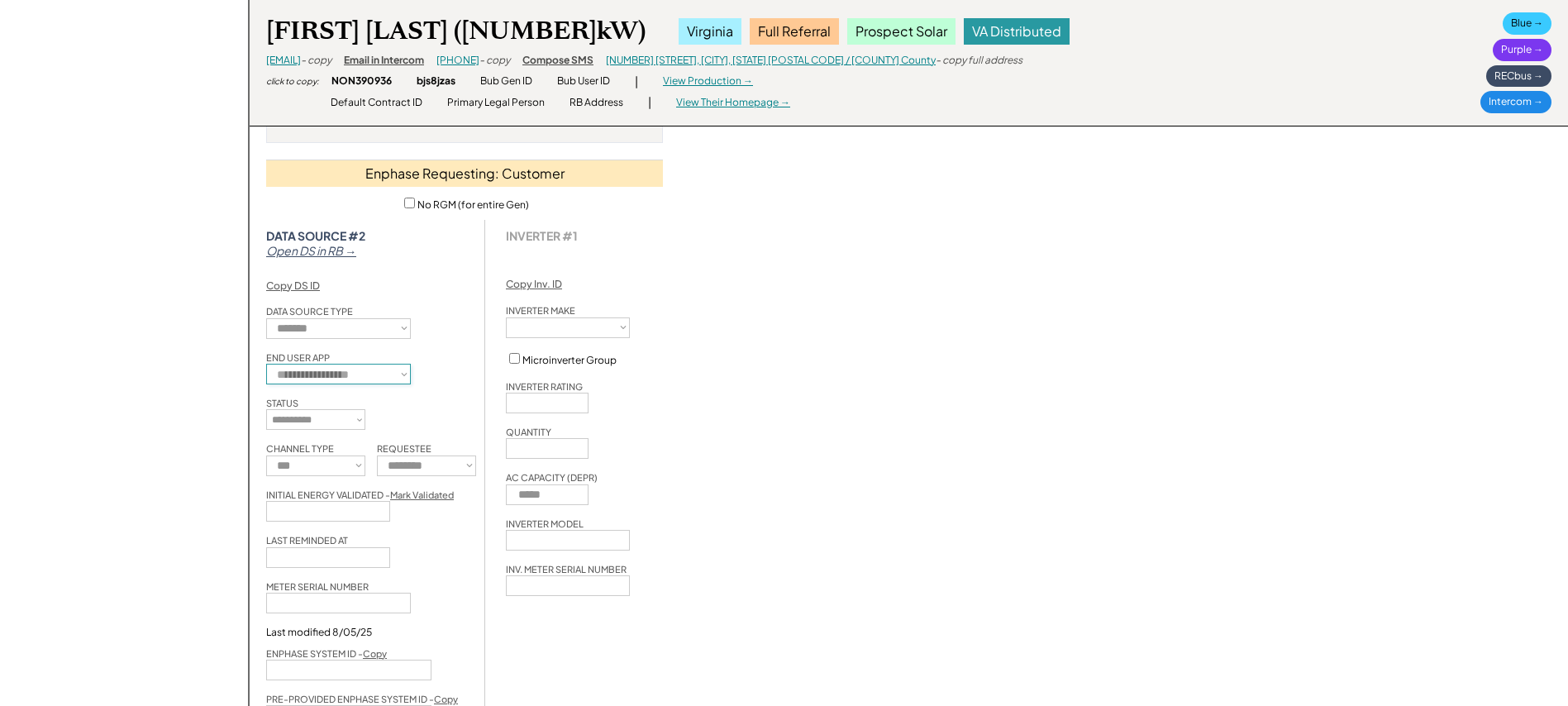 type 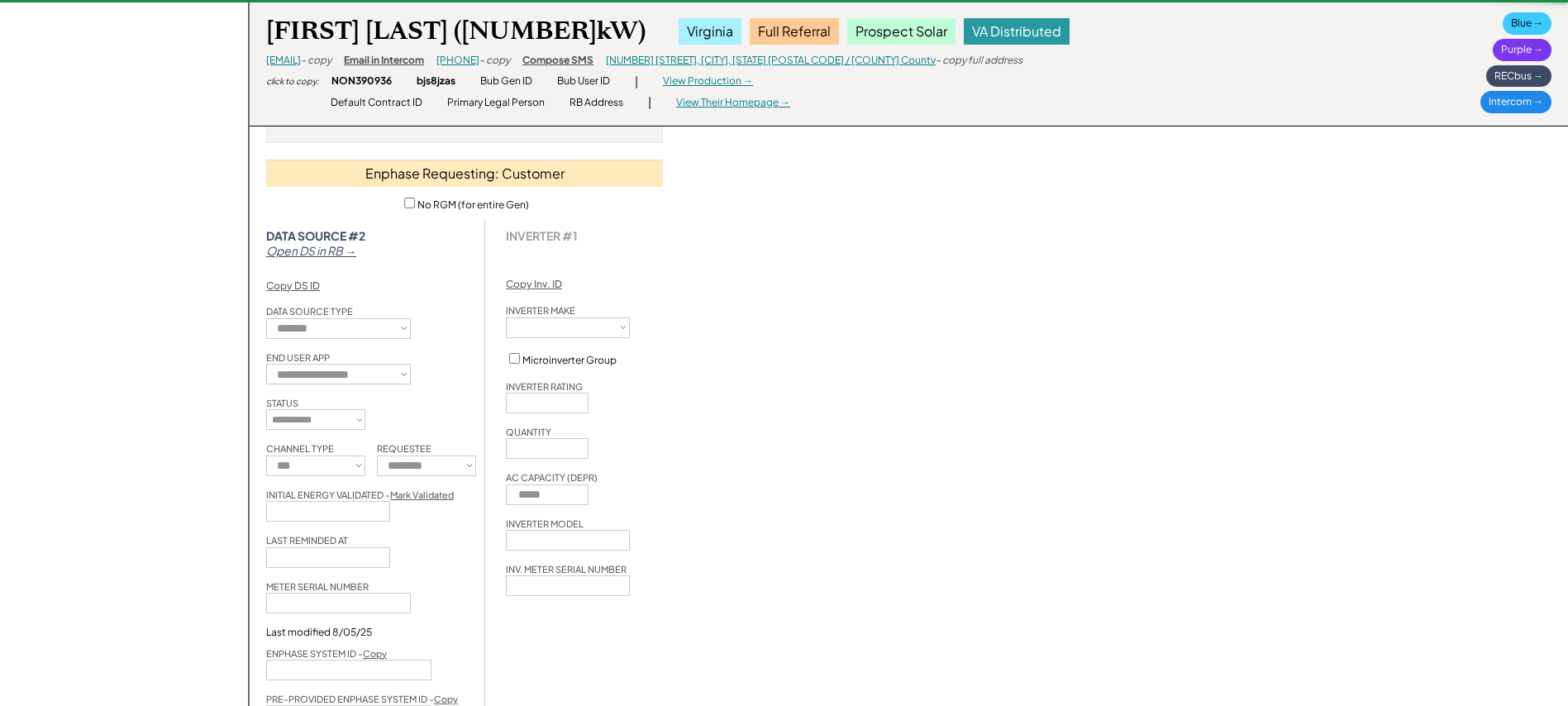 type 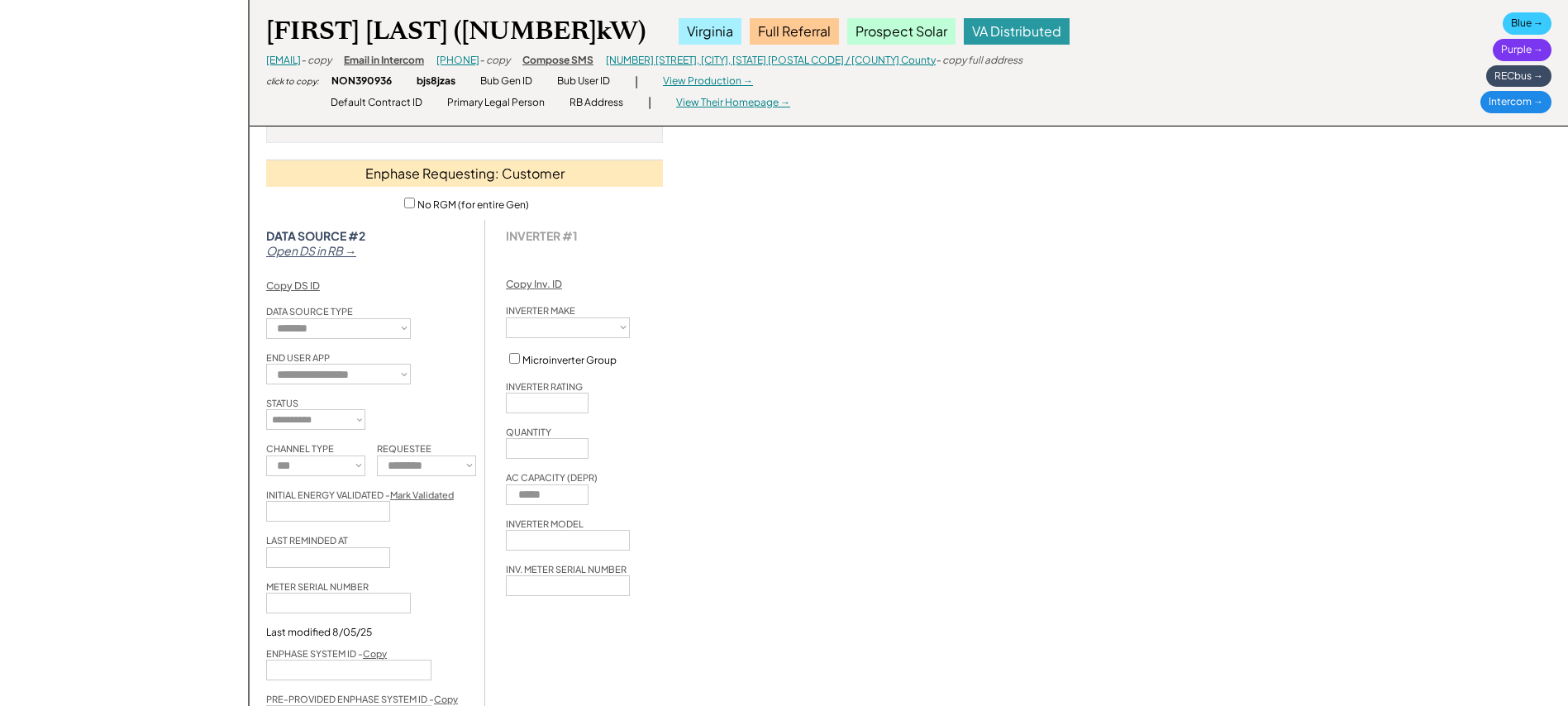 click on "**********" at bounding box center (568, 327) 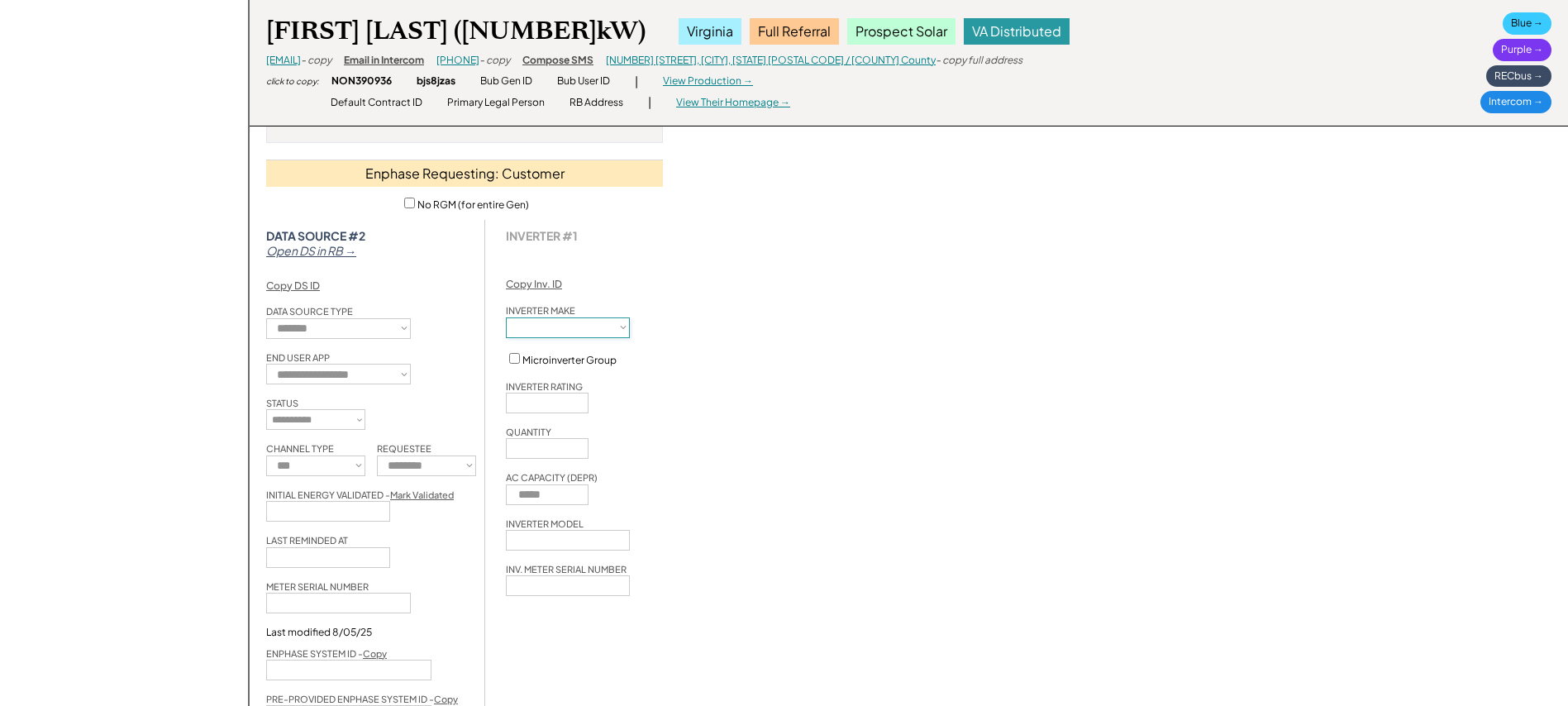select on "*********" 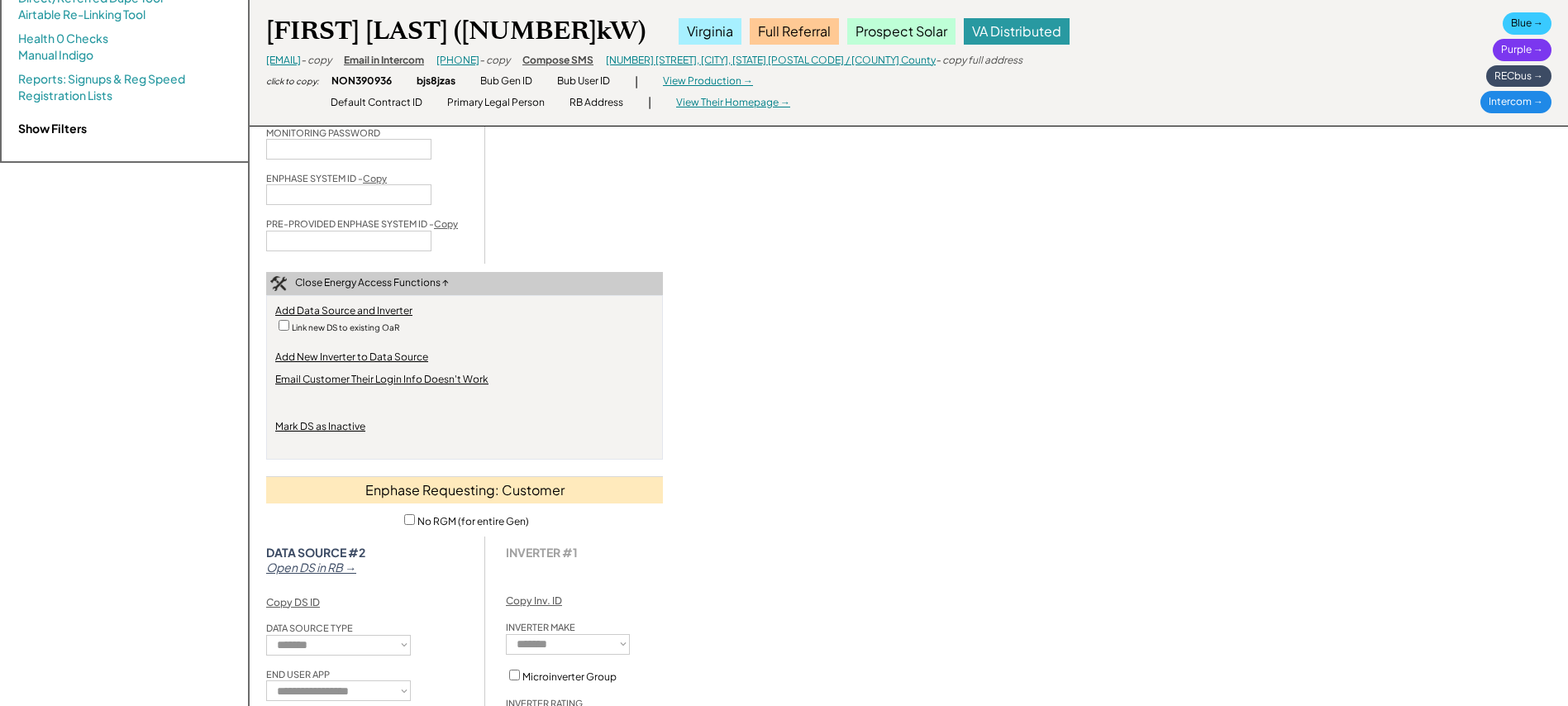 scroll, scrollTop: 0, scrollLeft: 0, axis: both 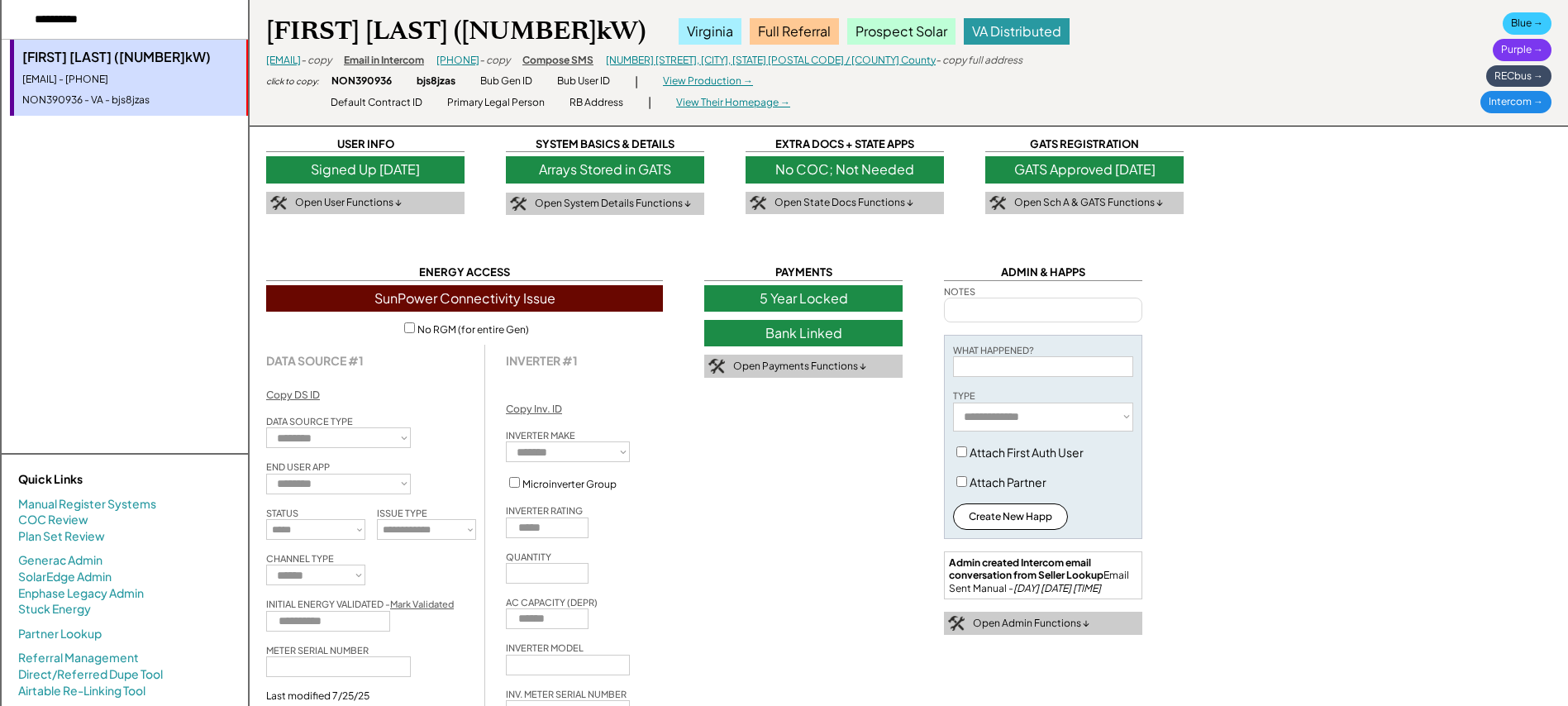 click on "View Their Homepage →" at bounding box center [733, 103] 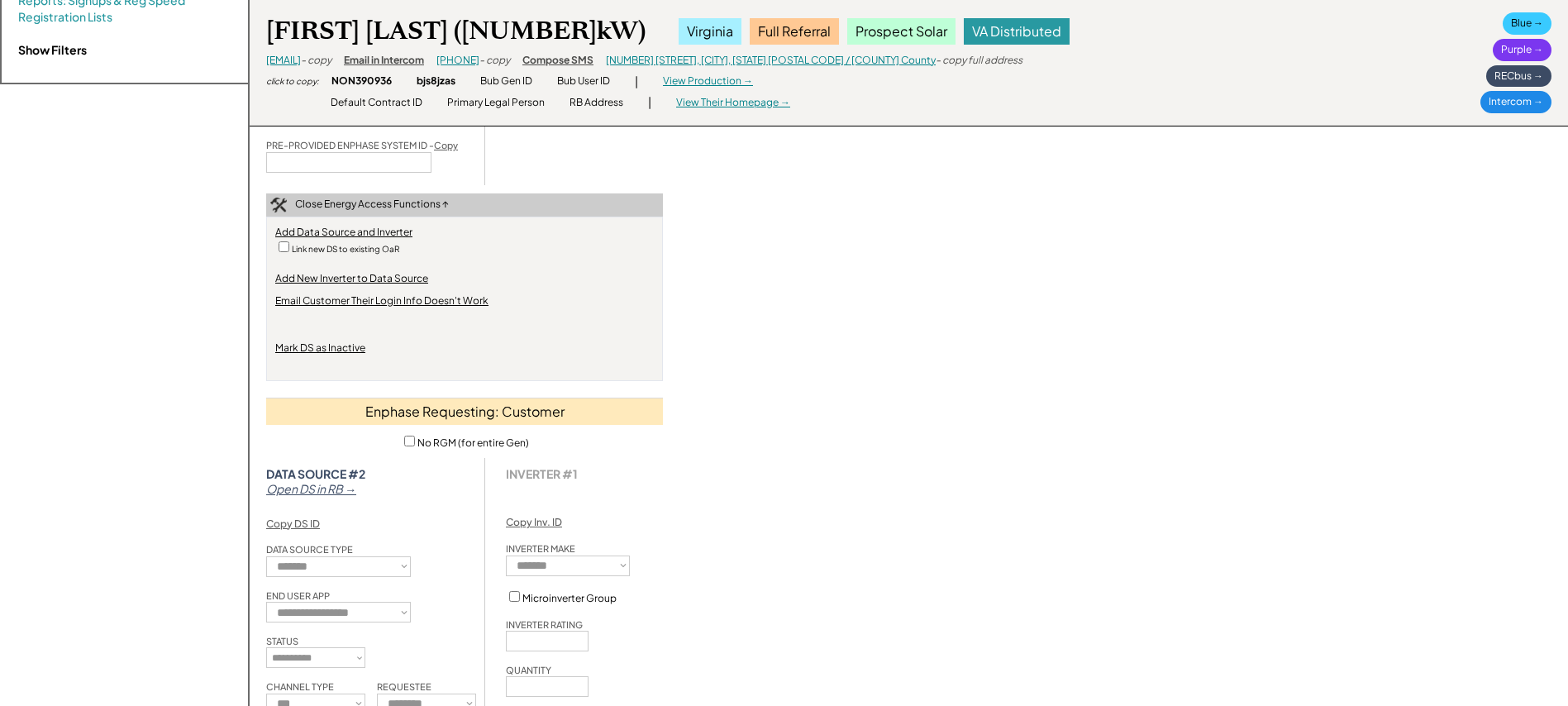scroll, scrollTop: 386, scrollLeft: 0, axis: vertical 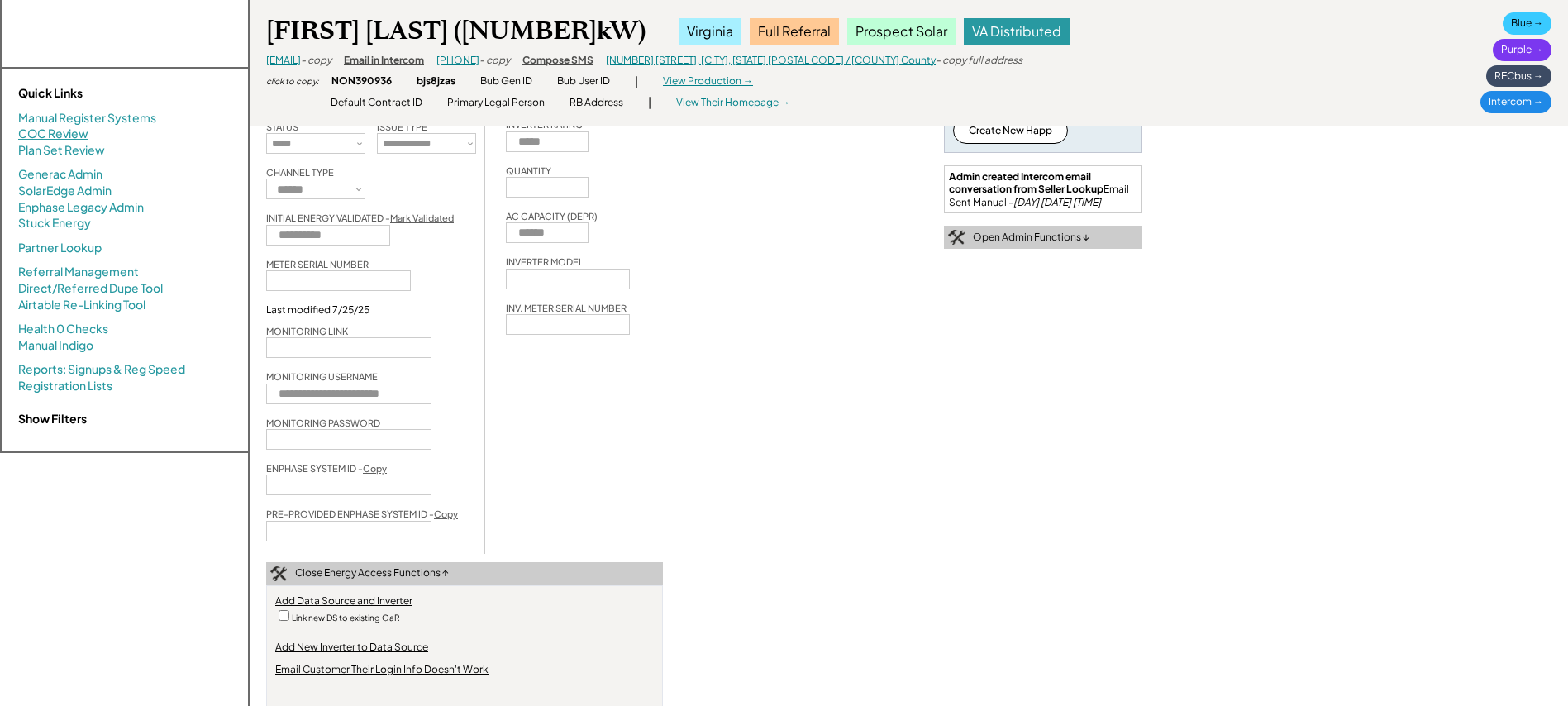 click on "COC Review" at bounding box center [53, 134] 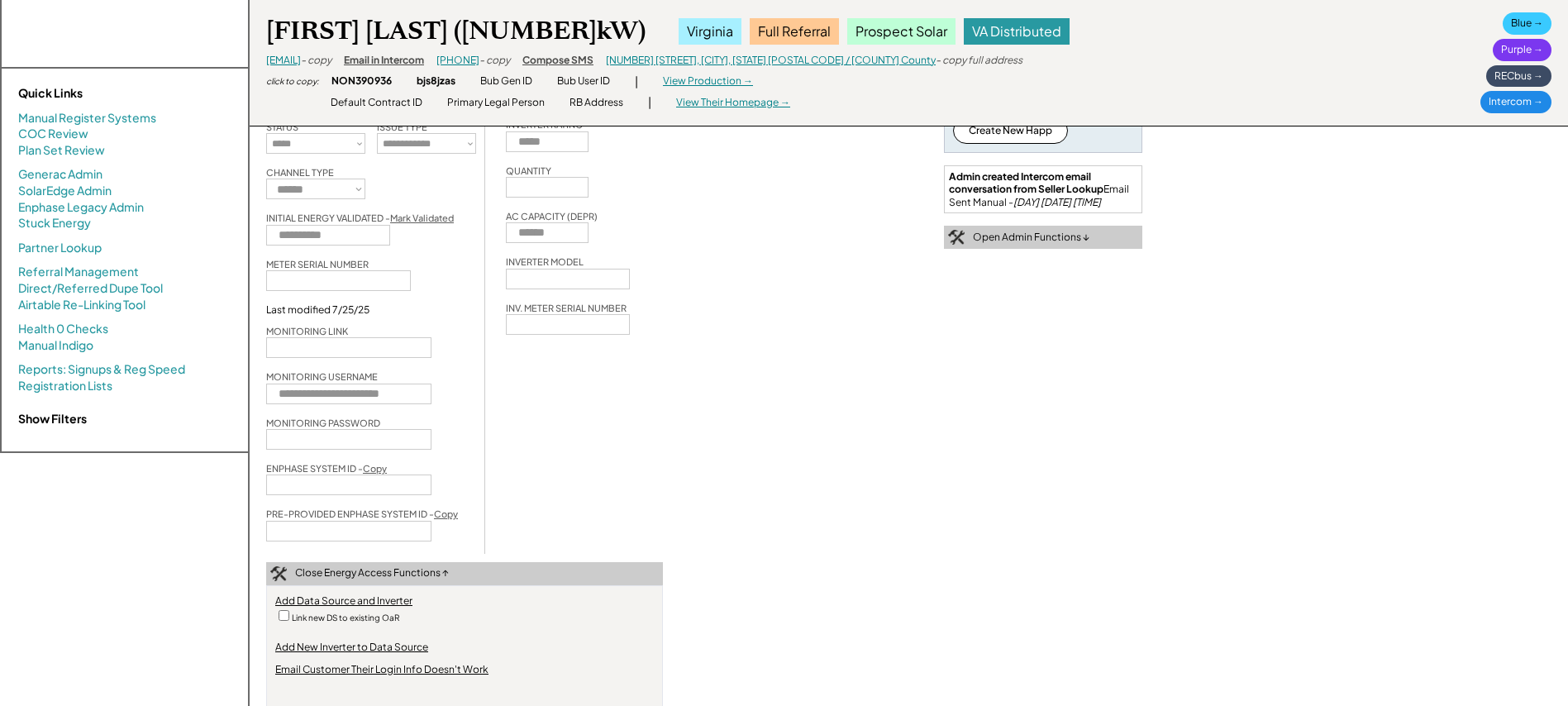 scroll, scrollTop: 0, scrollLeft: 0, axis: both 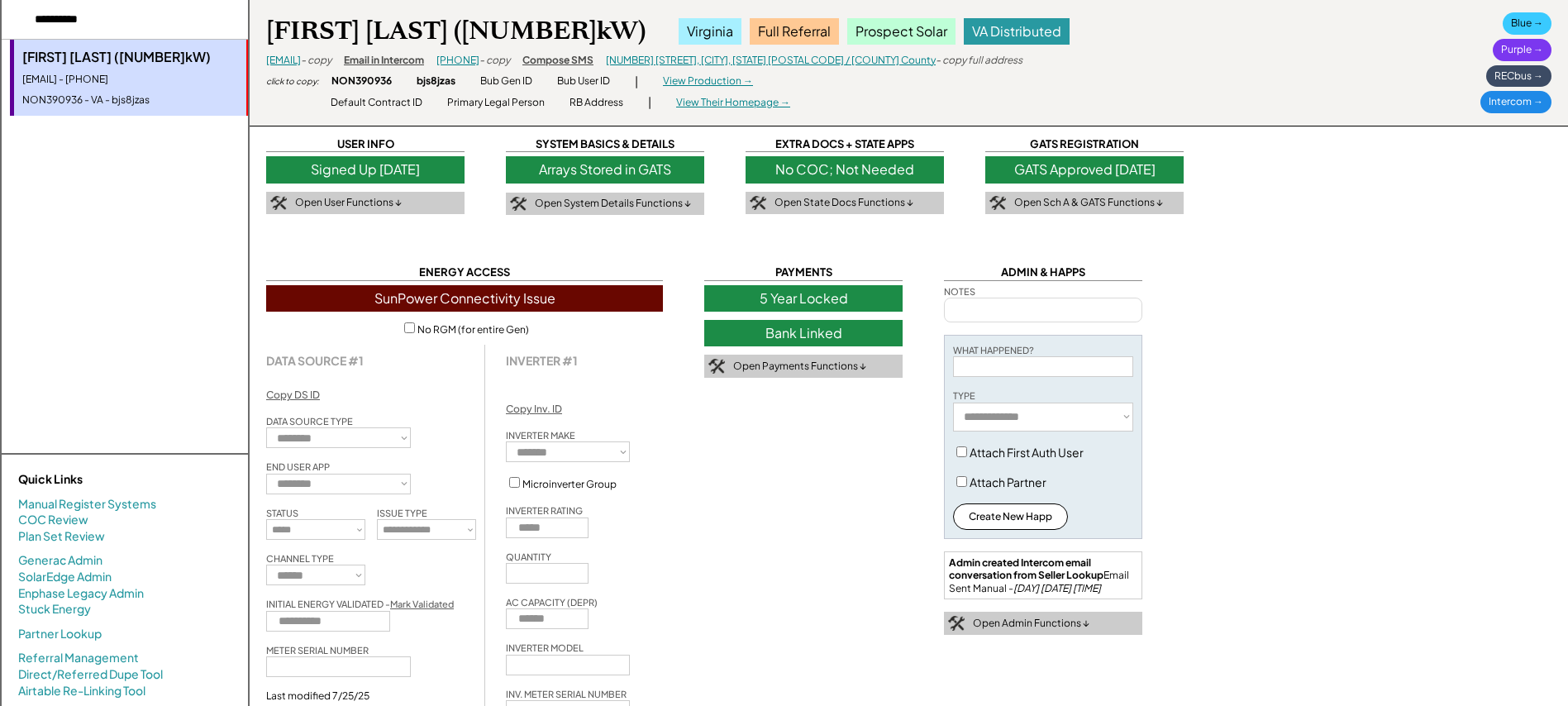 click at bounding box center [125, 20] 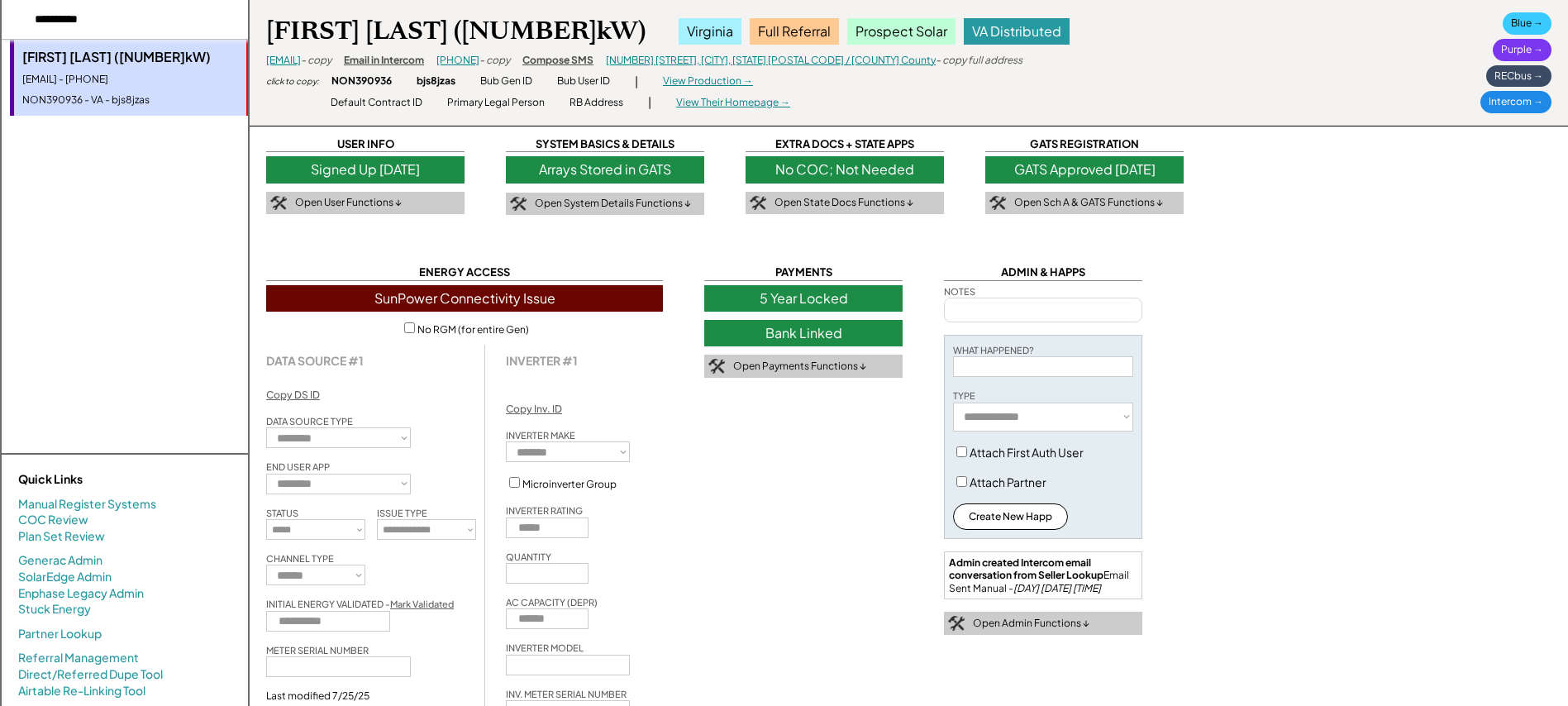 click at bounding box center (125, 20) 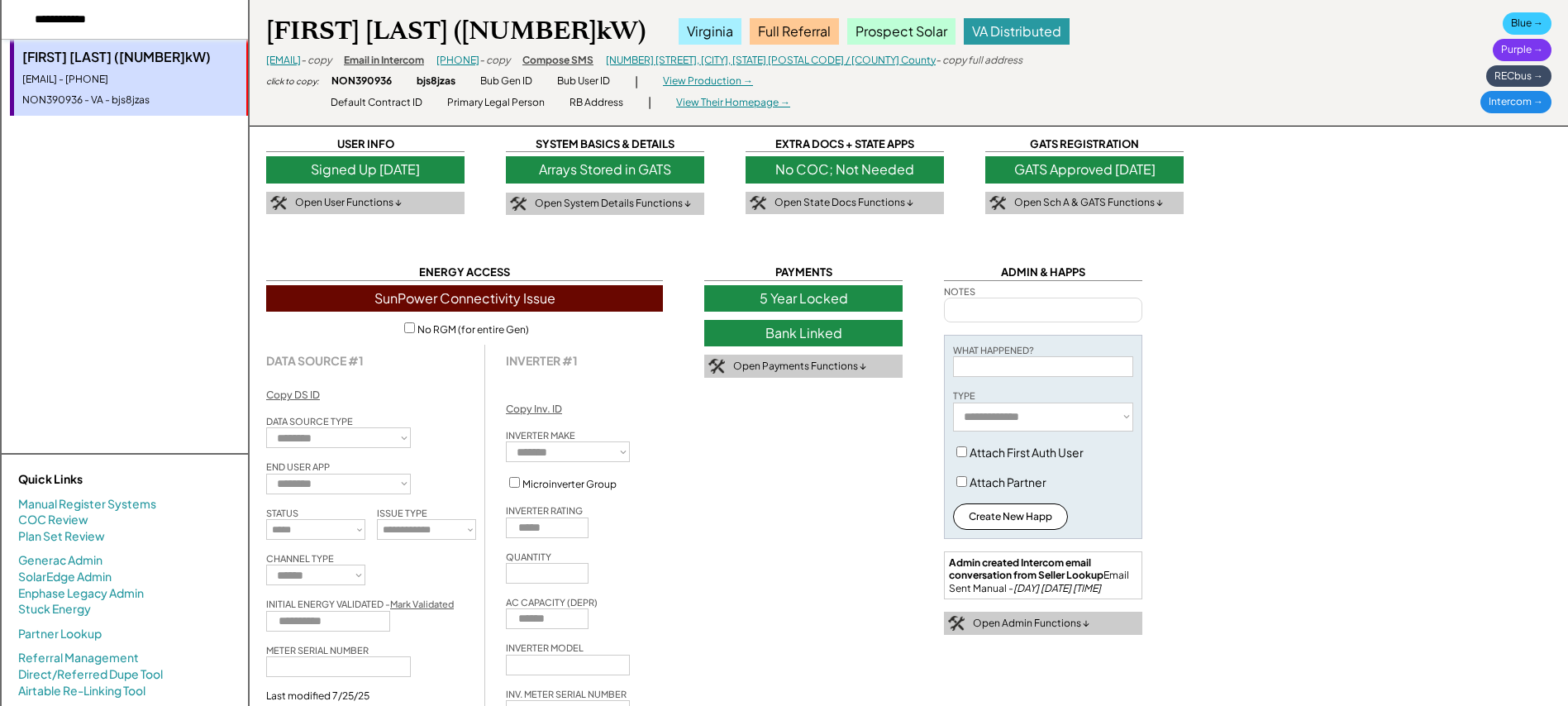 type on "**********" 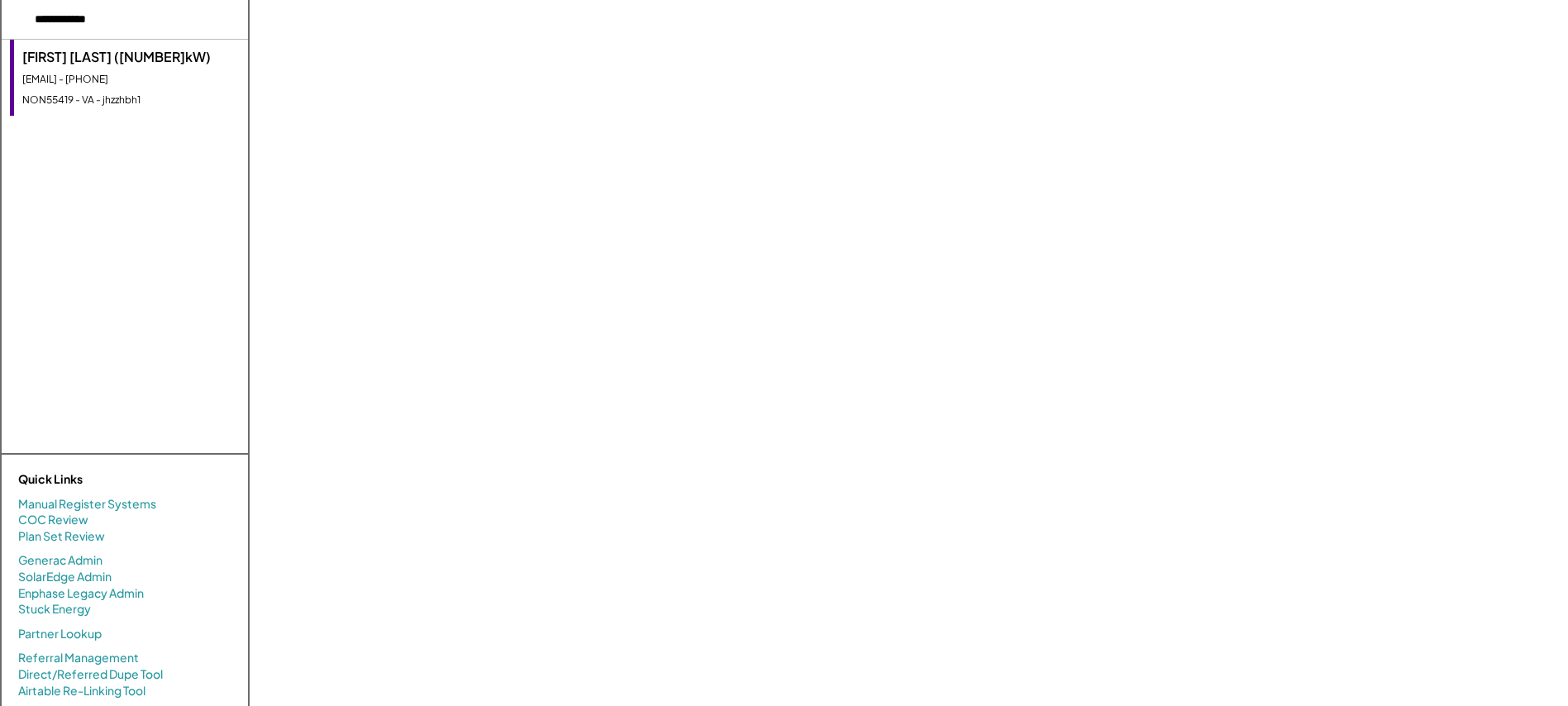 click on "bmlcommerce@mac.com - 5404549445" at bounding box center (131, 79) 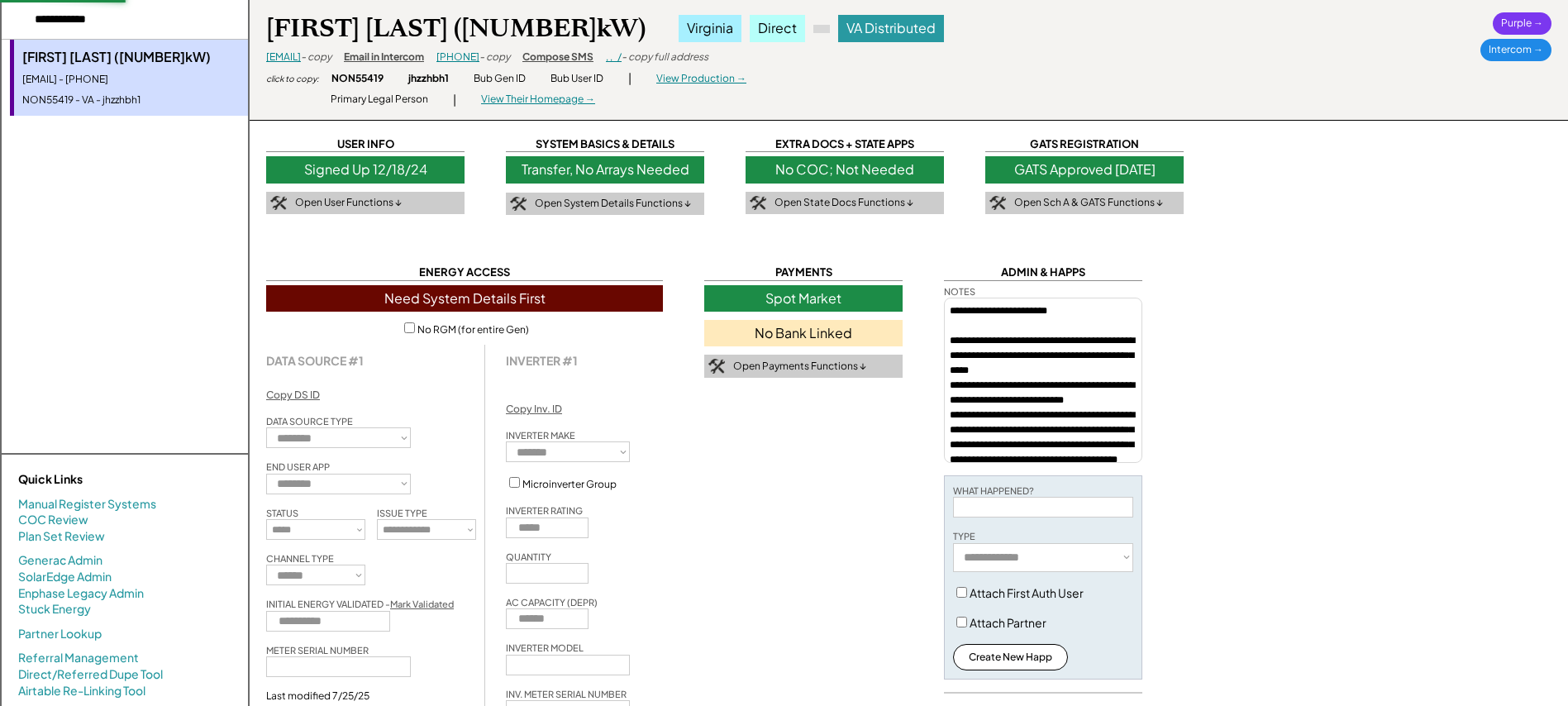 select on "*********" 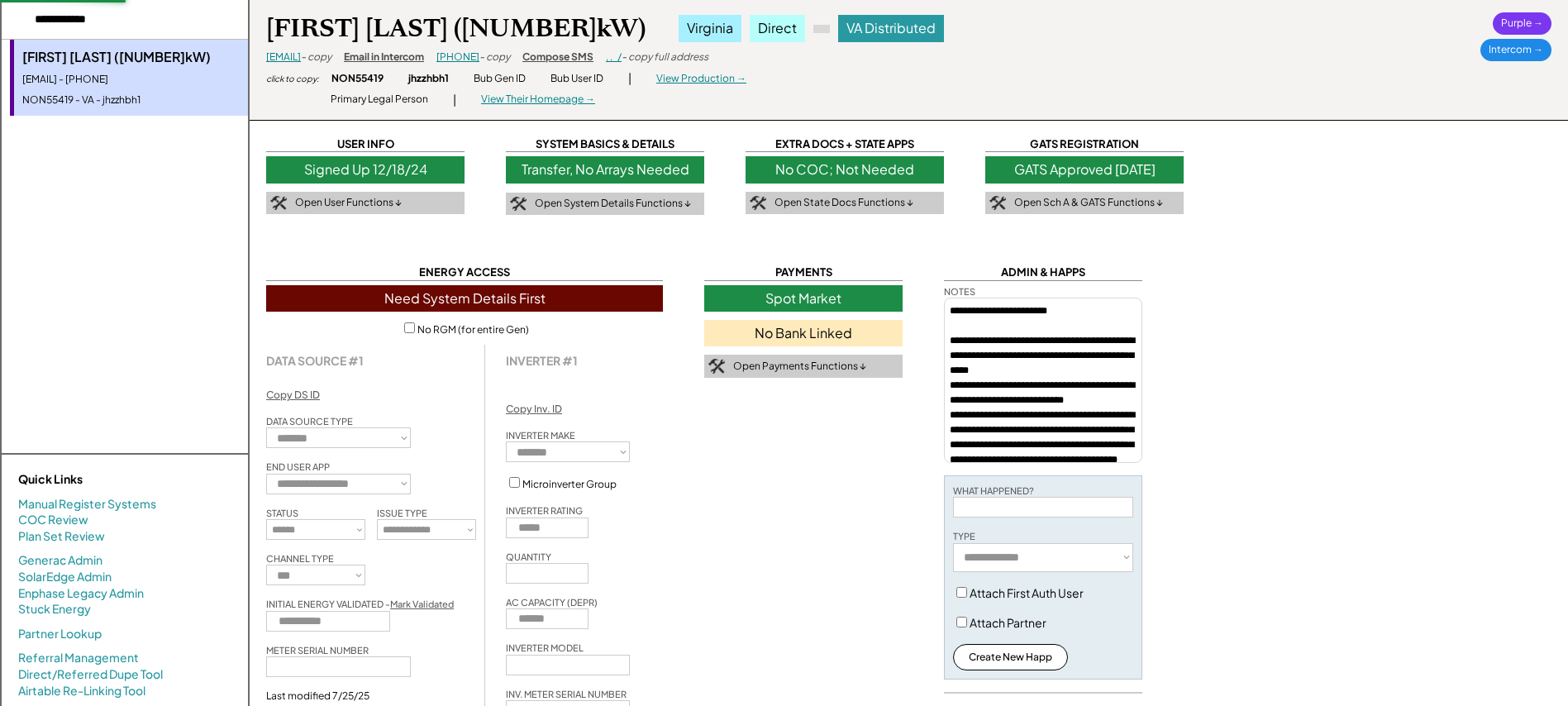 select on "**********" 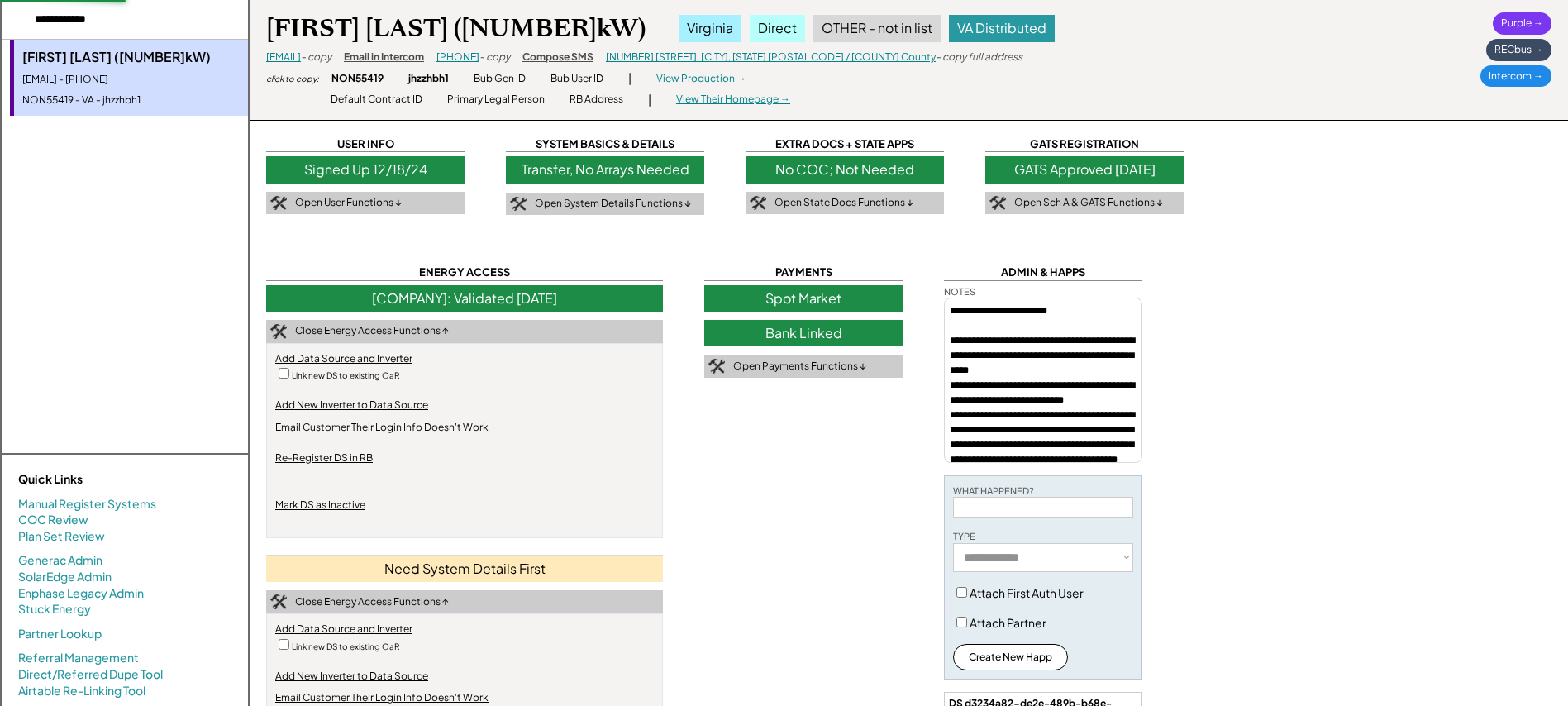 select on "**********" 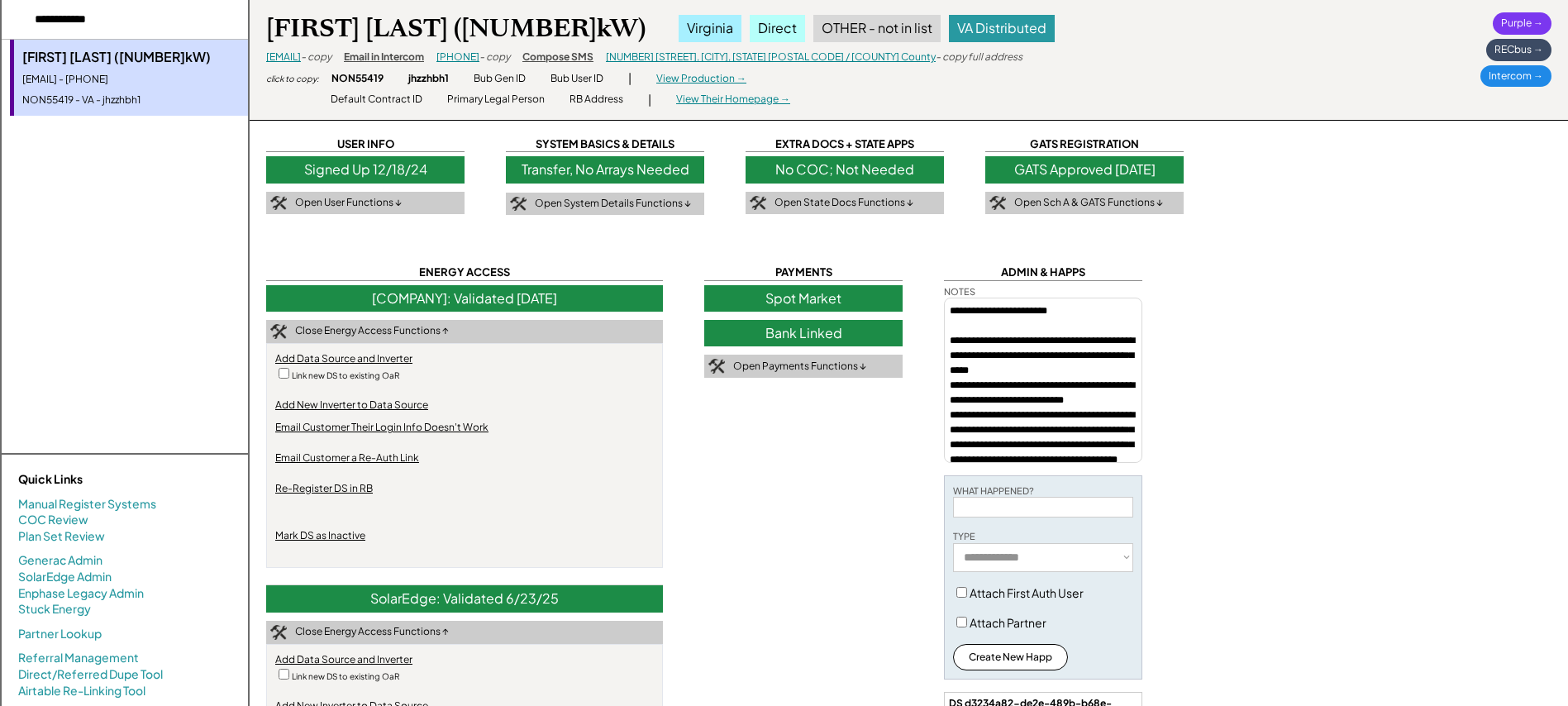 select on "**********" 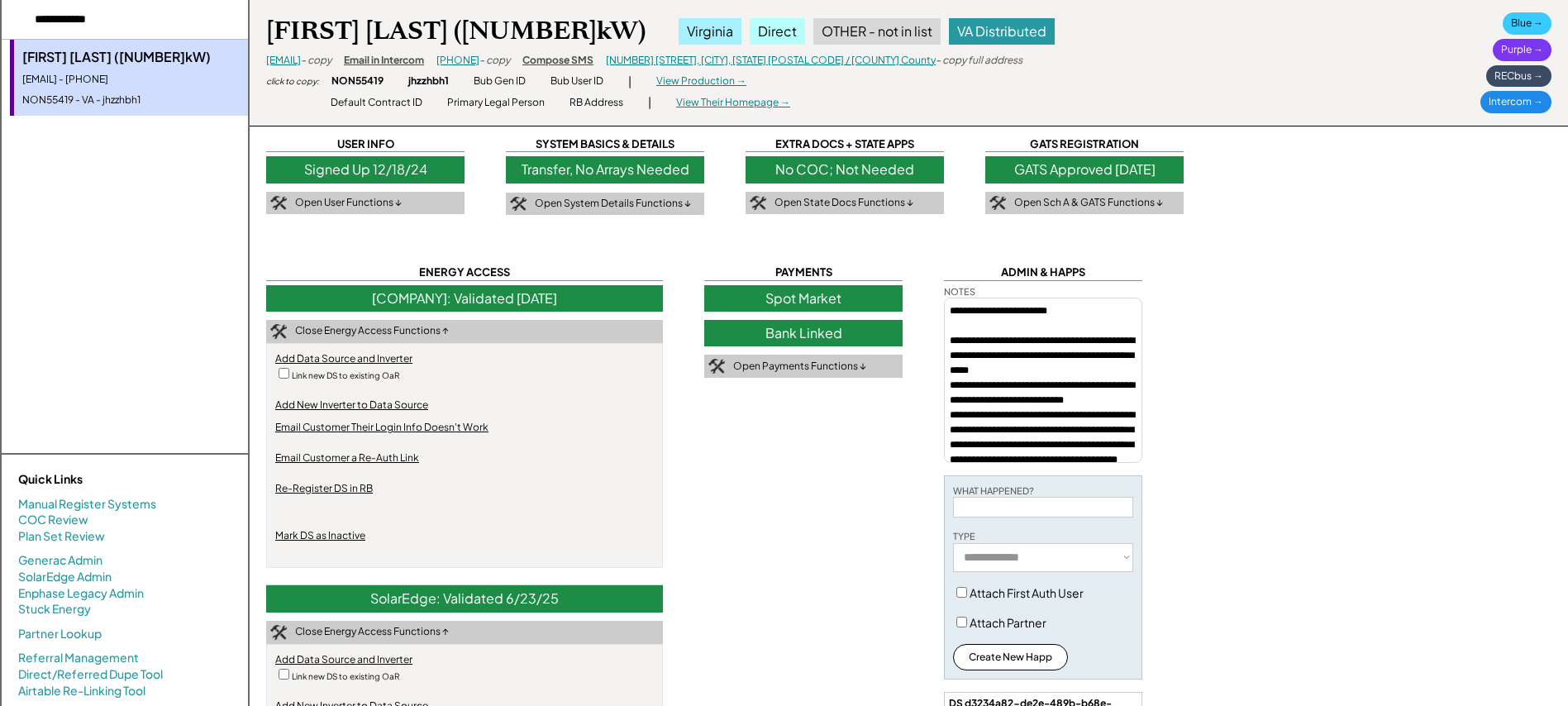scroll, scrollTop: 21, scrollLeft: 0, axis: vertical 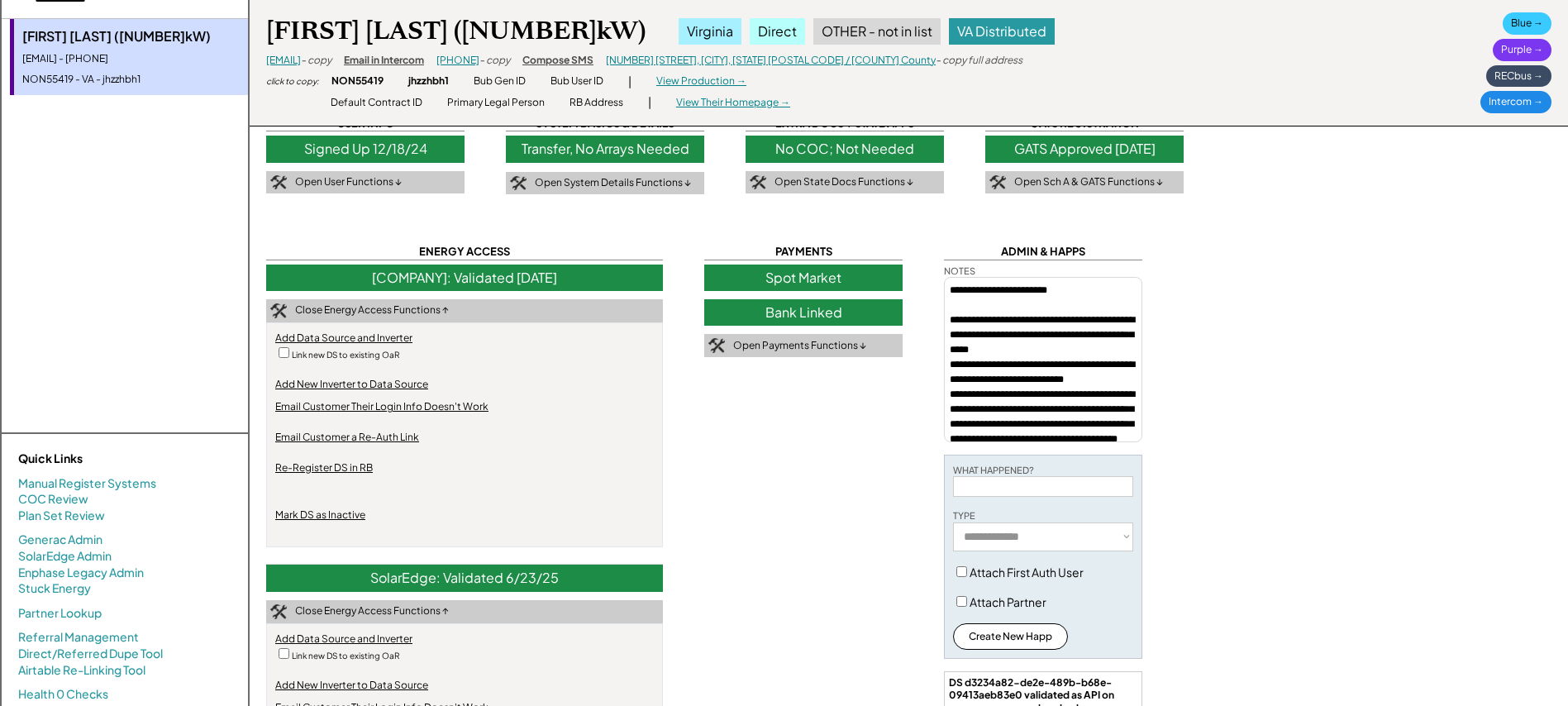 click on "Enphase: Validated 12/20/24" at bounding box center (465, 278) 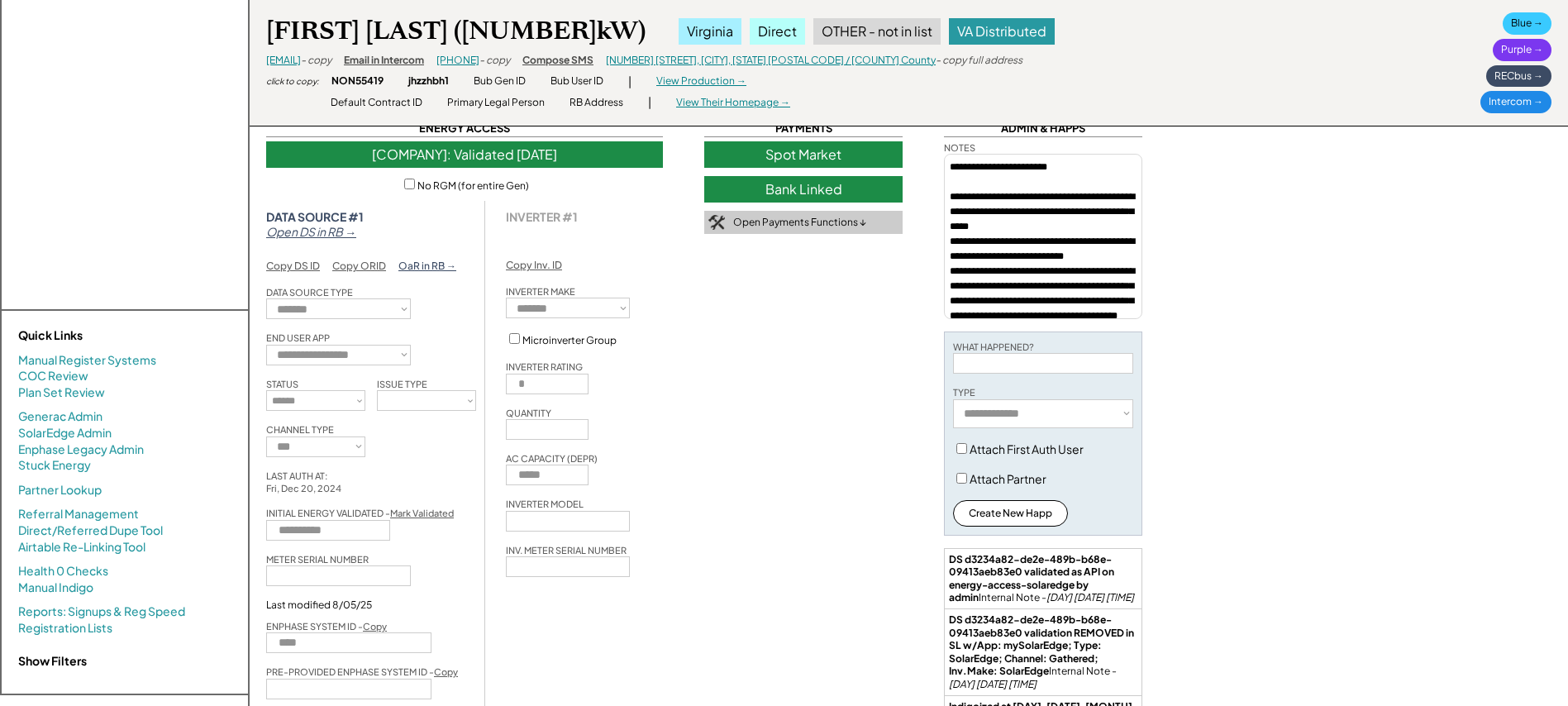 scroll, scrollTop: 0, scrollLeft: 0, axis: both 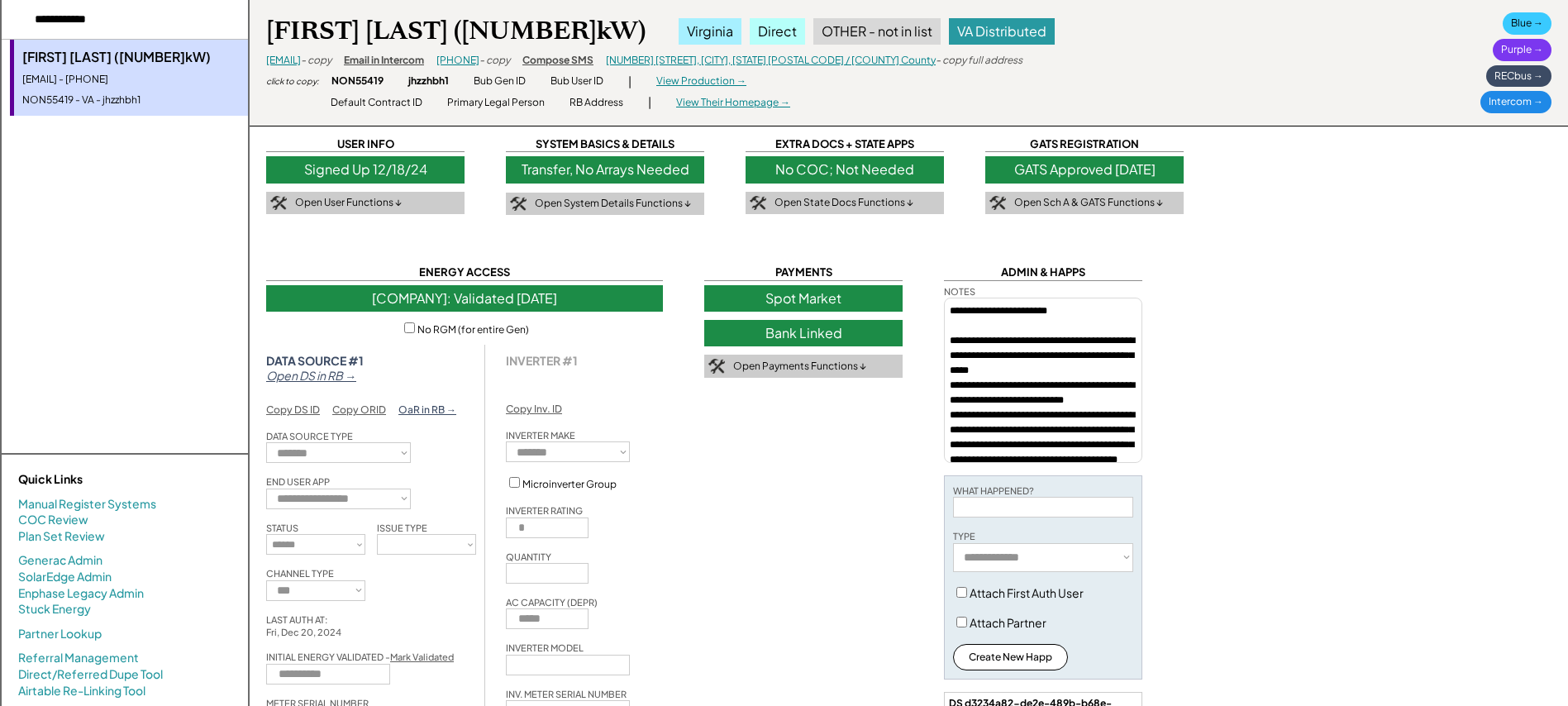 click at bounding box center (125, 20) 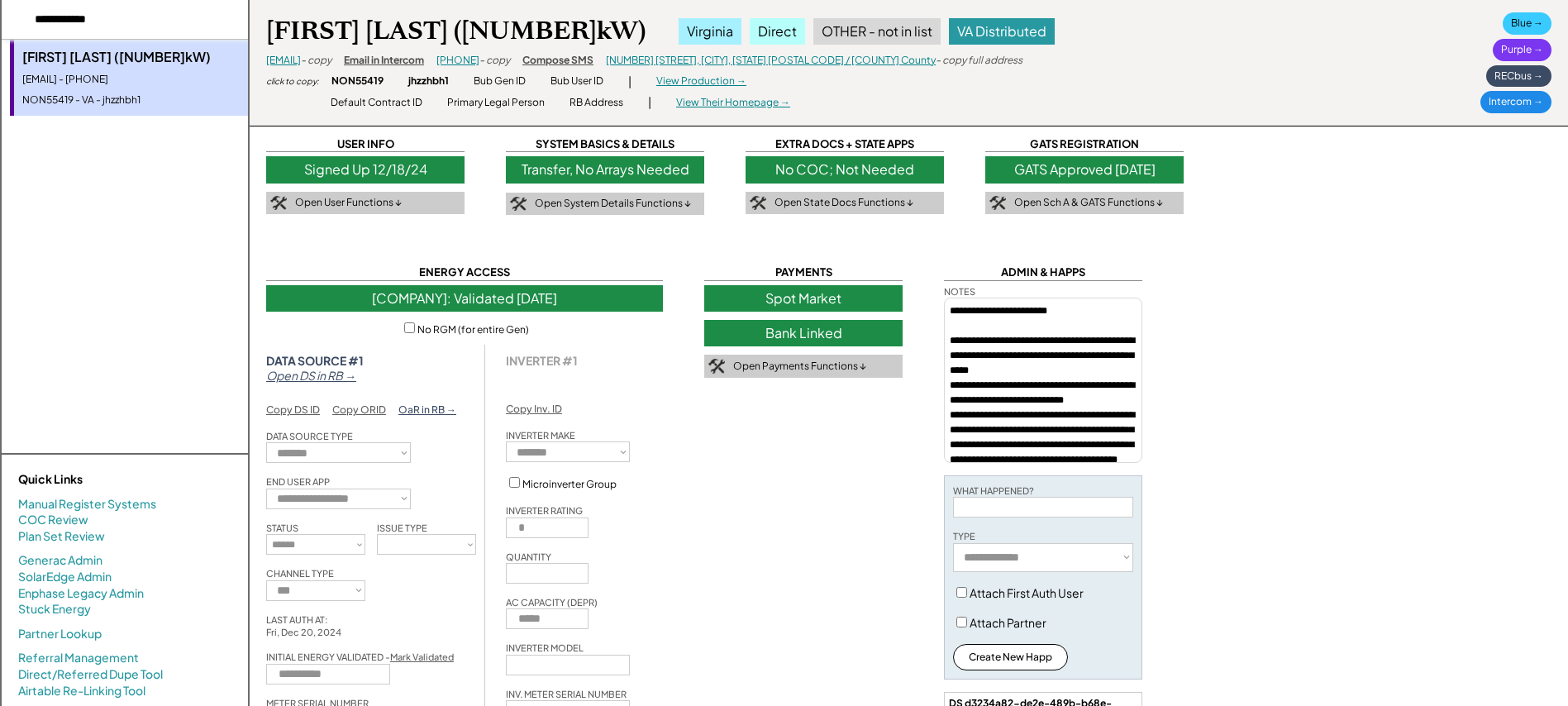 click at bounding box center (125, 20) 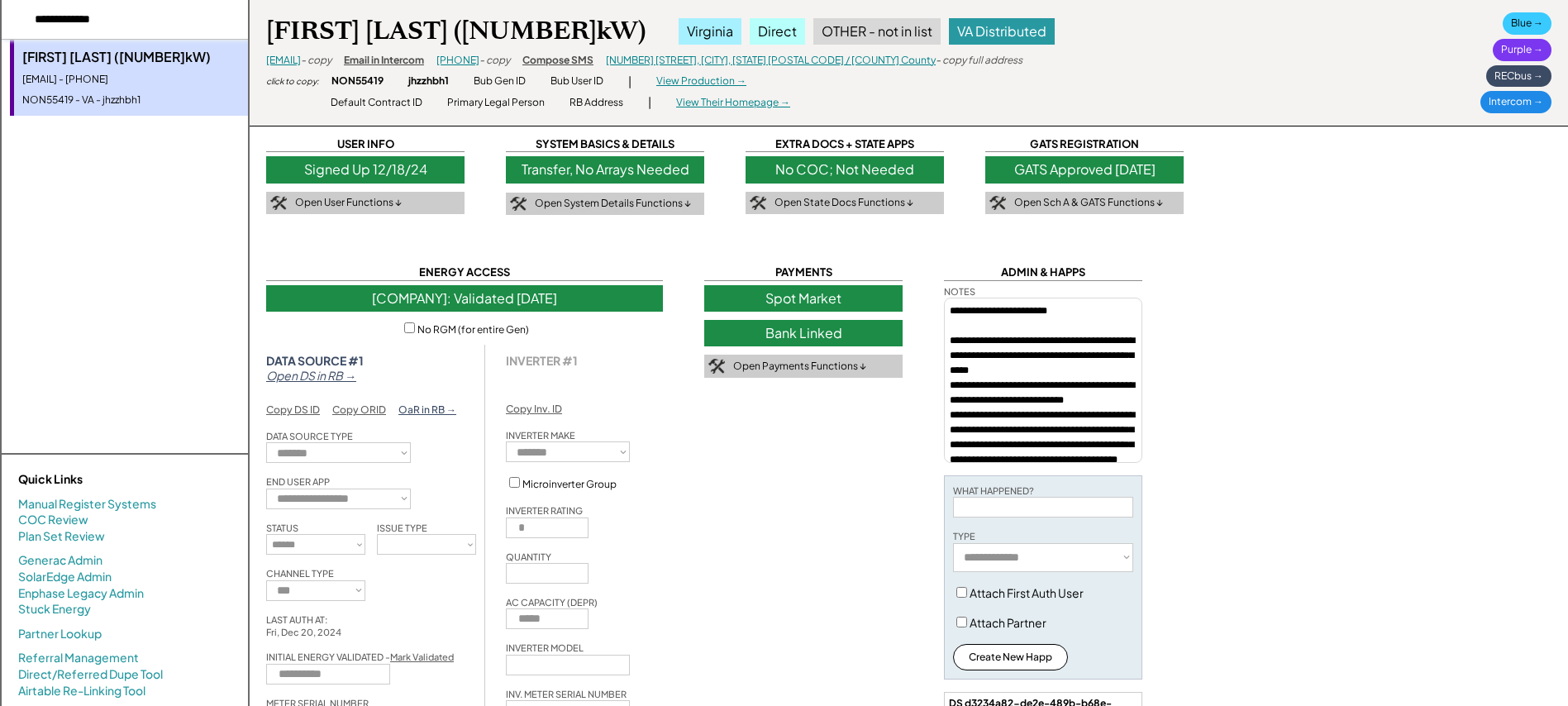 type on "**********" 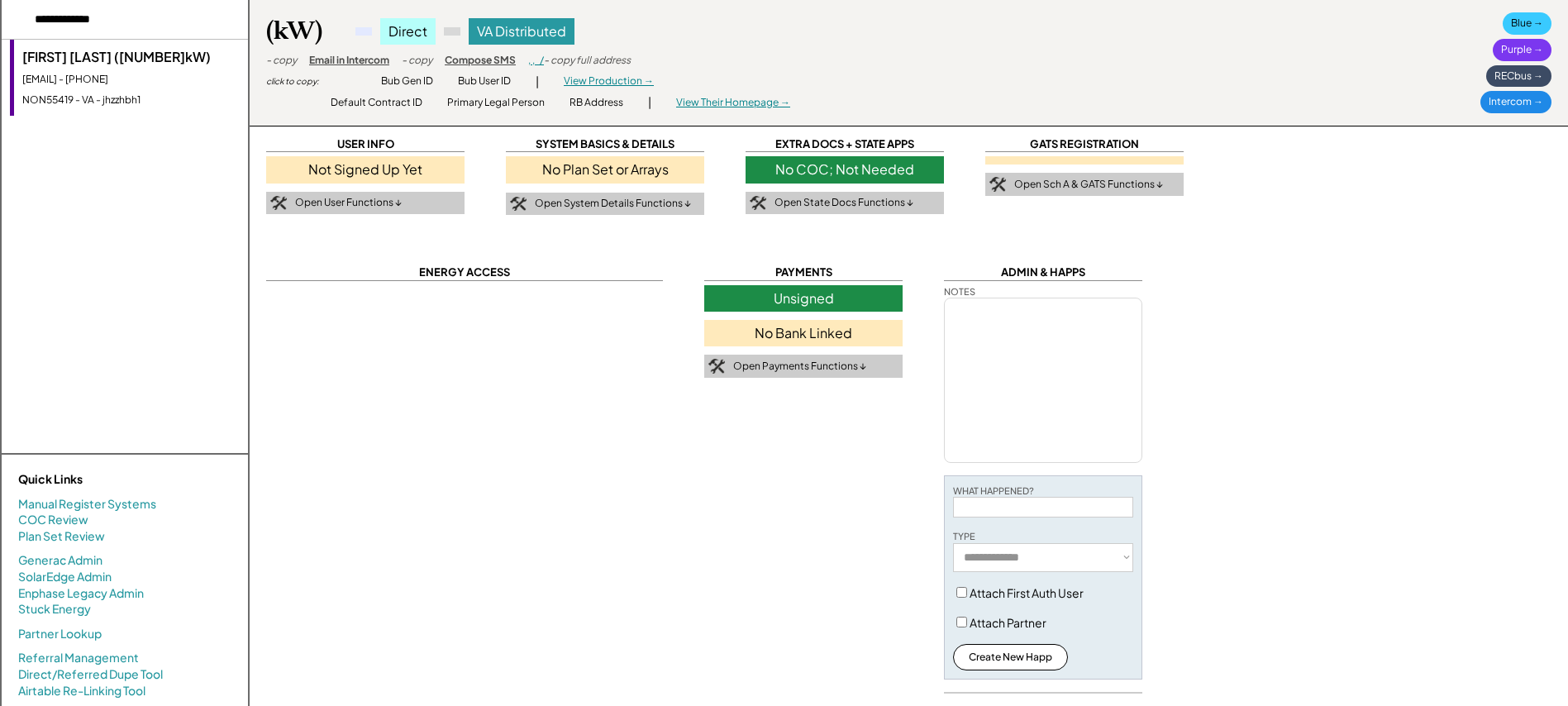 click on "Bruce Lawton (17.076kW) bmlcommerce@mac.com - 5404549445 NON55419 - VA - jhzzhbh1" at bounding box center [125, 246] 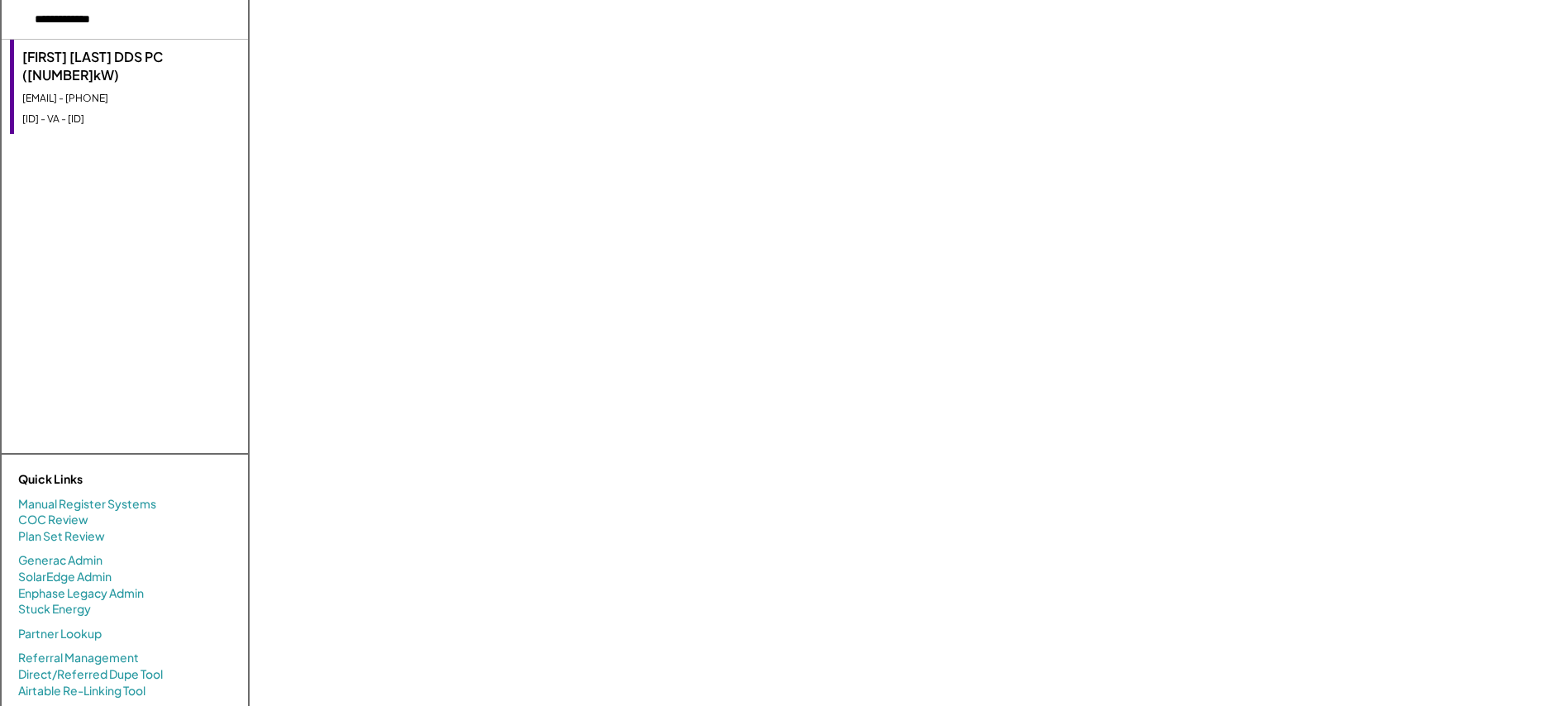 click on "dwheeler@tds.net - 5409696380" at bounding box center [131, 98] 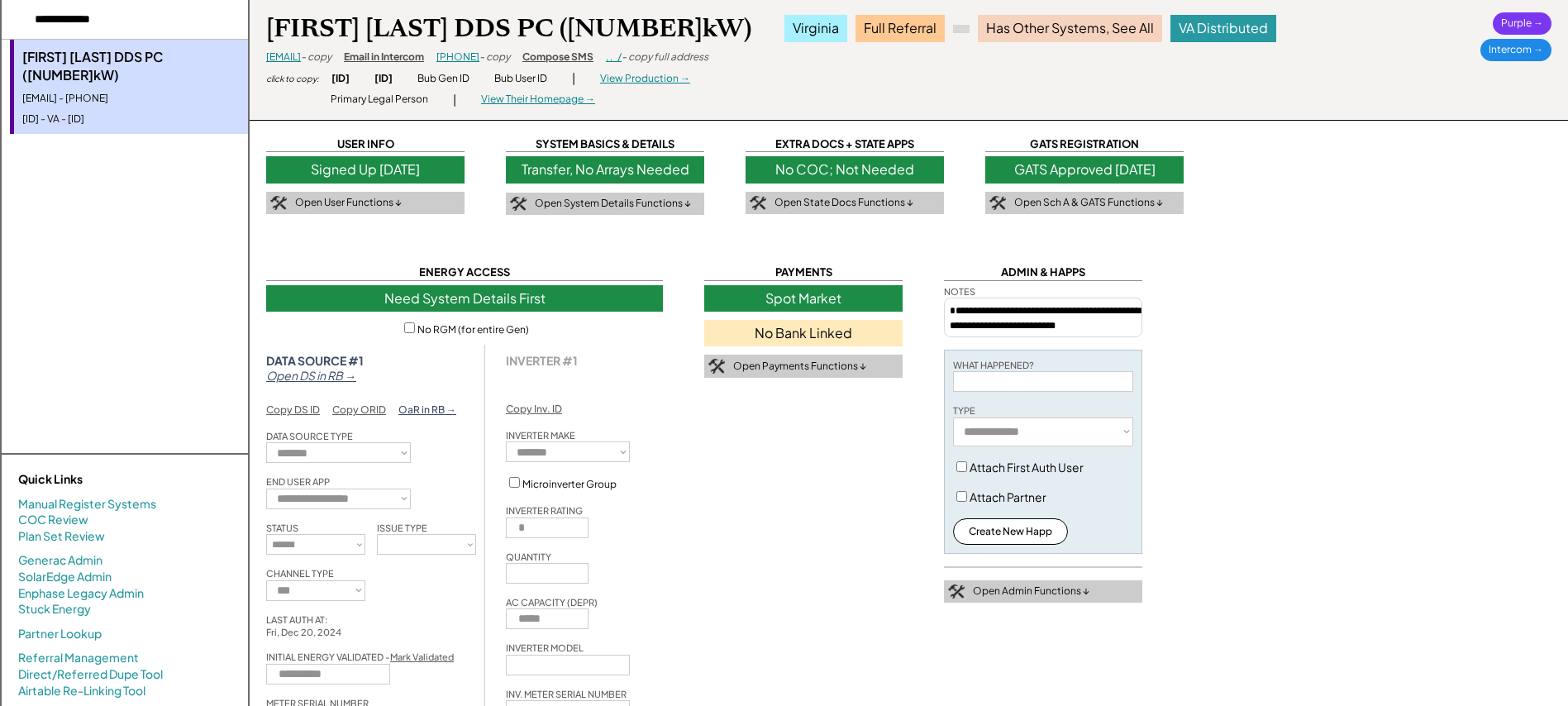 select on "*********" 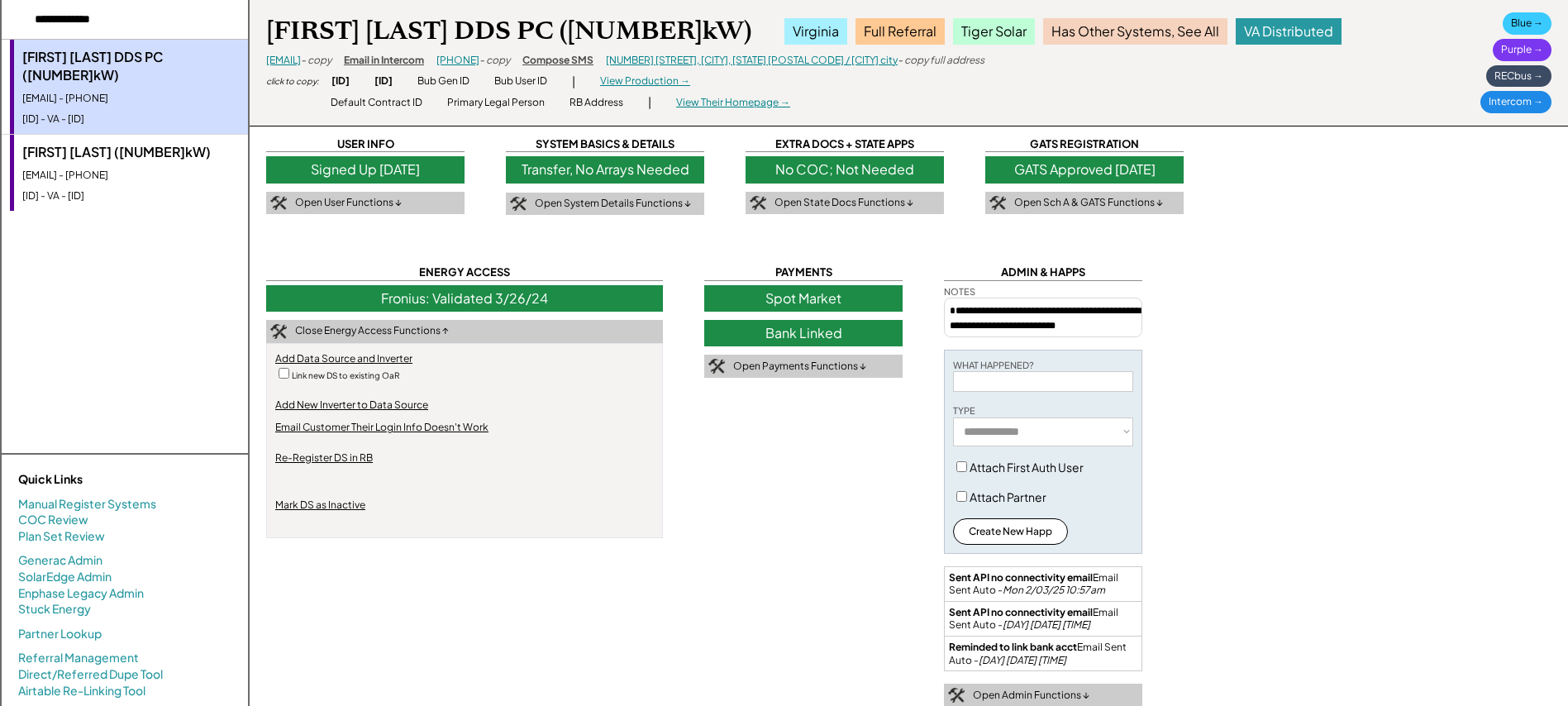 click on "201 N Maple Ave, Covington, VA 24426 / Covington city" at bounding box center (751, 60) 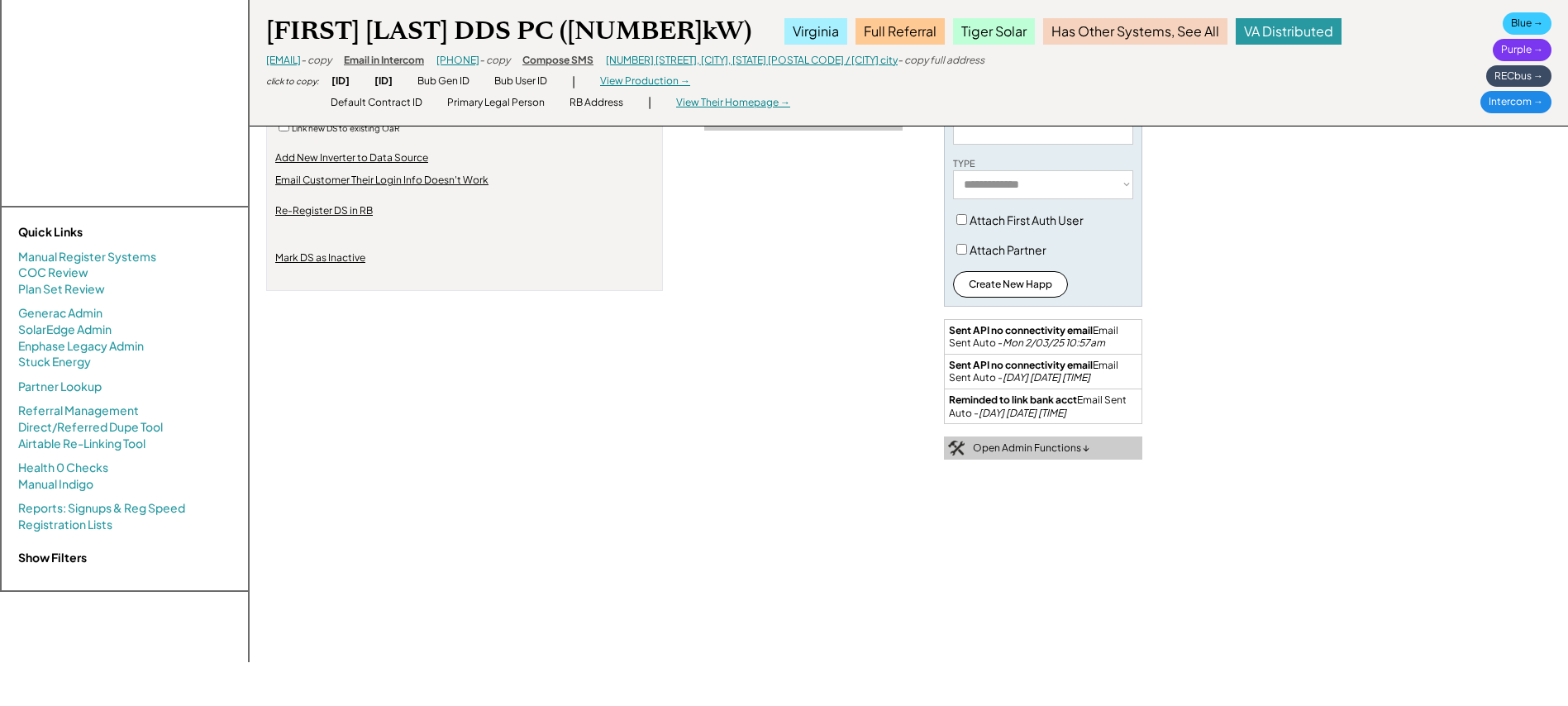 scroll, scrollTop: 0, scrollLeft: 0, axis: both 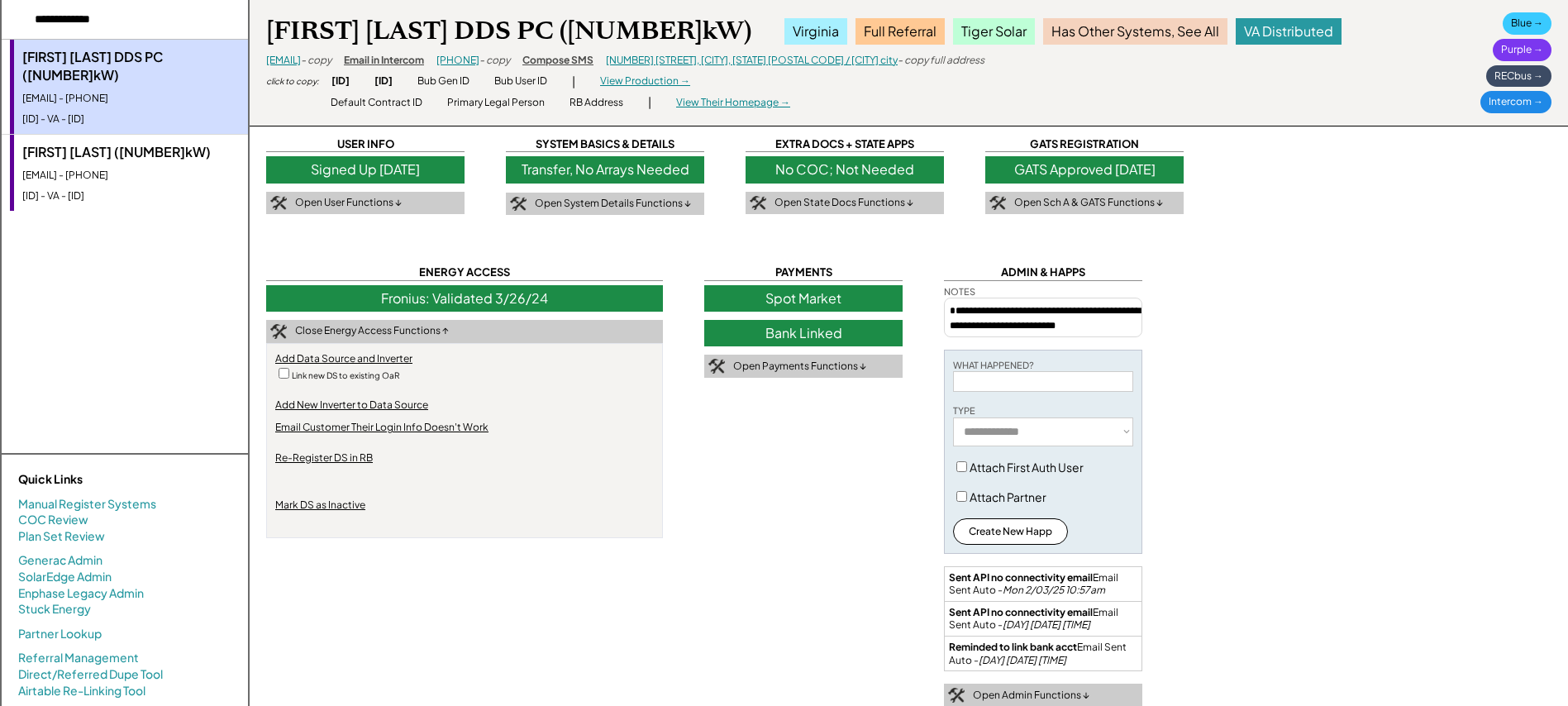 click on "Fronius: Validated 3/26/24" at bounding box center [465, 298] 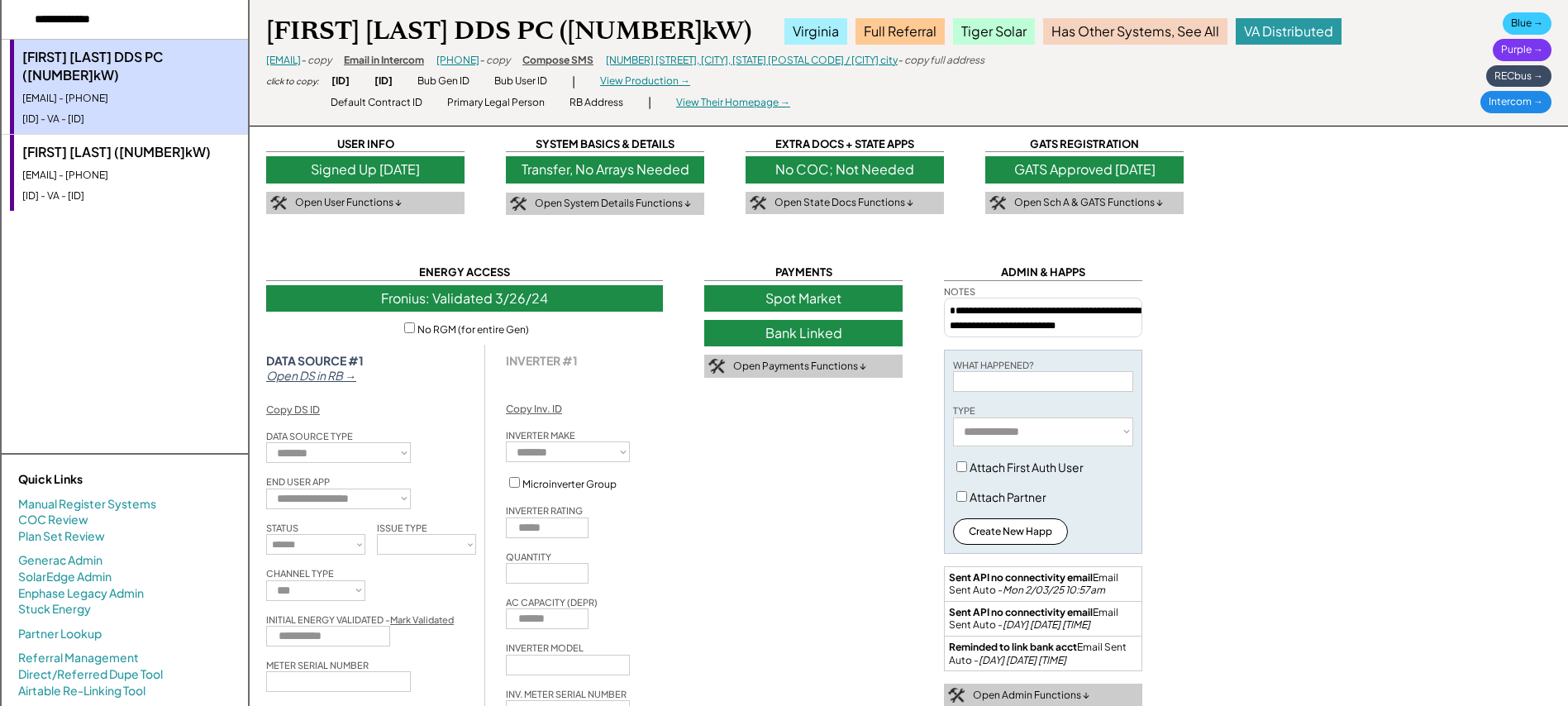 click on "Open DS in RB →" at bounding box center (311, 375) 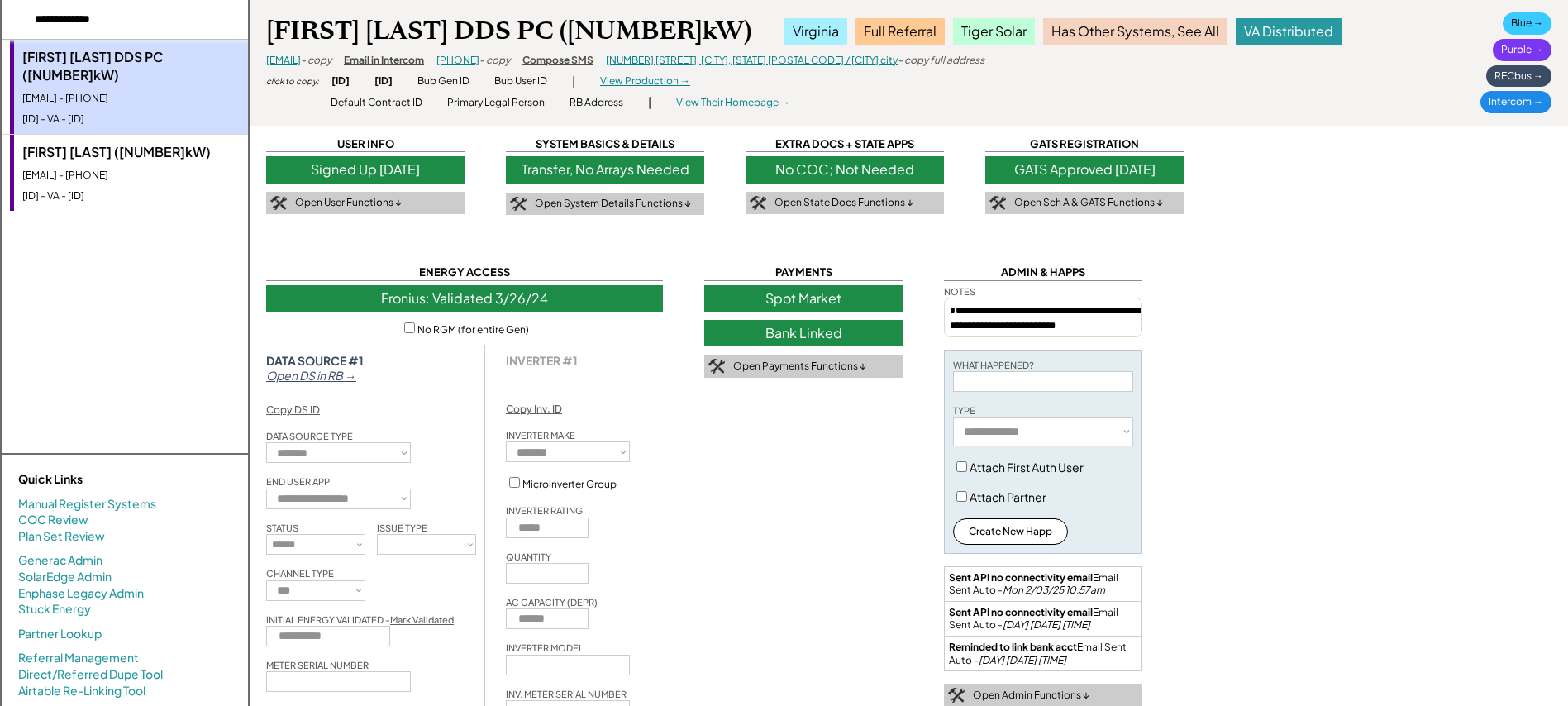 click at bounding box center (125, 20) 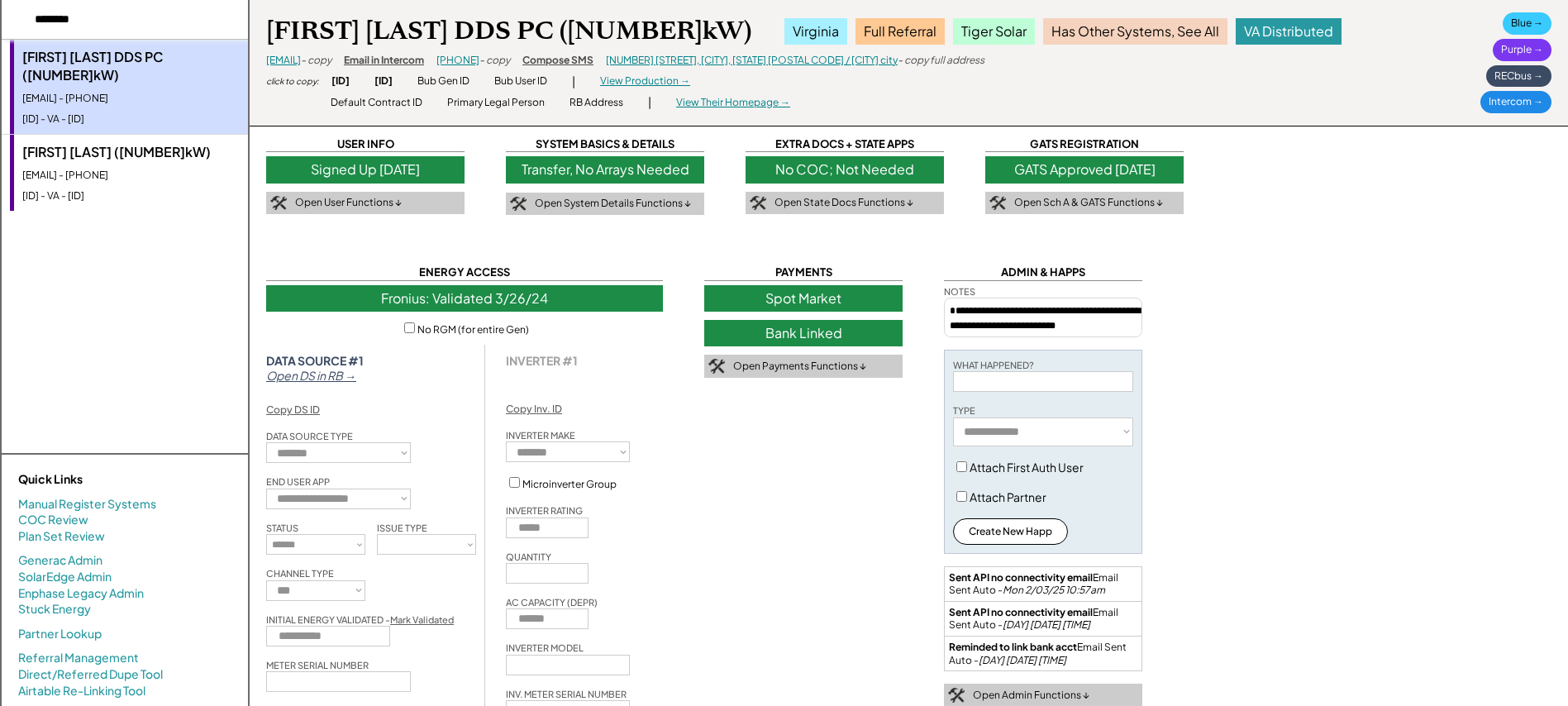type on "********" 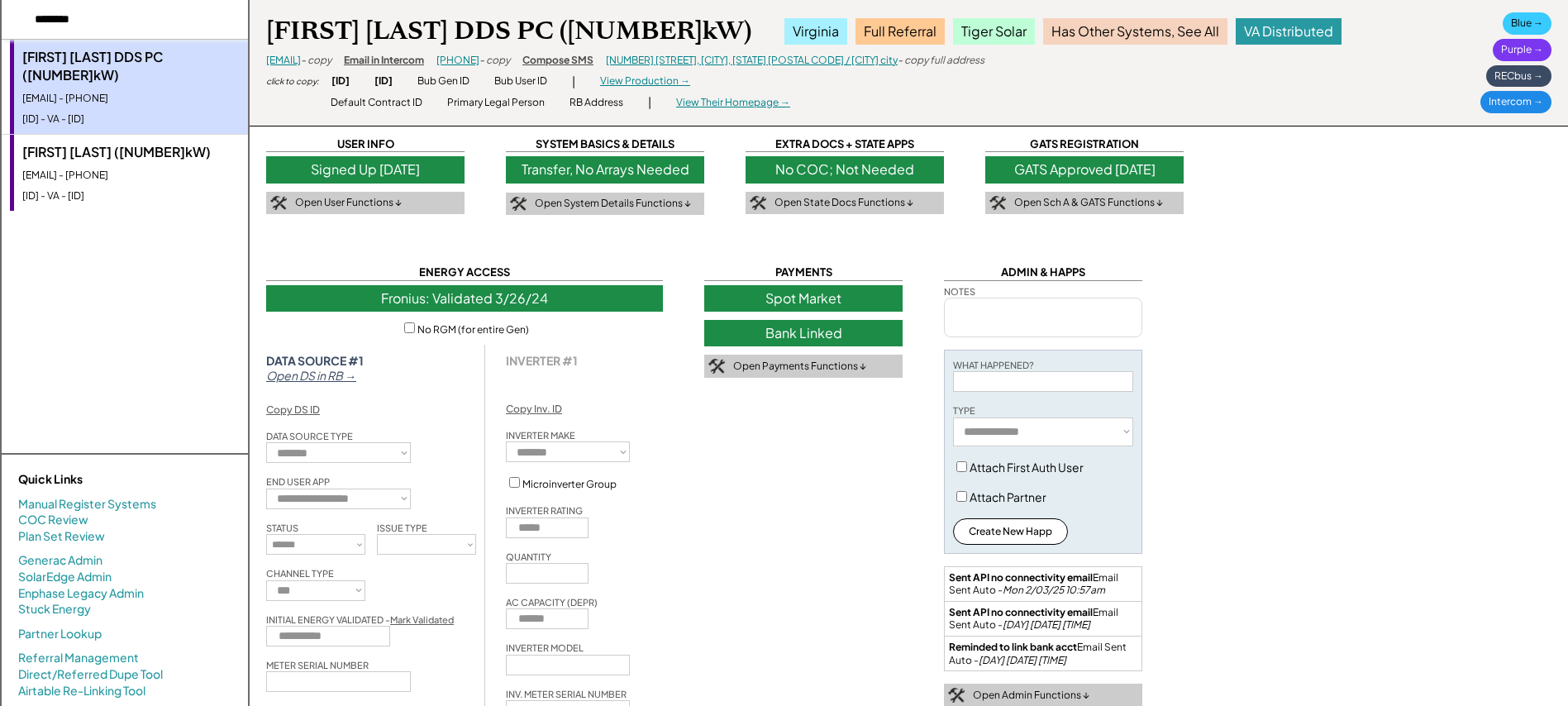 drag, startPoint x: 122, startPoint y: 287, endPoint x: 142, endPoint y: 254, distance: 38.587563 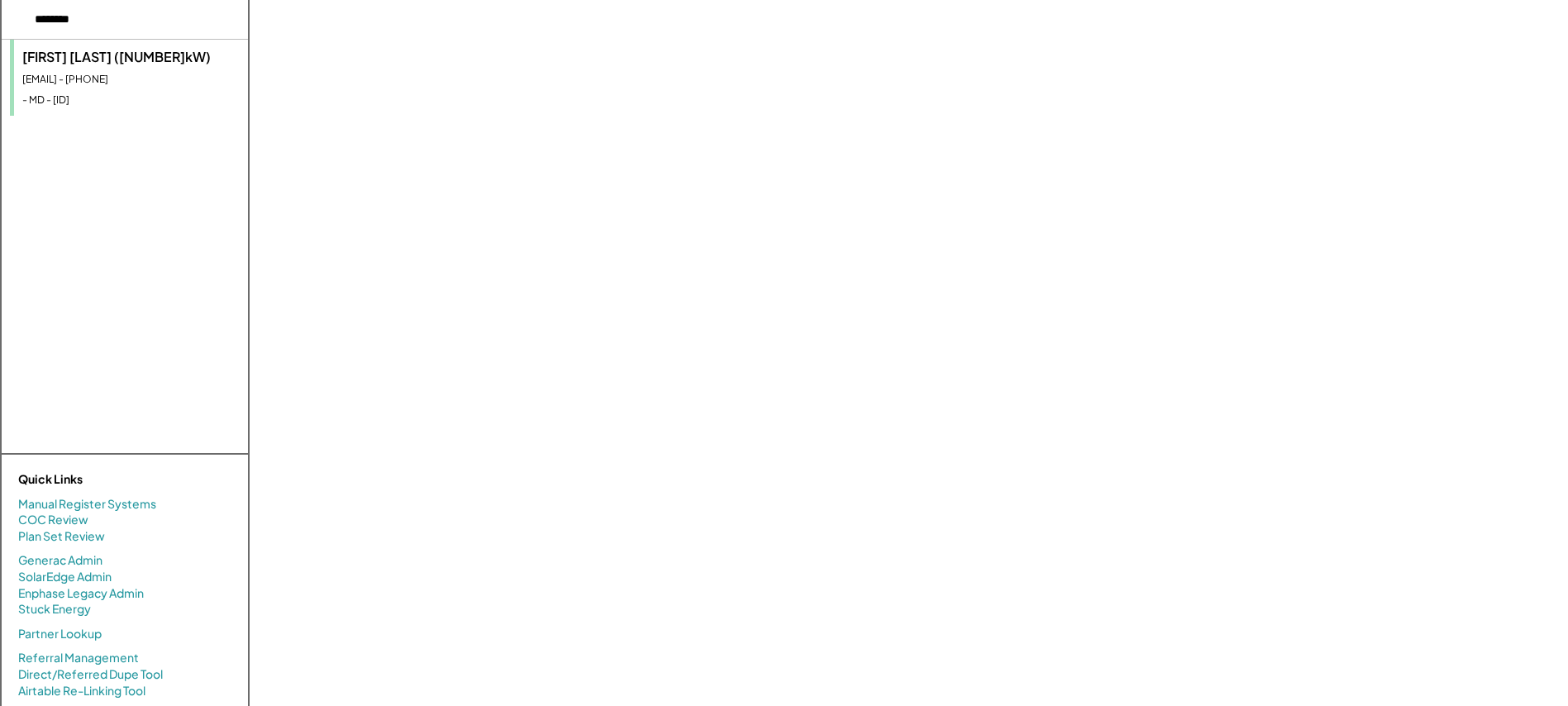 click on "Bali Adawal (92.25kW)" at bounding box center (131, 57) 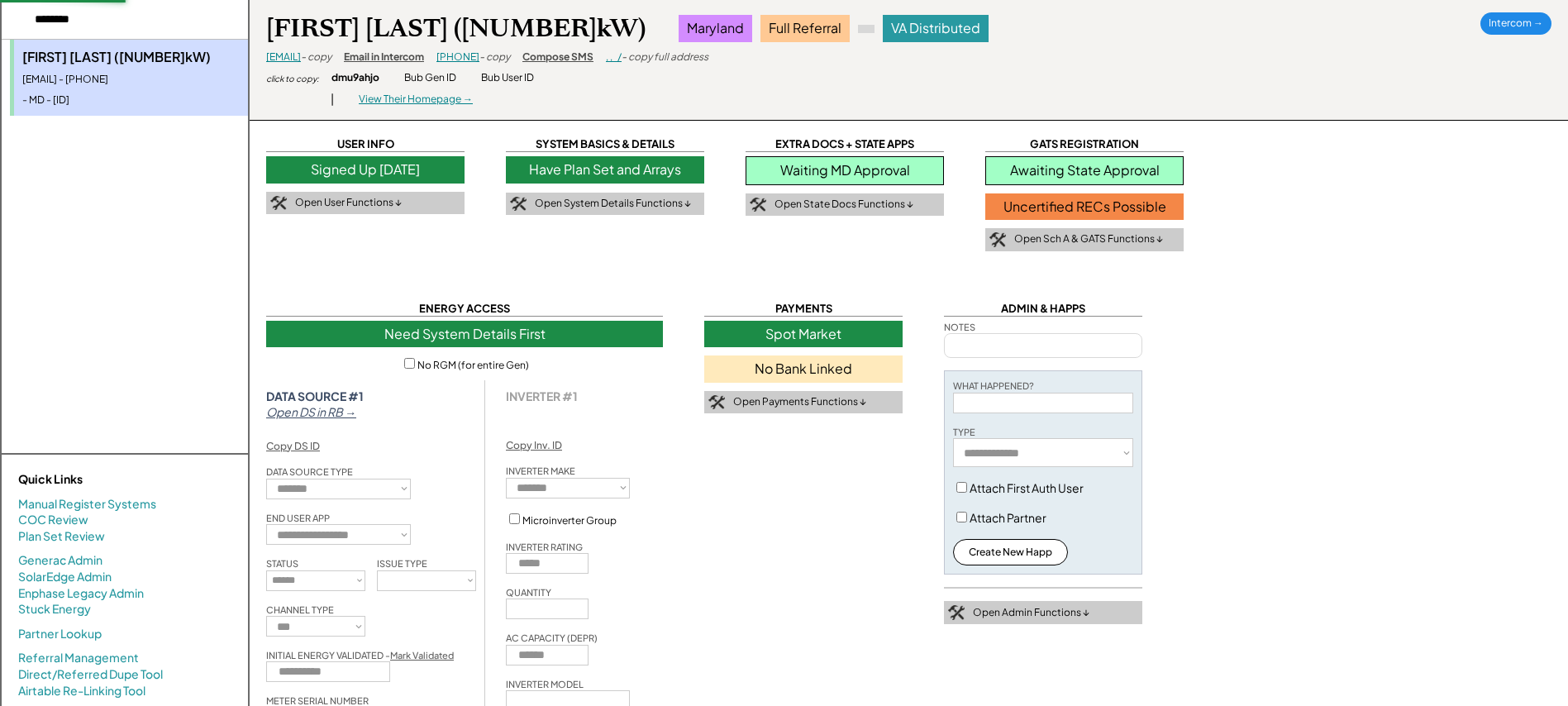 select on "**********" 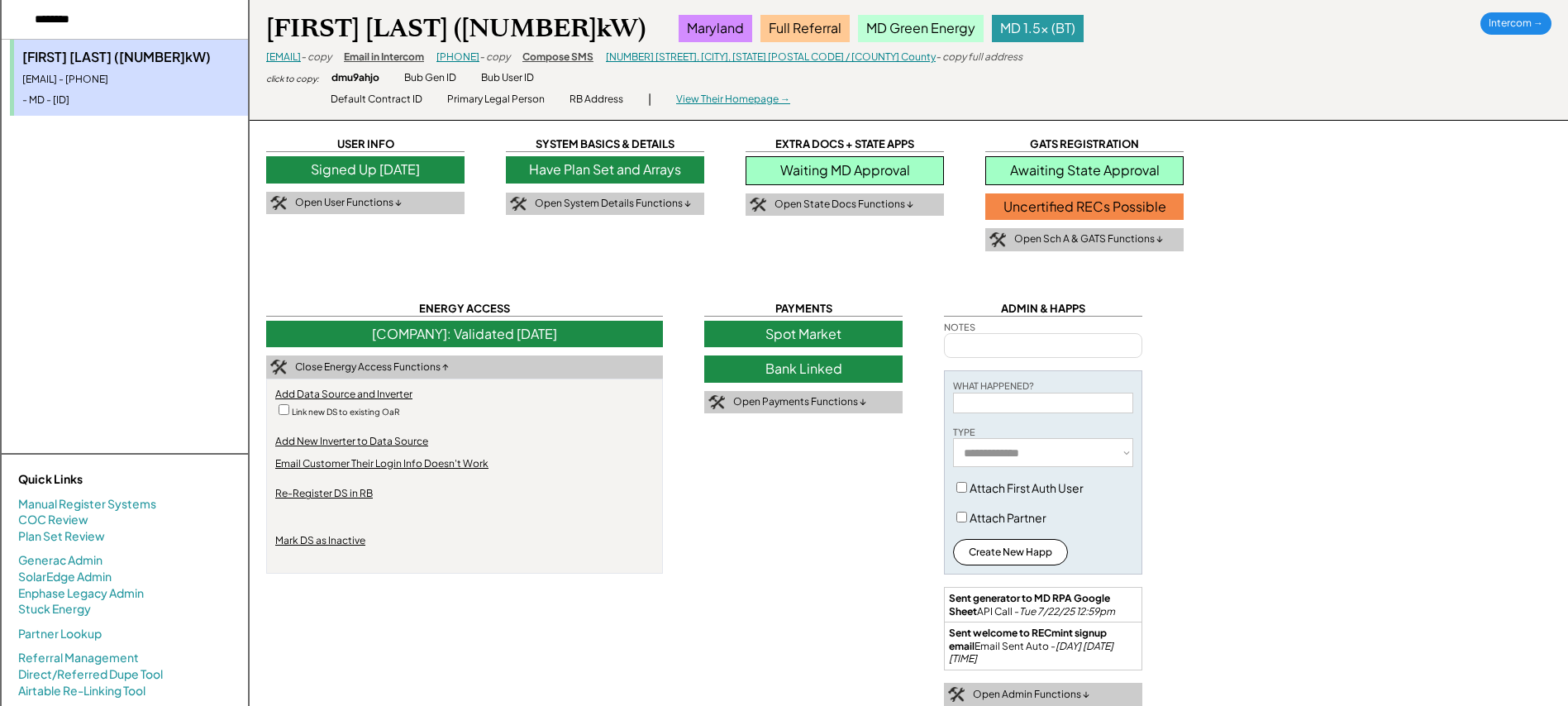 click on "Signed Up 7/15/25" at bounding box center (365, 169) 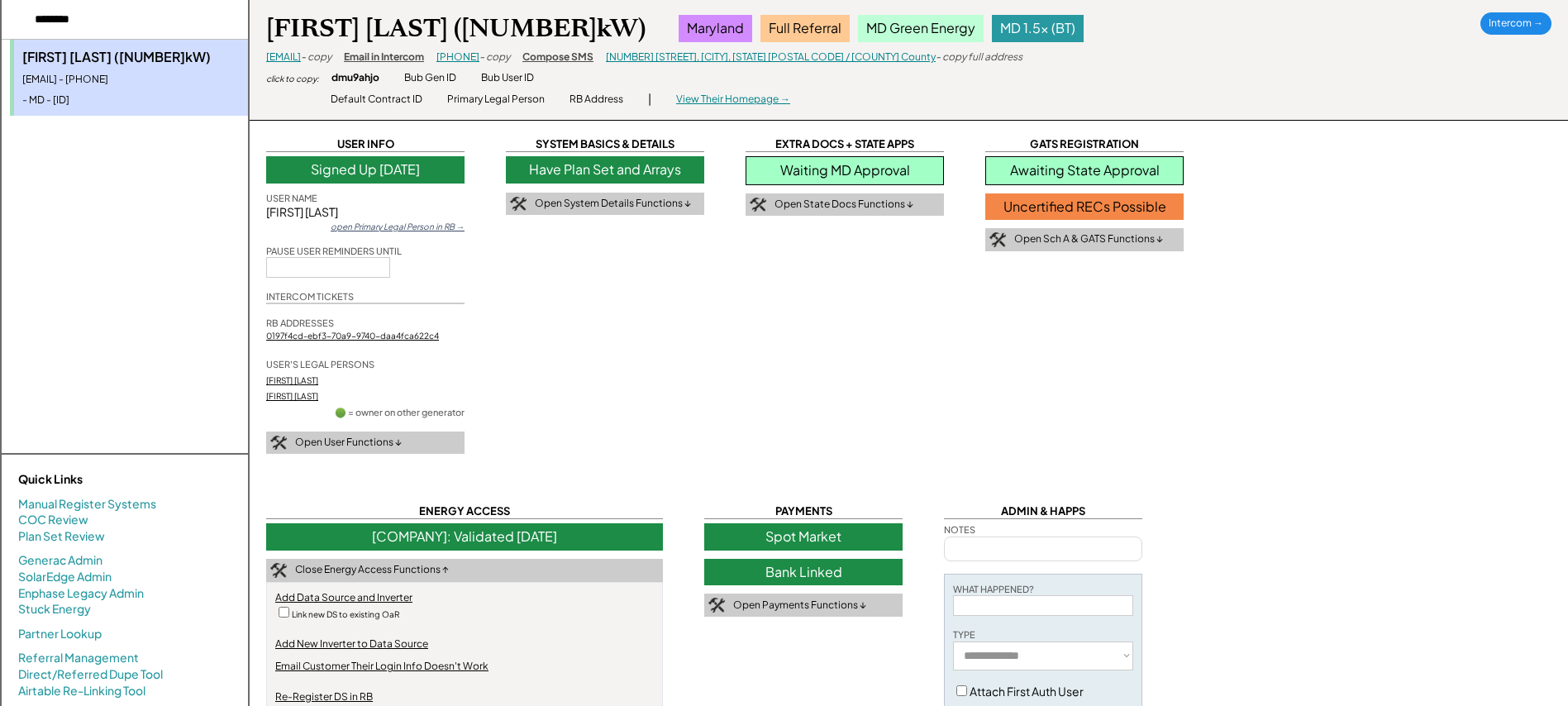 click on "Have Plan Set and Arrays" at bounding box center (605, 169) 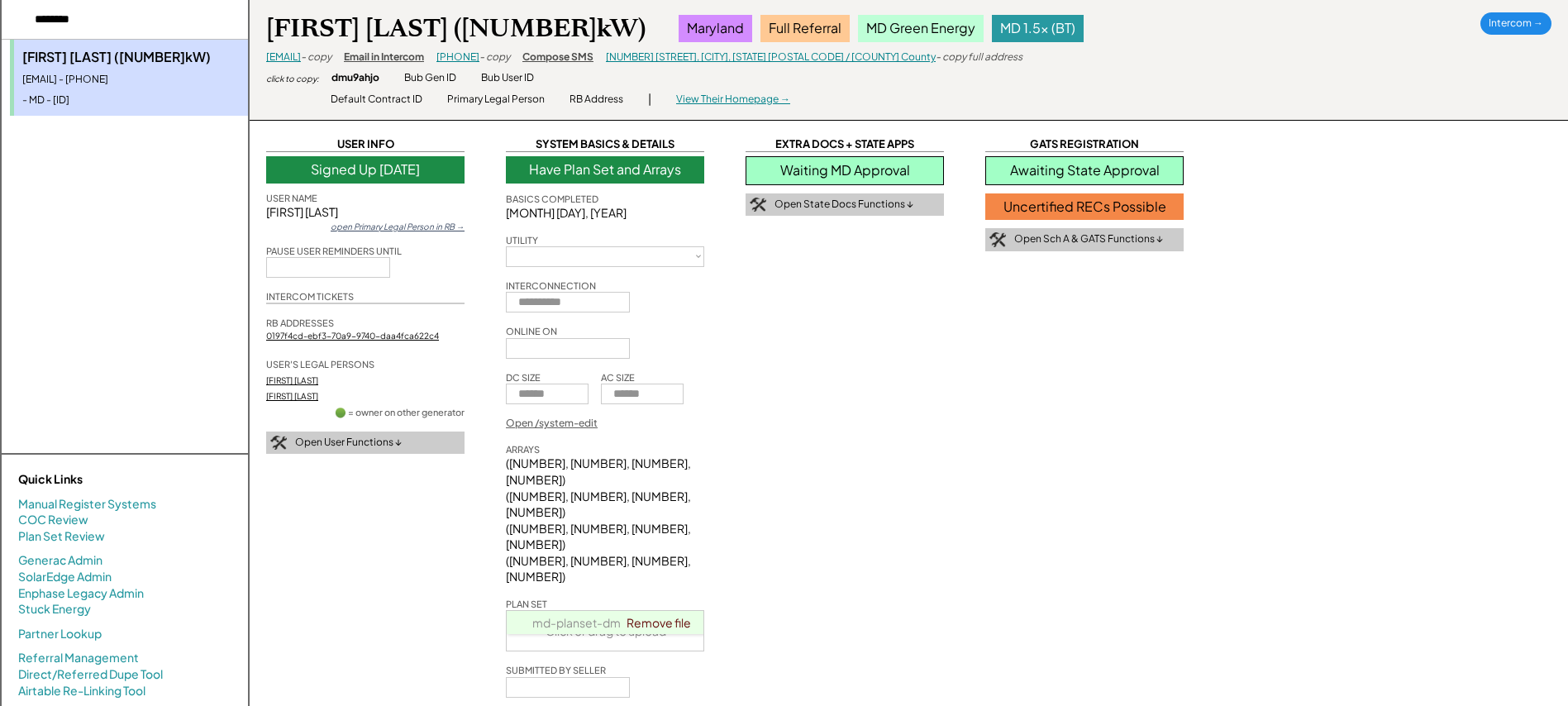 click on "Waiting MD Approval" at bounding box center [845, 170] 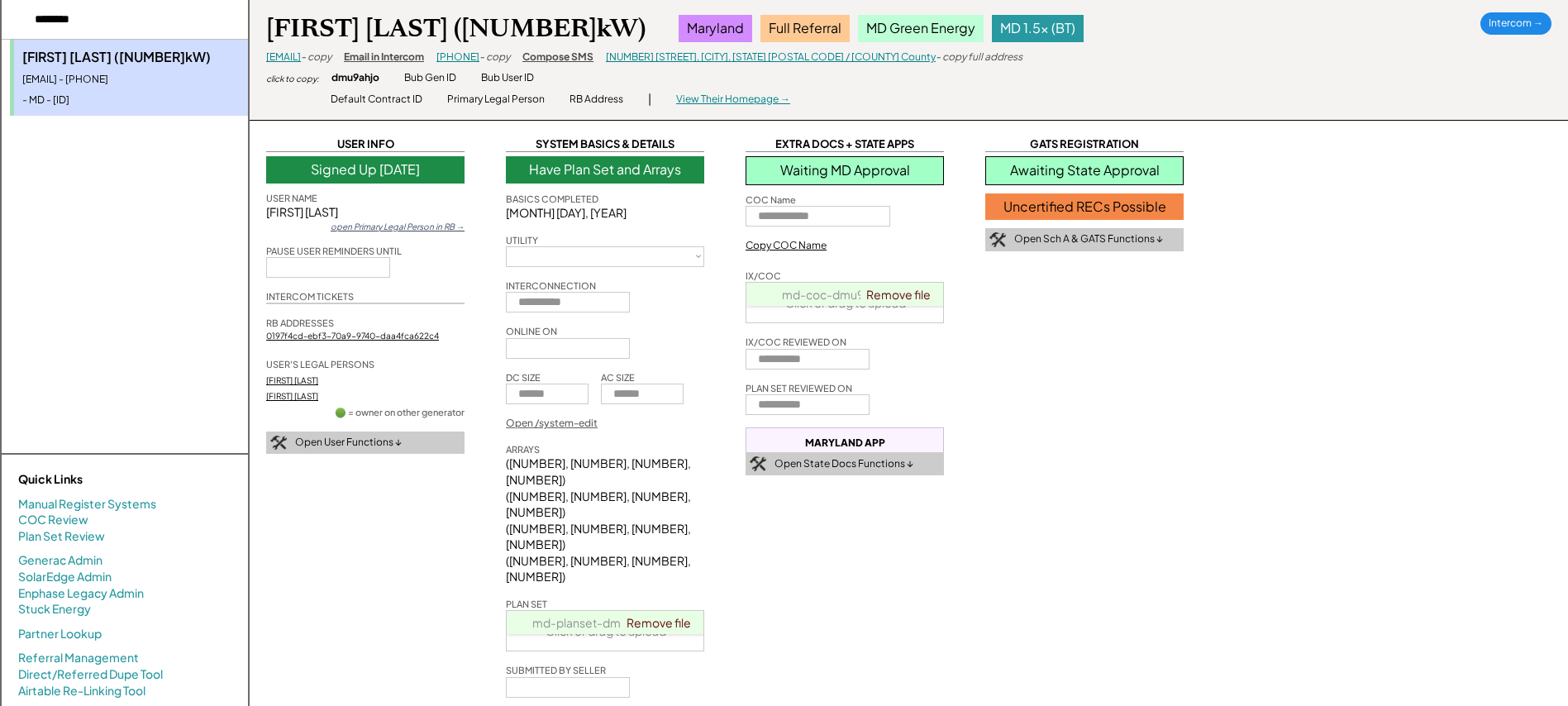 click on "Awaiting State Approval" at bounding box center [1084, 170] 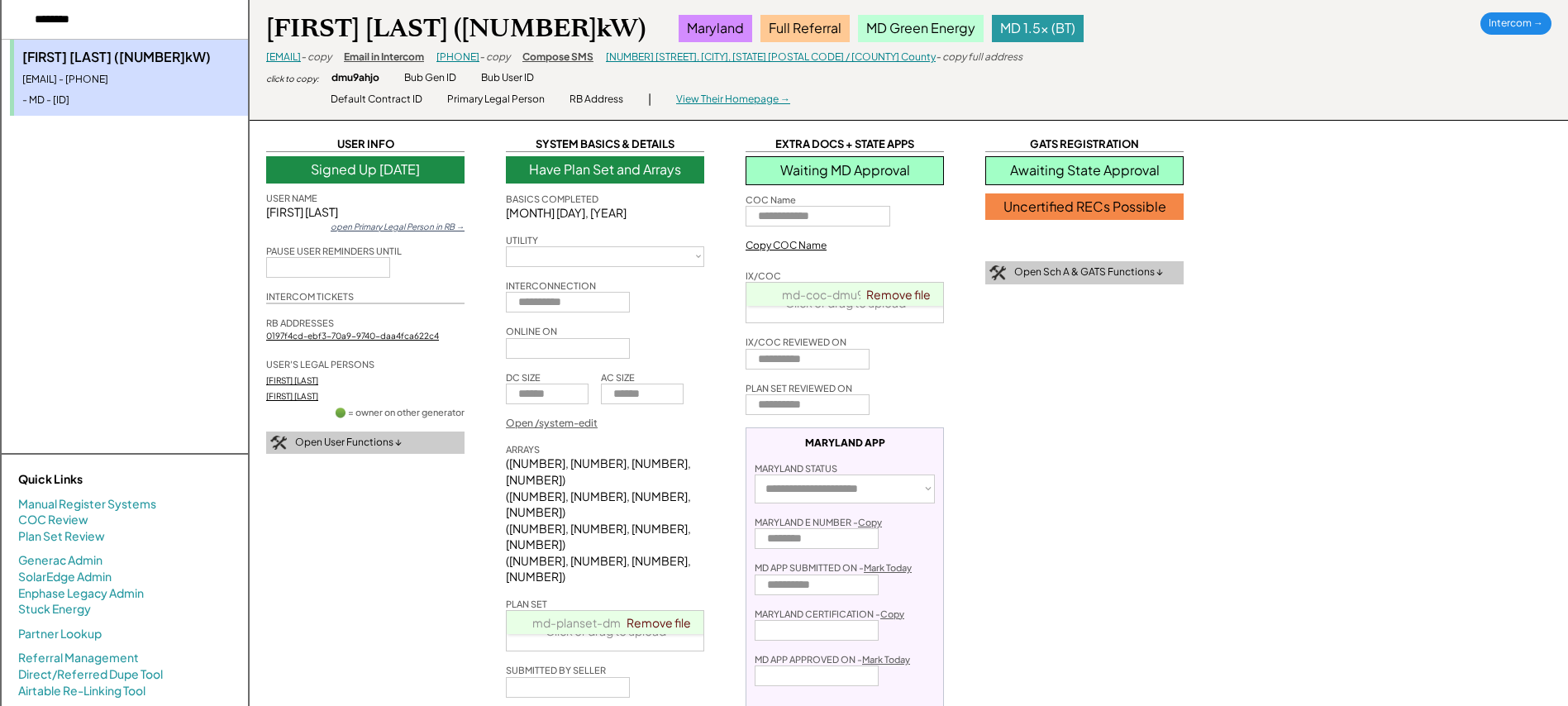 type 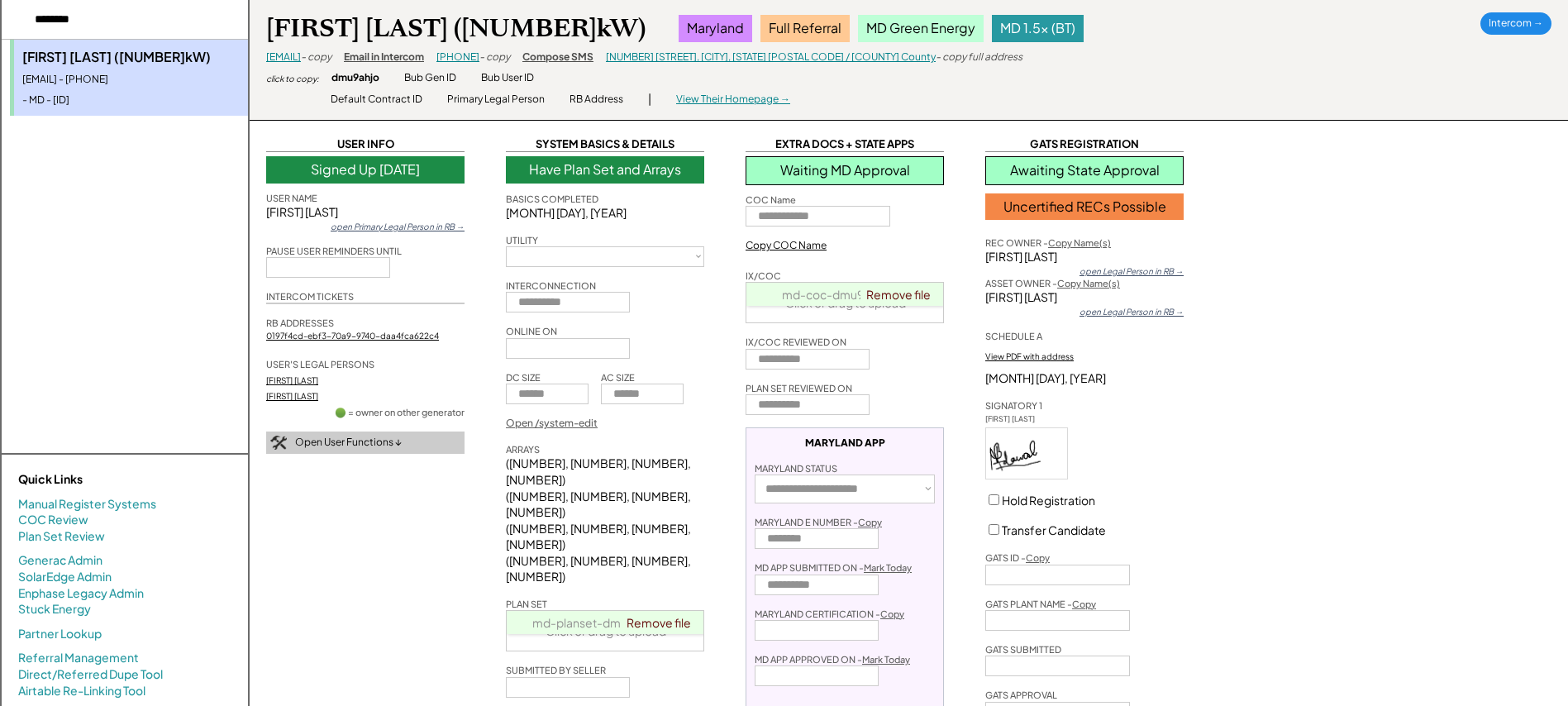 select on "**********" 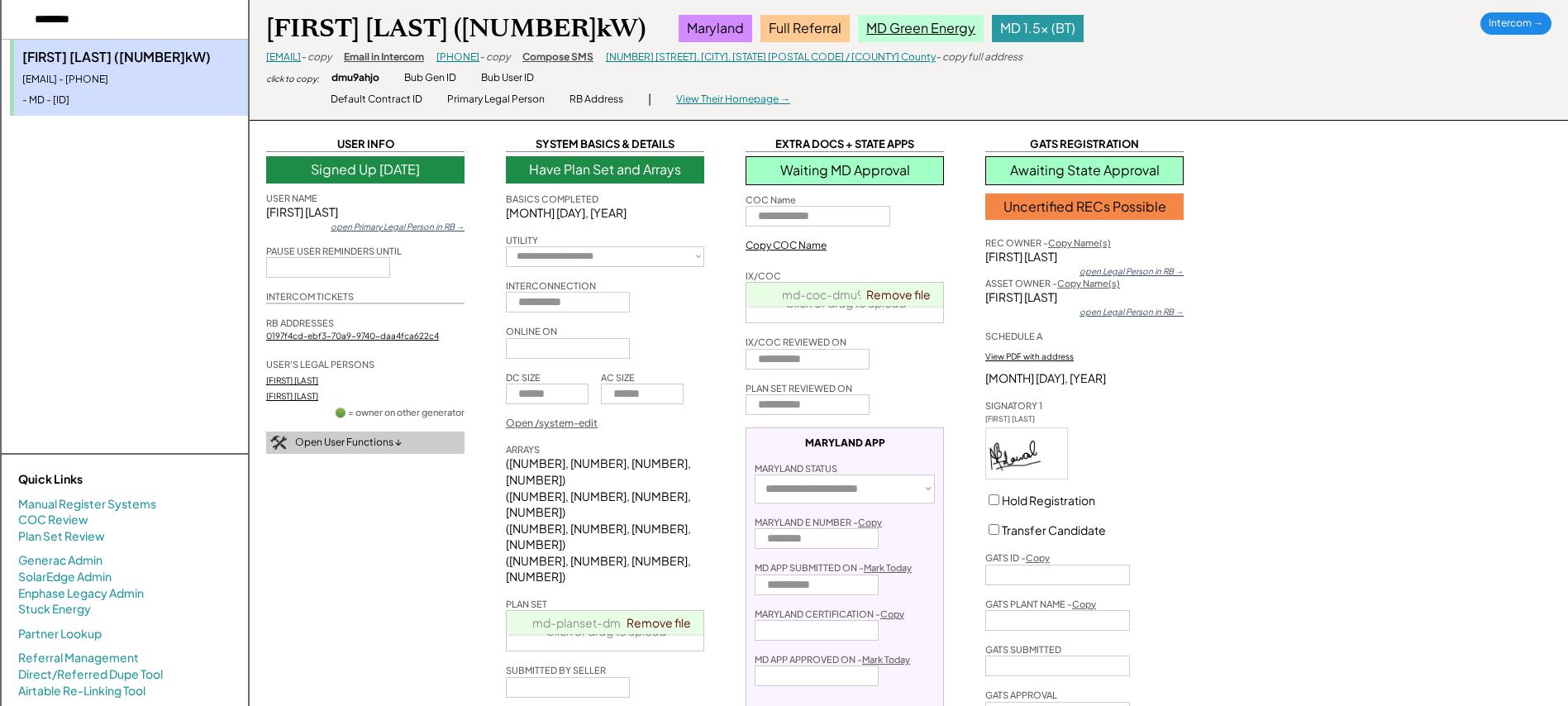 click on "MD Green Energy" at bounding box center [921, 28] 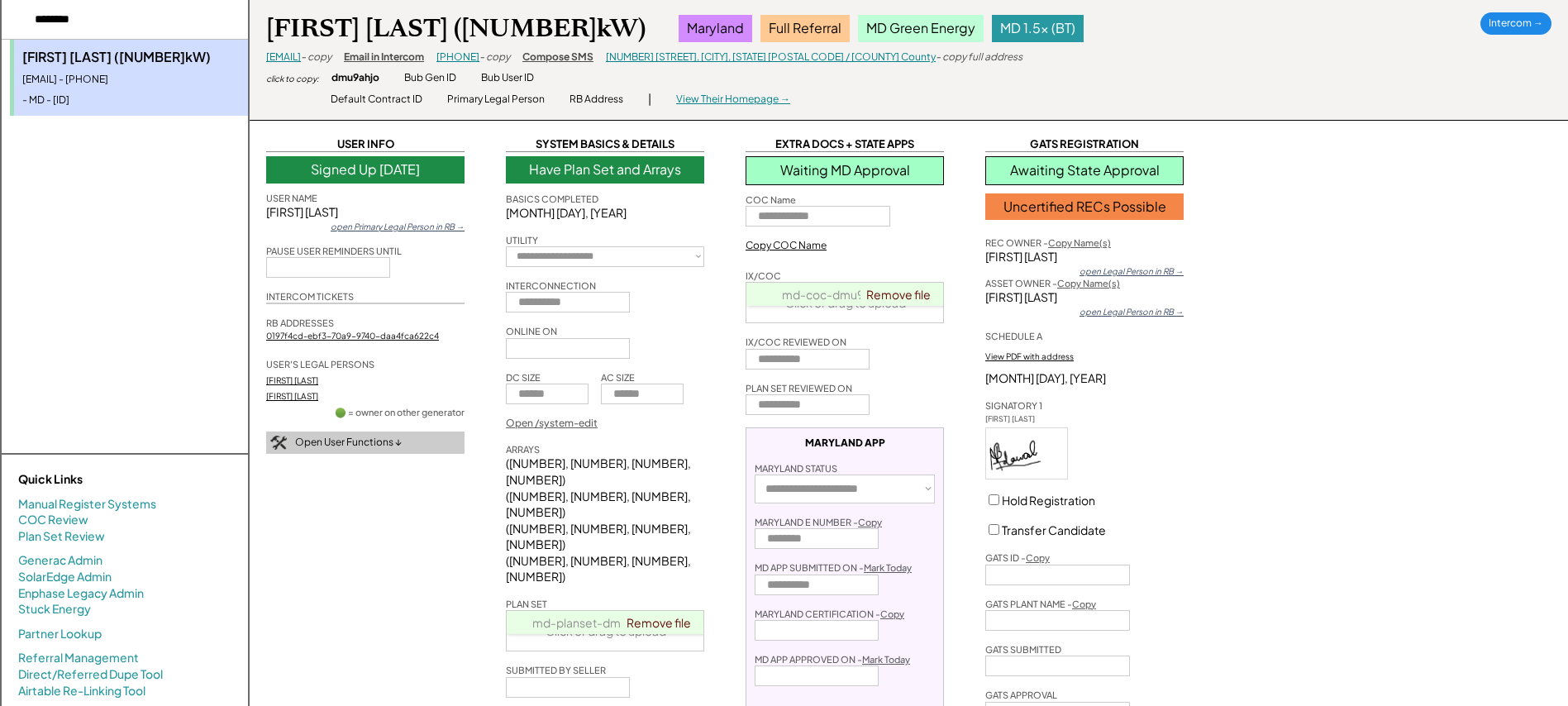 click on "Bali Adawal (92.25kW) Maryland Full Referral MD Green Energy Has Other Systems, See All MD 1.5x (BT) badawal@gmail.com - copy Email in Intercom 3013394749 - copy Compose SMS 10310 Oaklyn Dr, Potomac, MD 20854 / Montgomery County - copy full address click to copy: dmu9ahjo Bub Gen ID Bub User ID | View Production → Default Contract ID Primary Legal Person RB Address | View Their Homepage → Blue → Purple → RECbus → Intercom →" at bounding box center (908, 60) 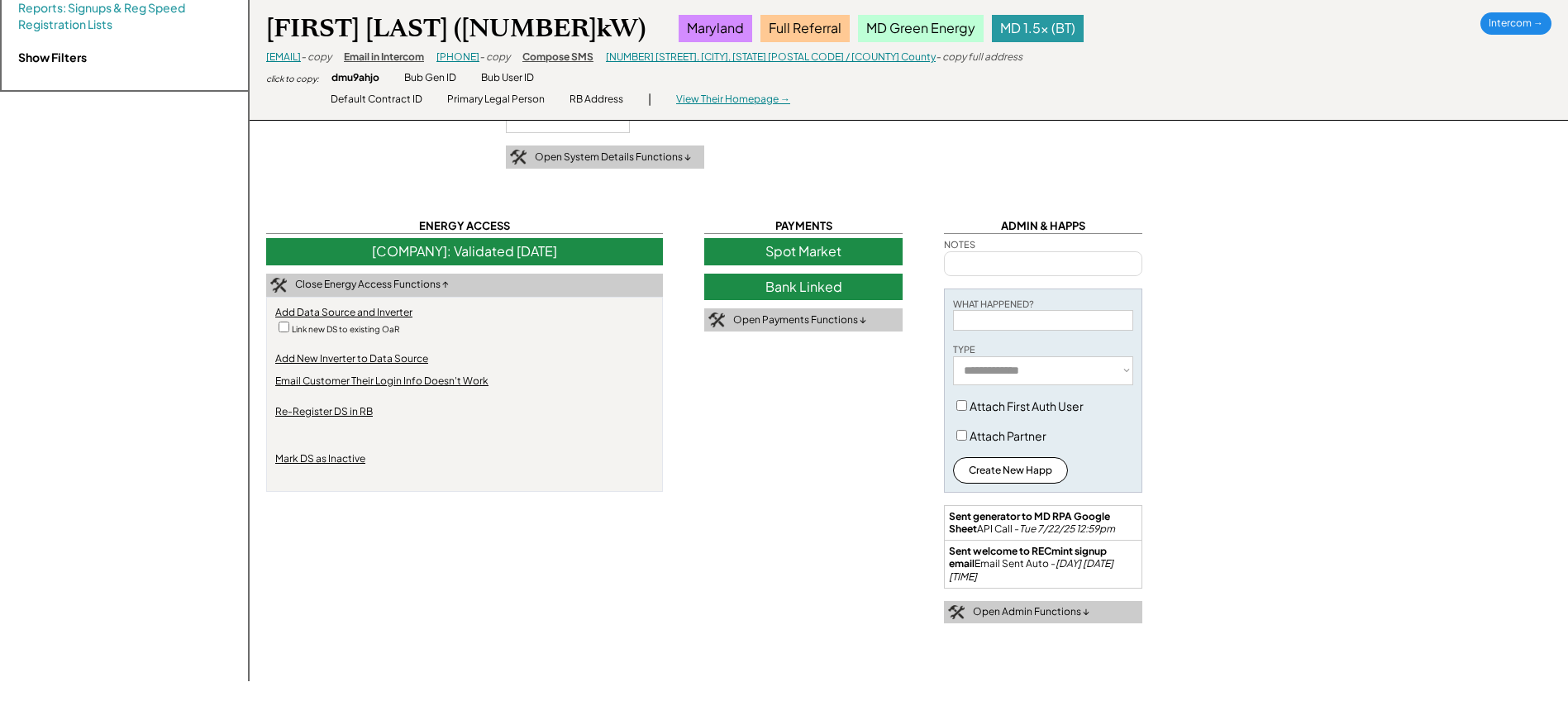scroll, scrollTop: 758, scrollLeft: 0, axis: vertical 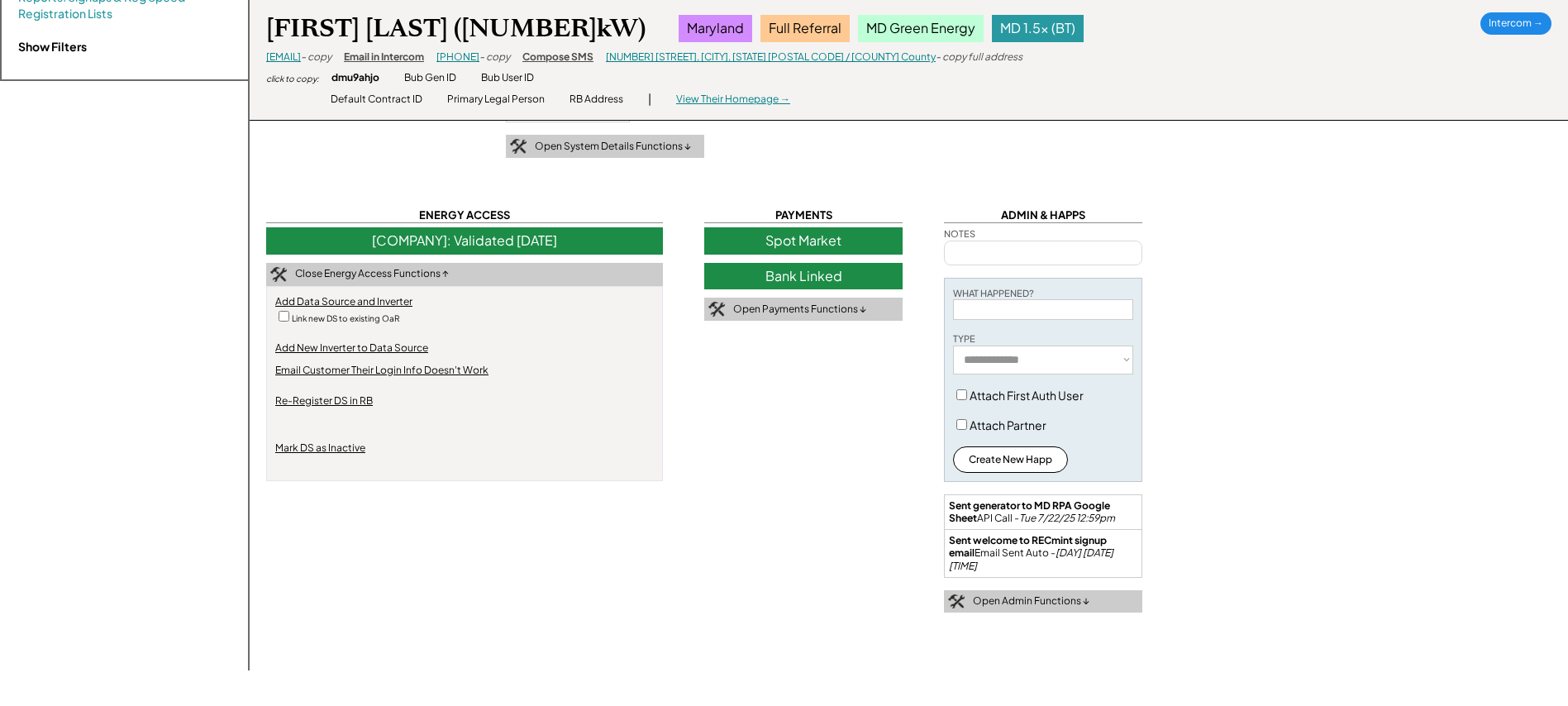 click on "SolarEdge: Validated 7/10/25" at bounding box center (465, 241) 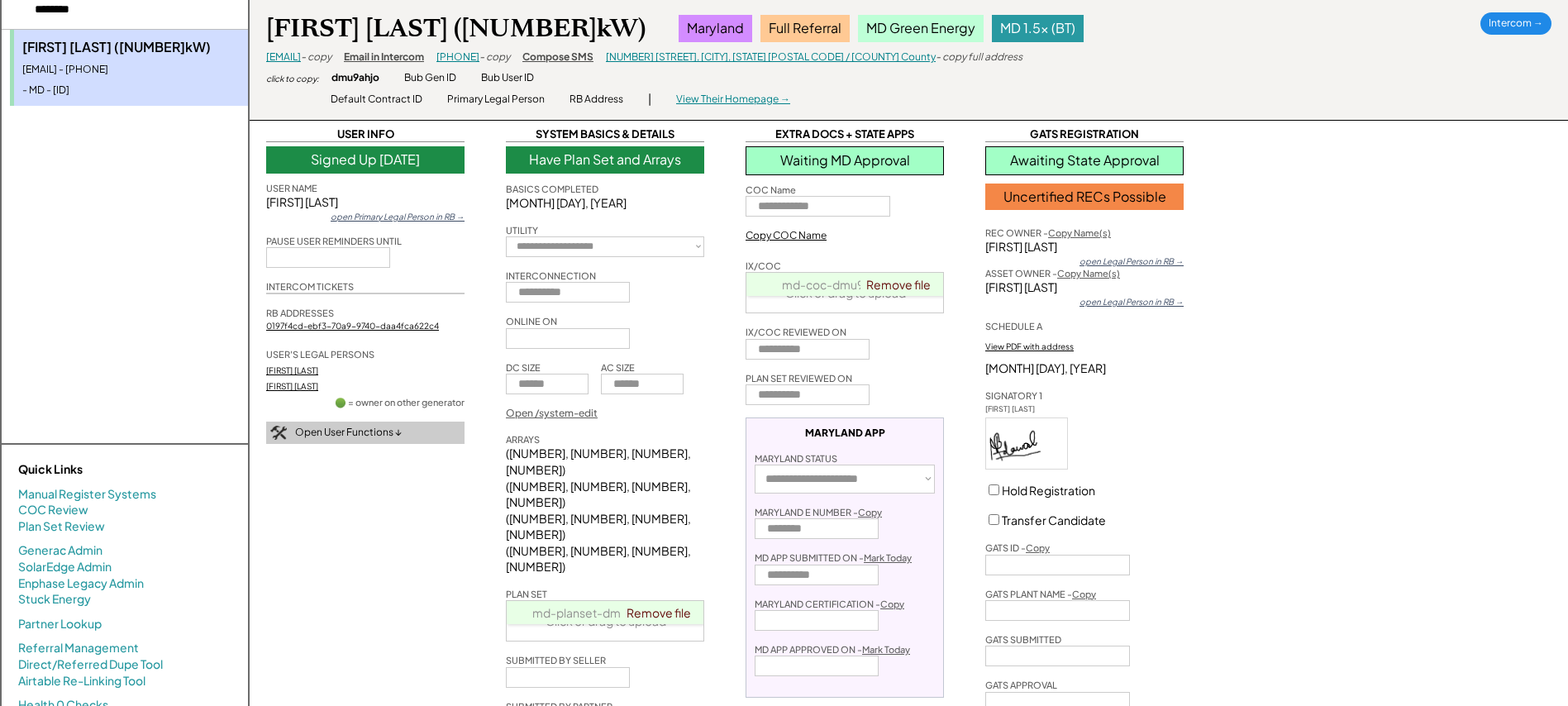 scroll, scrollTop: 0, scrollLeft: 0, axis: both 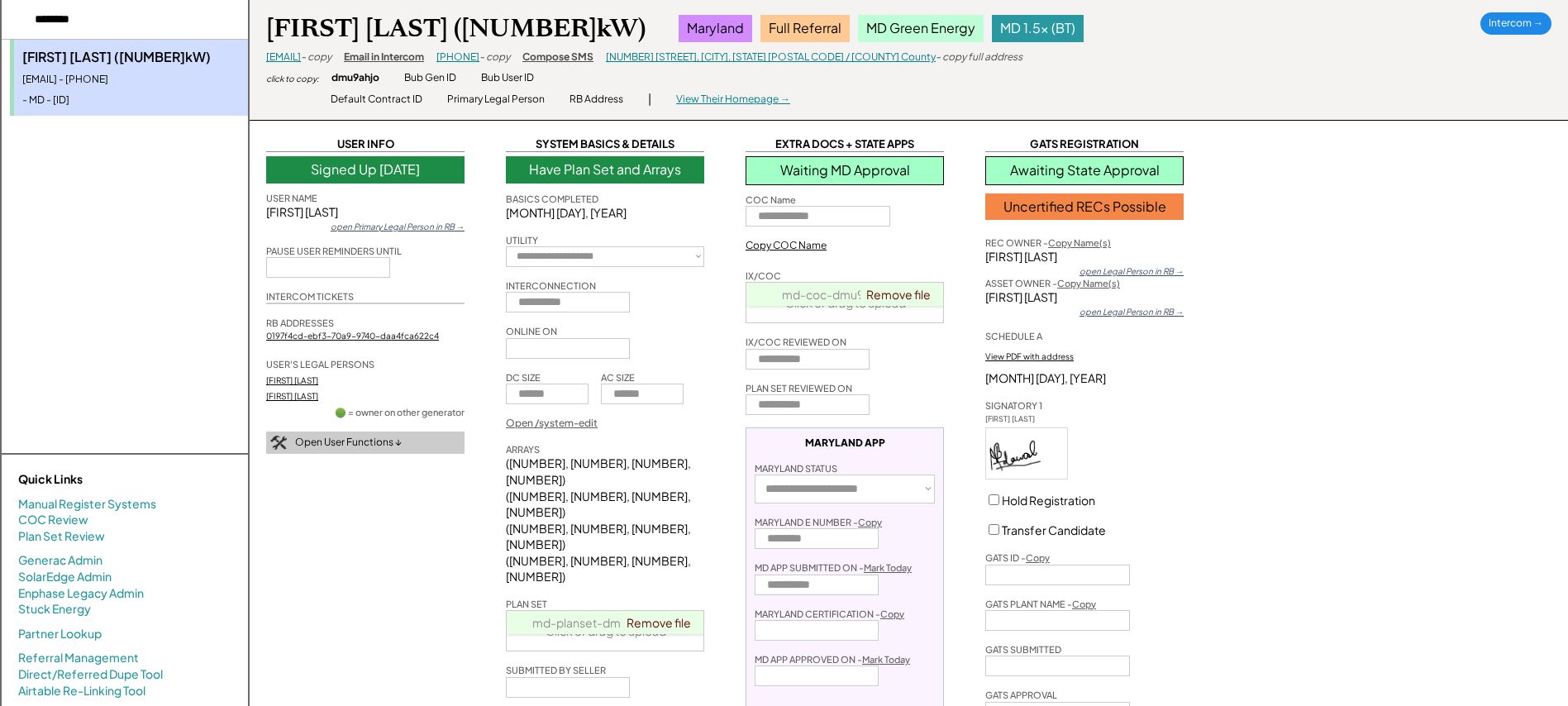 click on "- copy" at bounding box center [316, 57] 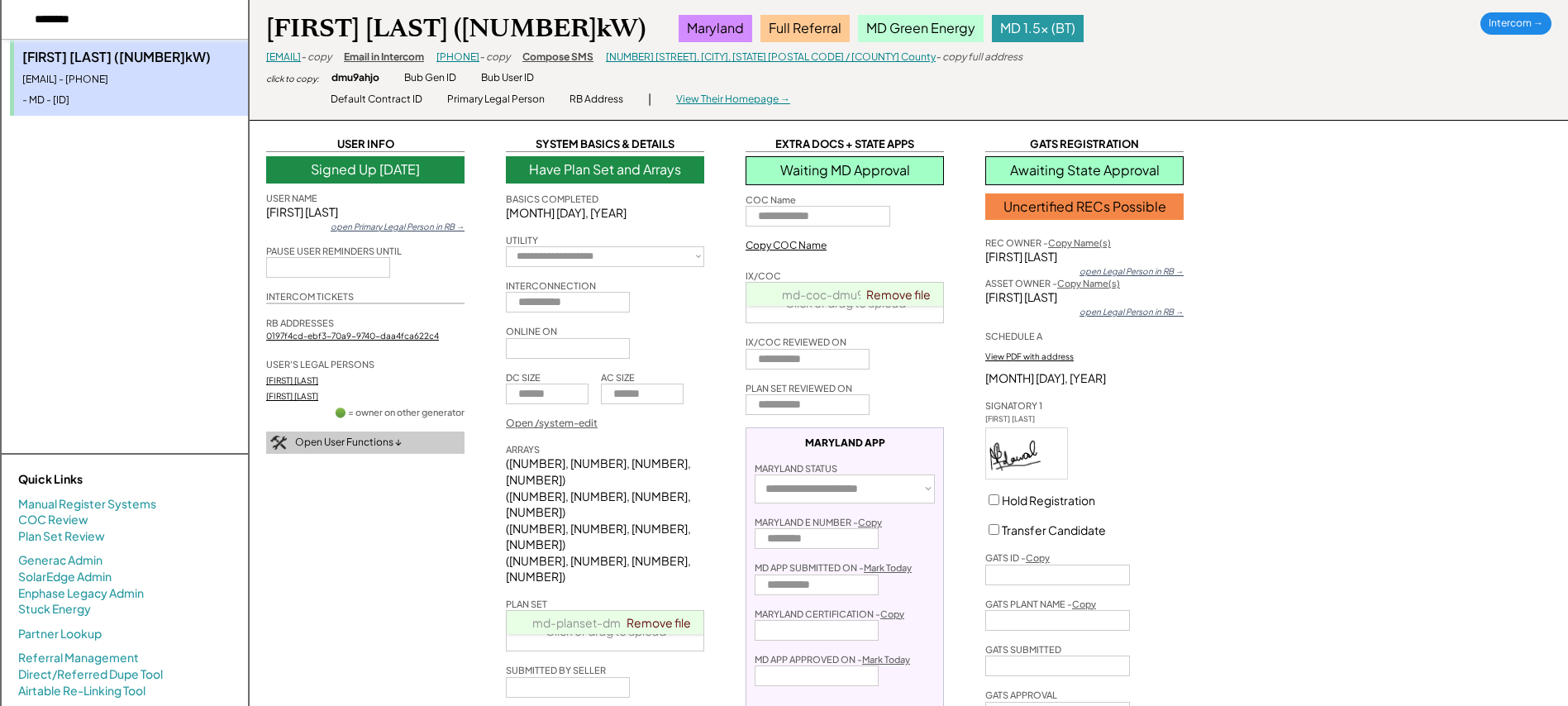 drag, startPoint x: 82, startPoint y: 31, endPoint x: 99, endPoint y: 67, distance: 39.812058 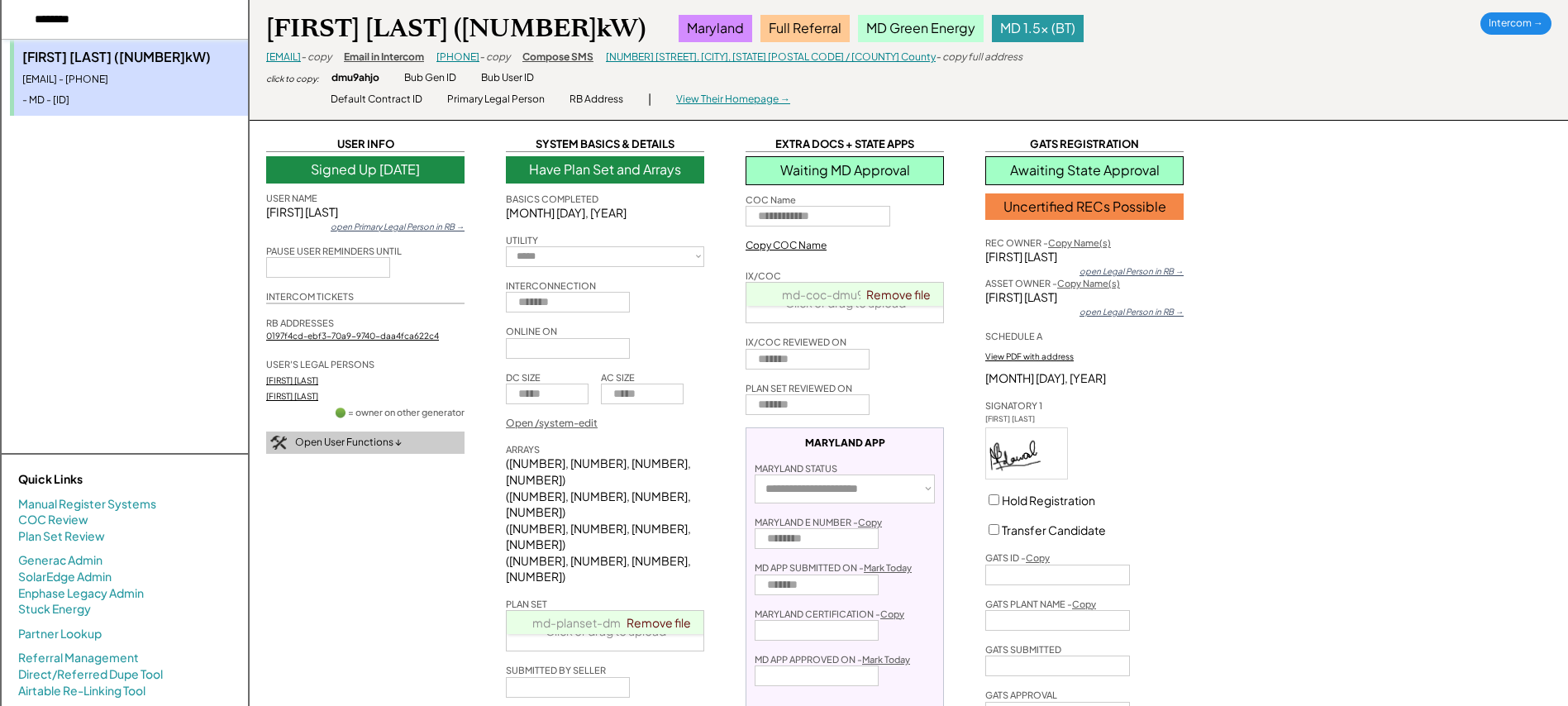 select on "**********" 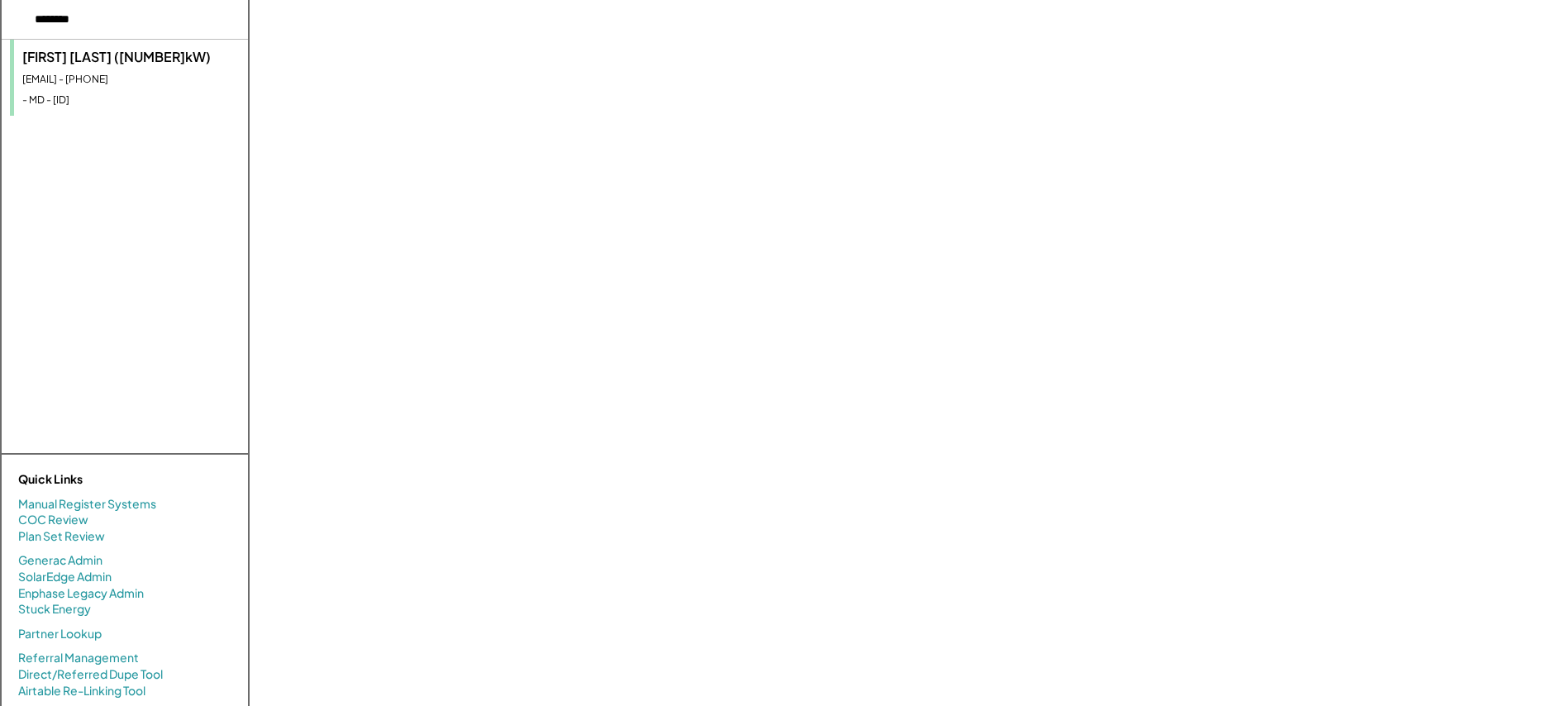 click on "Robin Osik (11.34kW) rrro2002@gmail.com - 3019883654  - MD - ed16x5nq" at bounding box center (129, 78) 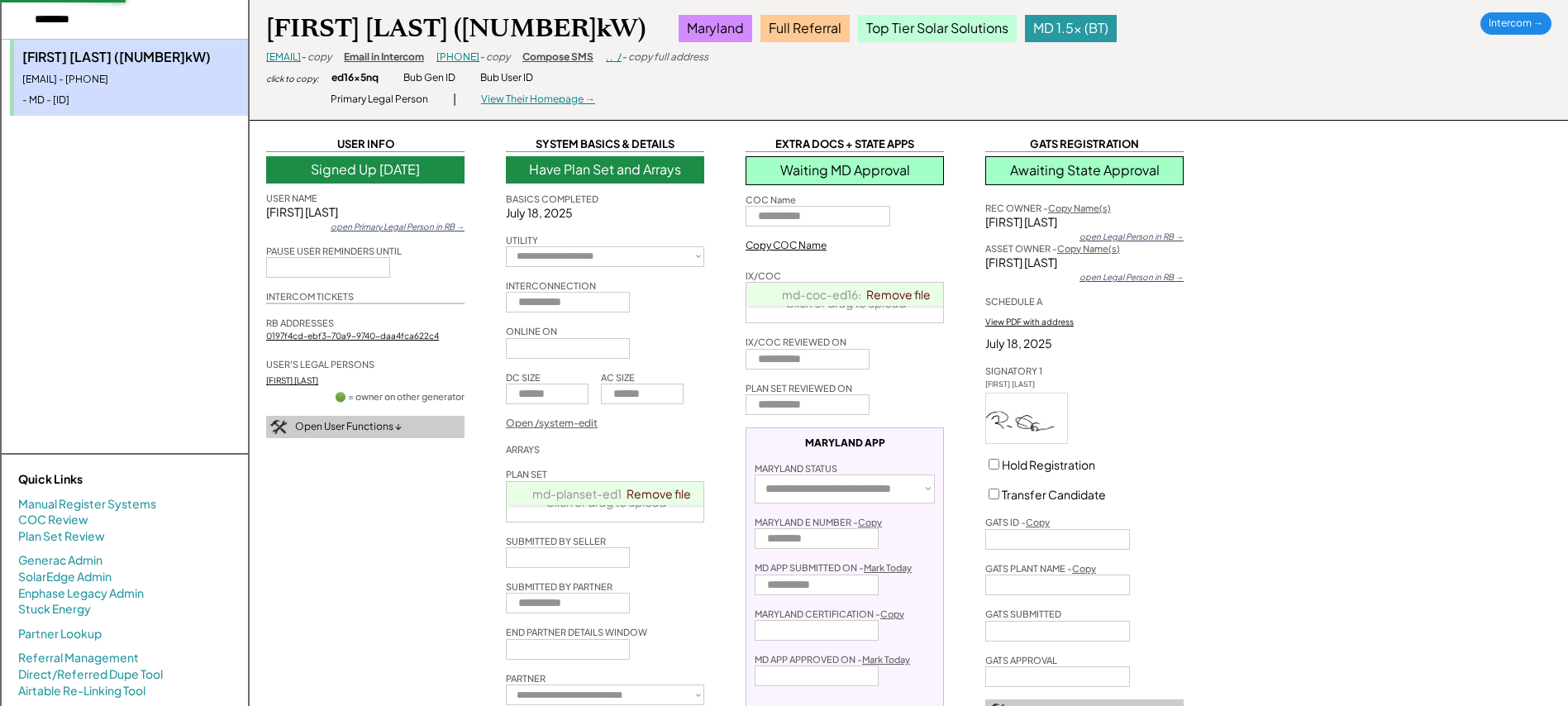 type on "**********" 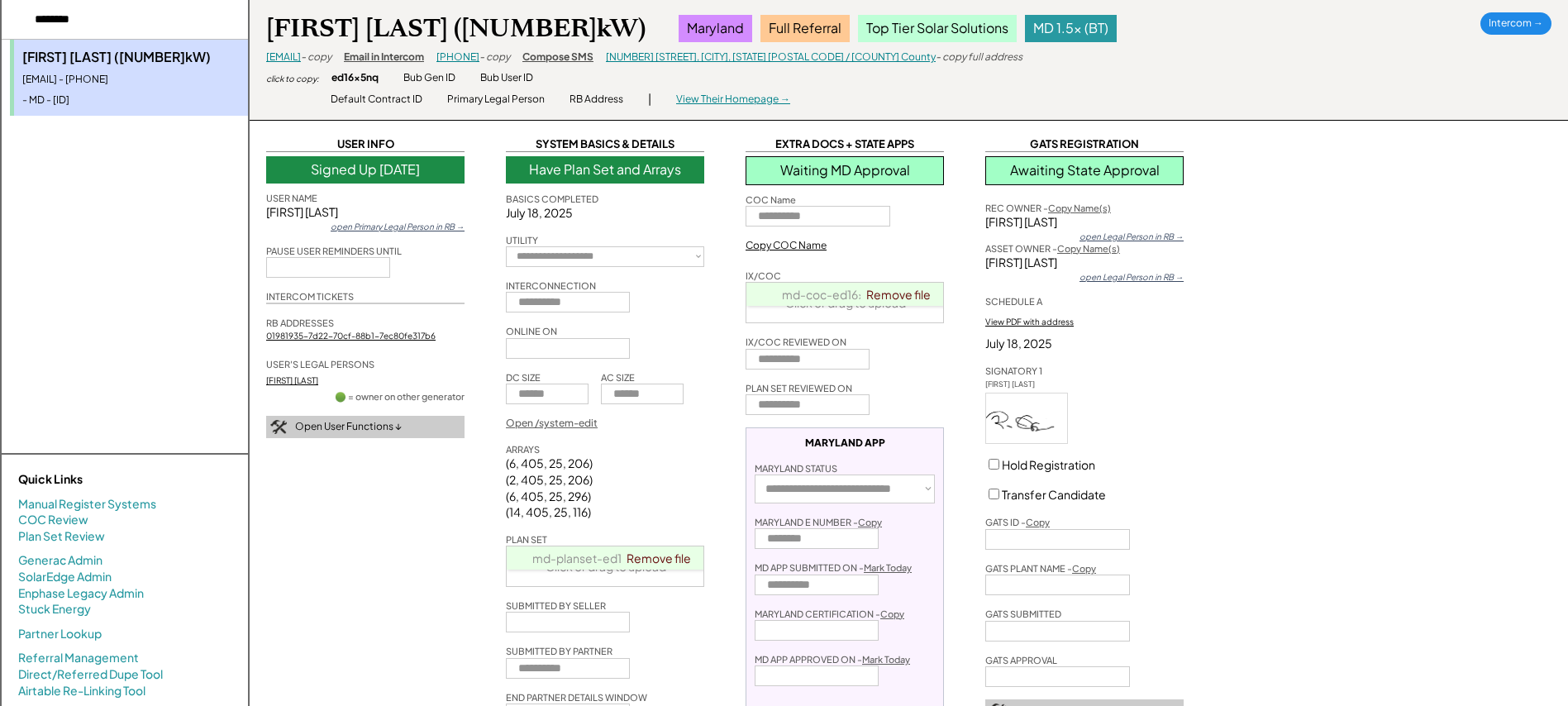 click on "md-coc-ed16x5nq.pdf" at bounding box center [846, 294] 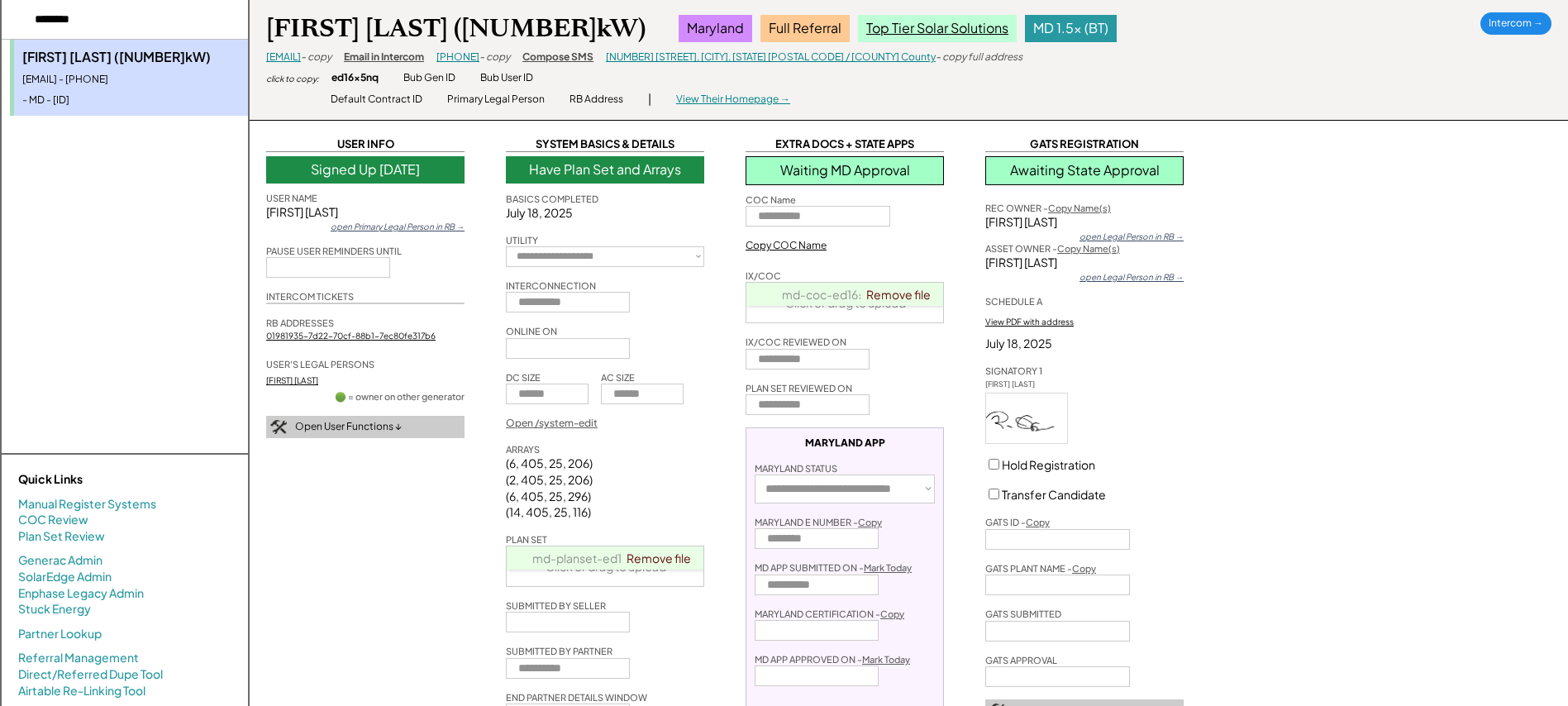 click on "Top Tier Solar Solutions" at bounding box center [937, 28] 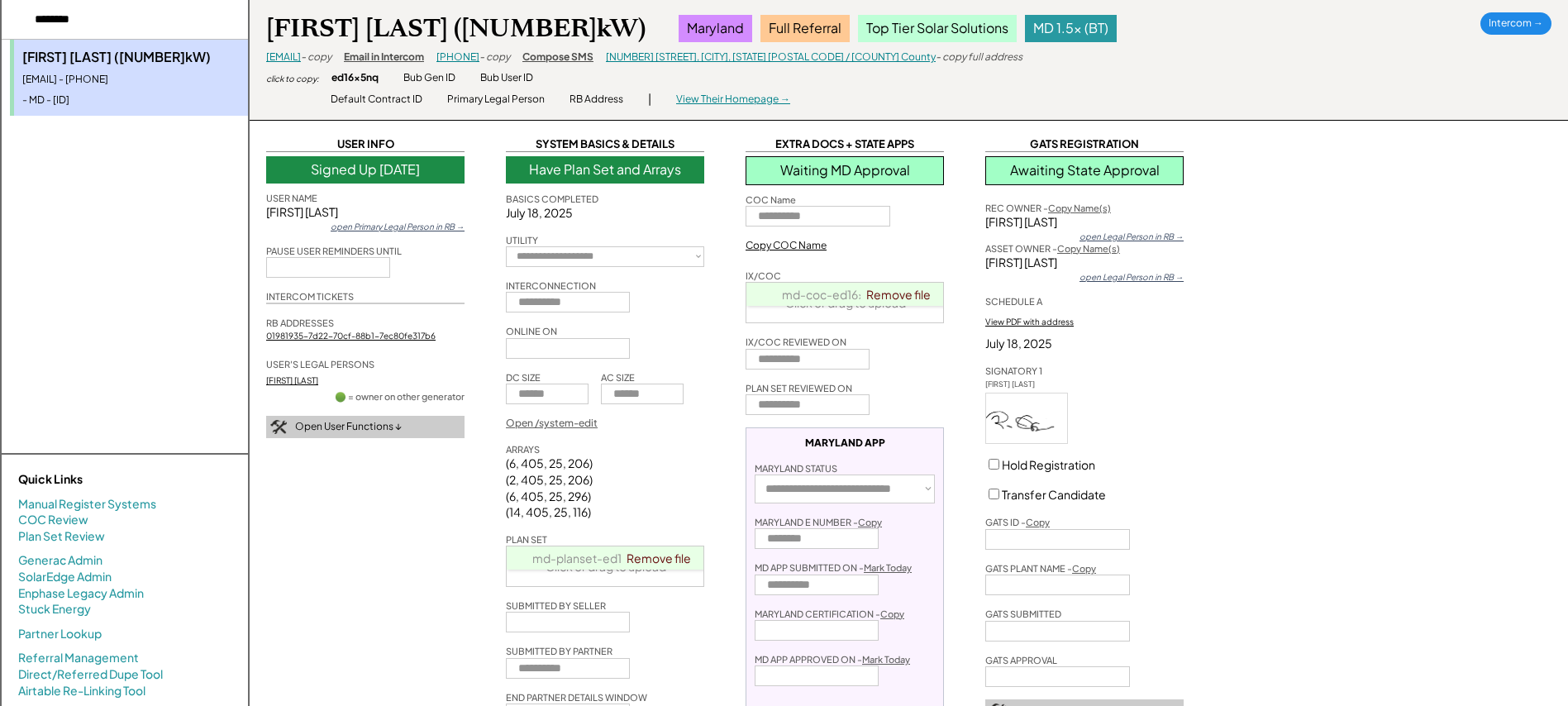 click on "- copy" at bounding box center [316, 57] 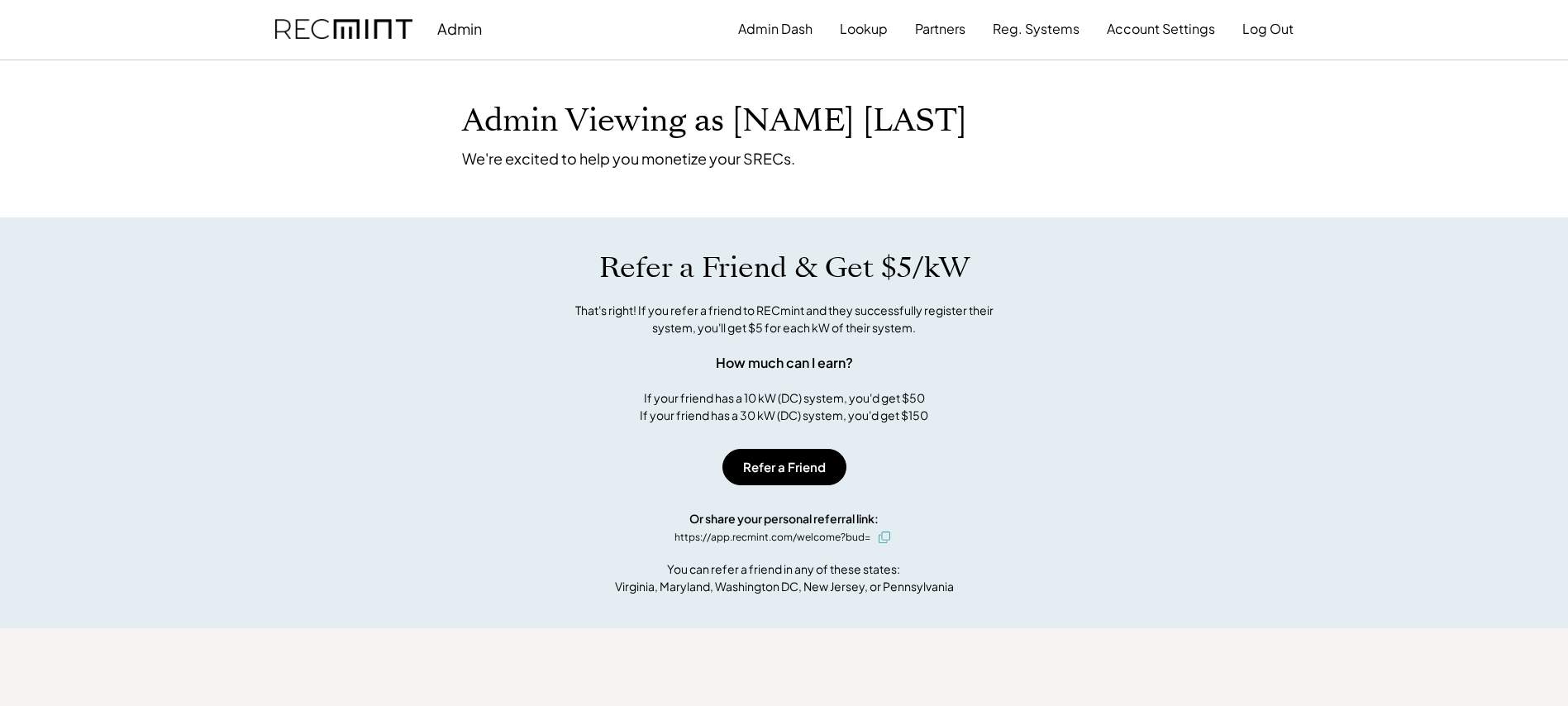 scroll, scrollTop: 0, scrollLeft: 0, axis: both 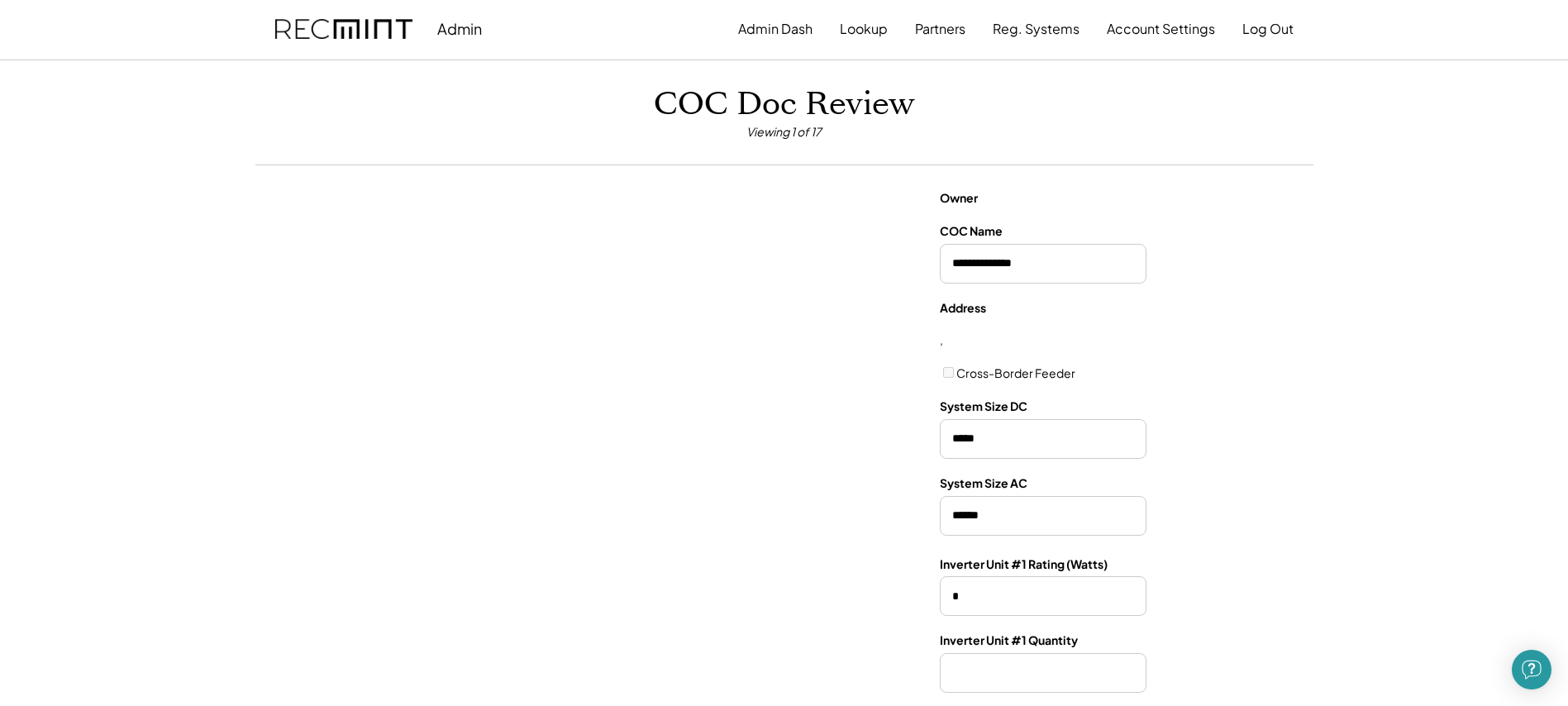 select on "**********" 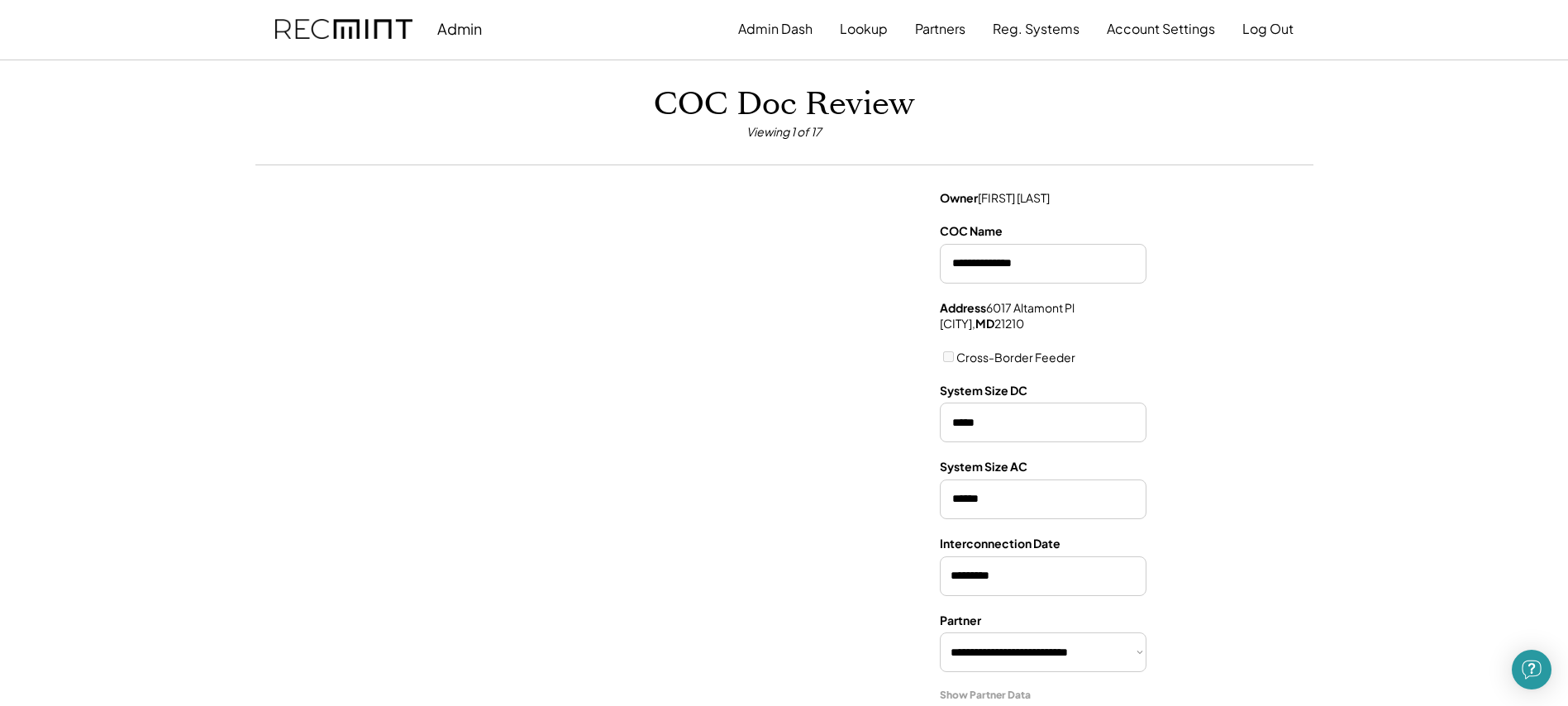 scroll, scrollTop: 69, scrollLeft: 0, axis: vertical 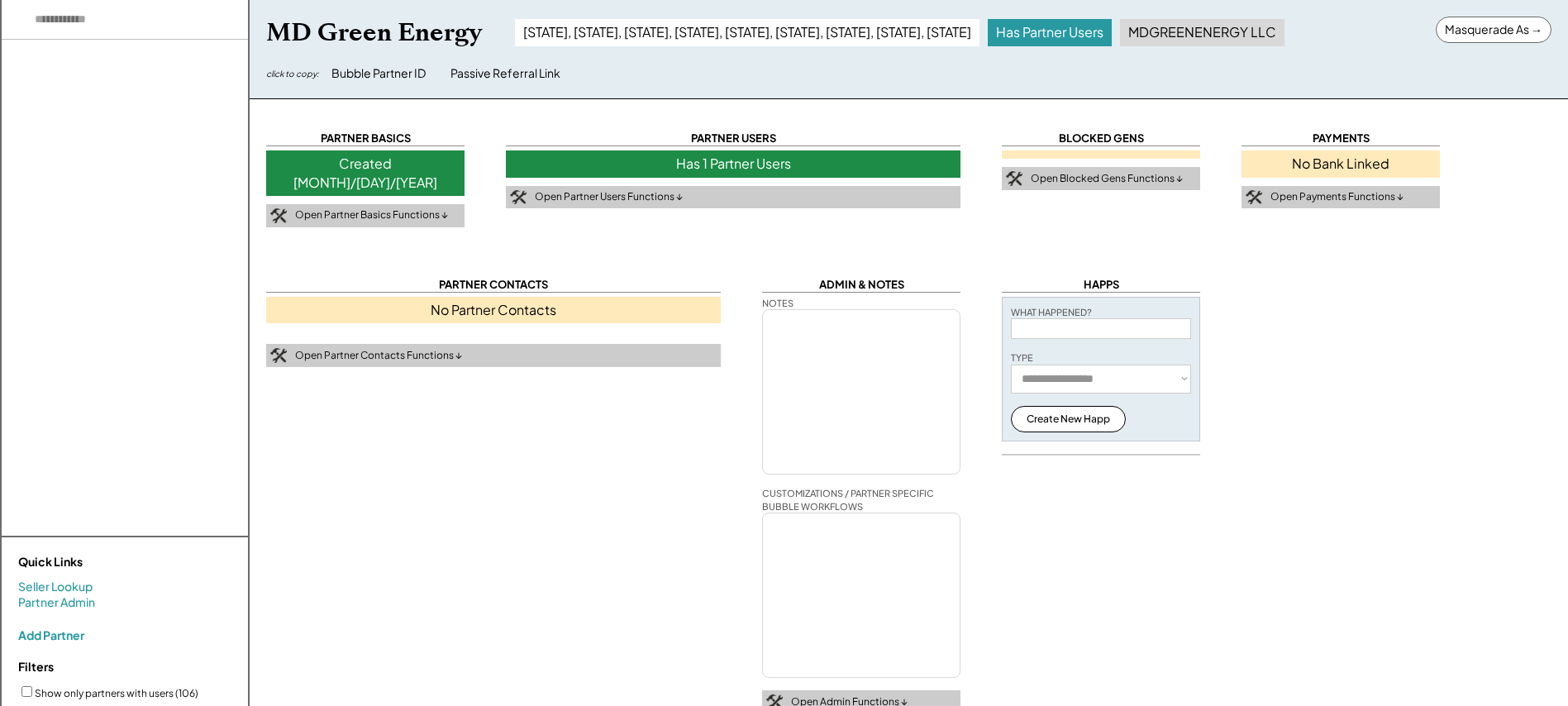 select on "**********" 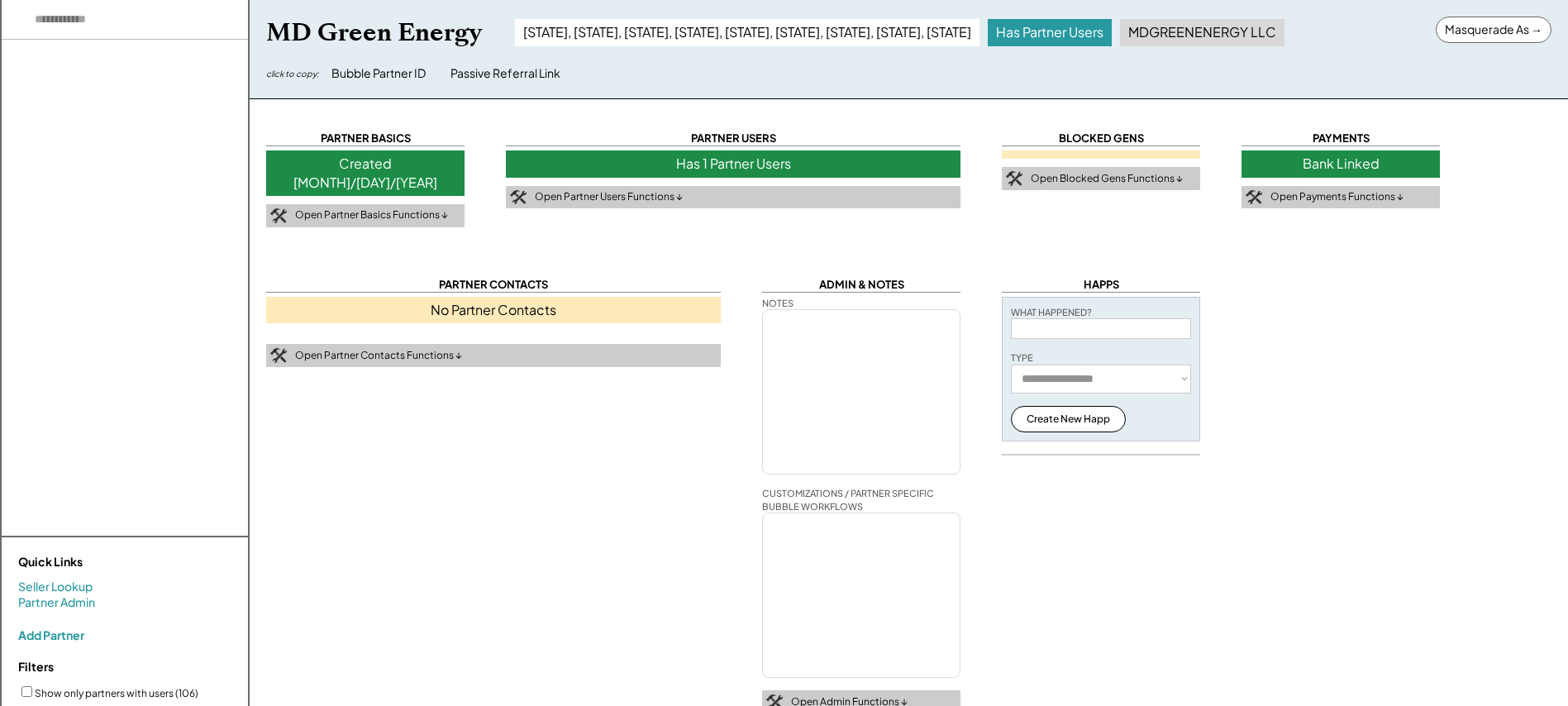 click on "Has 1 Partner Users" at bounding box center [733, 164] 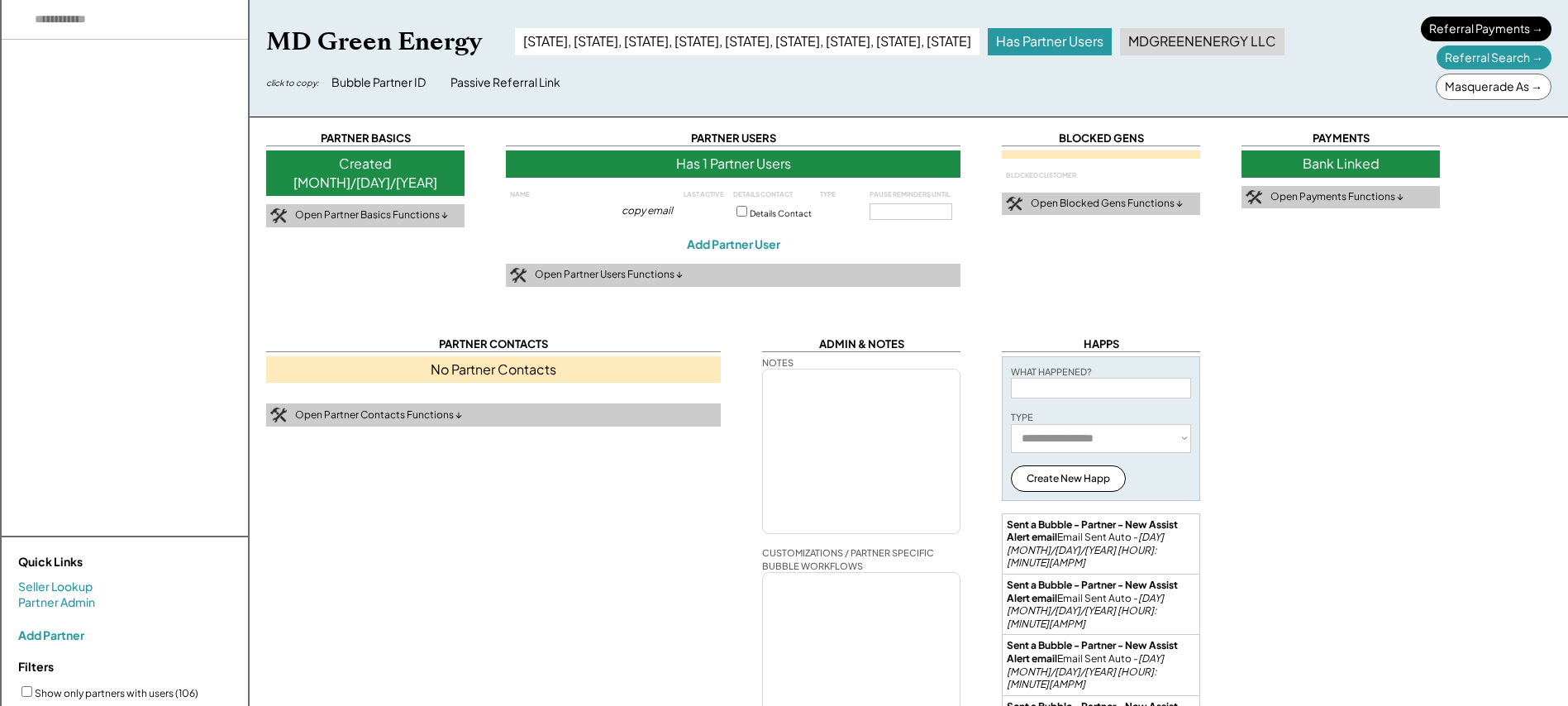 type 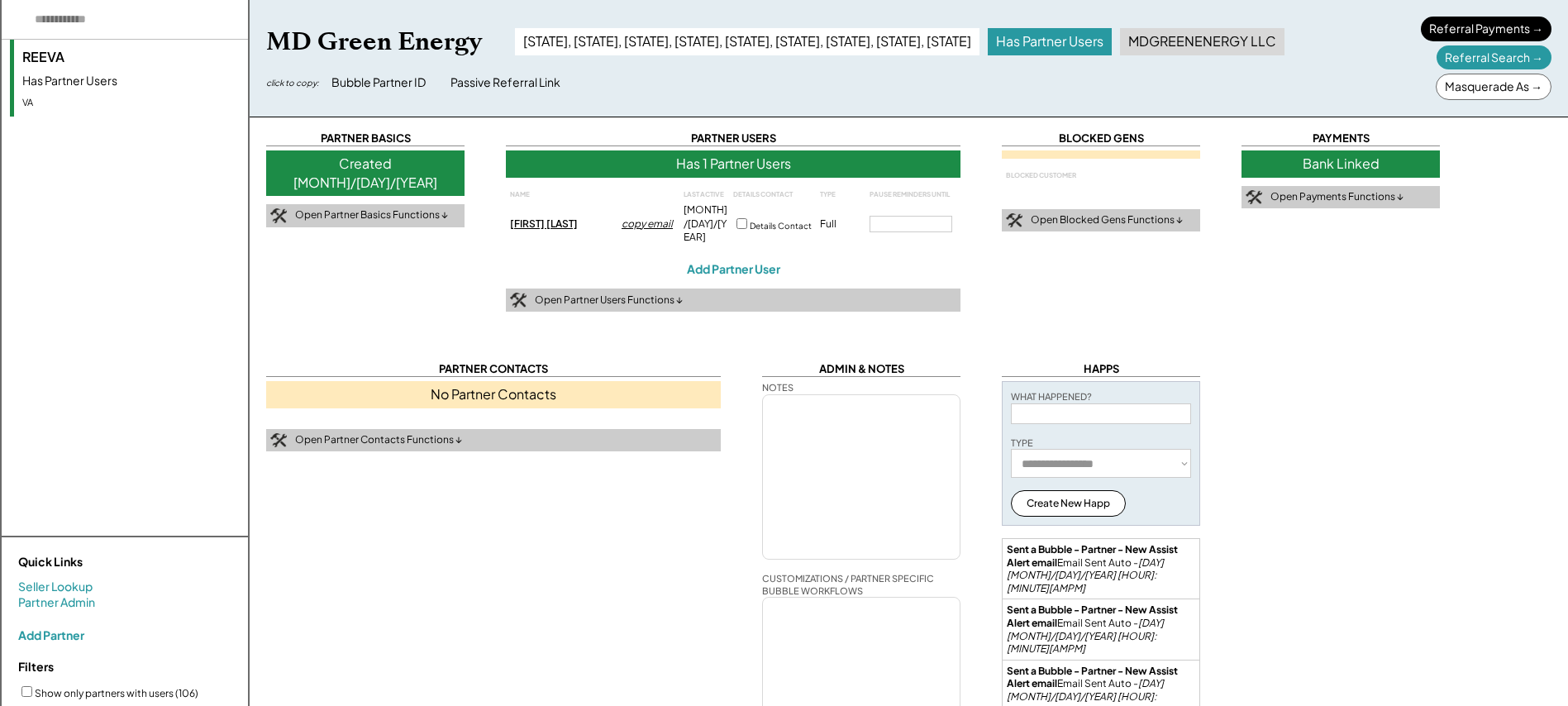 click on "copy email" at bounding box center (651, 224) 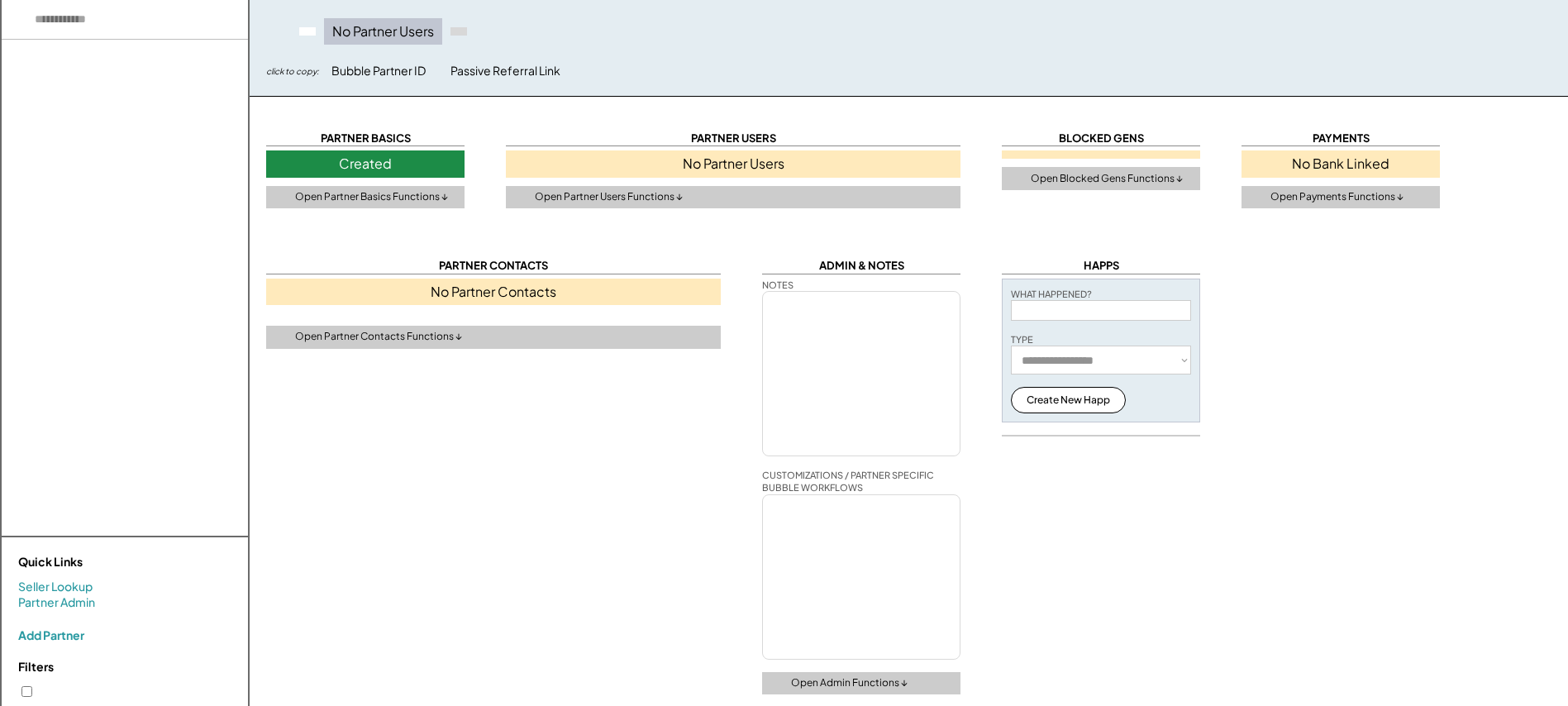 select on "**********" 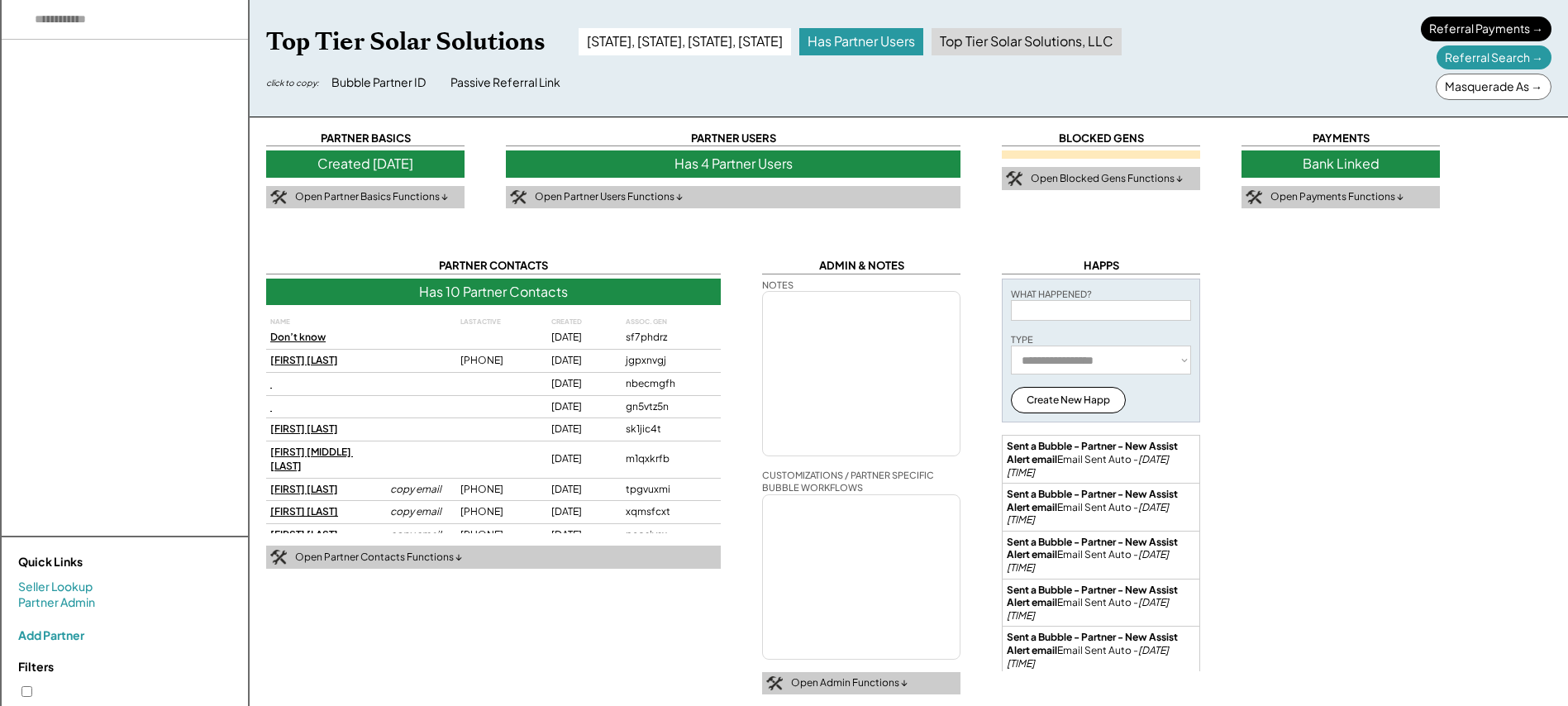 click on "Has 4 Partner Users" at bounding box center [733, 164] 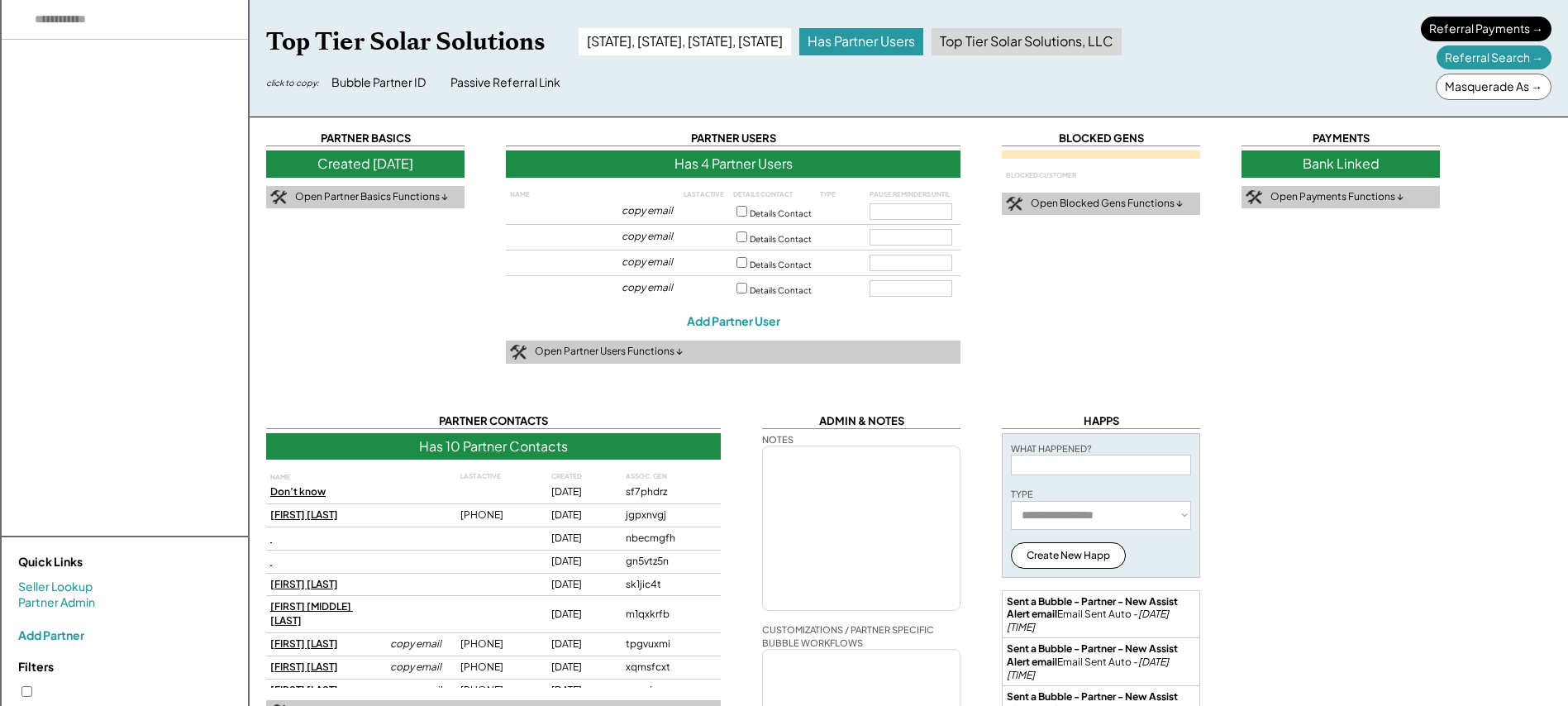 type 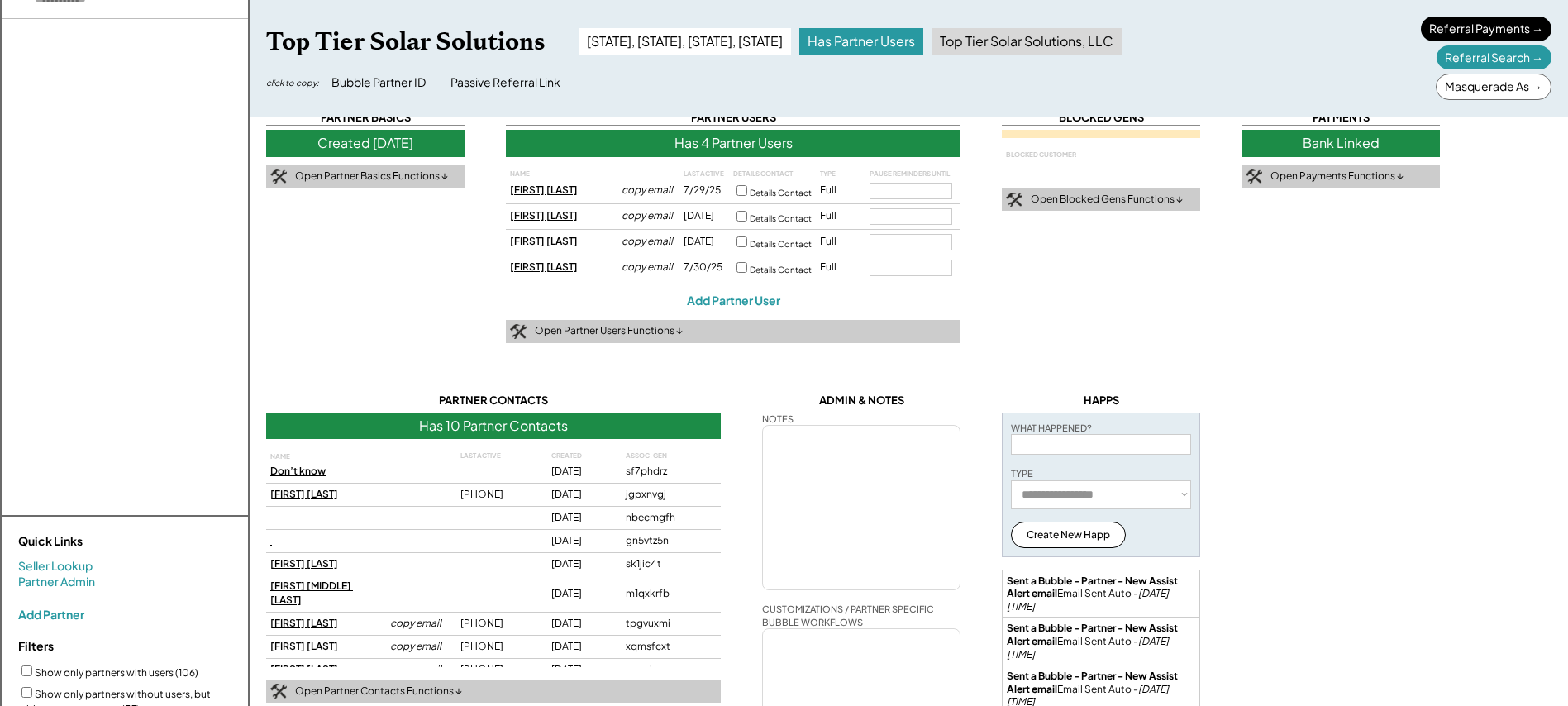 scroll, scrollTop: 0, scrollLeft: 0, axis: both 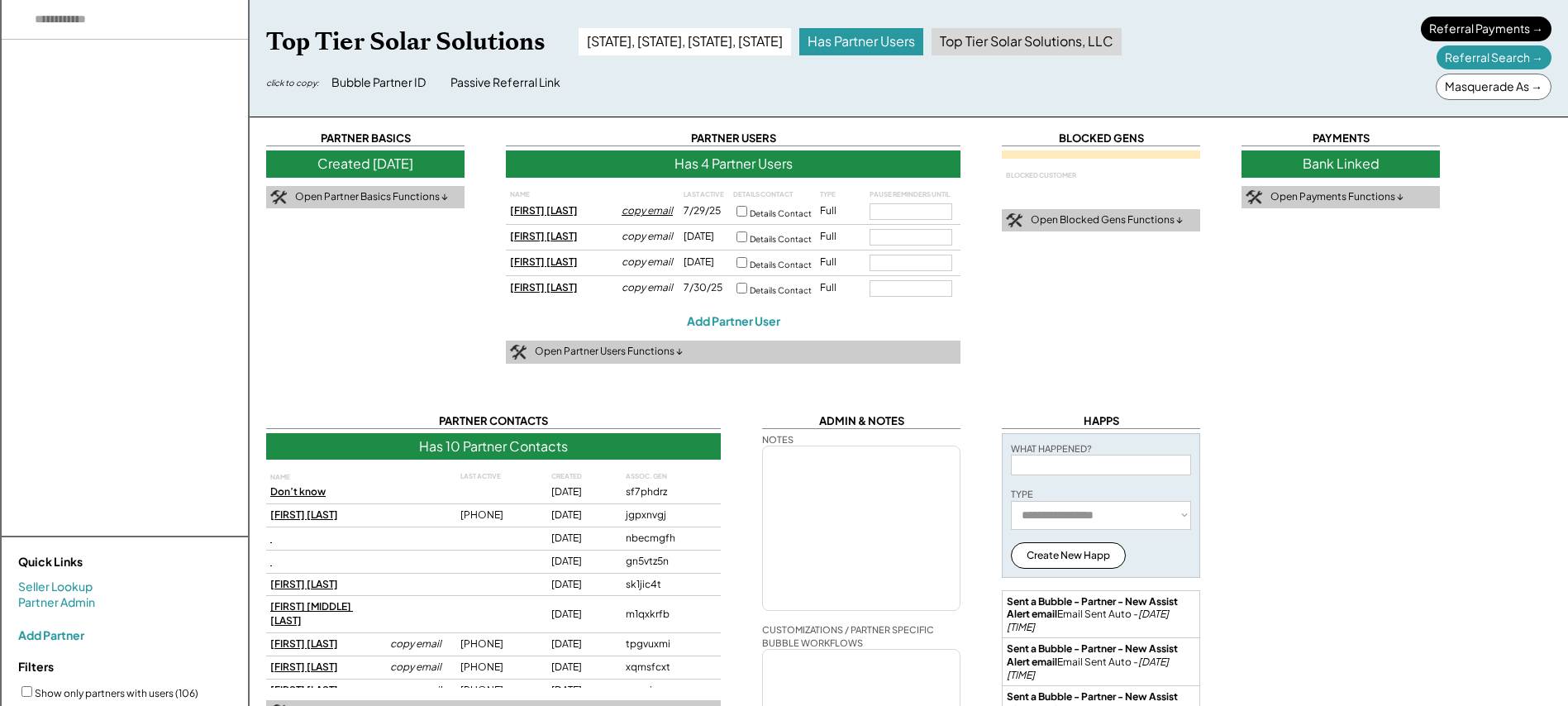 click on "copy email" at bounding box center (651, 211) 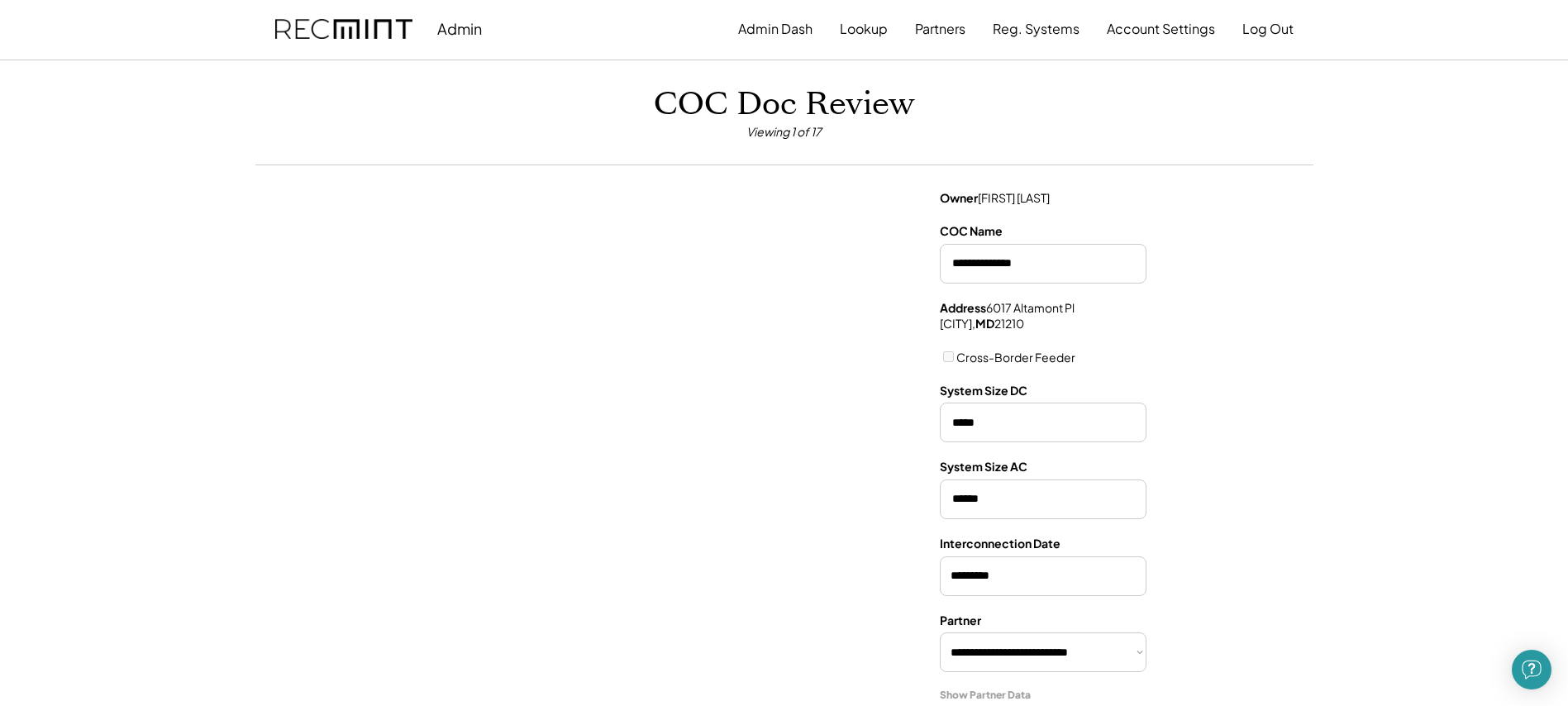select on "**********" 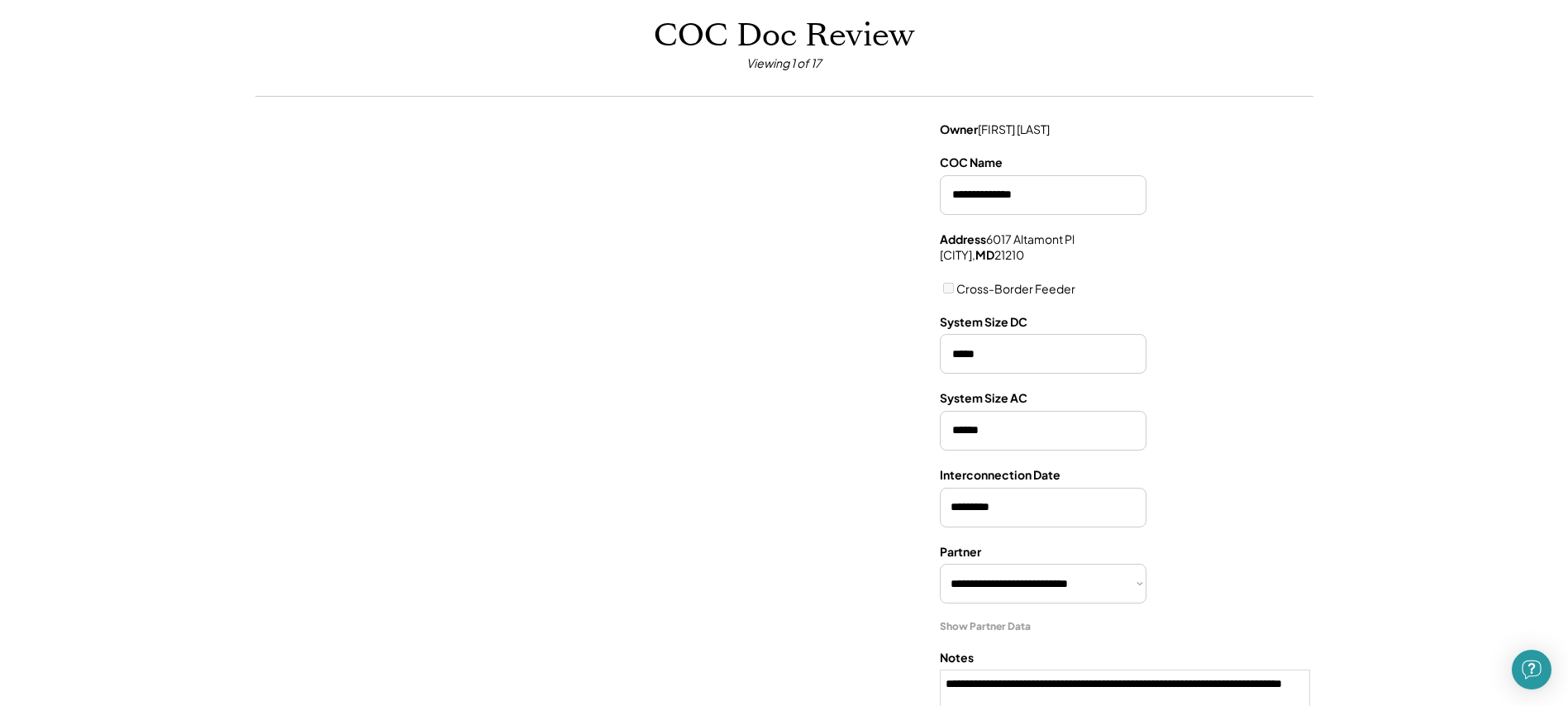 scroll, scrollTop: 0, scrollLeft: 0, axis: both 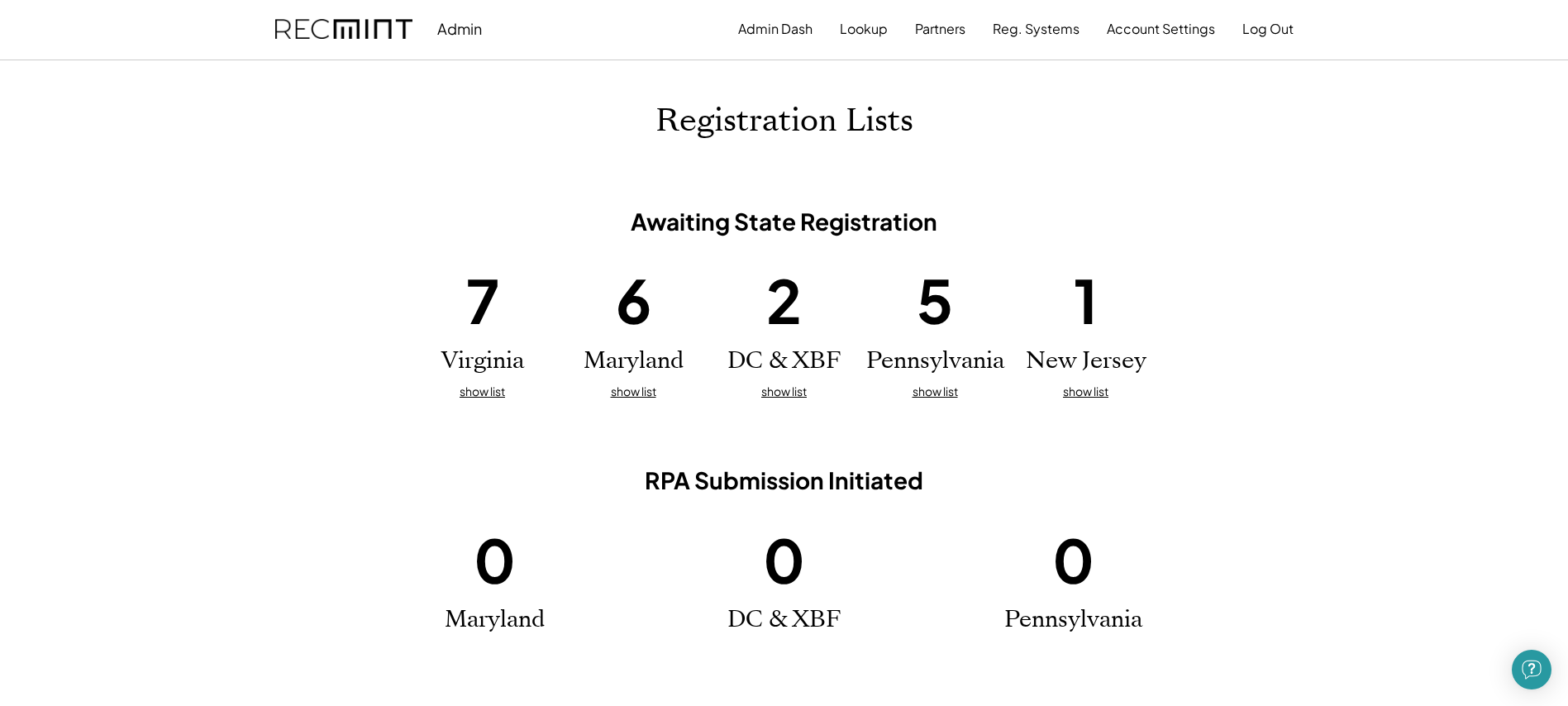 click on "show list" at bounding box center (935, 391) 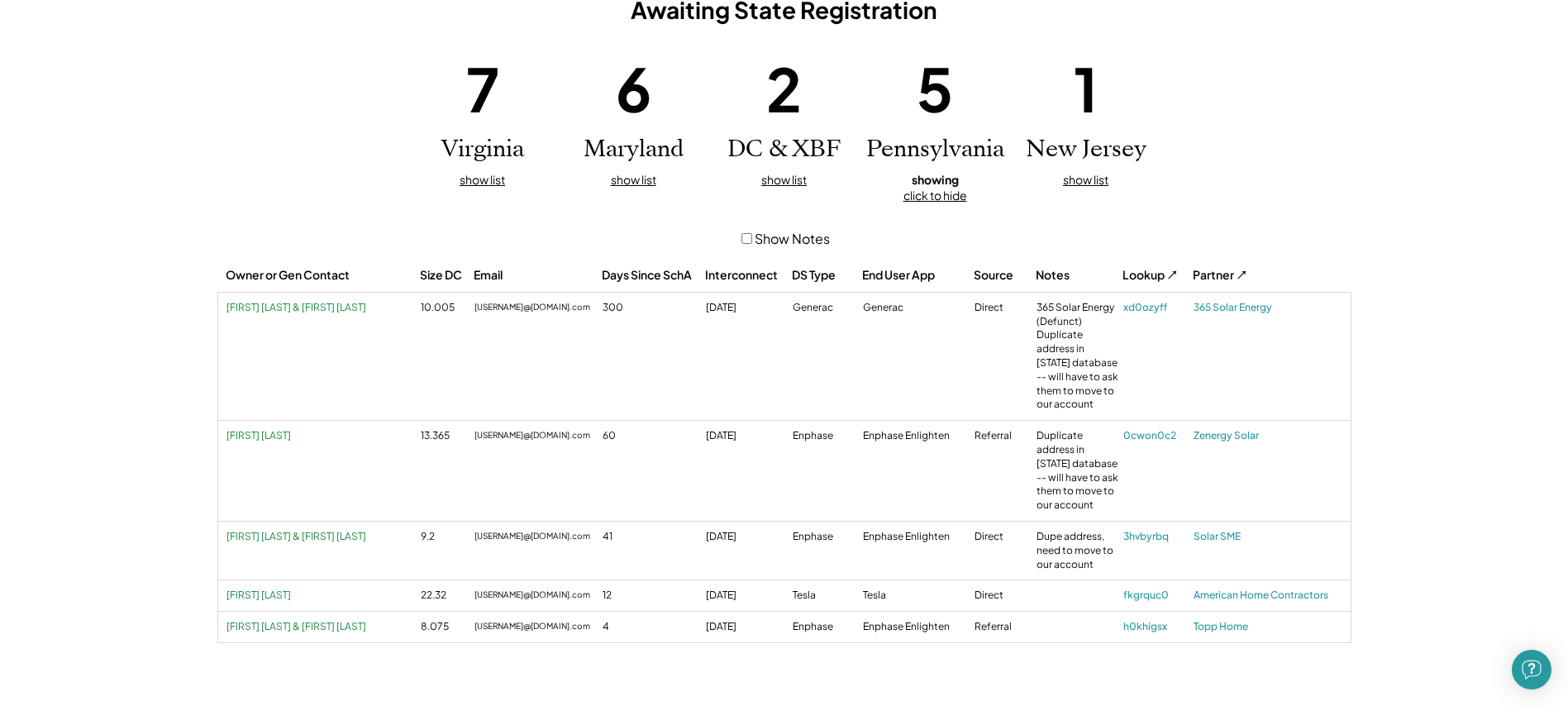 scroll, scrollTop: 406, scrollLeft: 0, axis: vertical 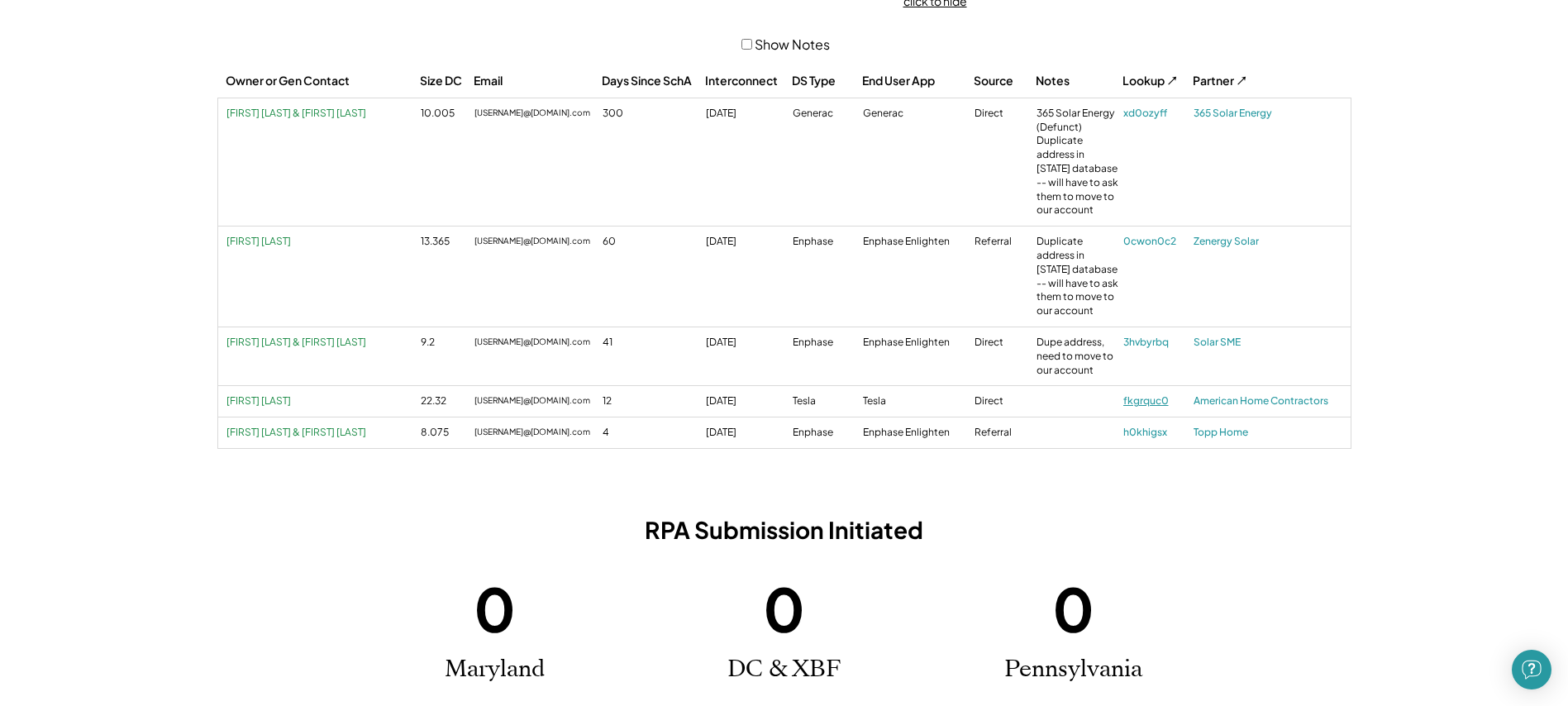 click on "fkgrquc0" at bounding box center [1156, 401] 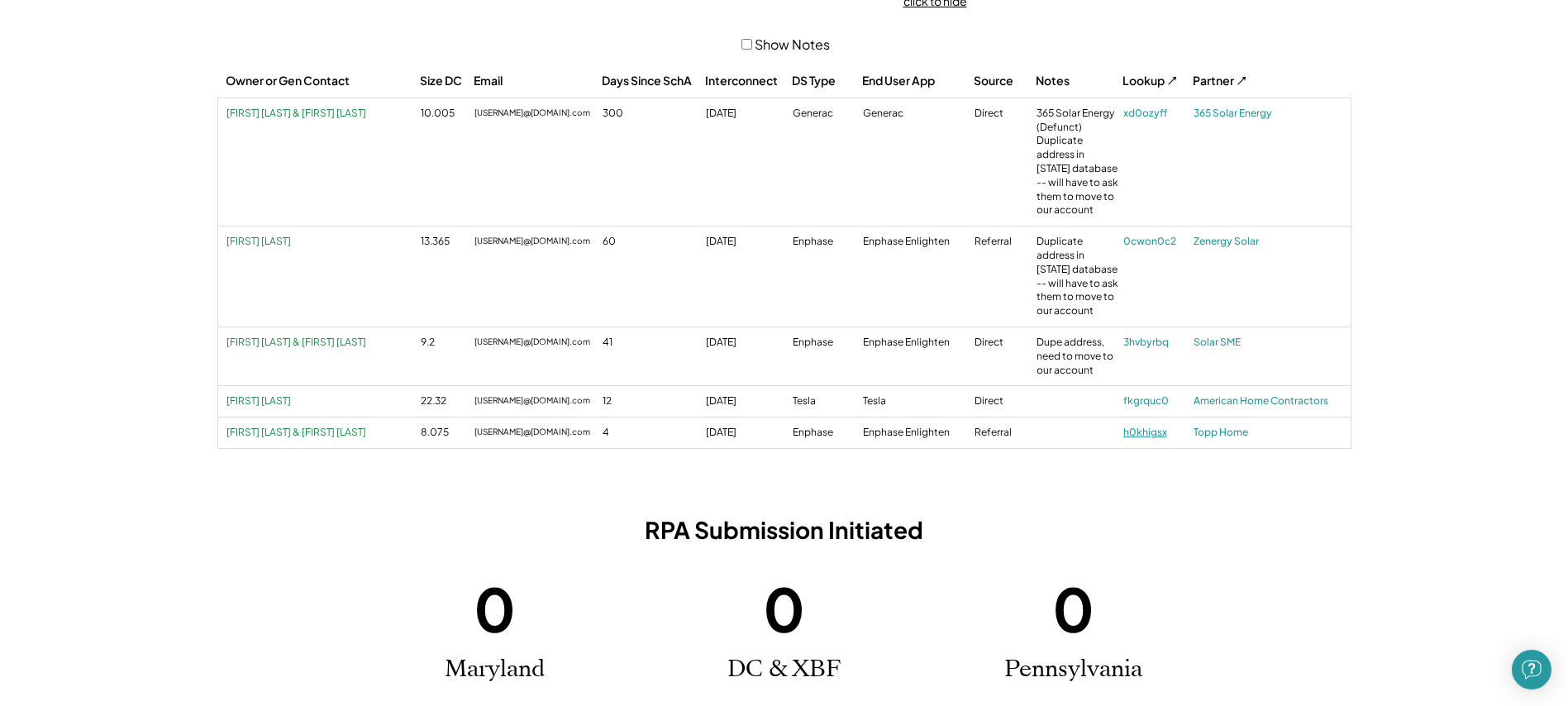click on "h0khigsx" at bounding box center [1156, 432] 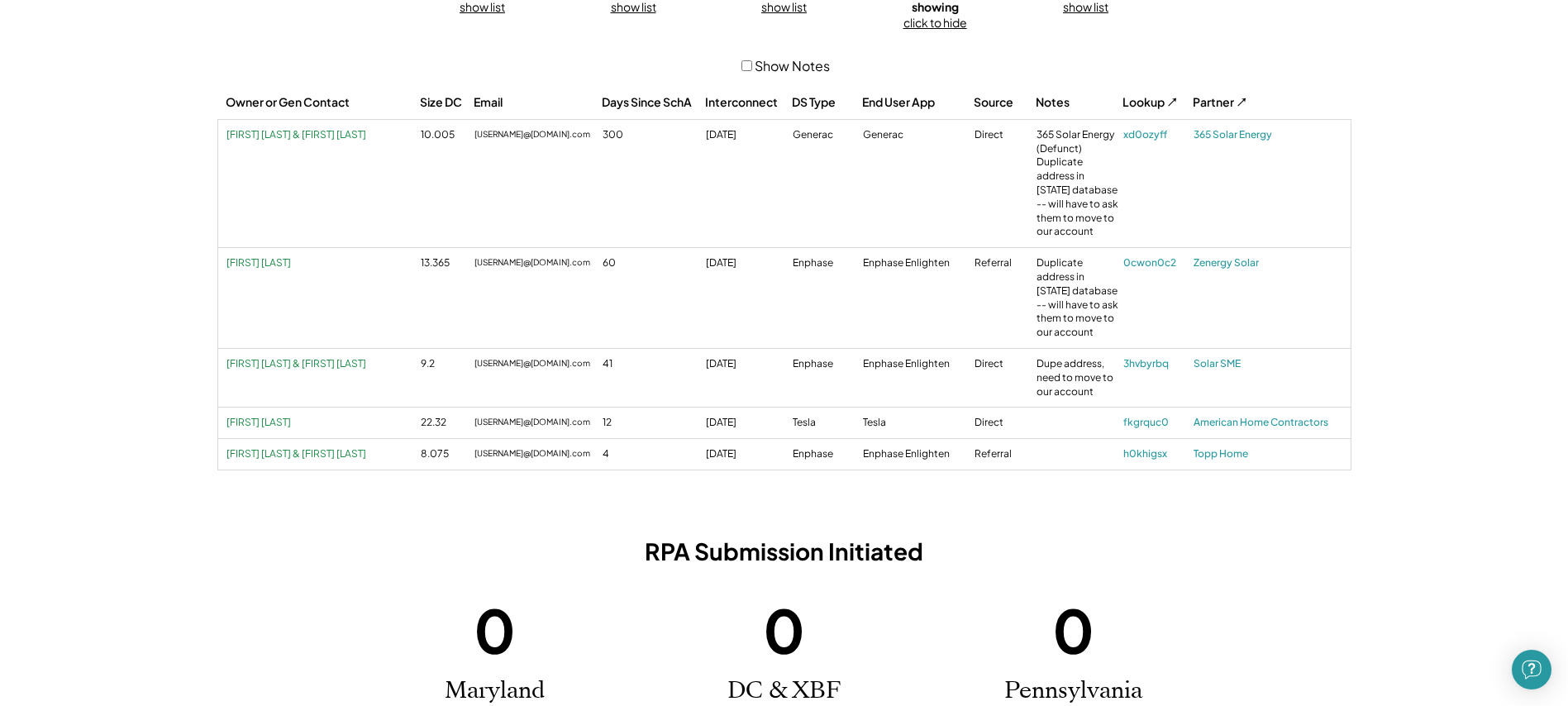 scroll, scrollTop: 363, scrollLeft: 0, axis: vertical 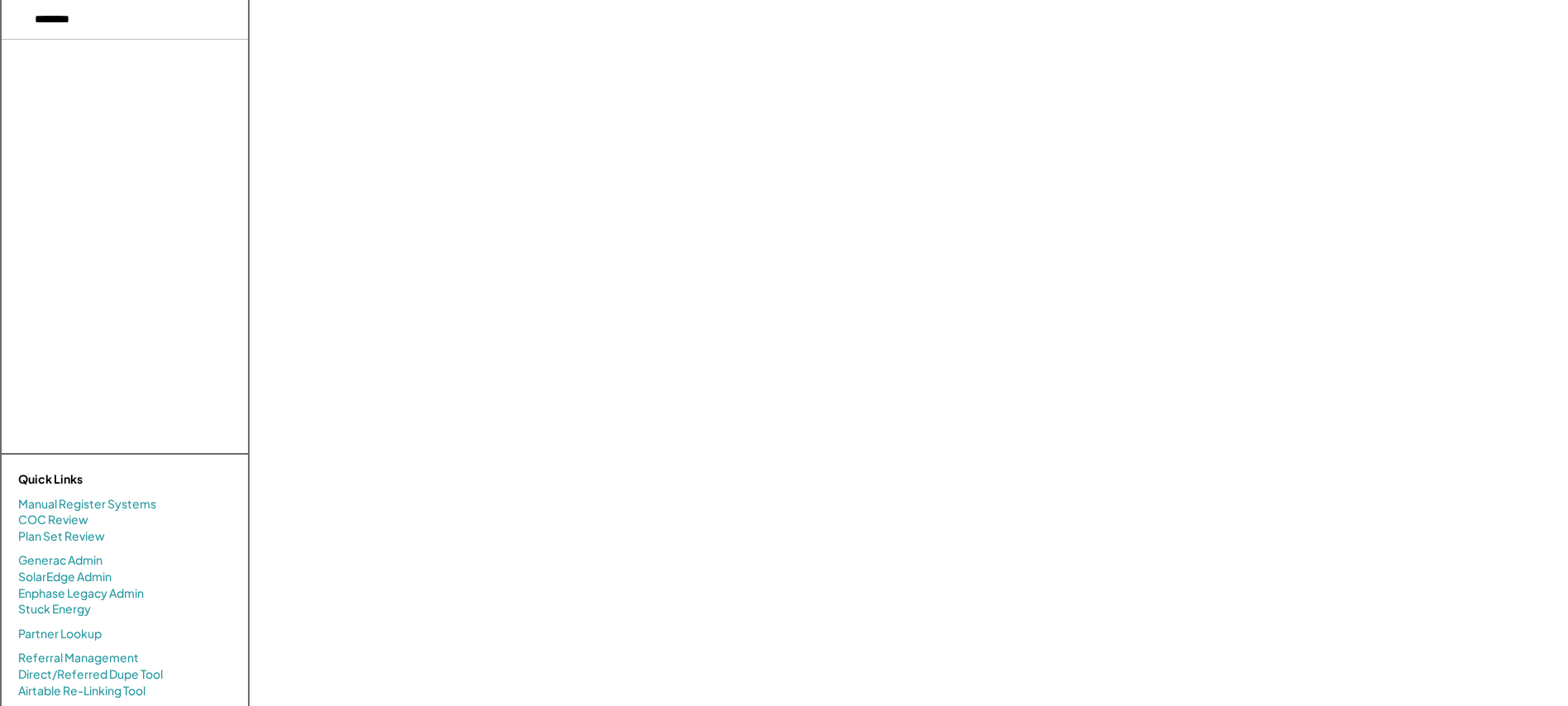 select on "**********" 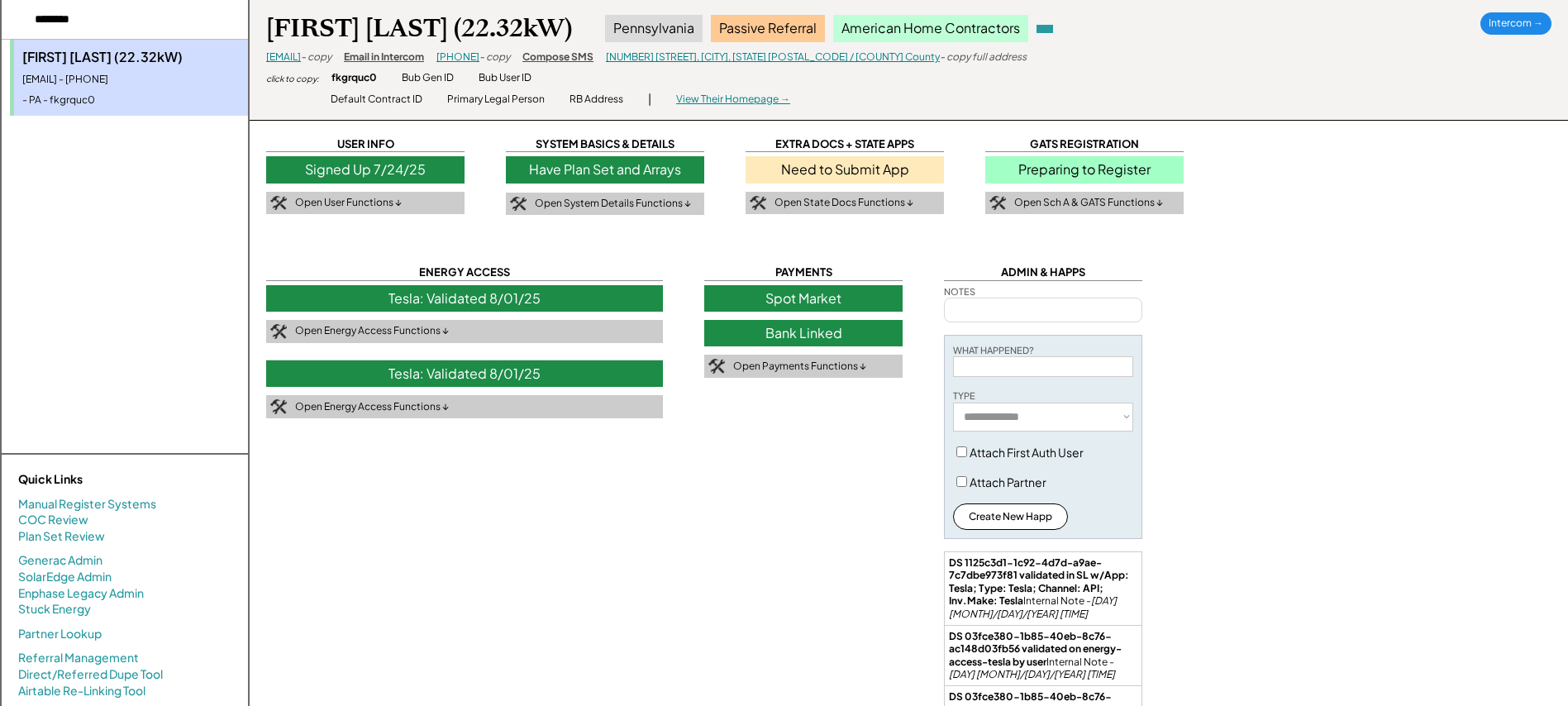 click on "Need to Submit App" at bounding box center [845, 169] 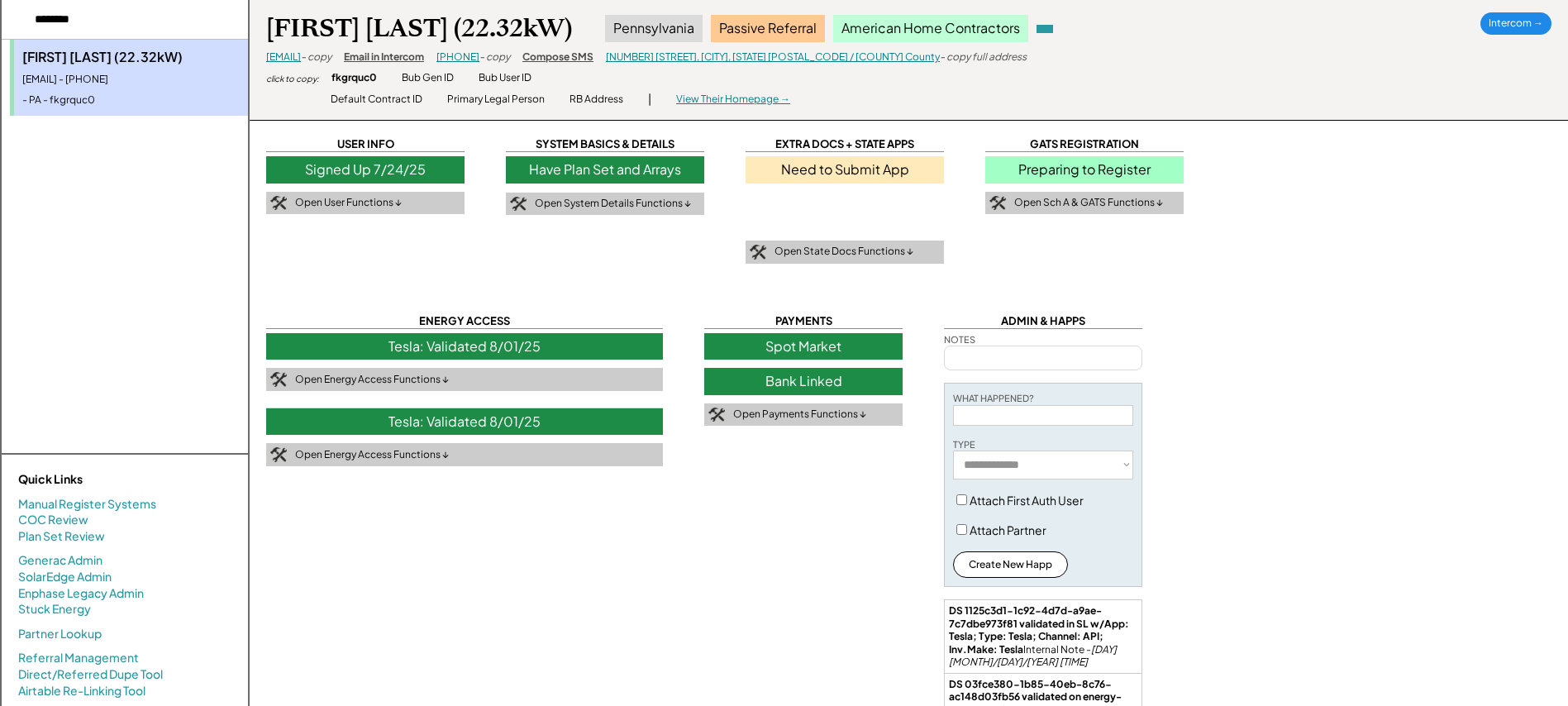 type 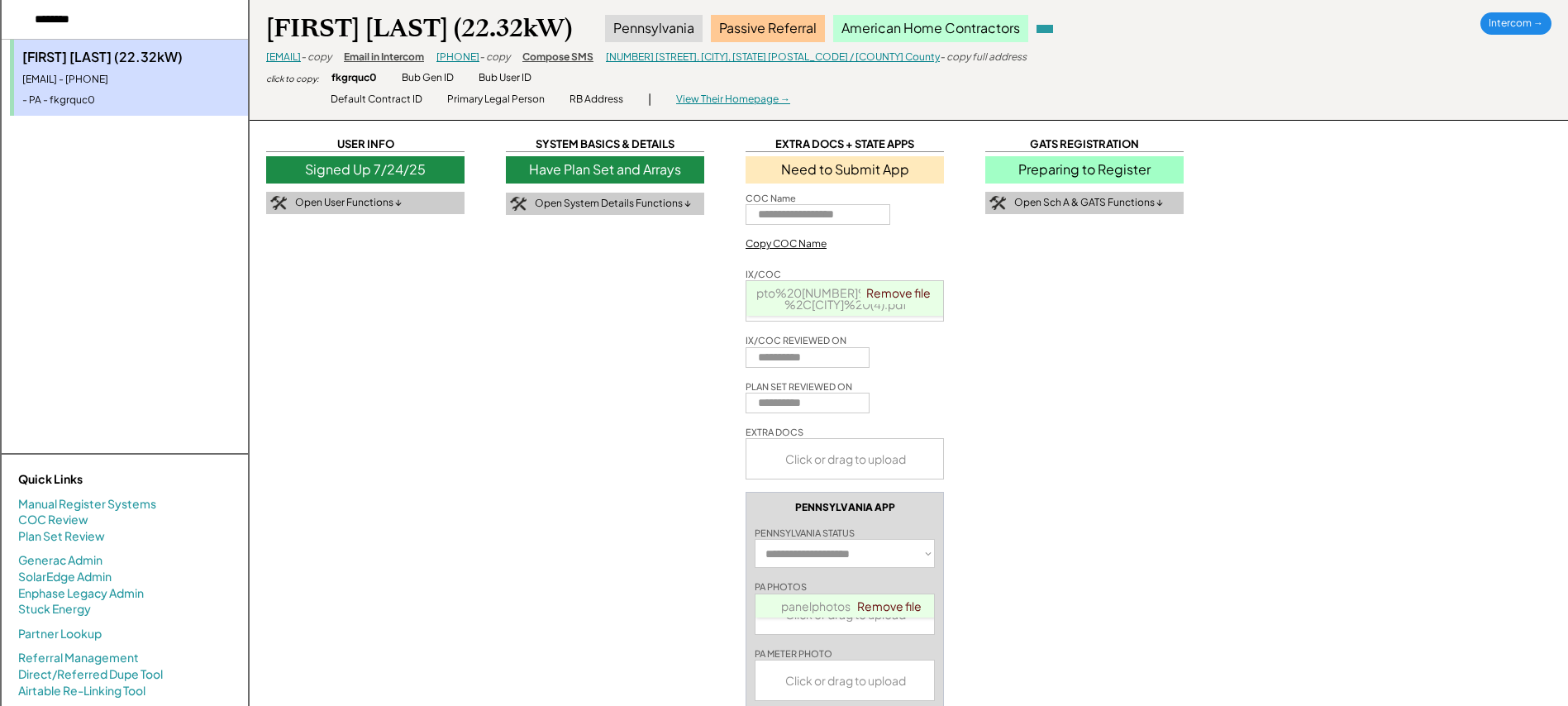 click on "Have Plan Set and Arrays" at bounding box center (605, 169) 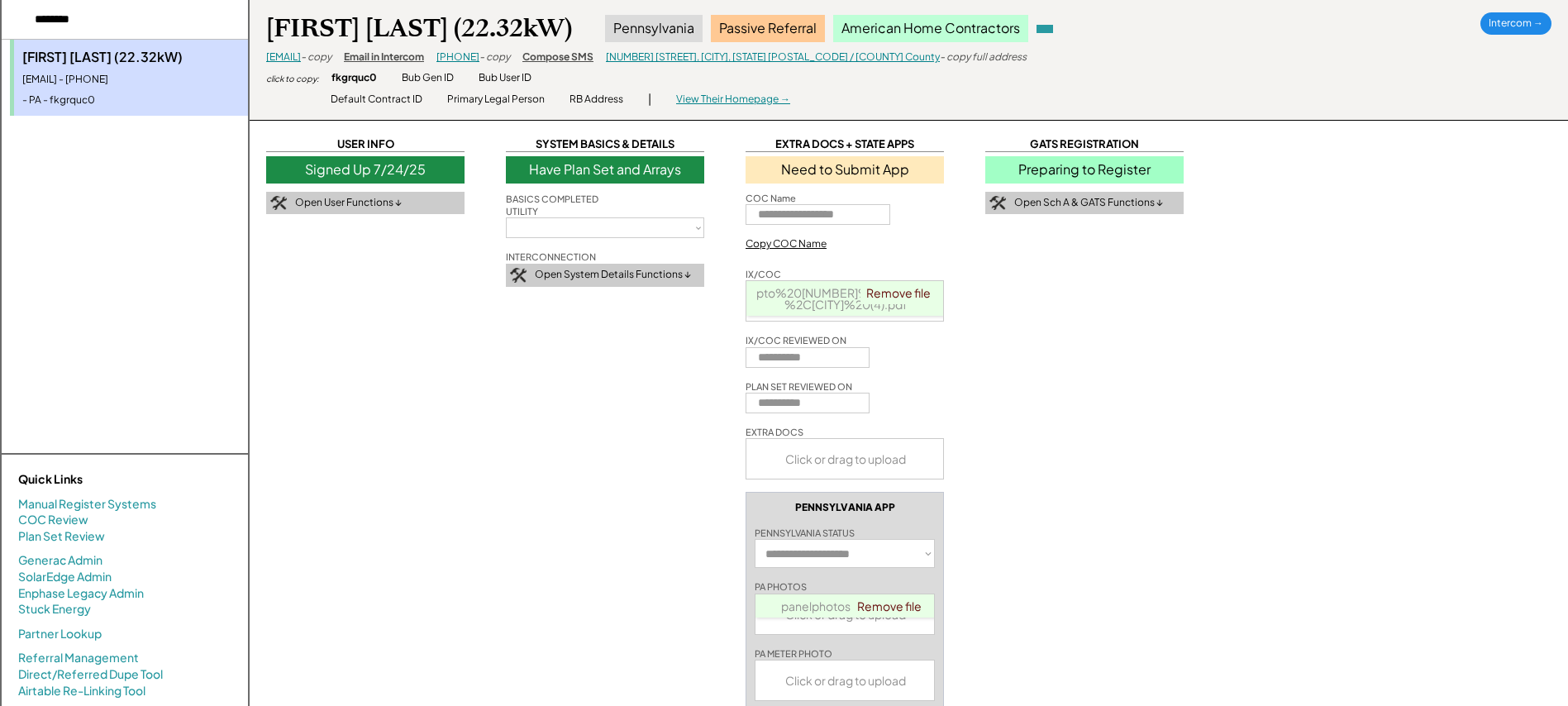 select 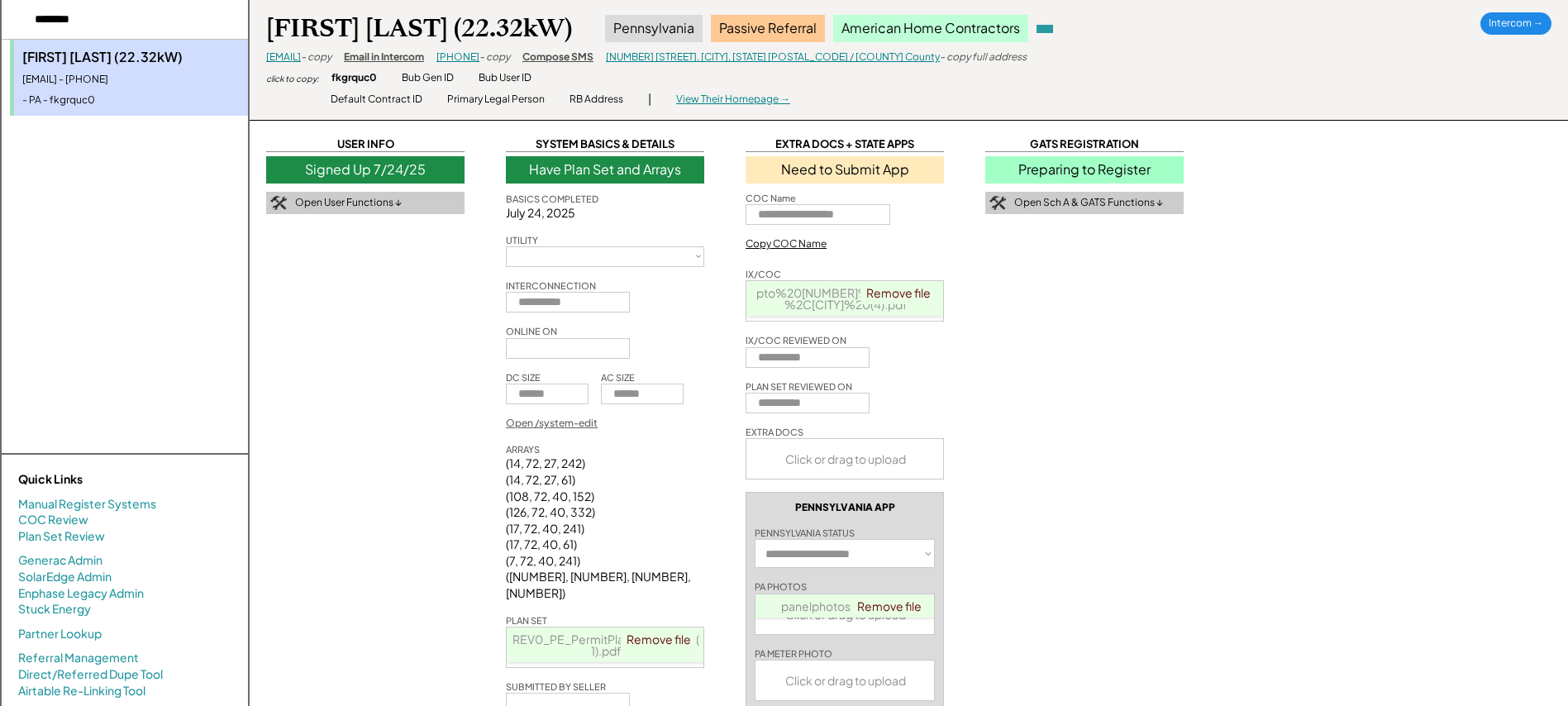 click on "Preparing to Register" at bounding box center (1084, 169) 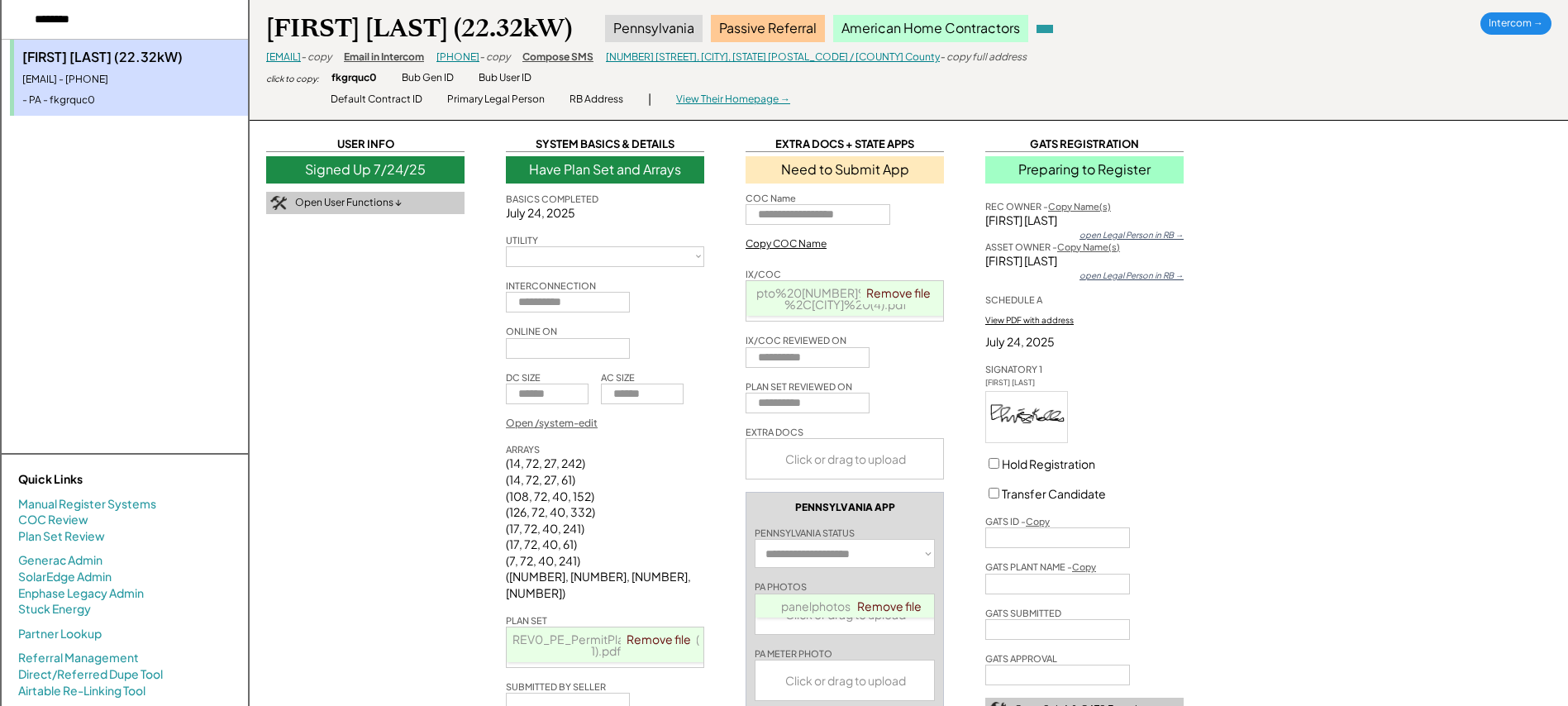 select on "**********" 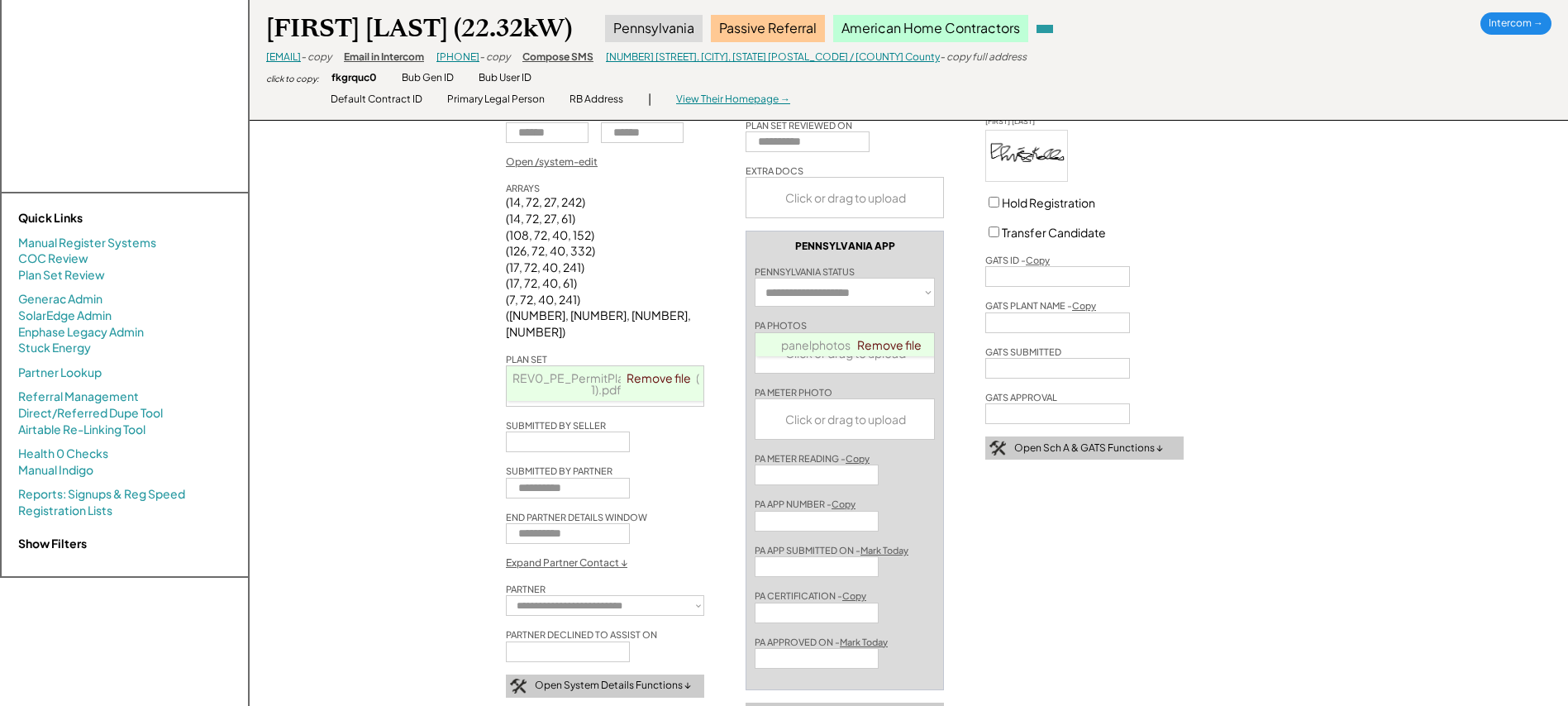 scroll, scrollTop: 0, scrollLeft: 0, axis: both 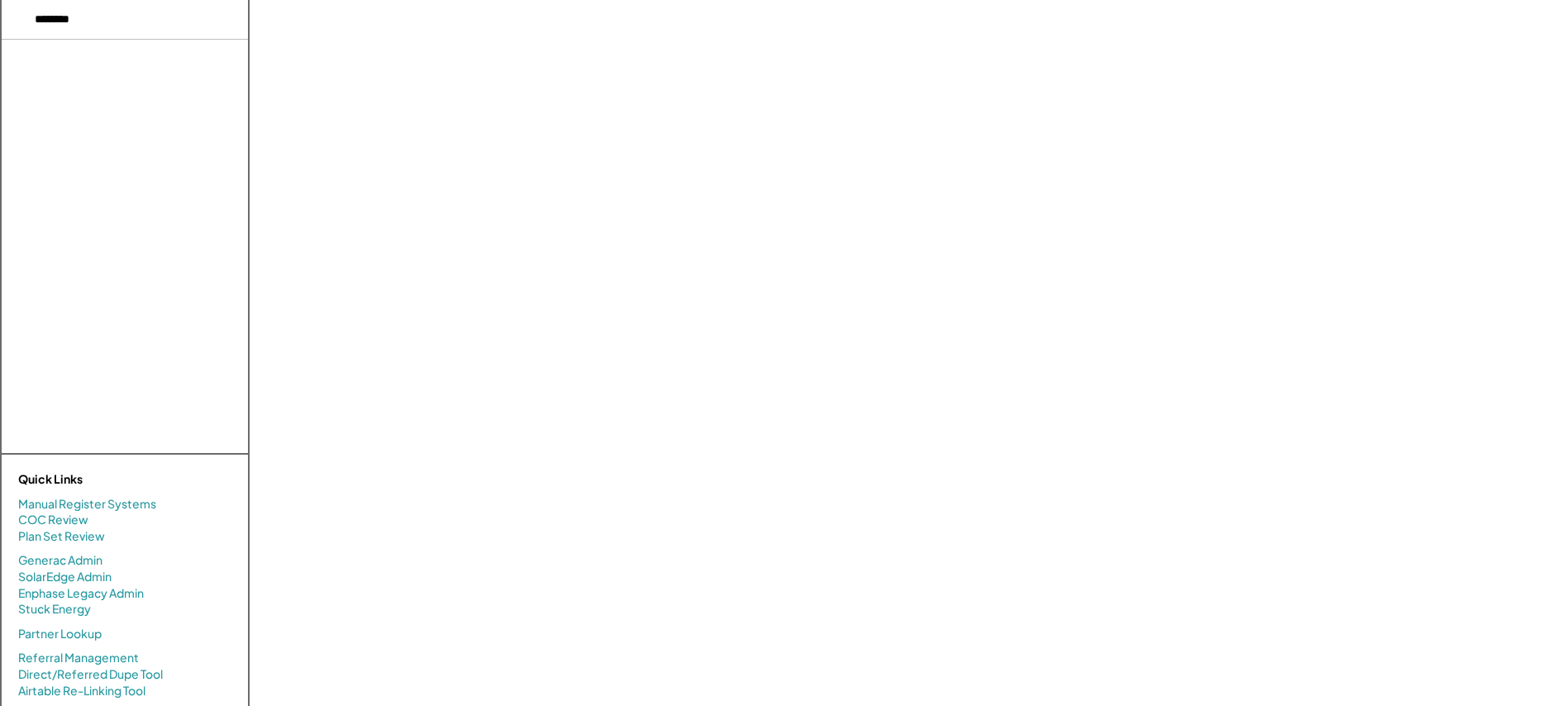 select on "**********" 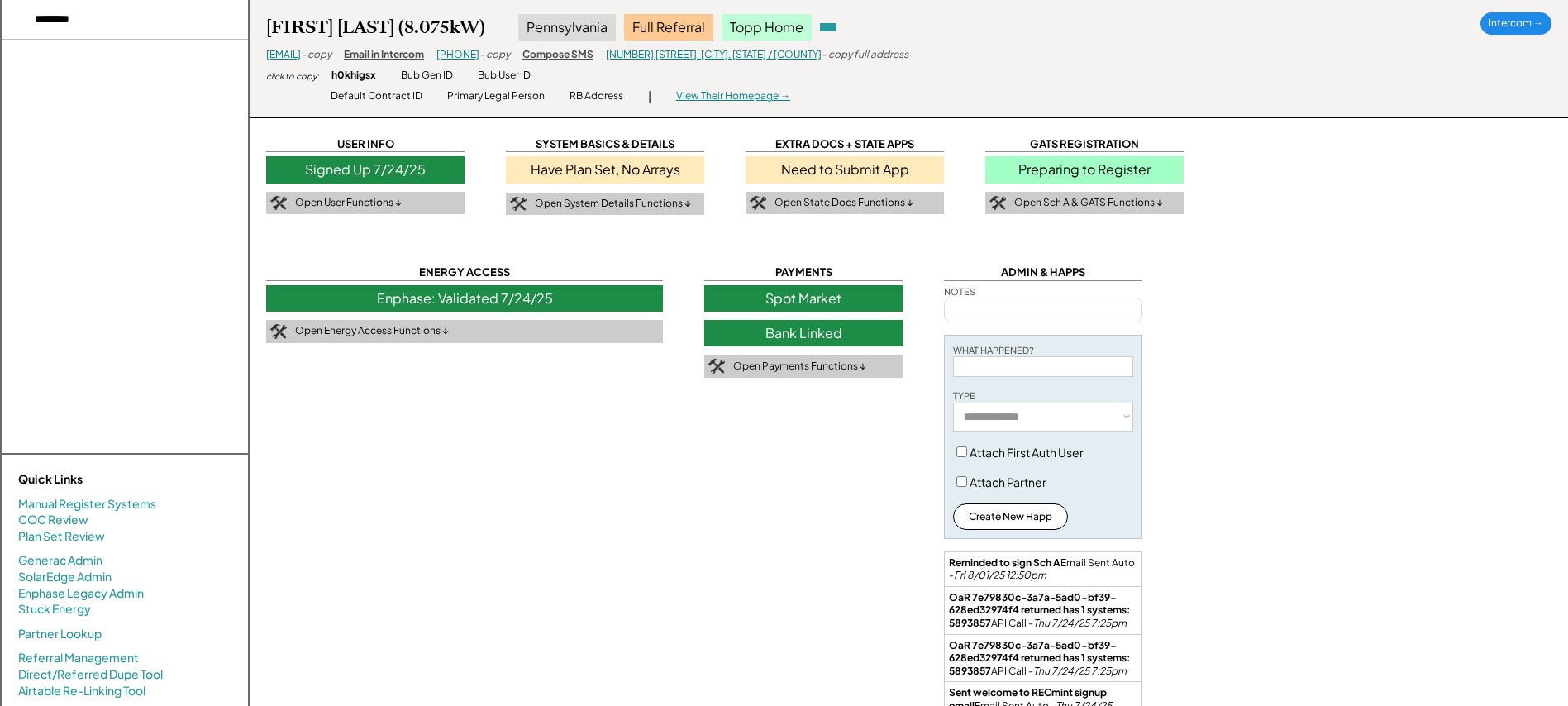 click on "Have Plan Set, No Arrays" at bounding box center [605, 169] 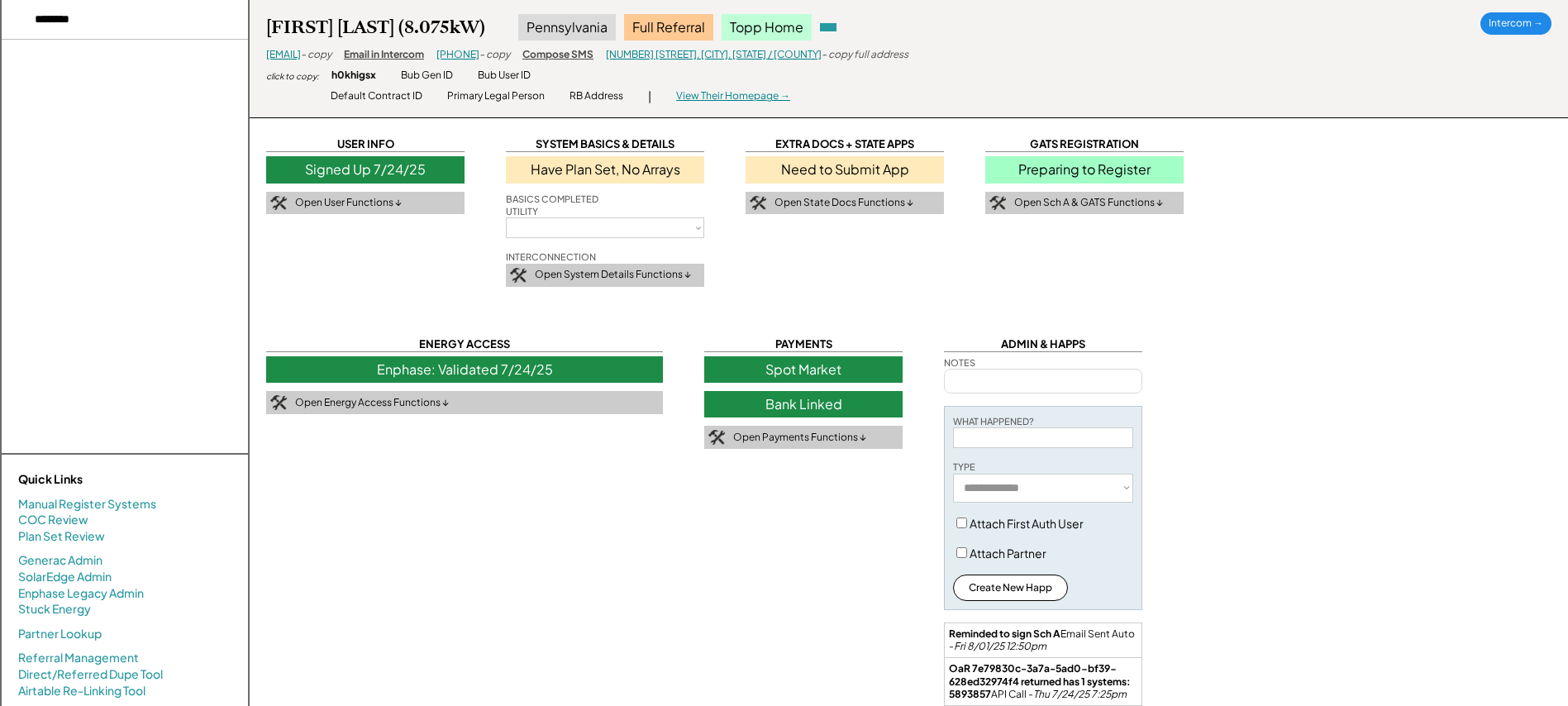 select 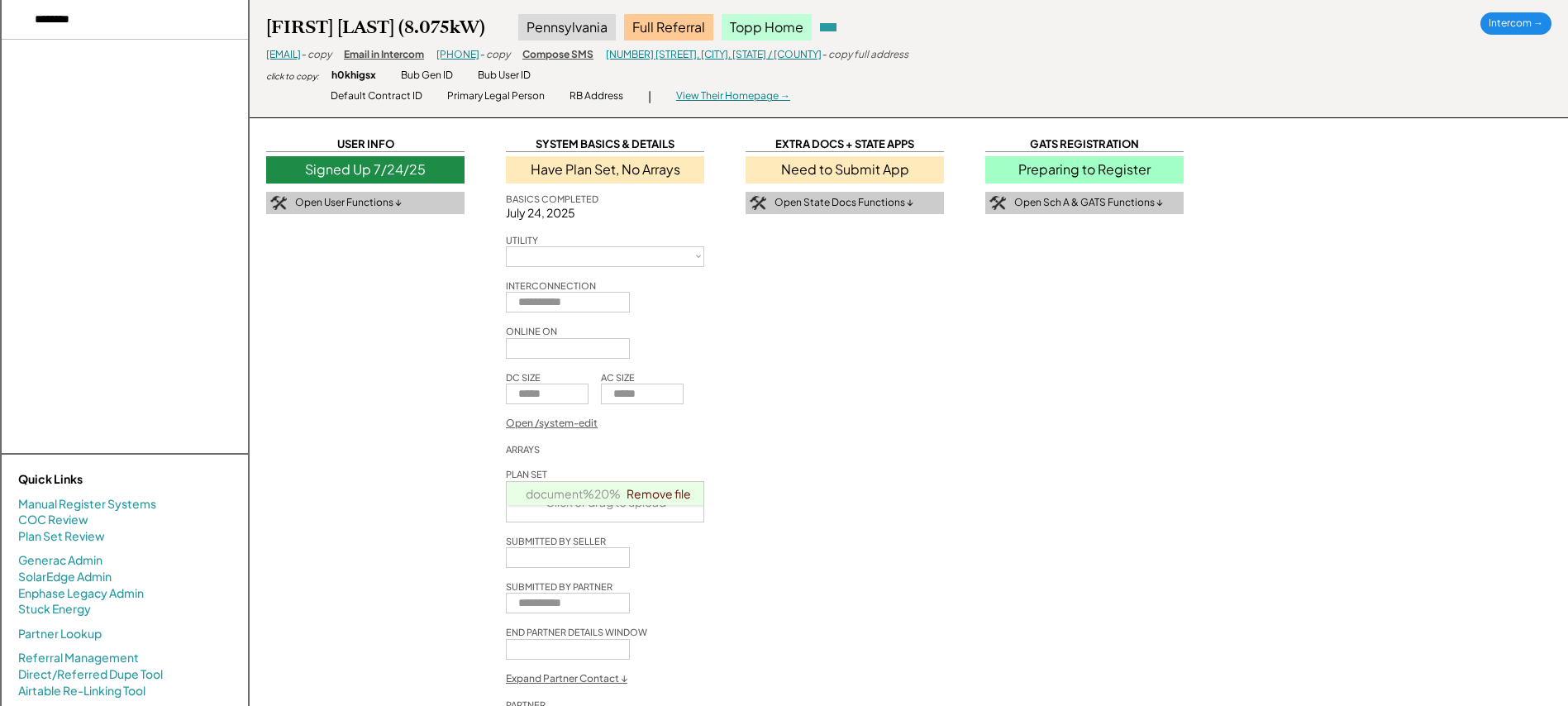 click on "Need to Submit App" at bounding box center [845, 169] 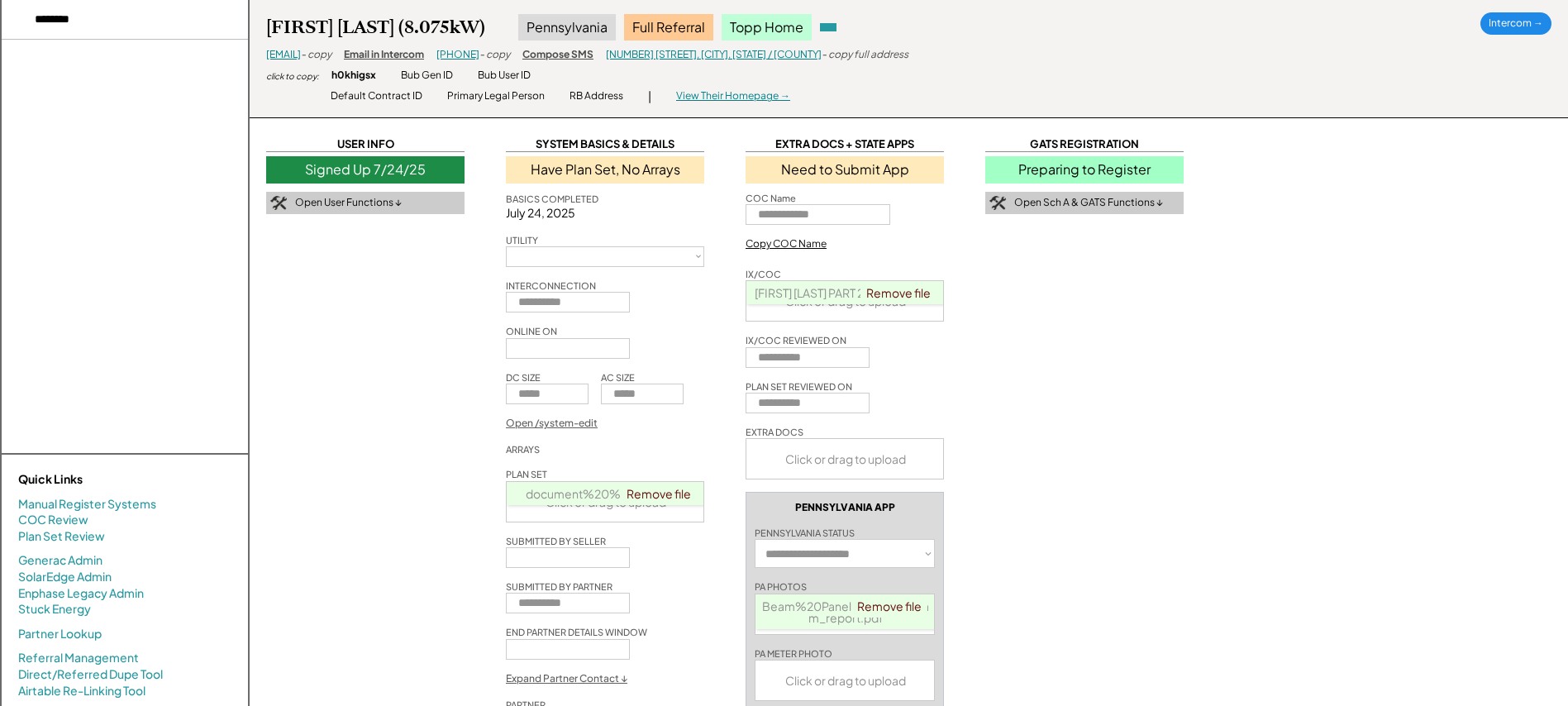 click on "Preparing to Register" at bounding box center [1084, 169] 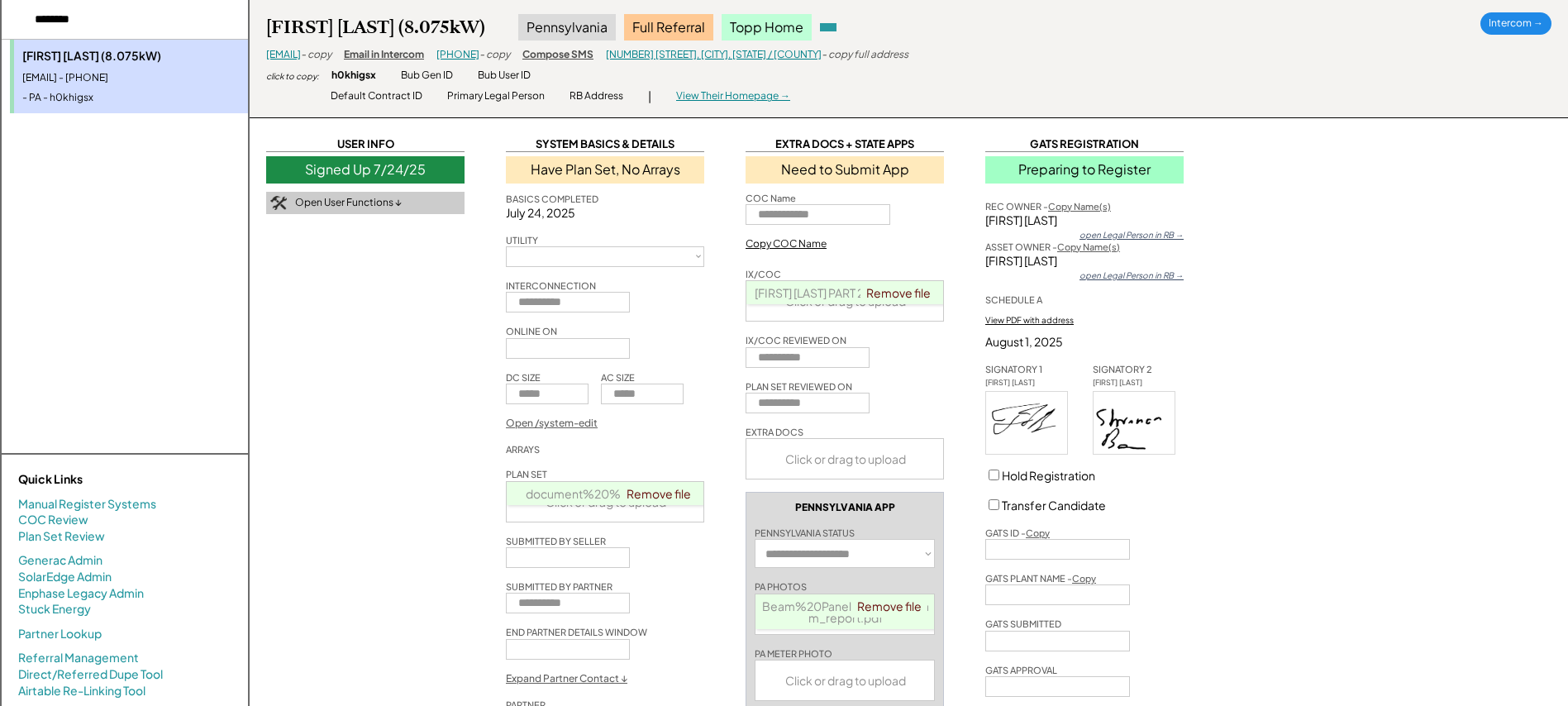 scroll, scrollTop: 77, scrollLeft: 0, axis: vertical 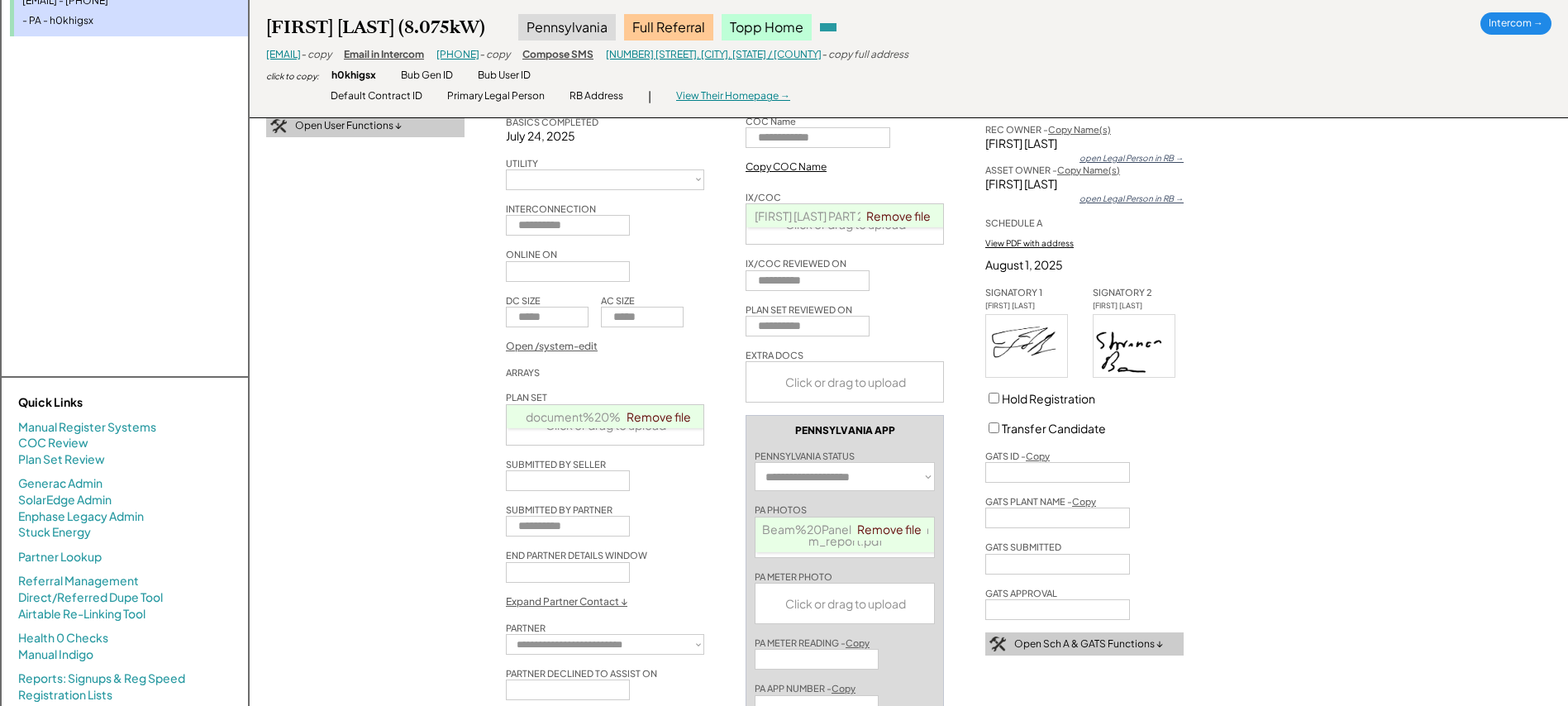 select on "**********" 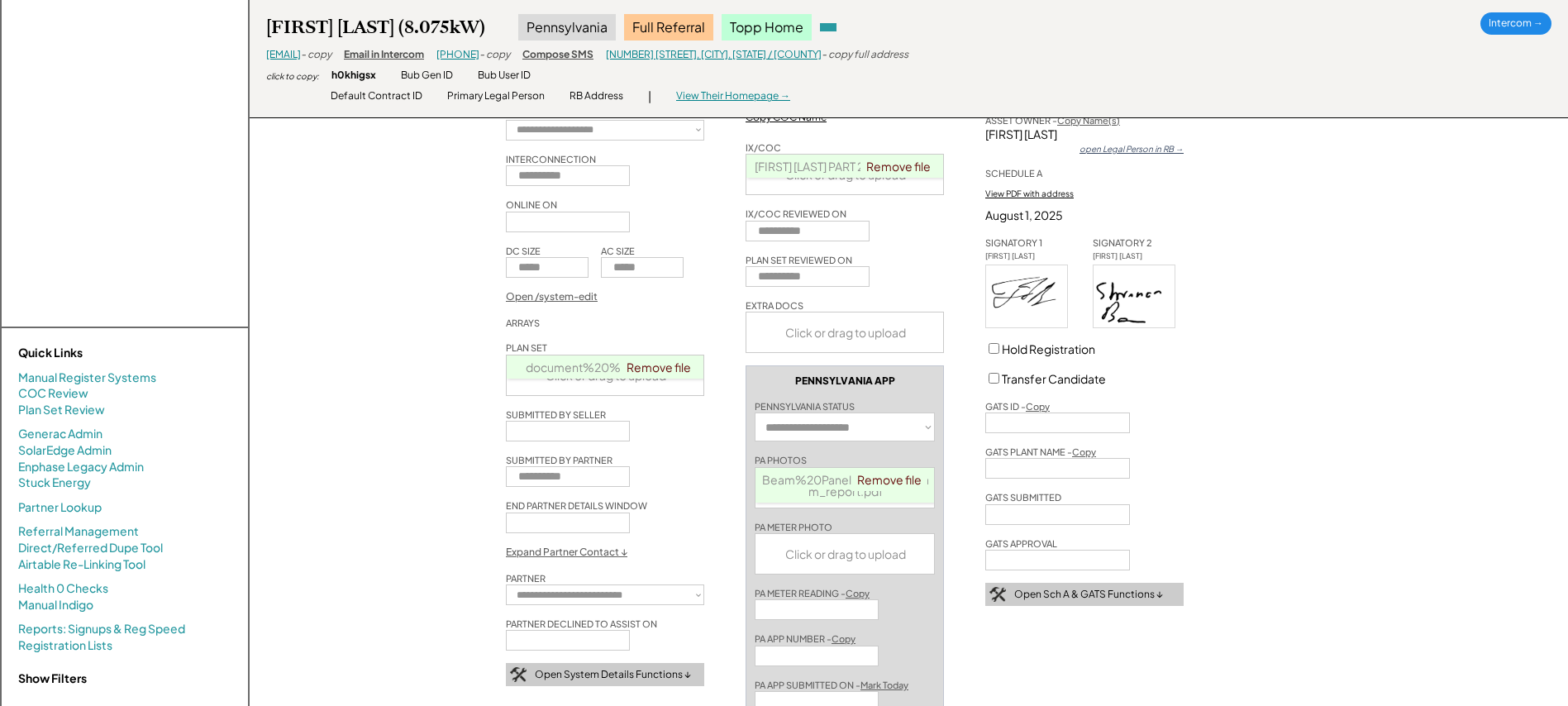 scroll, scrollTop: 0, scrollLeft: 0, axis: both 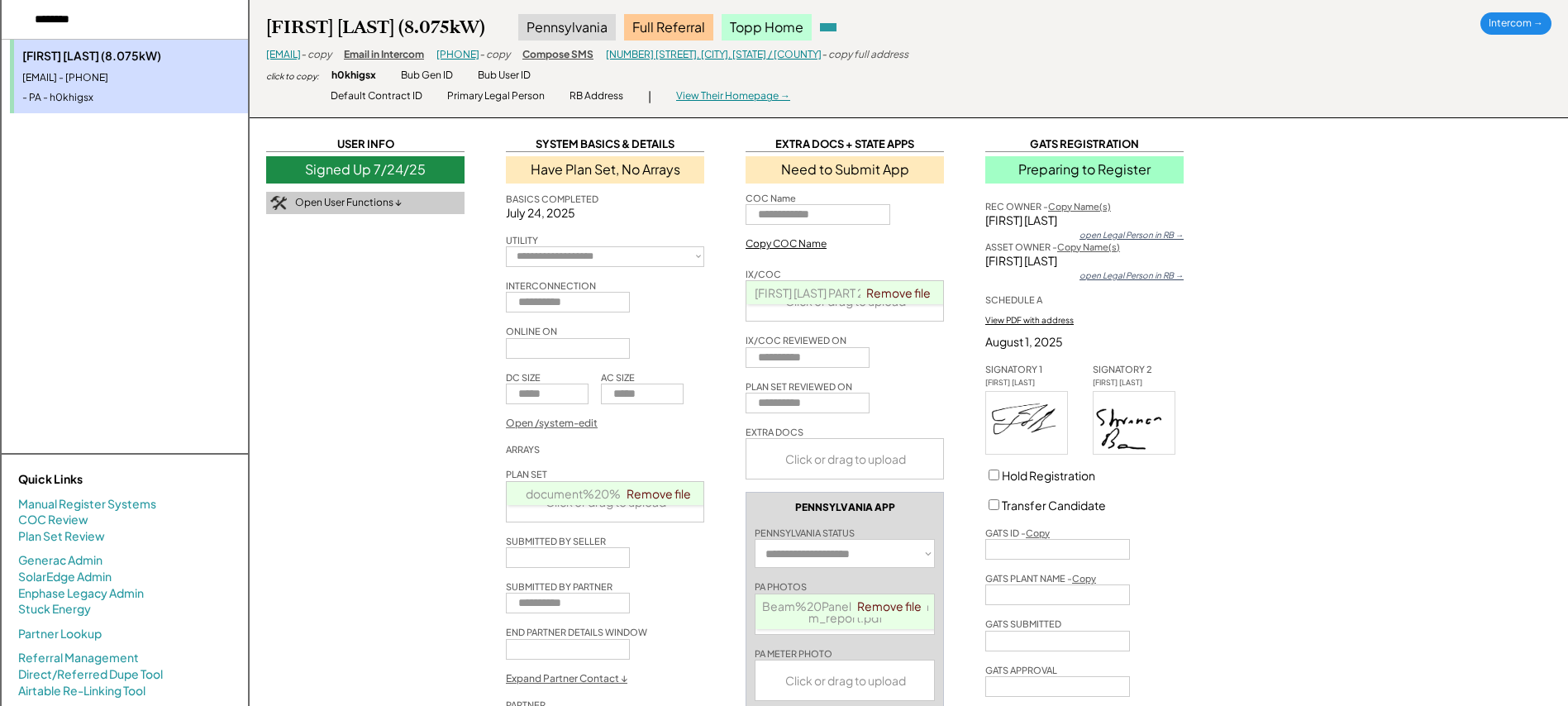 click on "document%20%281%29.pdf" at bounding box center [606, 494] 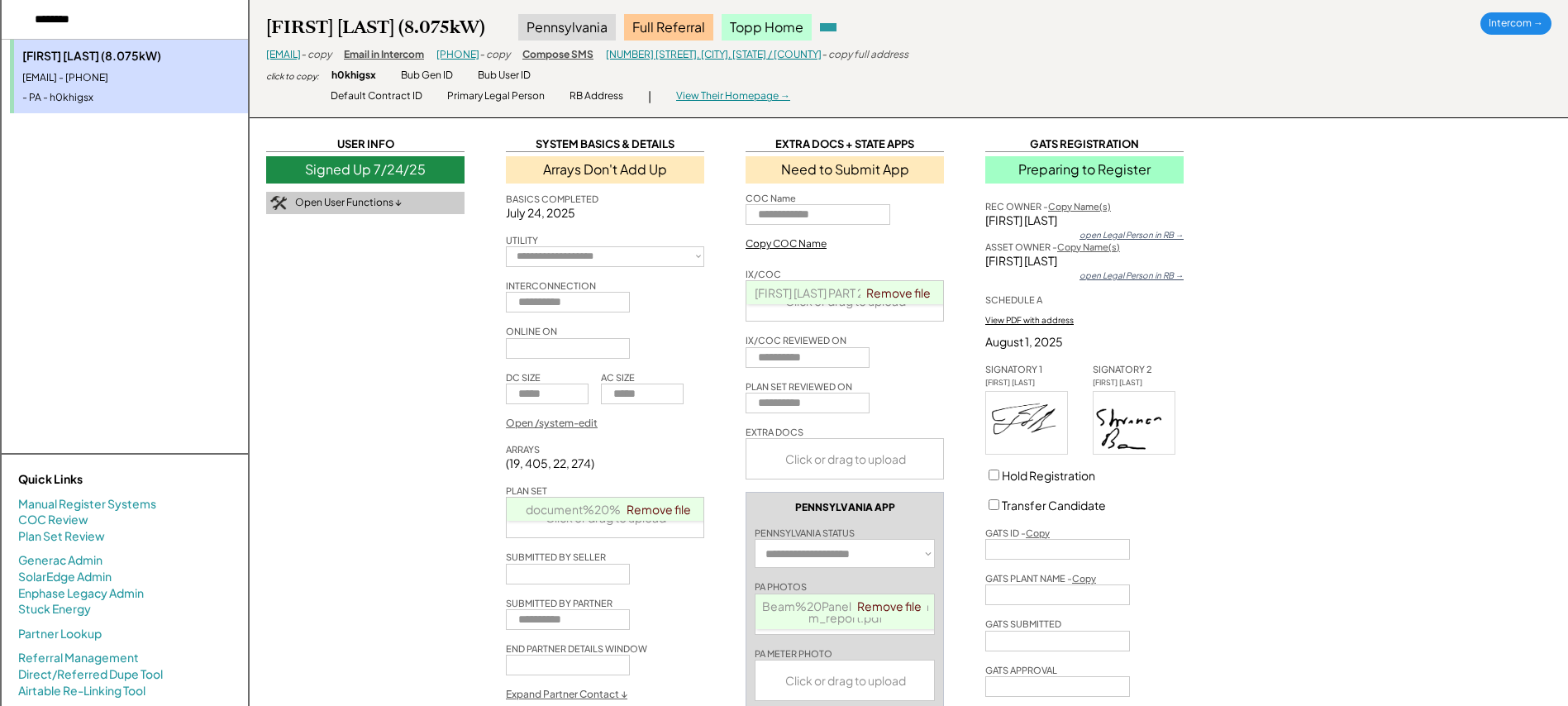 type 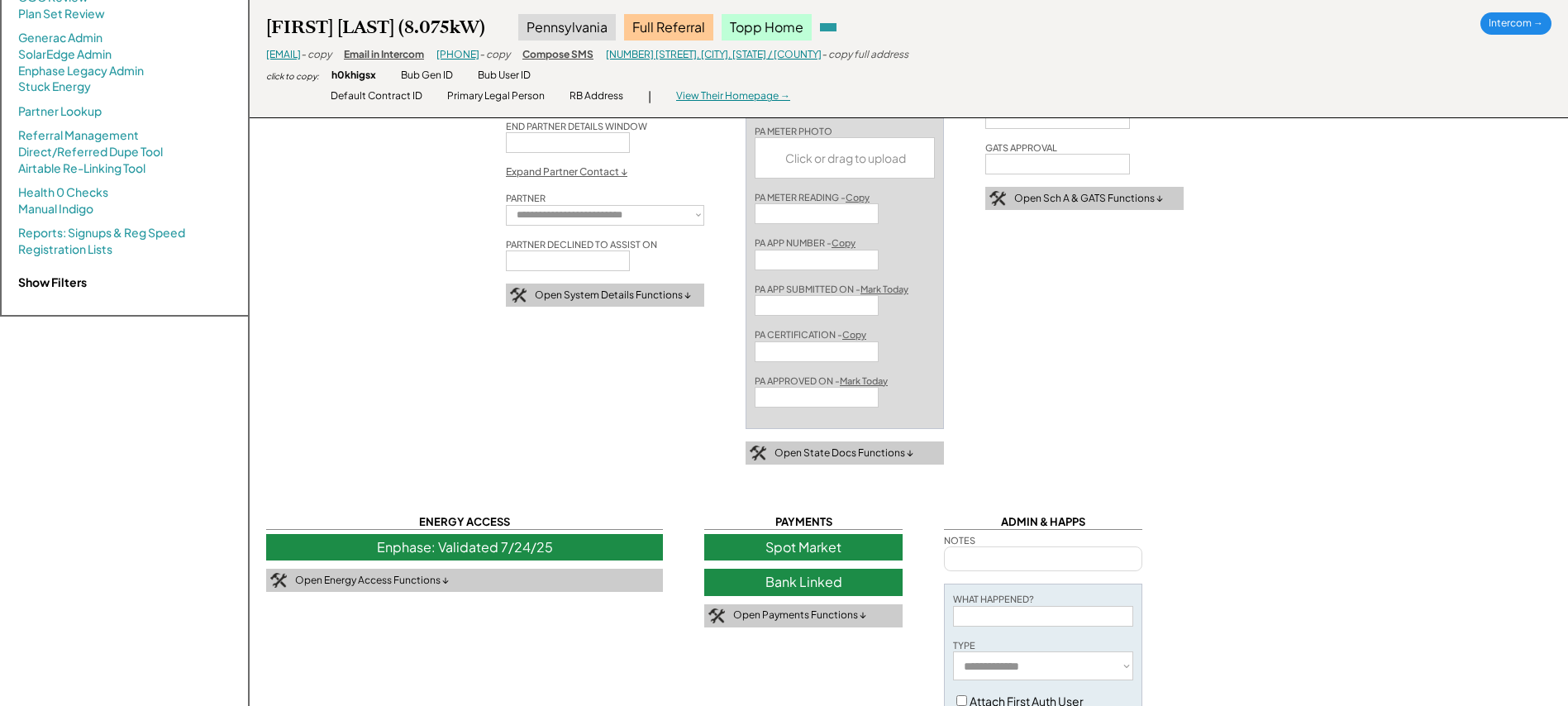 scroll, scrollTop: 717, scrollLeft: 0, axis: vertical 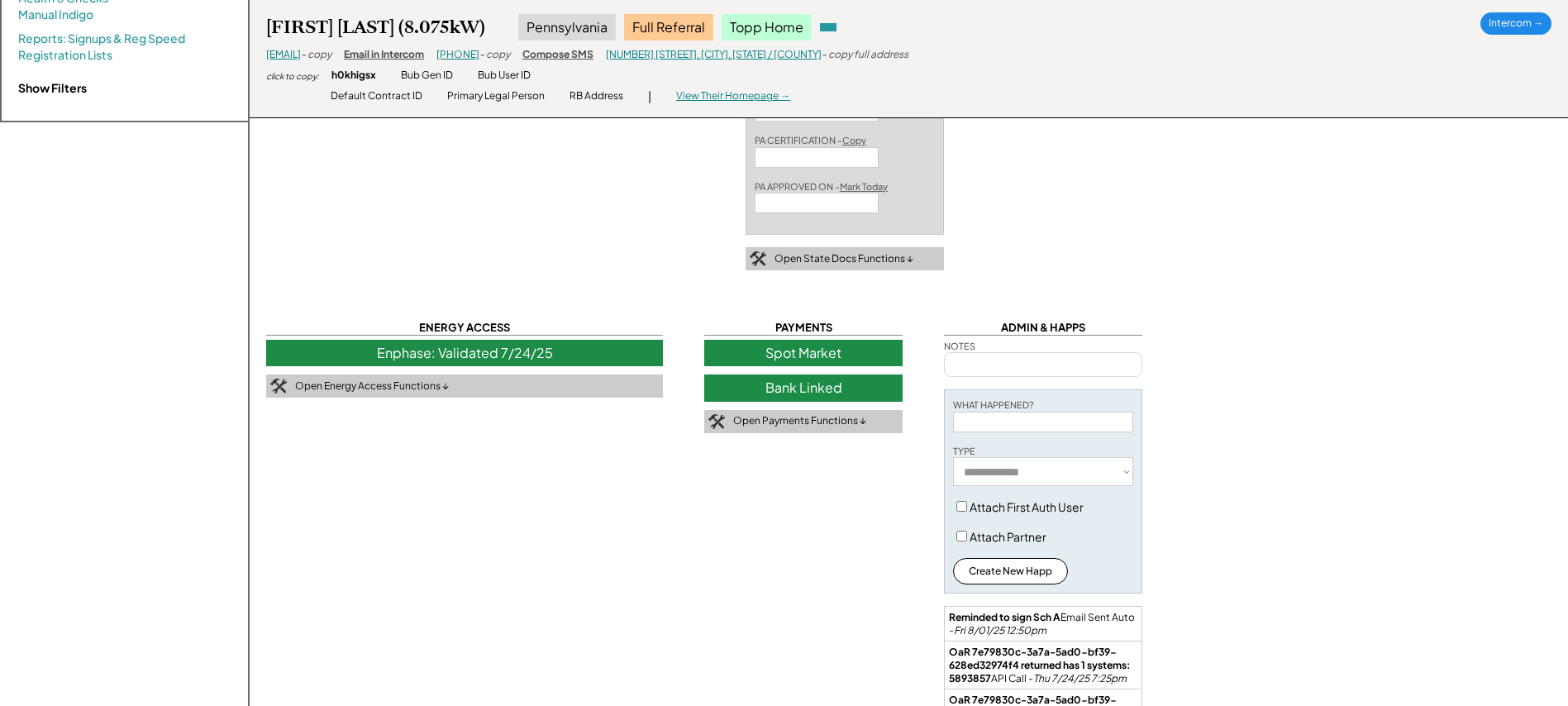 drag, startPoint x: 560, startPoint y: 353, endPoint x: 821, endPoint y: 354, distance: 261.0019 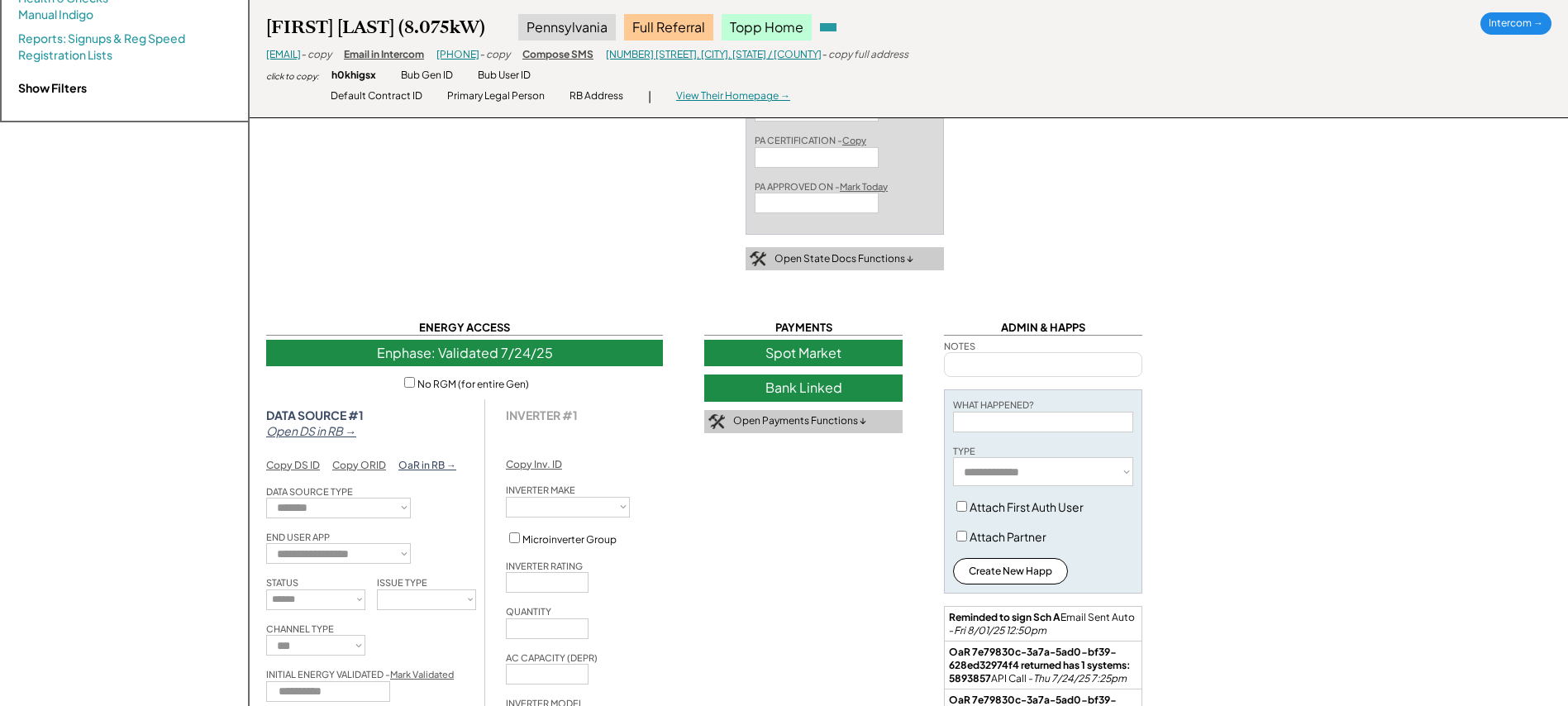 type on "*" 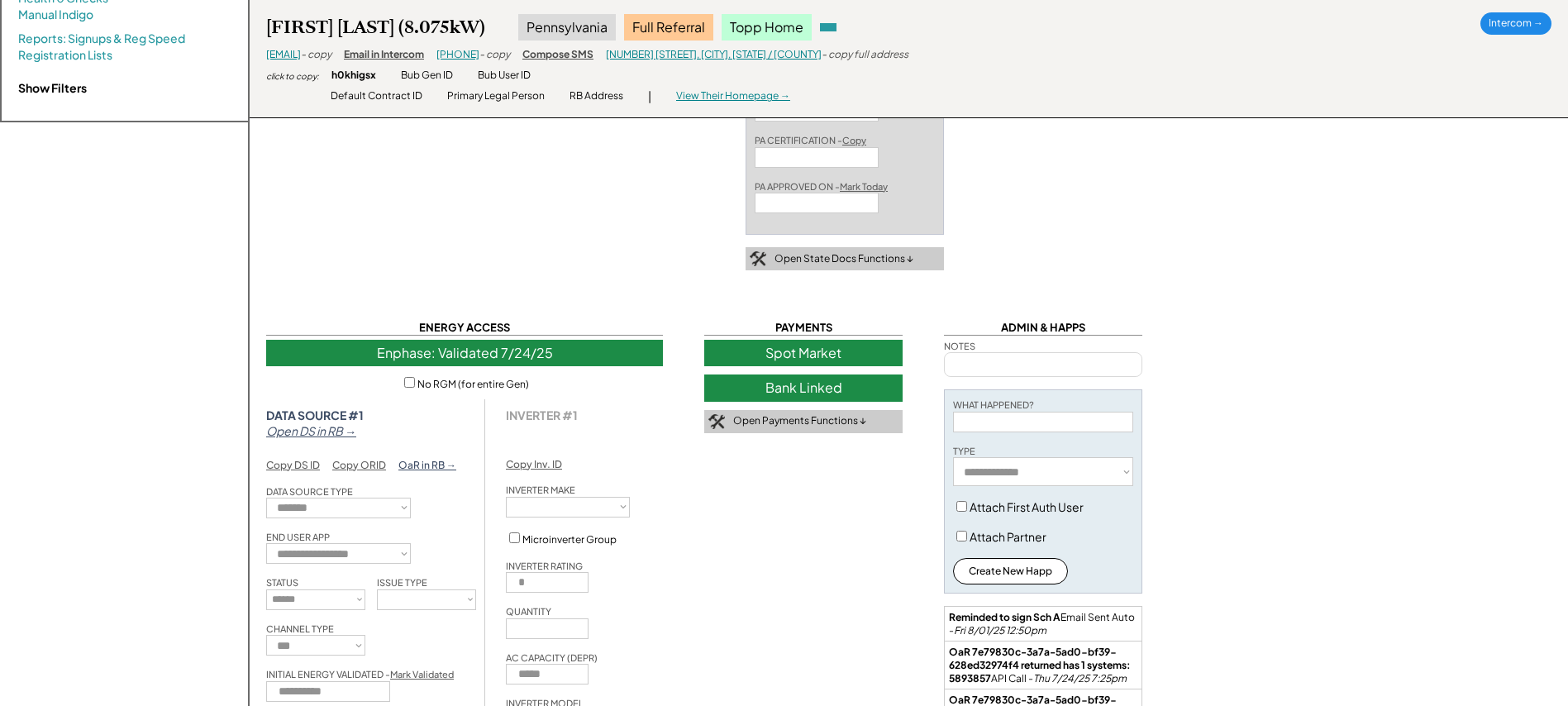 select on "*********" 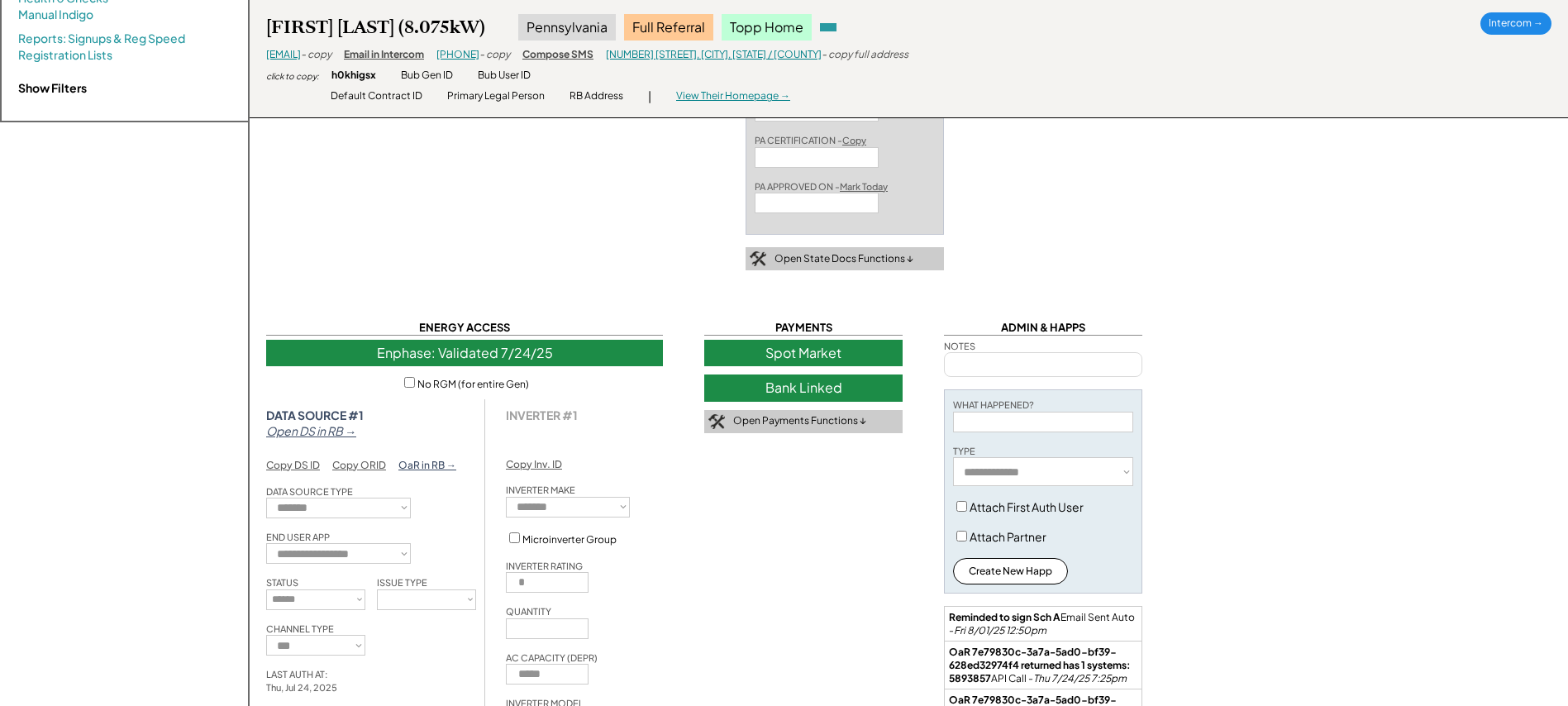 click on "Spot Market" at bounding box center (803, 353) 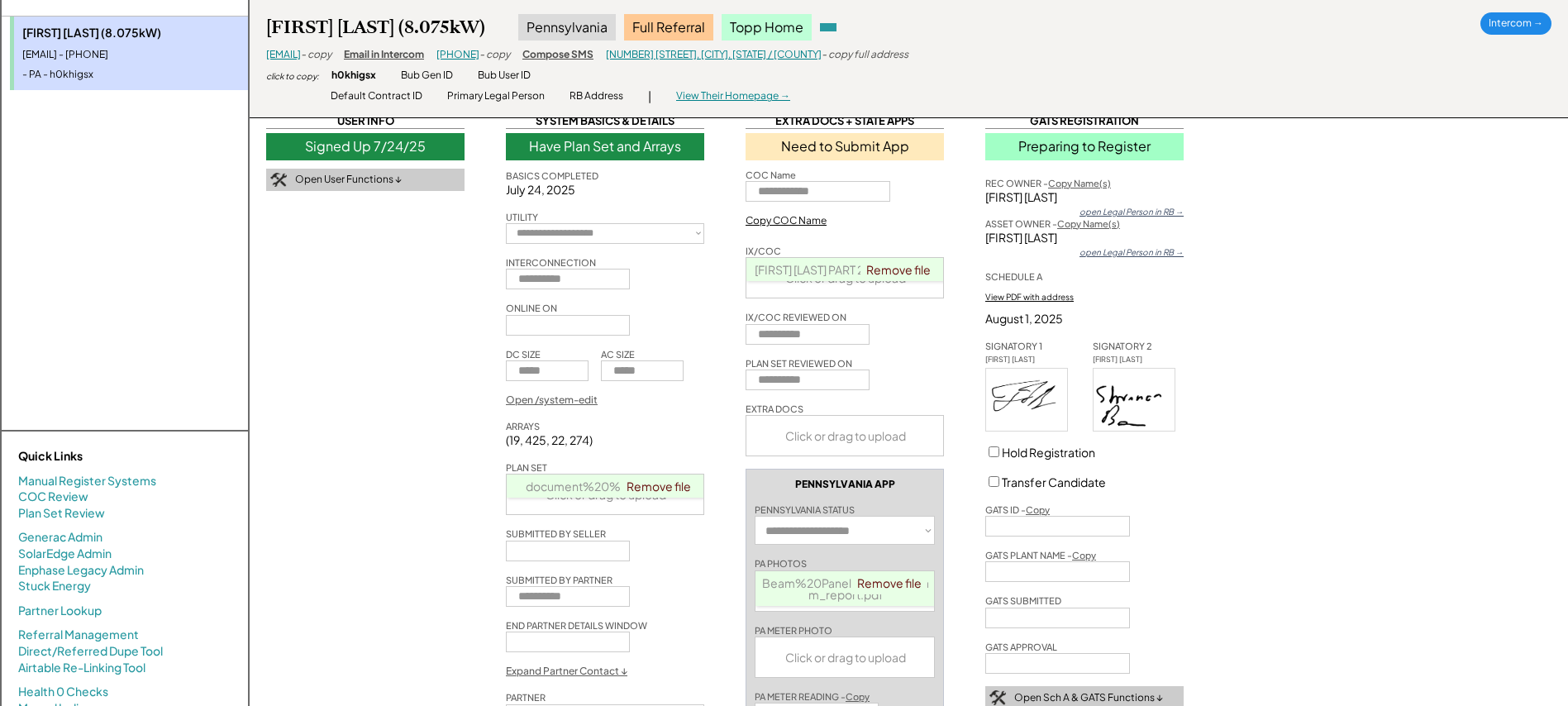 scroll, scrollTop: 0, scrollLeft: 0, axis: both 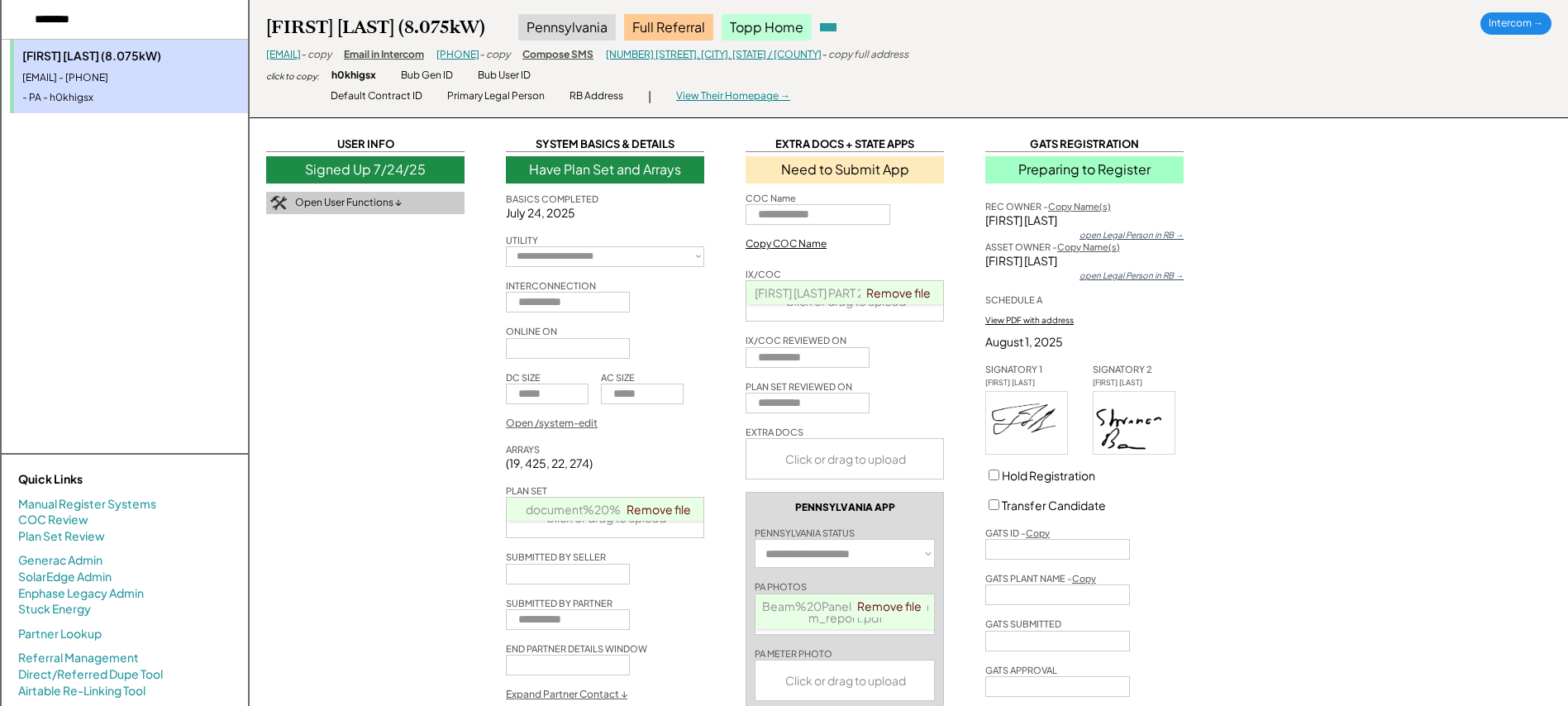 click on "**********" at bounding box center [908, 918] 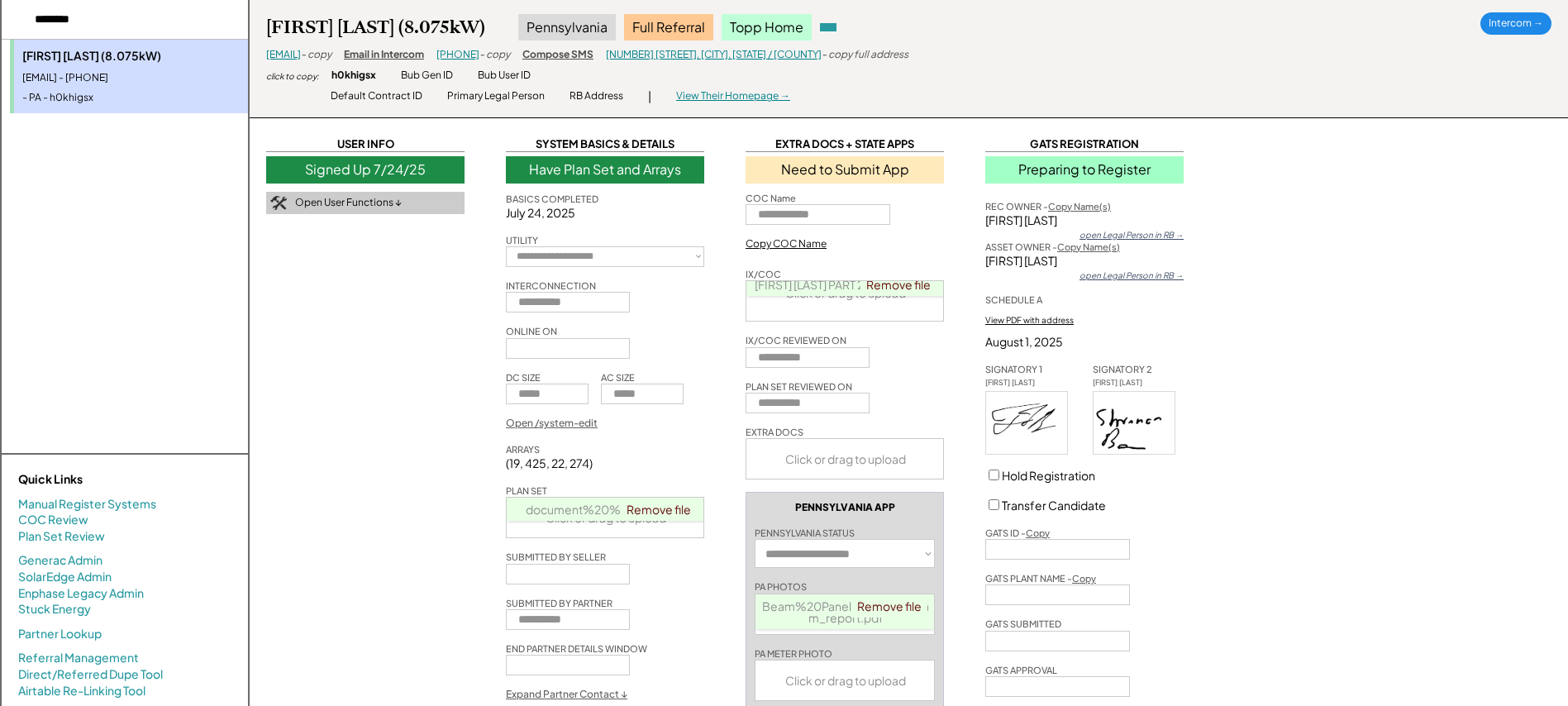 scroll, scrollTop: 0, scrollLeft: 0, axis: both 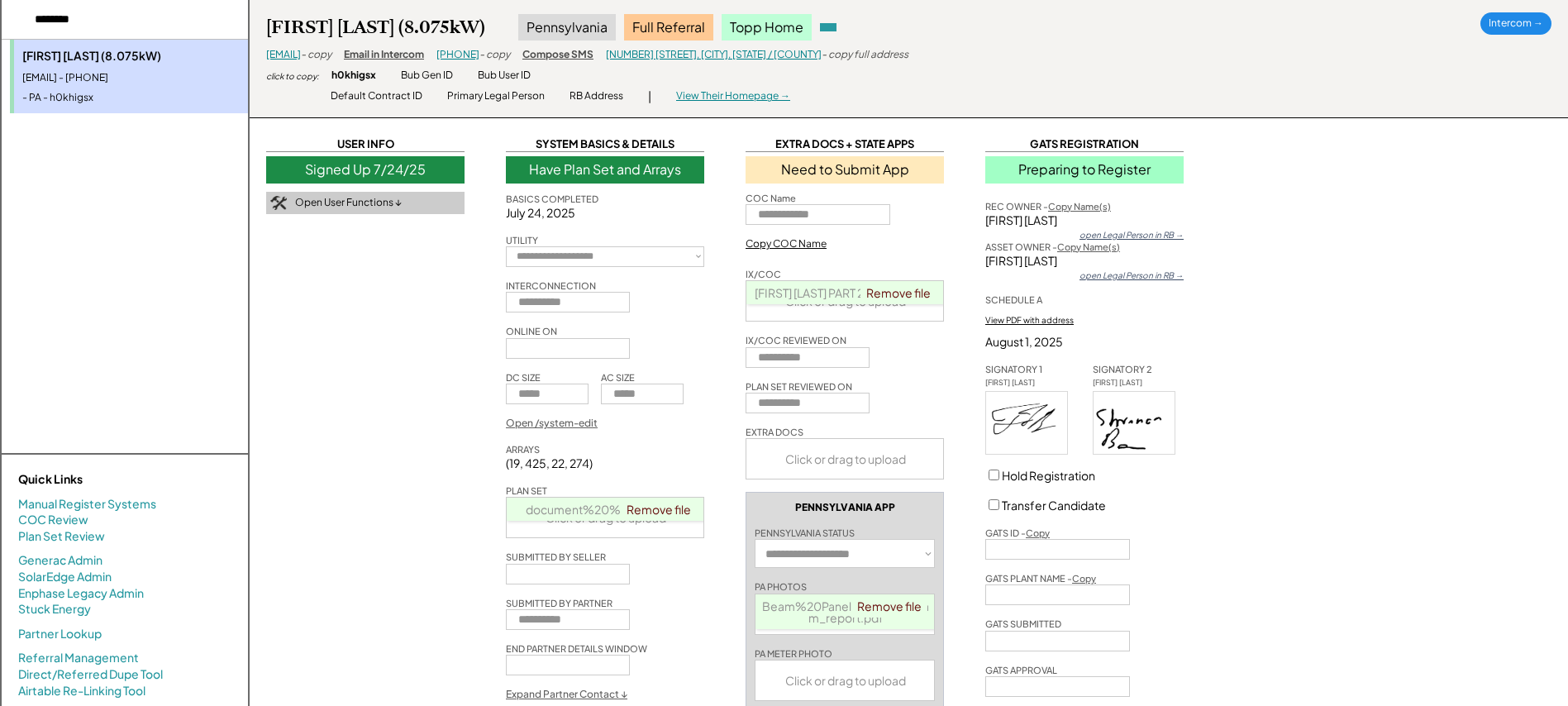 click on "Beam%2C%20Shannon%20PART%202%20NEMR%20FS.pdf" at bounding box center [846, 293] 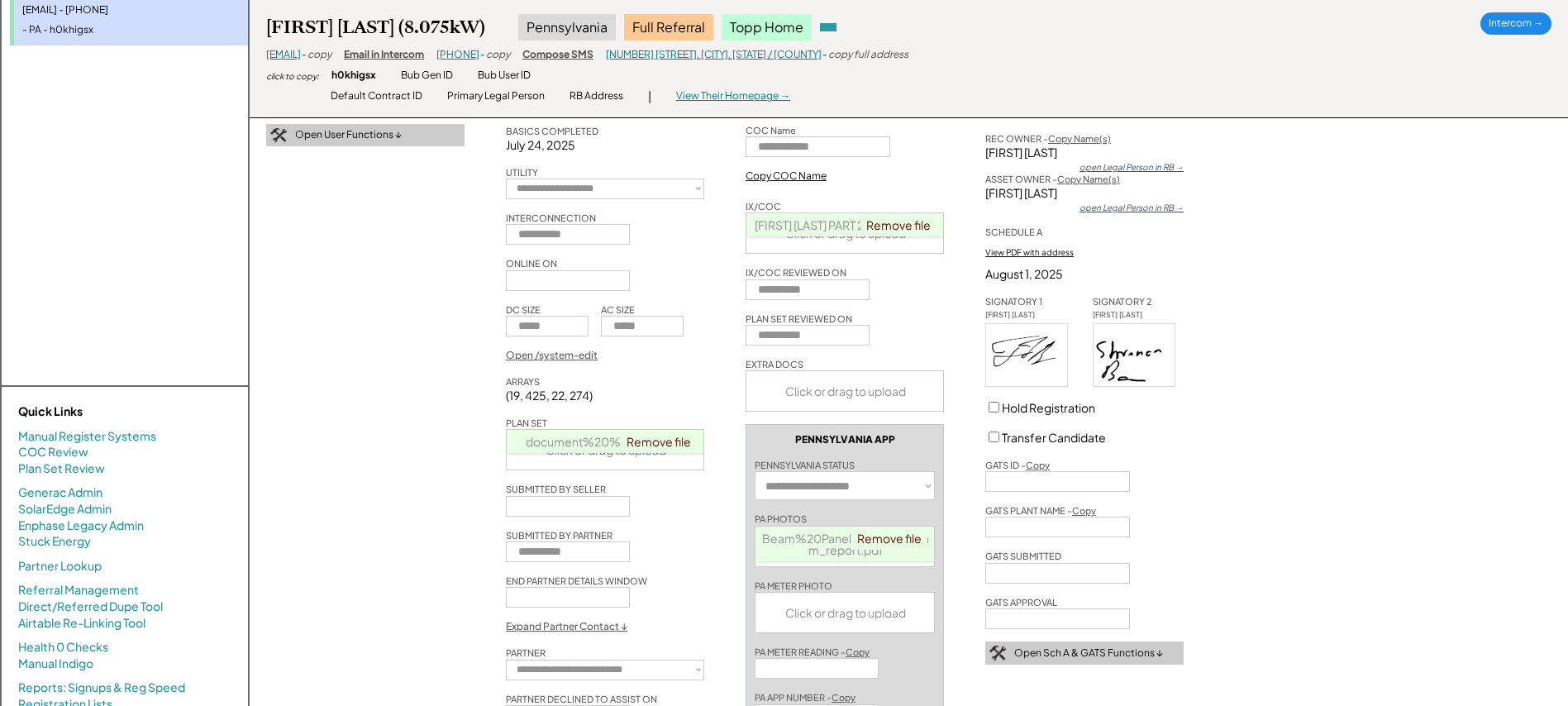 scroll, scrollTop: 241, scrollLeft: 0, axis: vertical 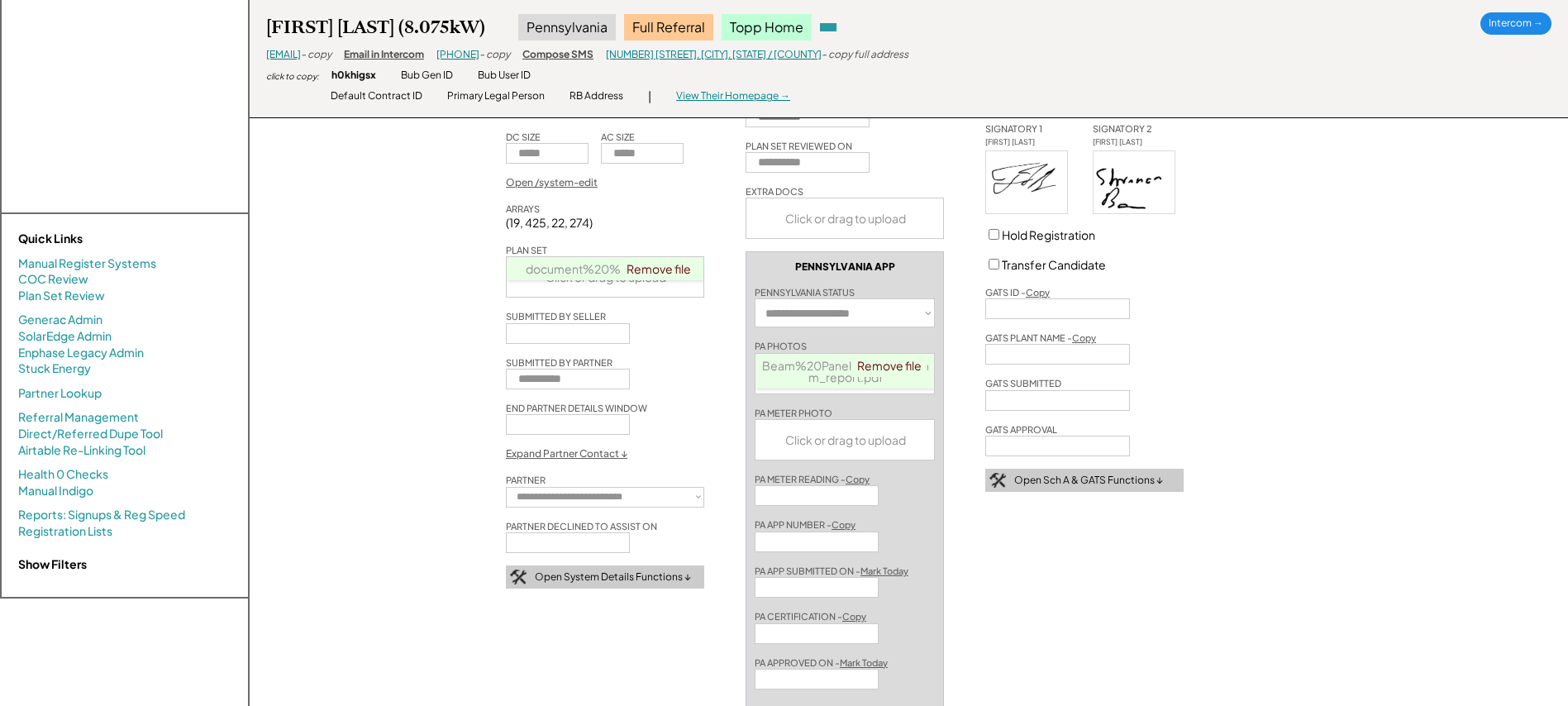 click on "Beam%20Panels_companycam_report.pdf" at bounding box center (846, 371) 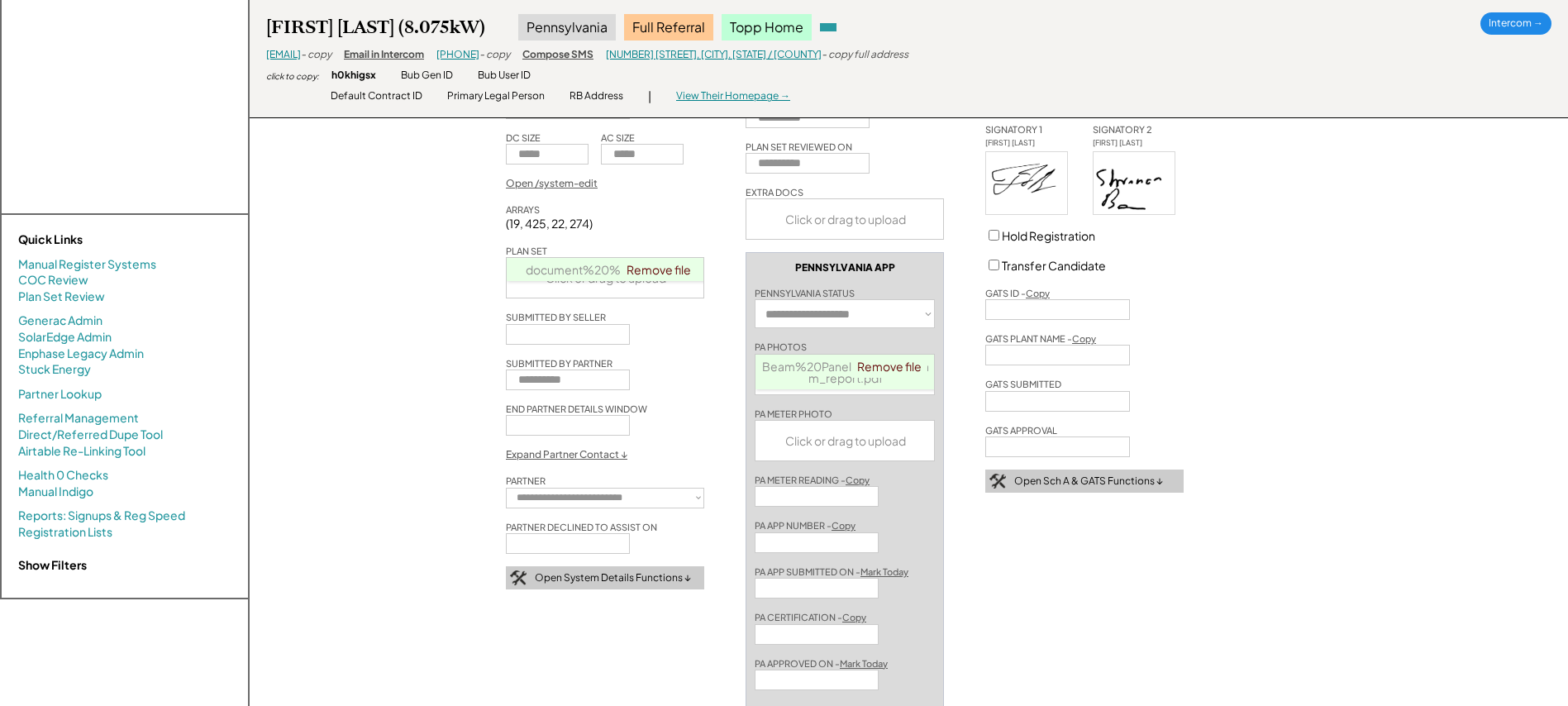 scroll, scrollTop: 0, scrollLeft: 0, axis: both 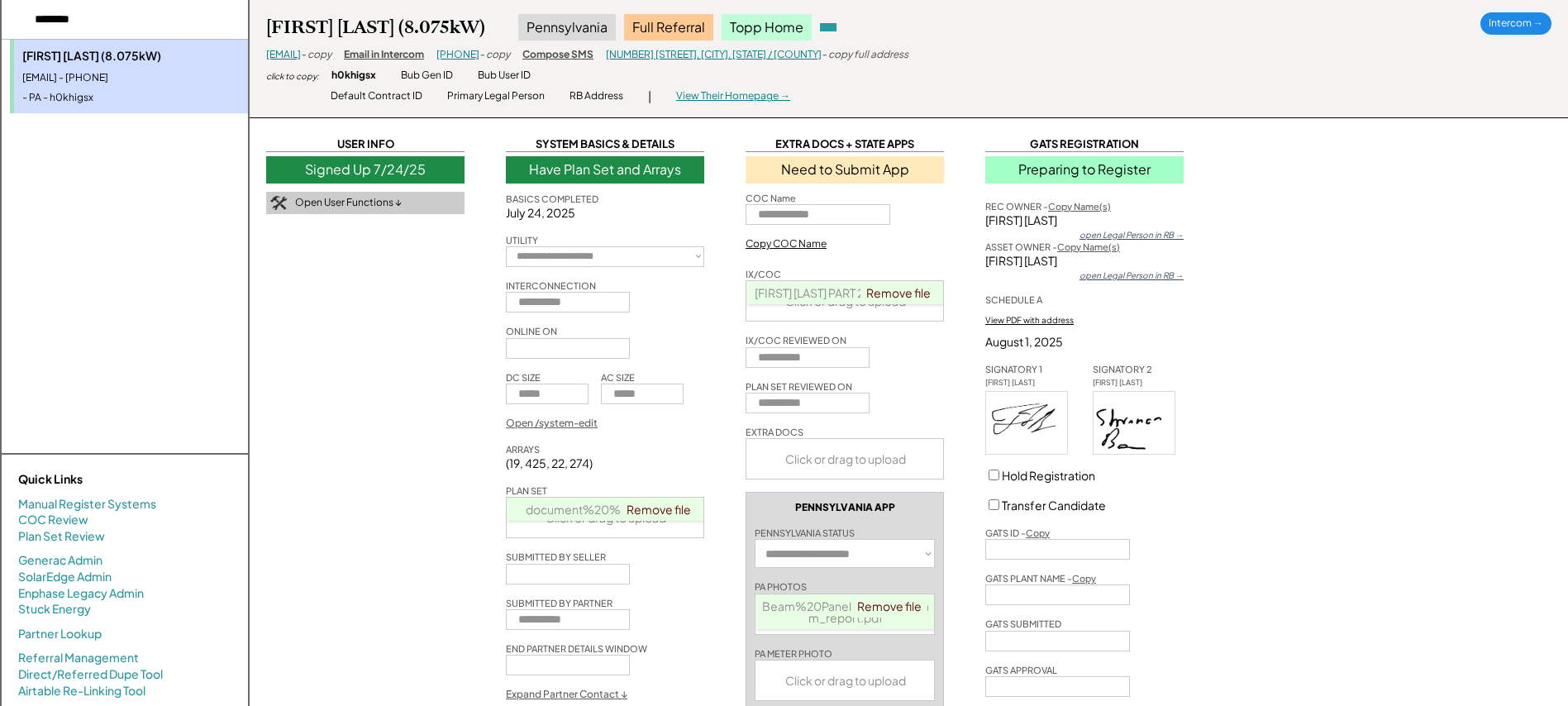 click on "Beam%2C%20Shannon%20PART%202%20NEMR%20FS.pdf" at bounding box center (846, 293) 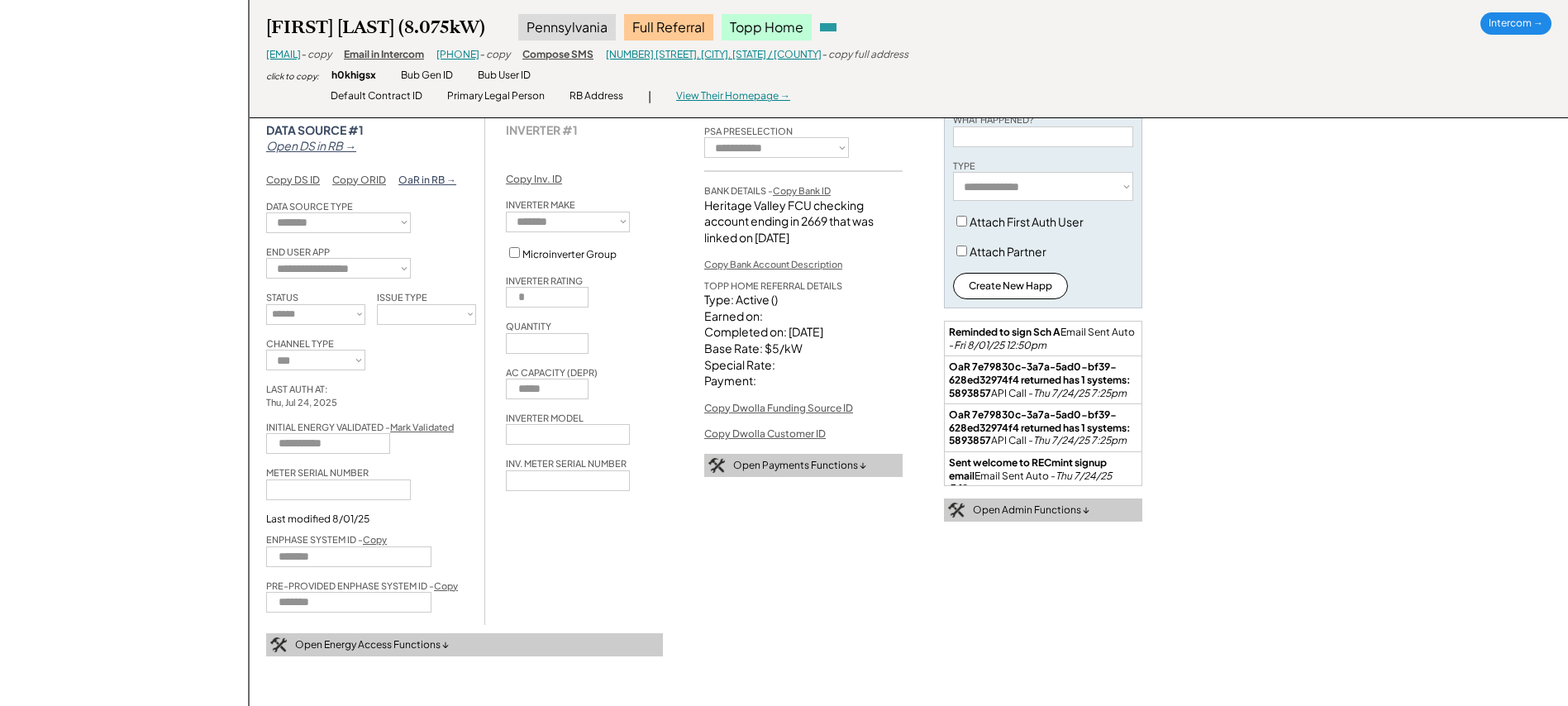 scroll, scrollTop: 799, scrollLeft: 0, axis: vertical 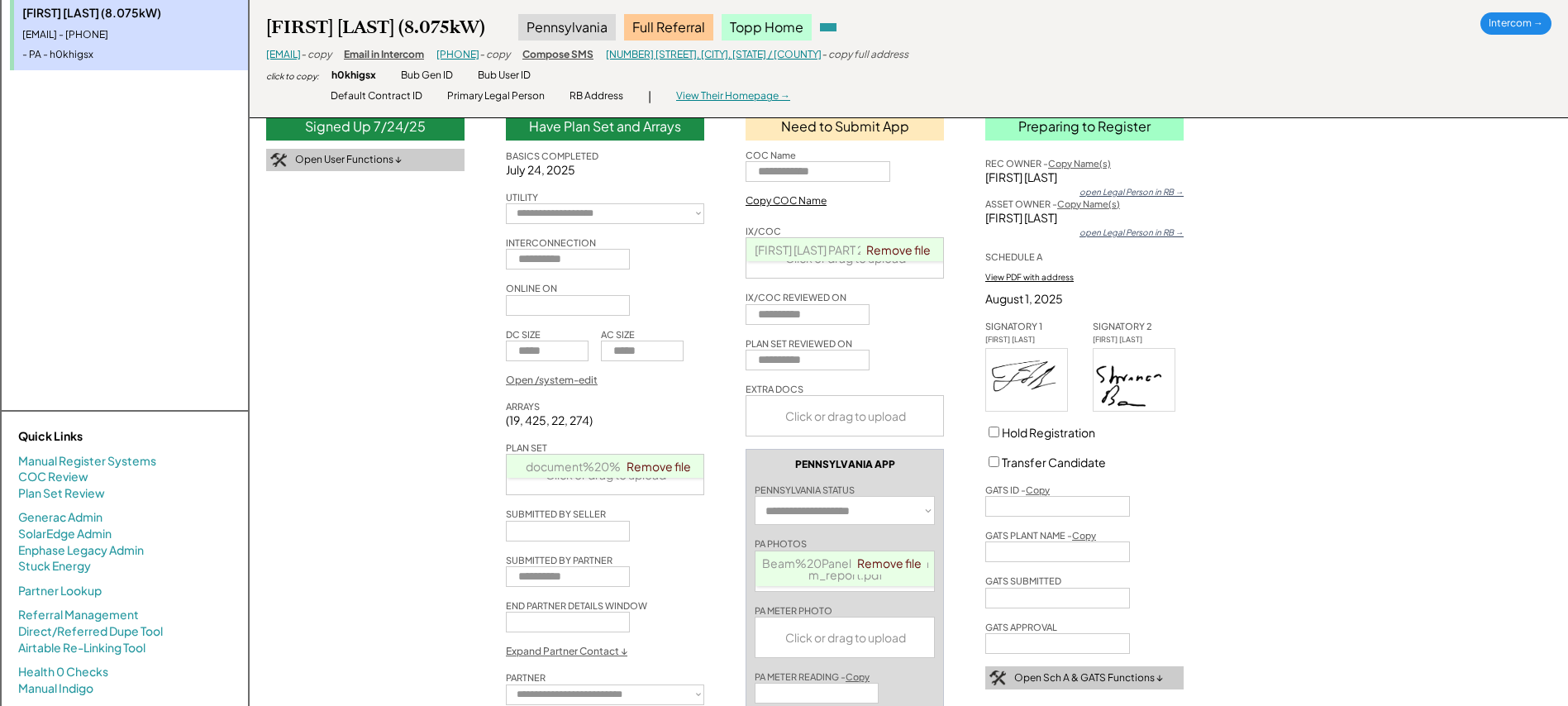 click on "document%20%281%29.pdf" at bounding box center [606, 466] 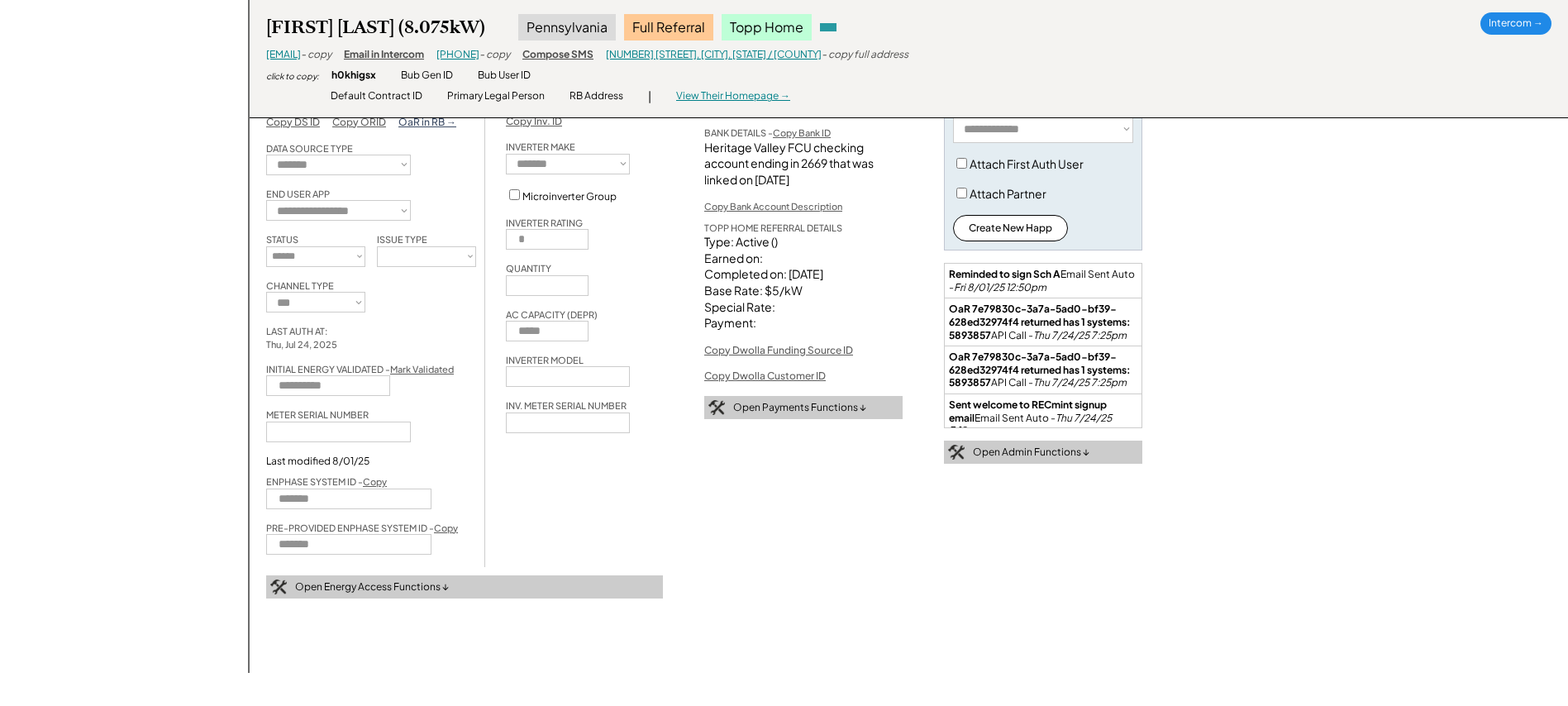 scroll, scrollTop: 795, scrollLeft: 0, axis: vertical 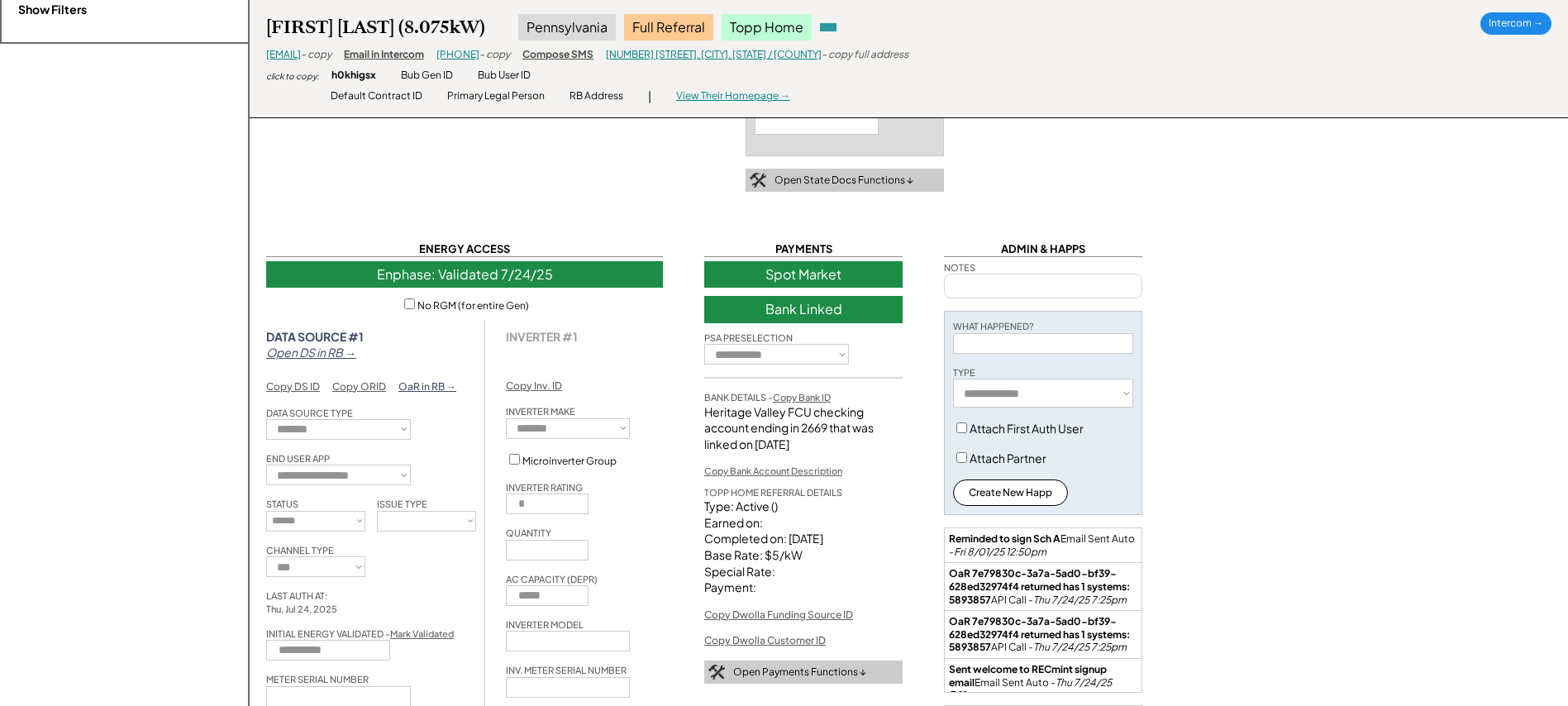 click at bounding box center (547, 503) 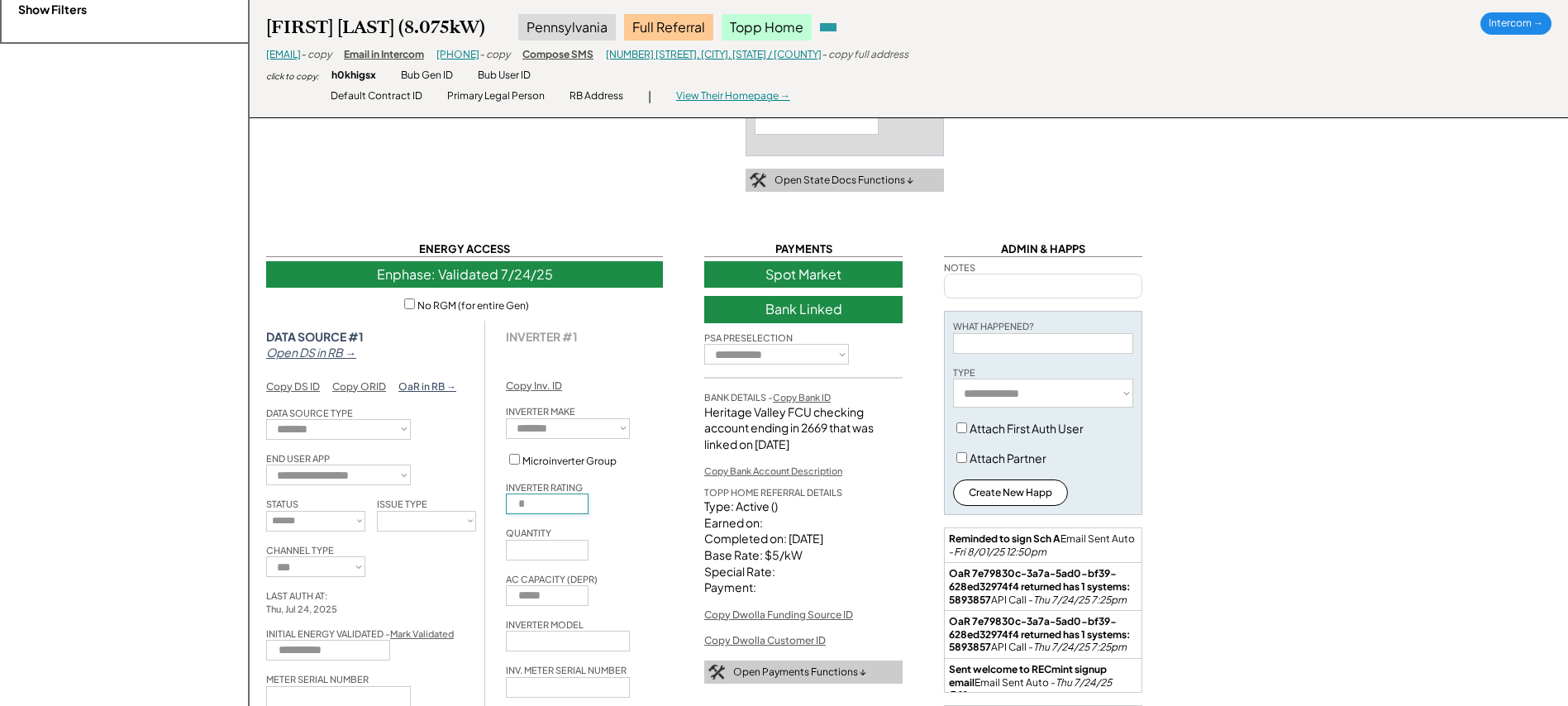 click at bounding box center [547, 503] 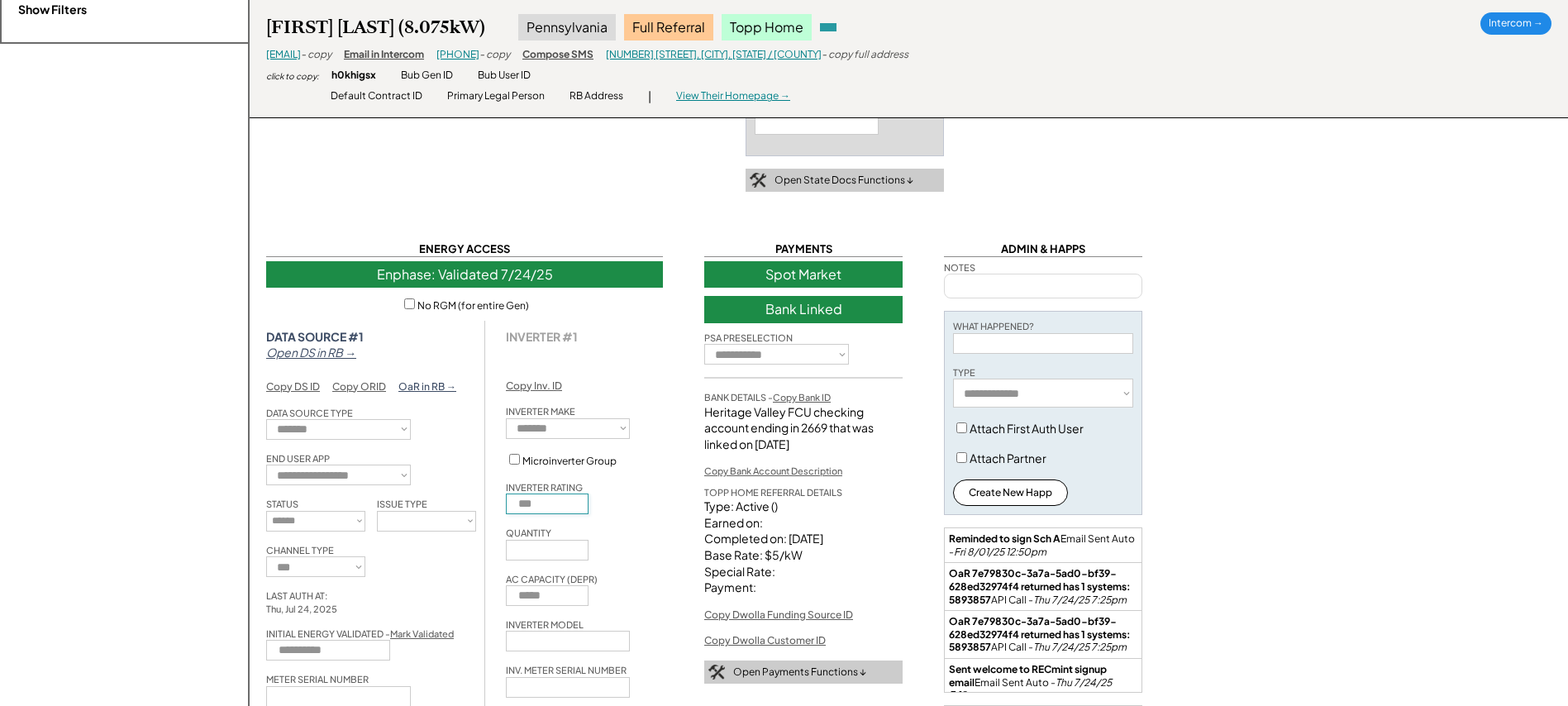 type on "***" 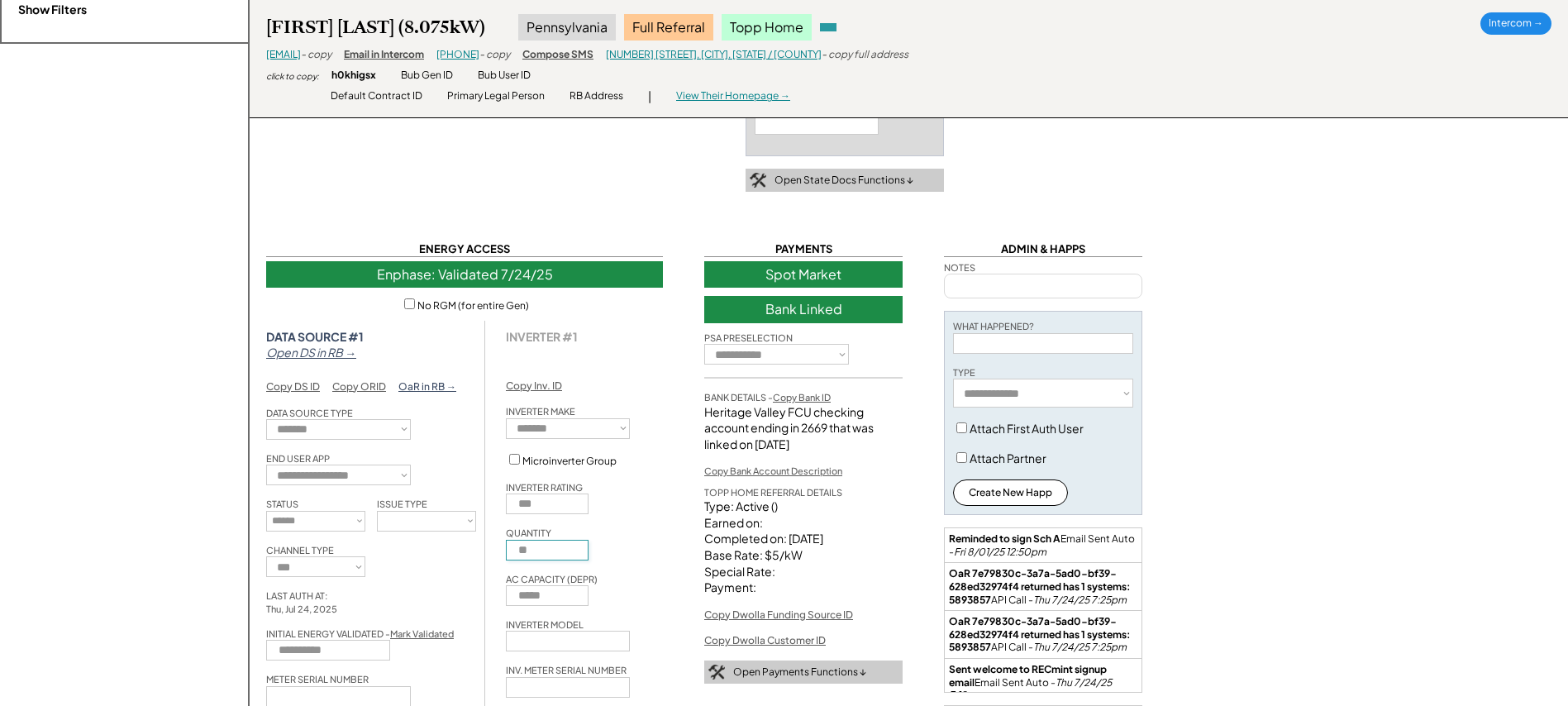 type on "**" 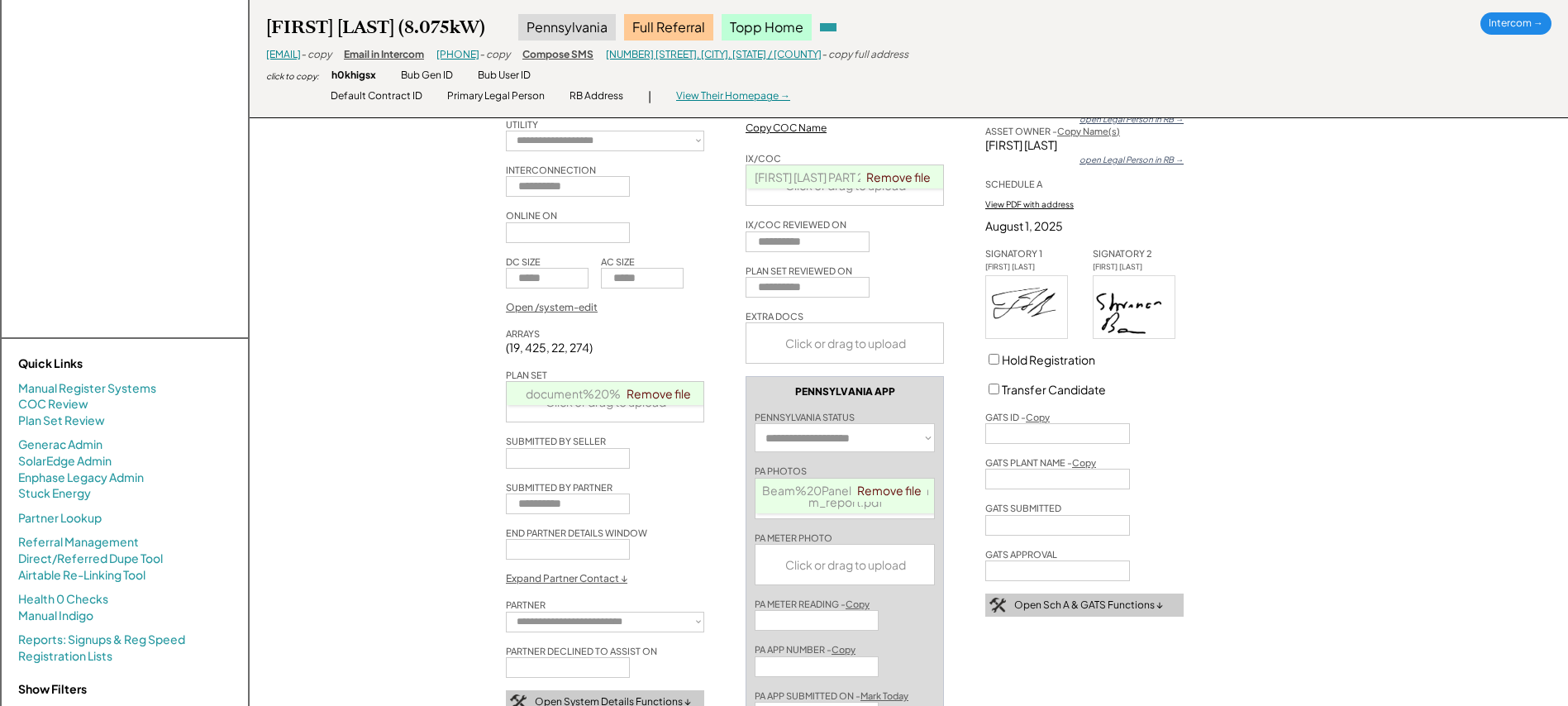 scroll, scrollTop: 0, scrollLeft: 0, axis: both 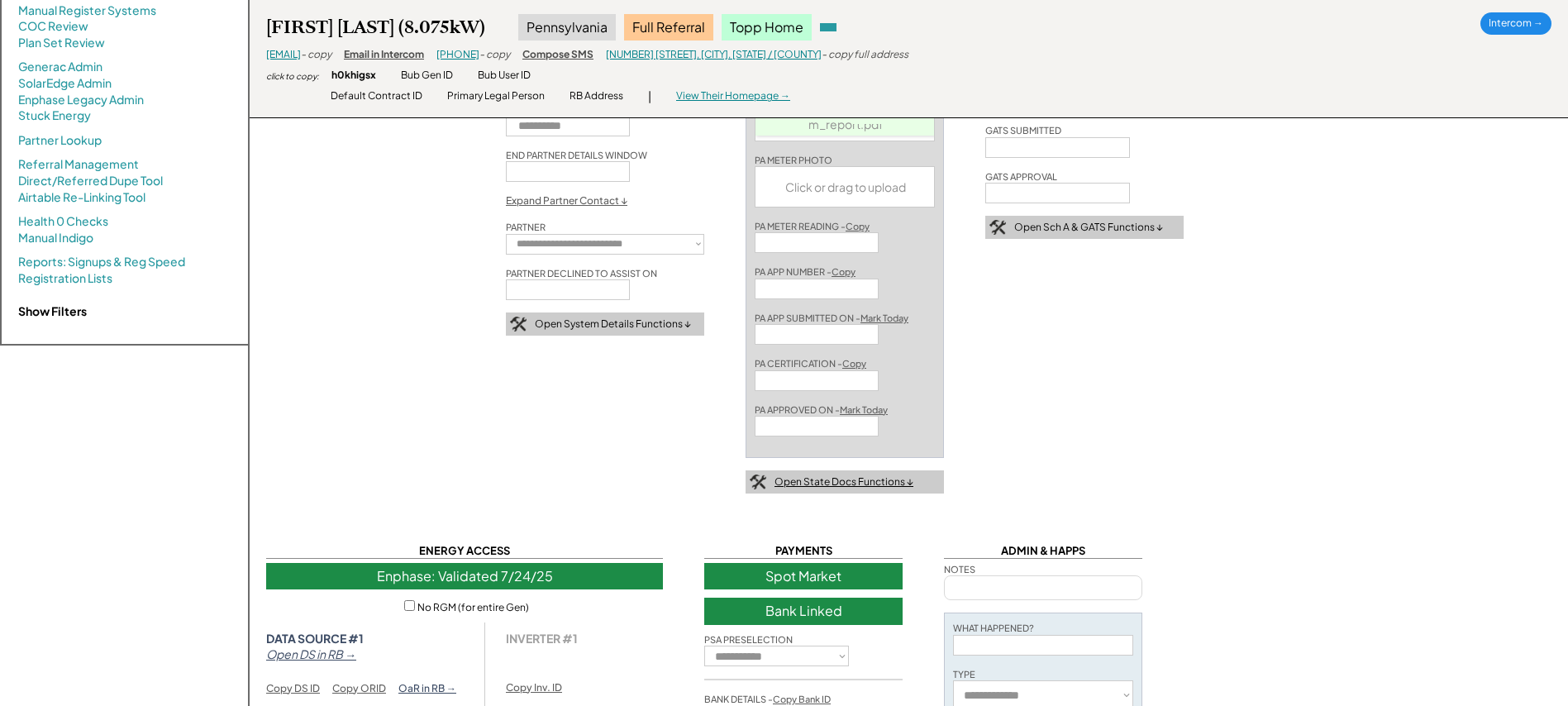 click on "Open State Docs Functions ↓" at bounding box center [844, 482] 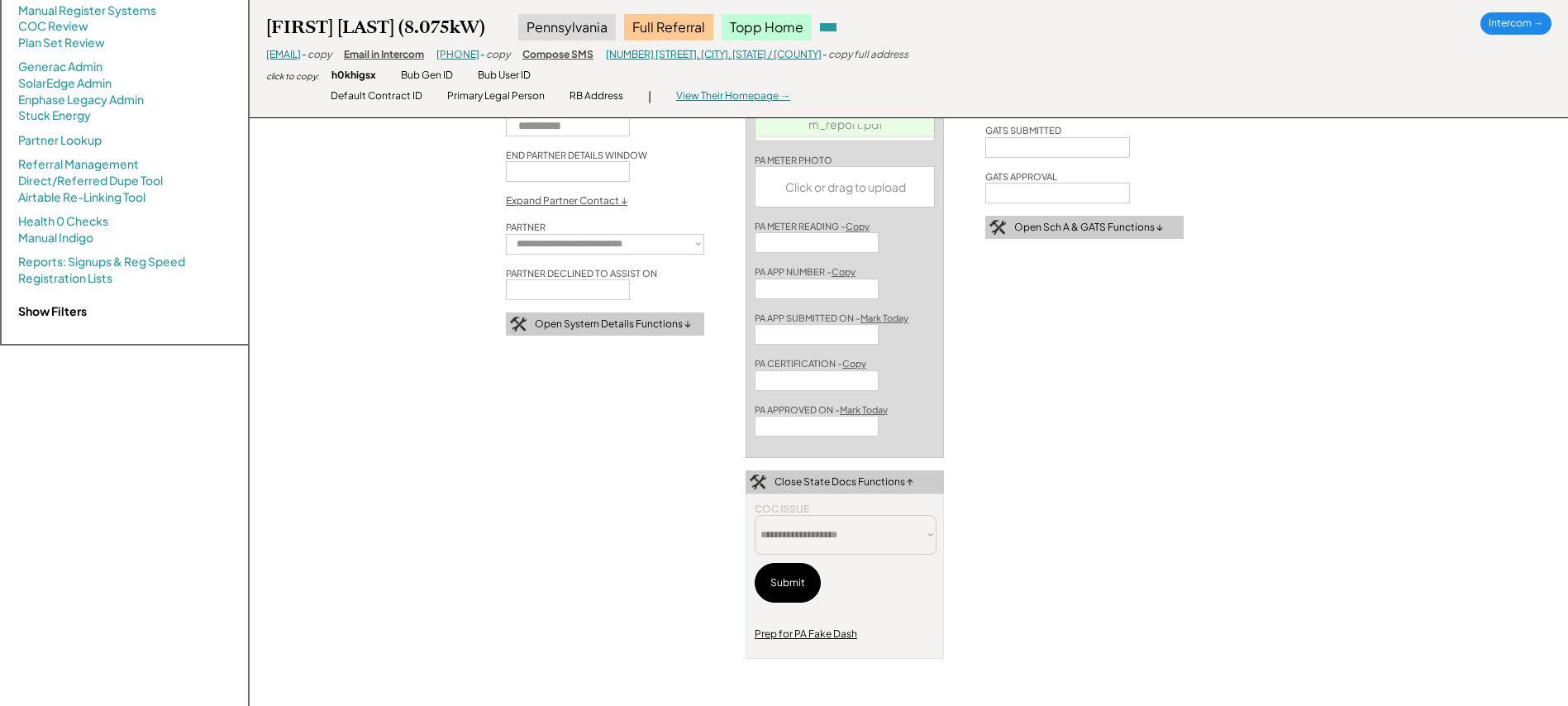 click on "Prep for PA Fake Dash" at bounding box center (806, 634) 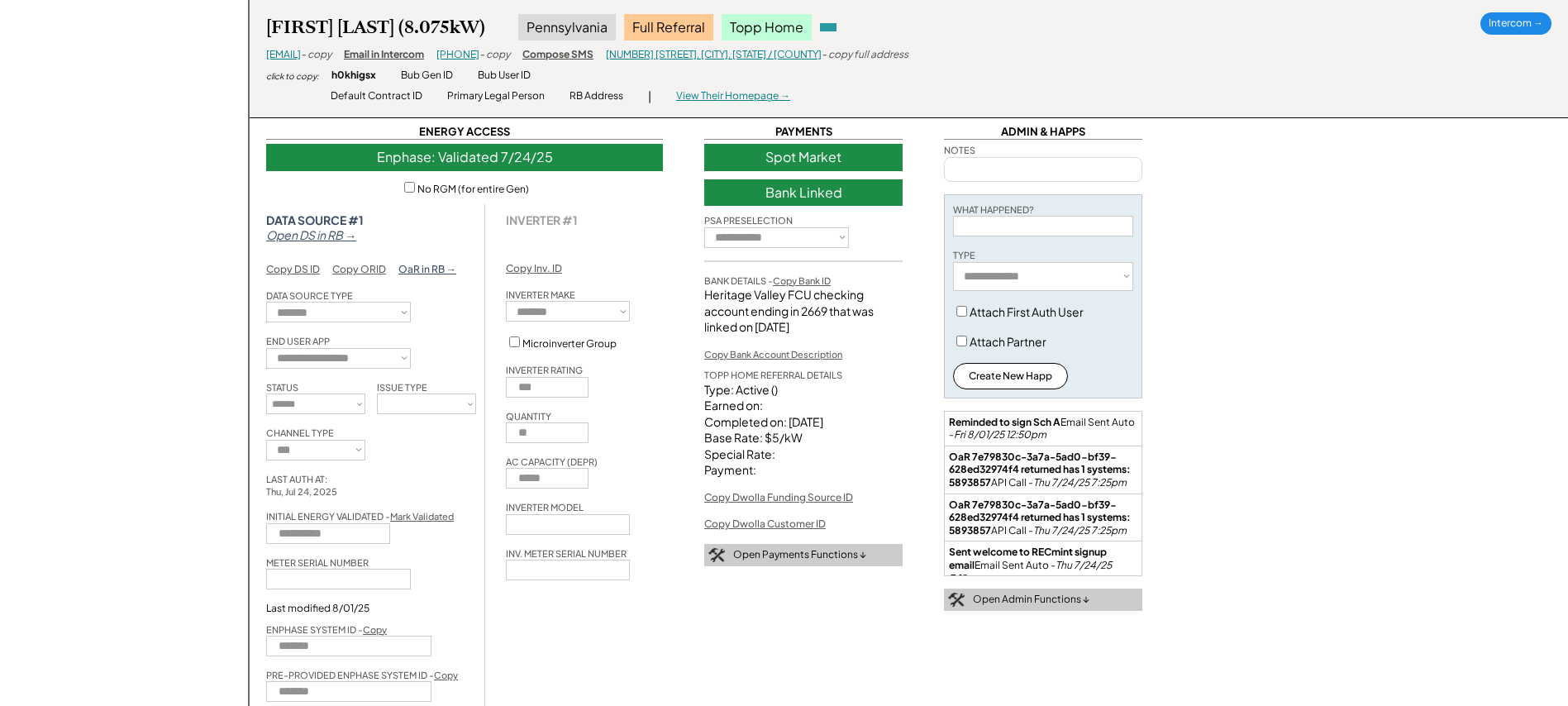 scroll, scrollTop: 989, scrollLeft: 0, axis: vertical 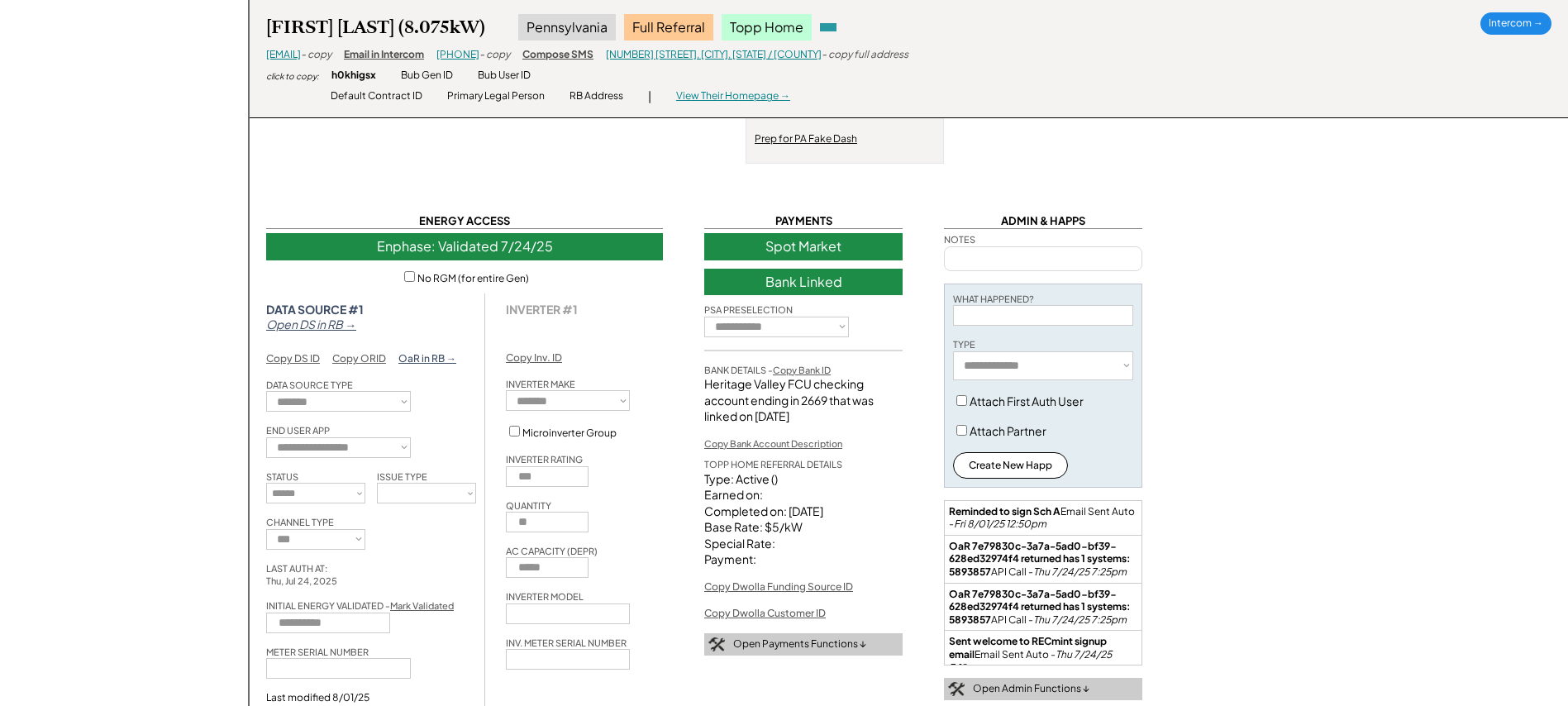 click on "Open DS in RB →" at bounding box center [311, 324] 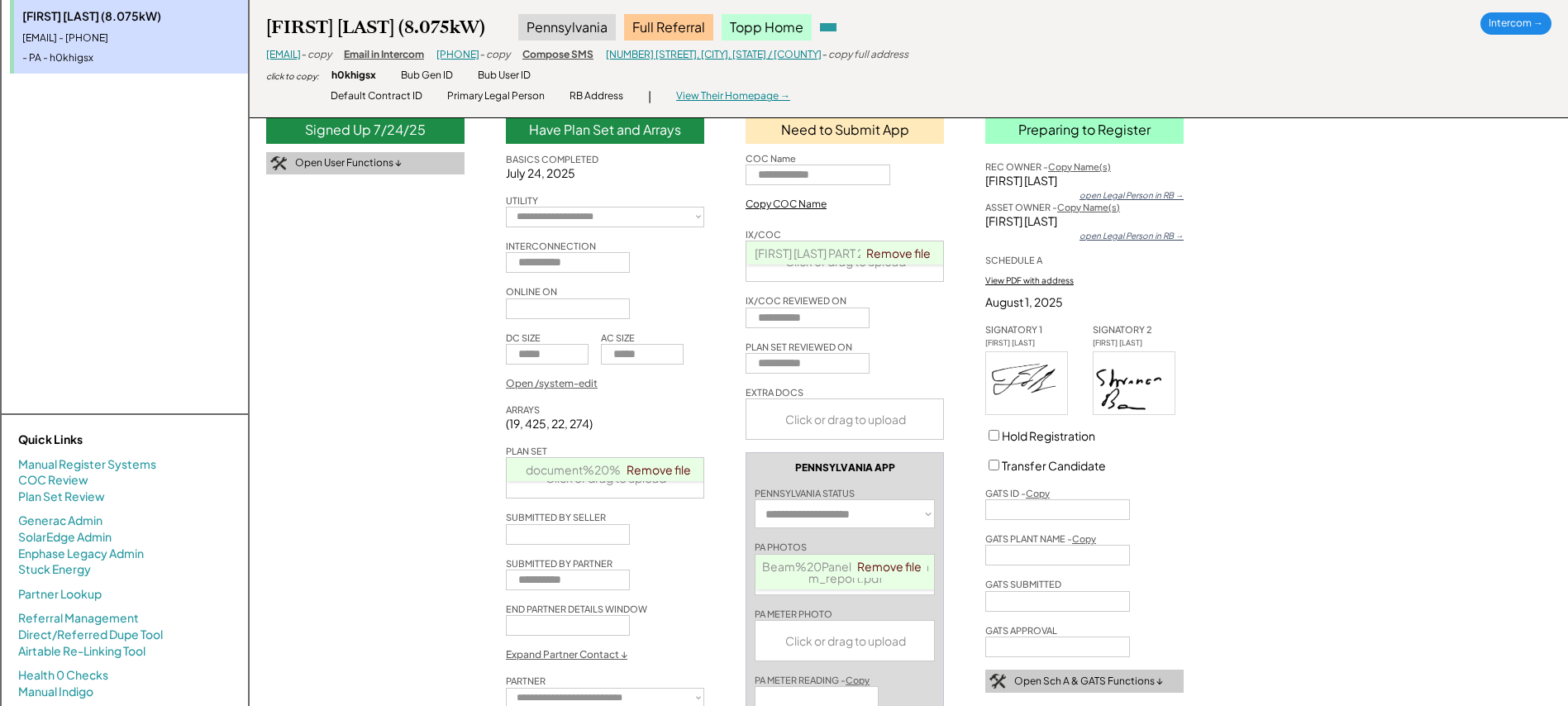 scroll, scrollTop: 0, scrollLeft: 0, axis: both 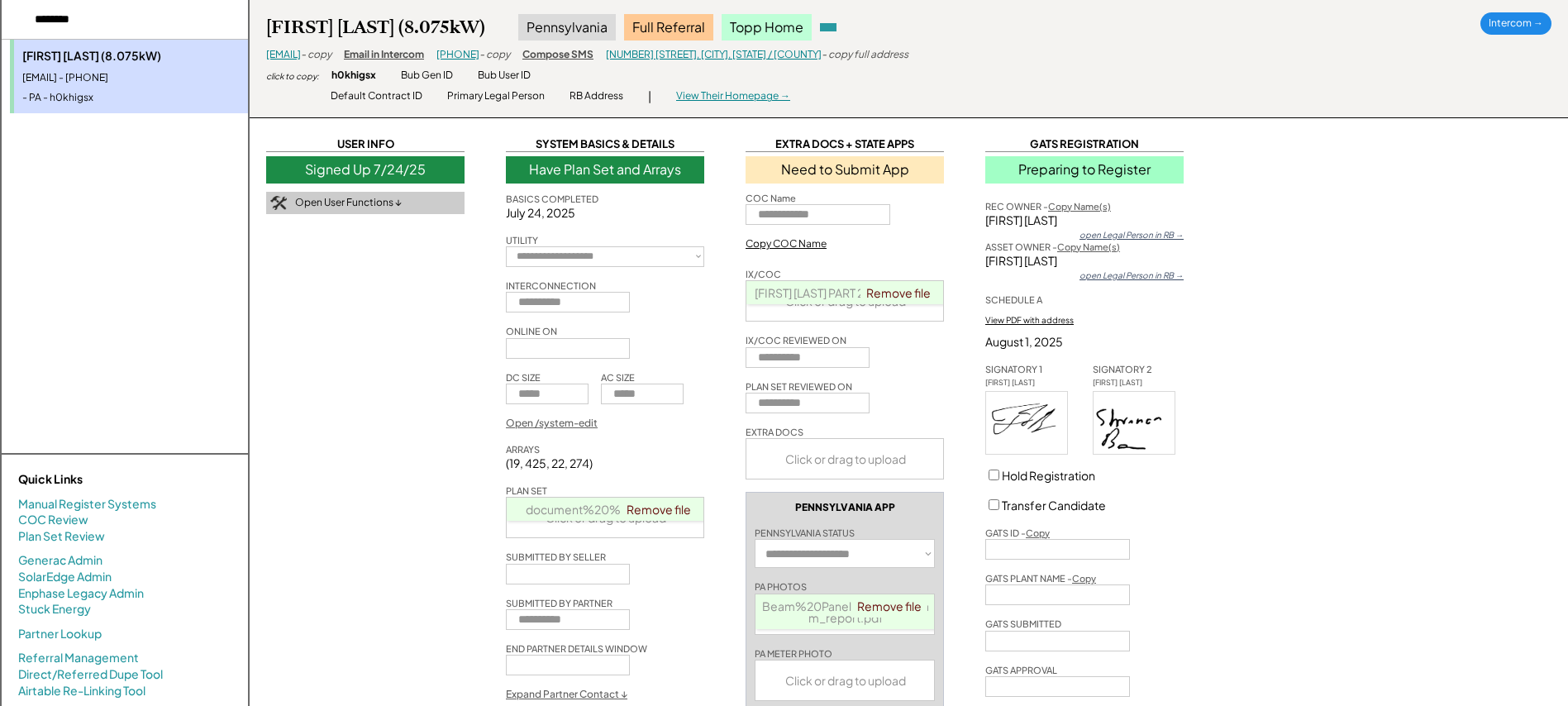 click on "**********" at bounding box center [605, 499] 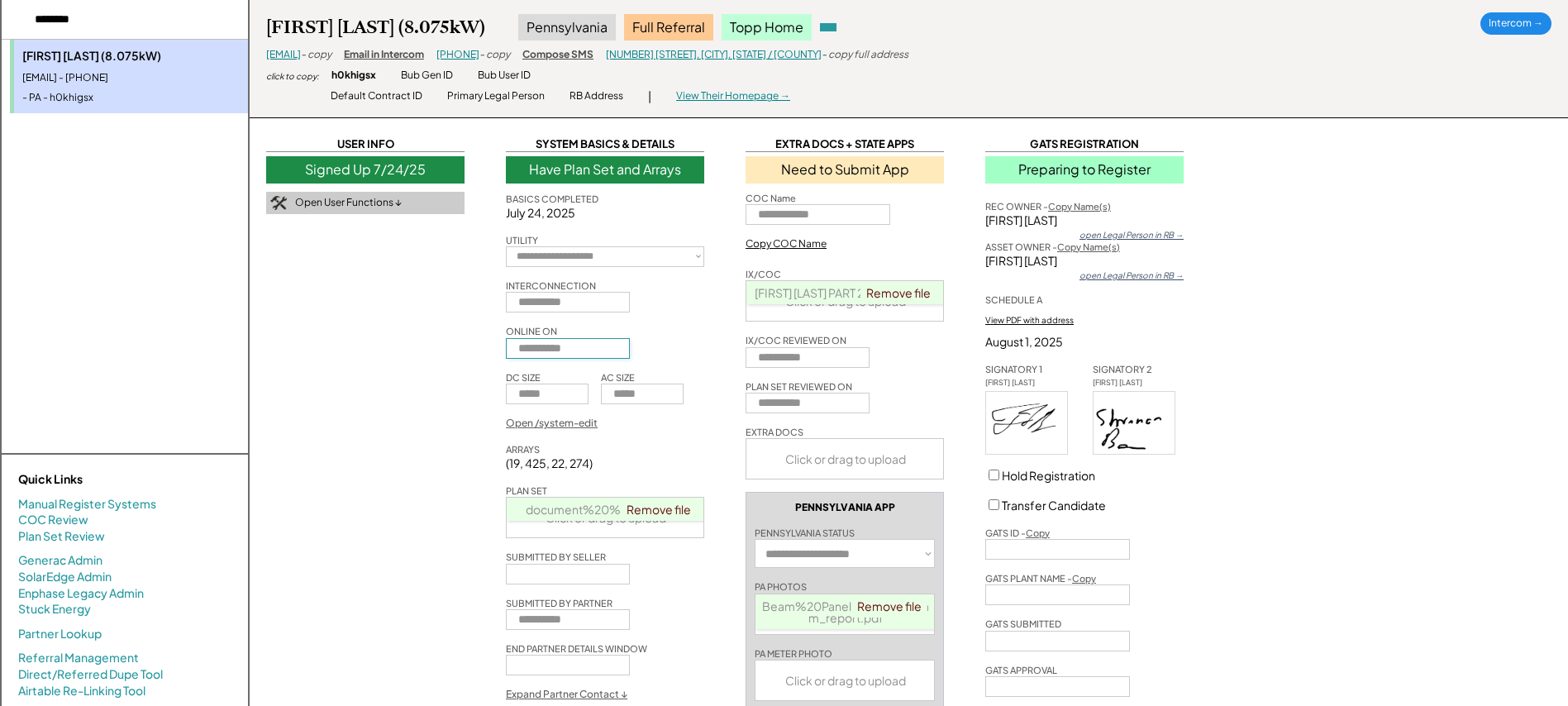 type on "**********" 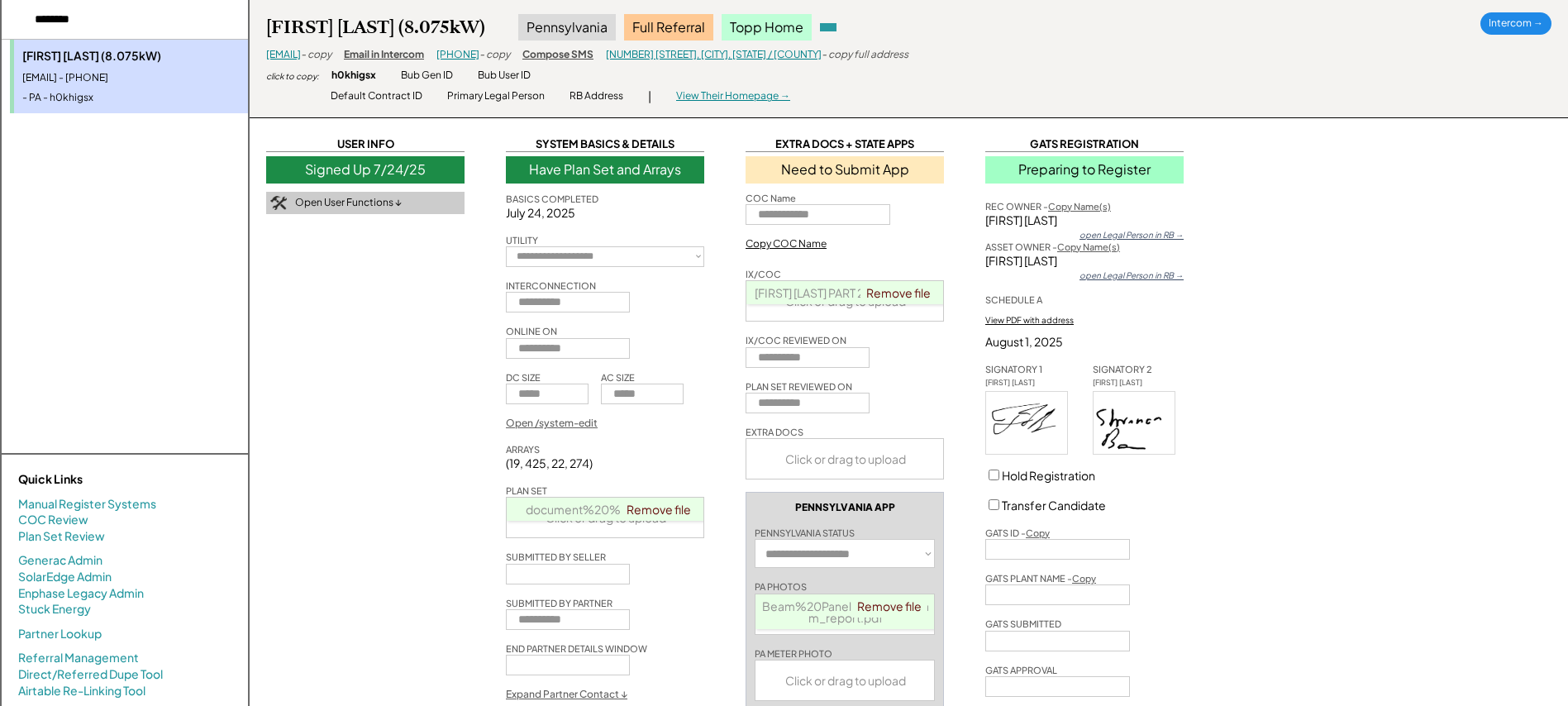 type 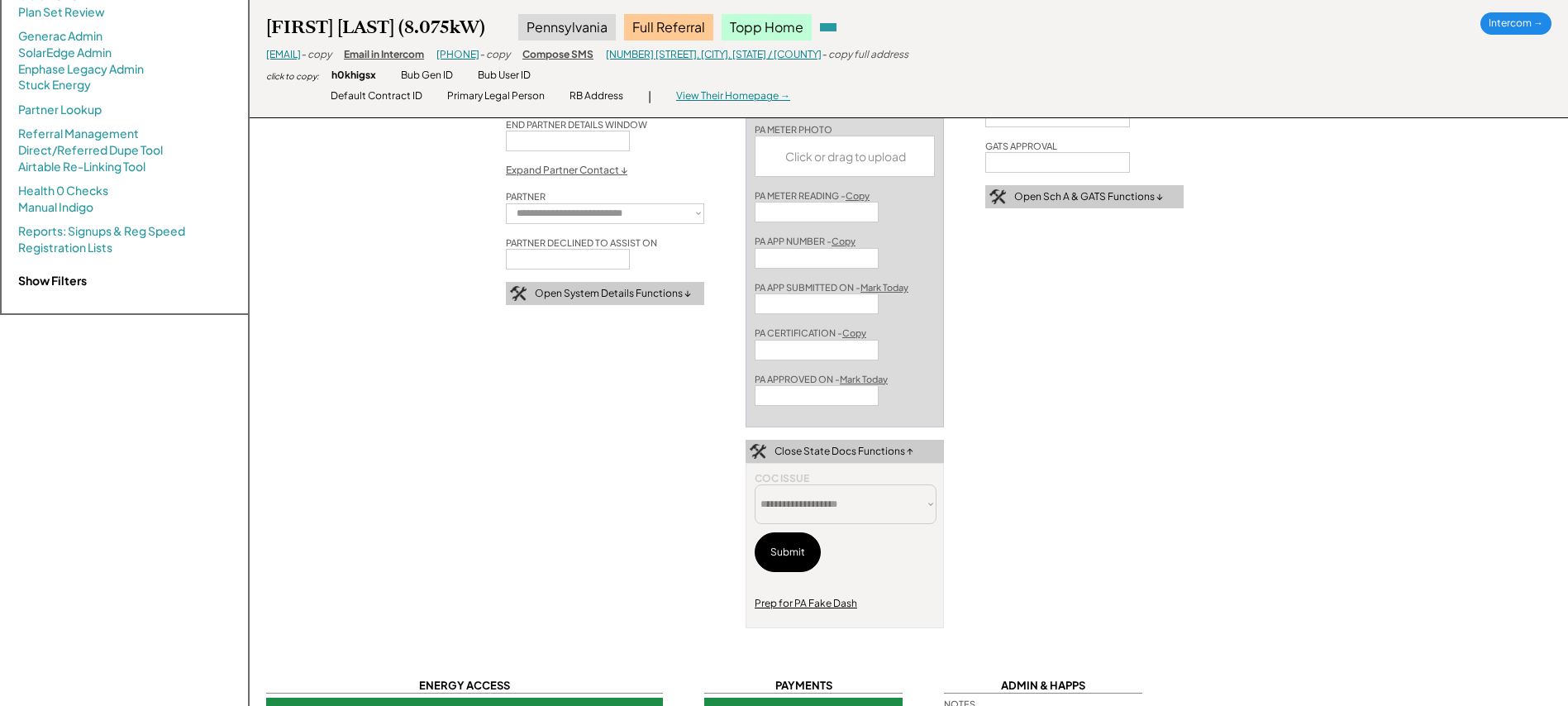 scroll, scrollTop: 503, scrollLeft: 0, axis: vertical 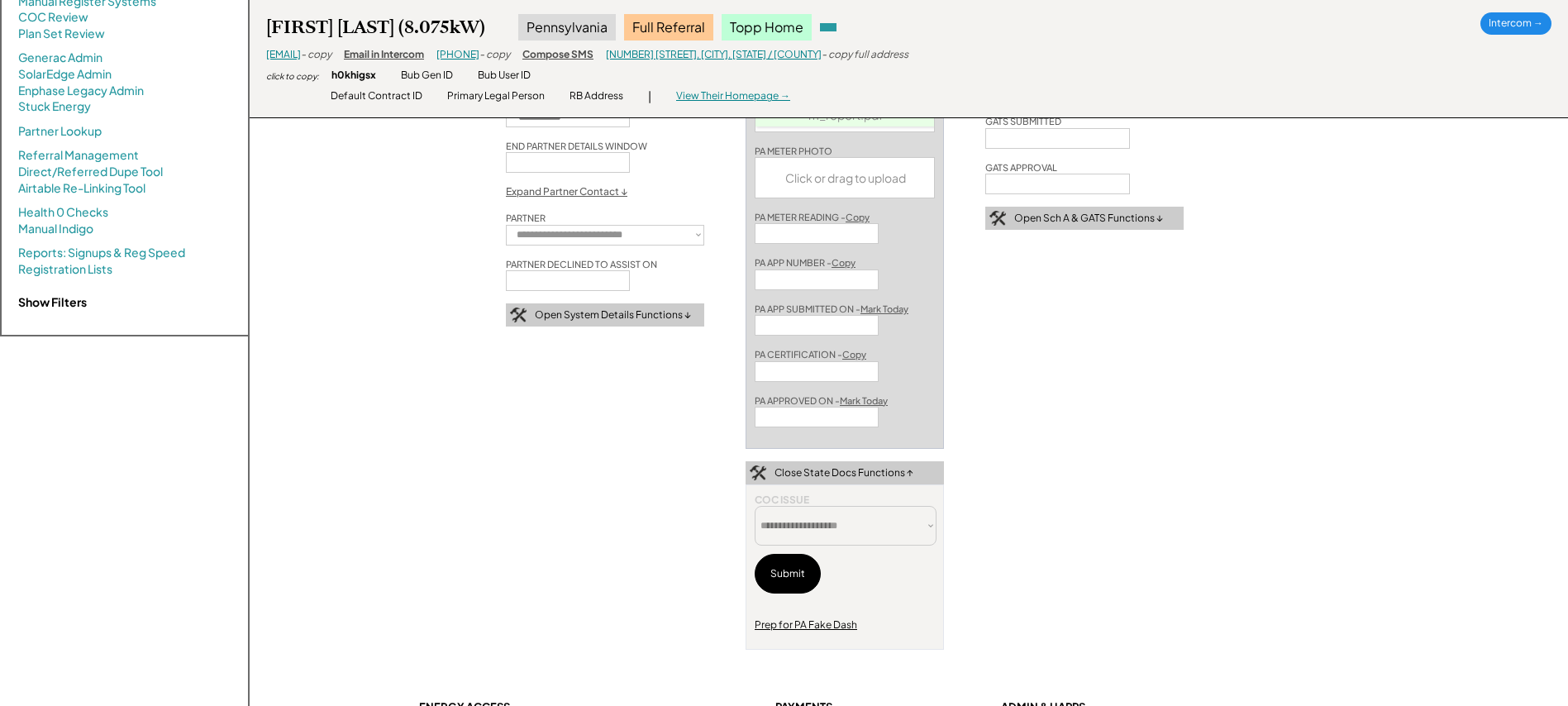 click at bounding box center [817, 233] 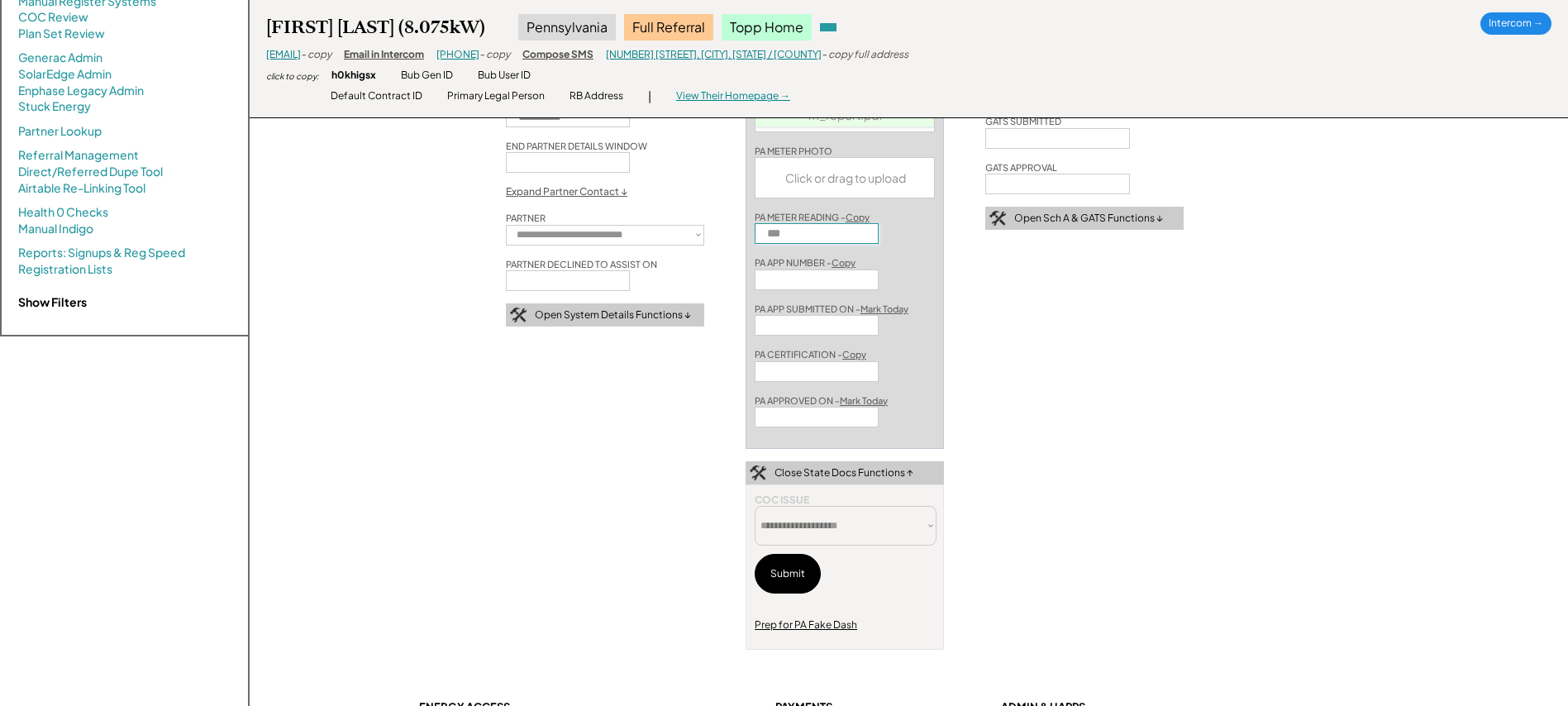 type on "***" 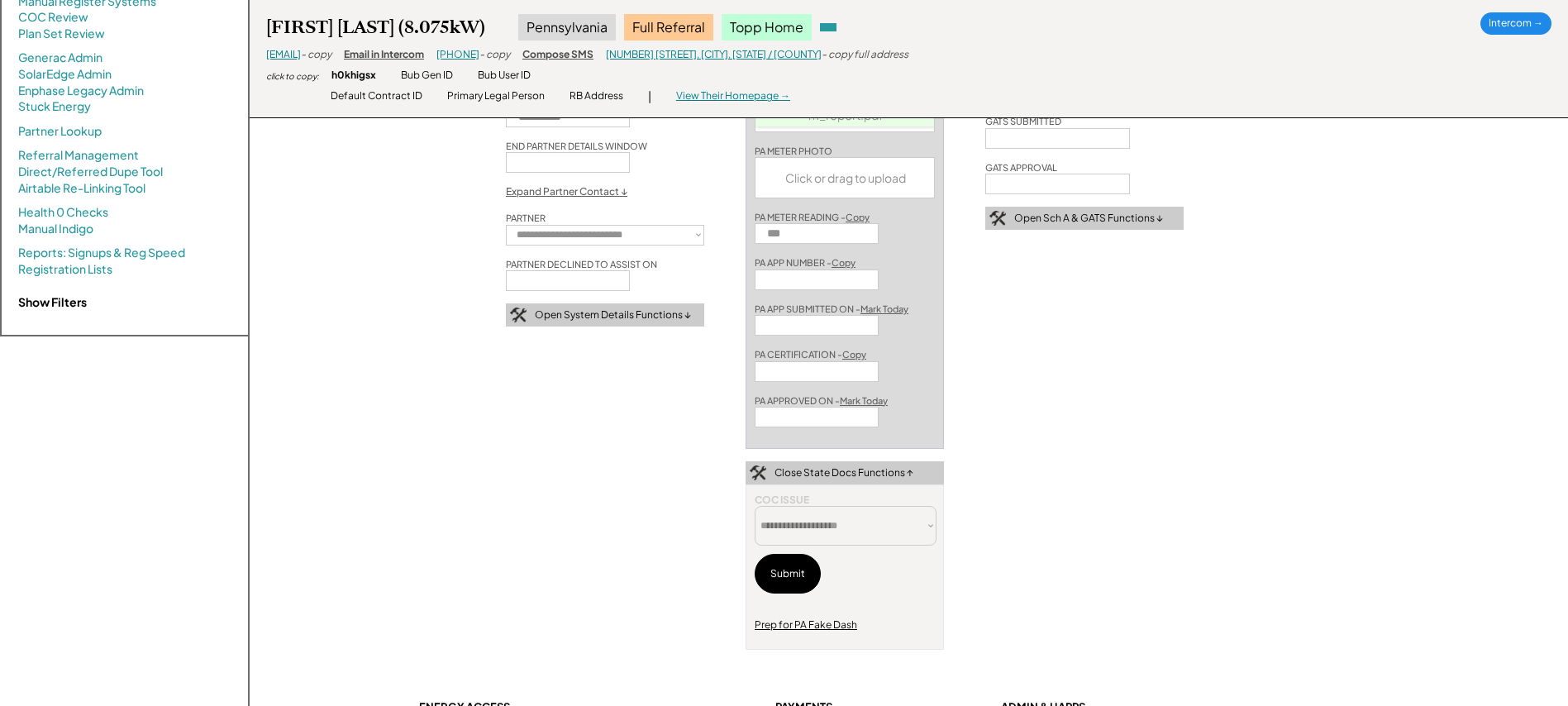 type 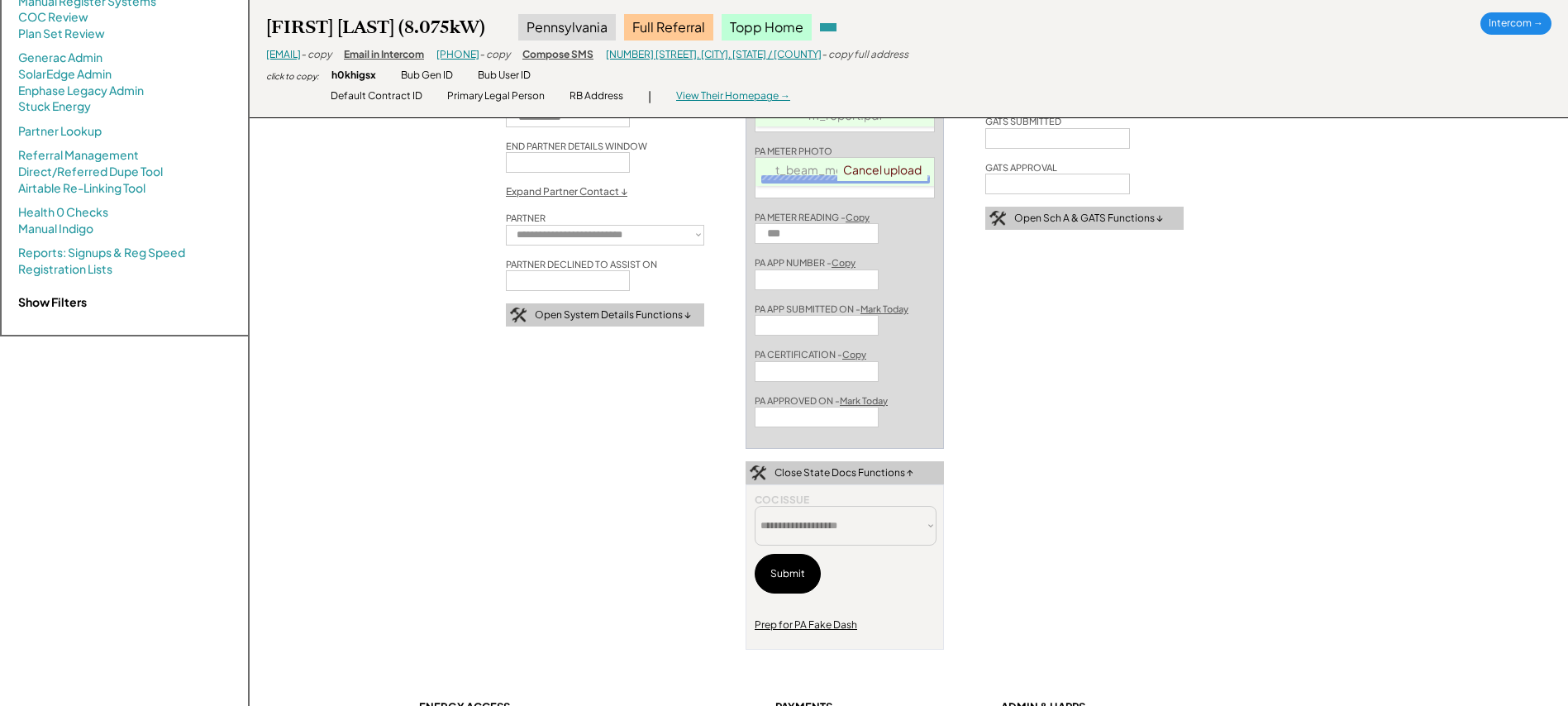 type 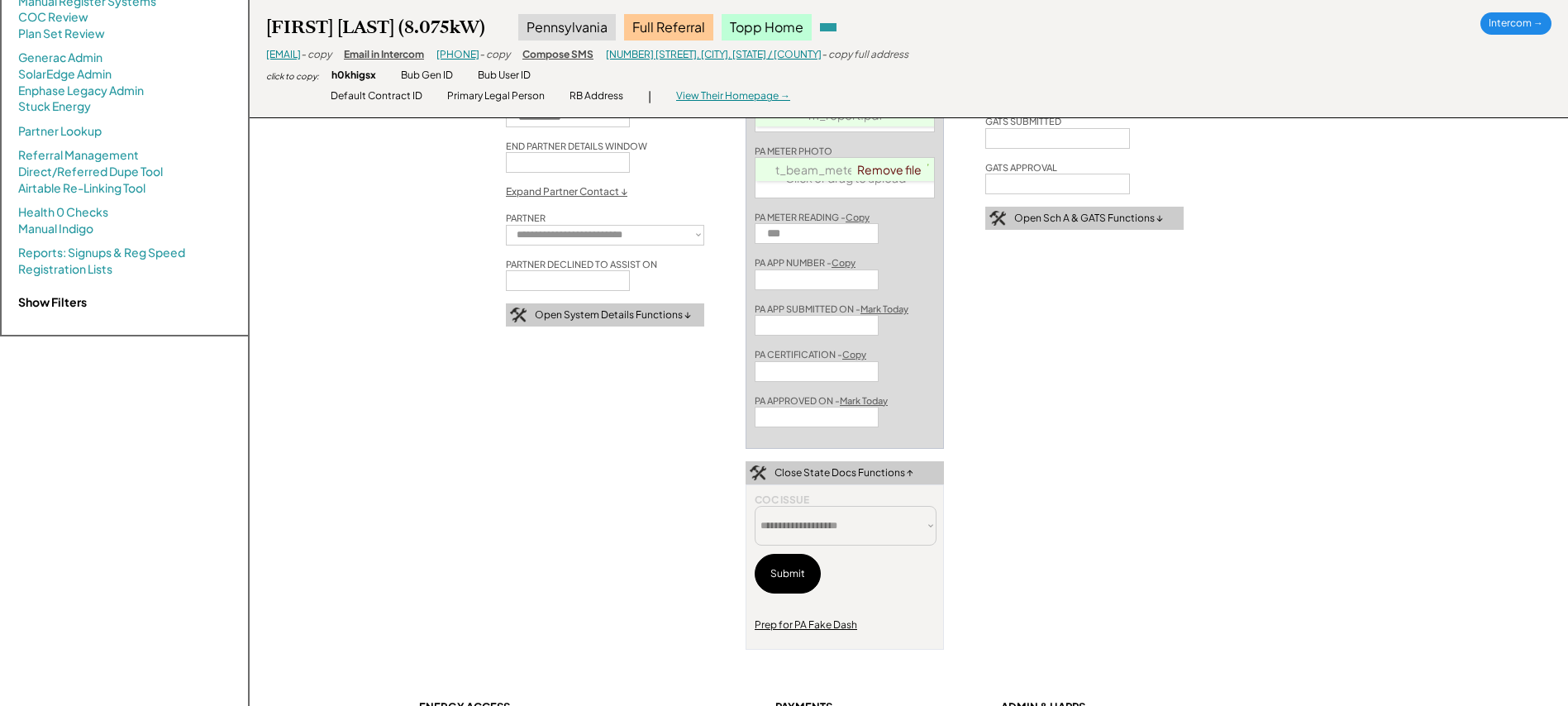 type 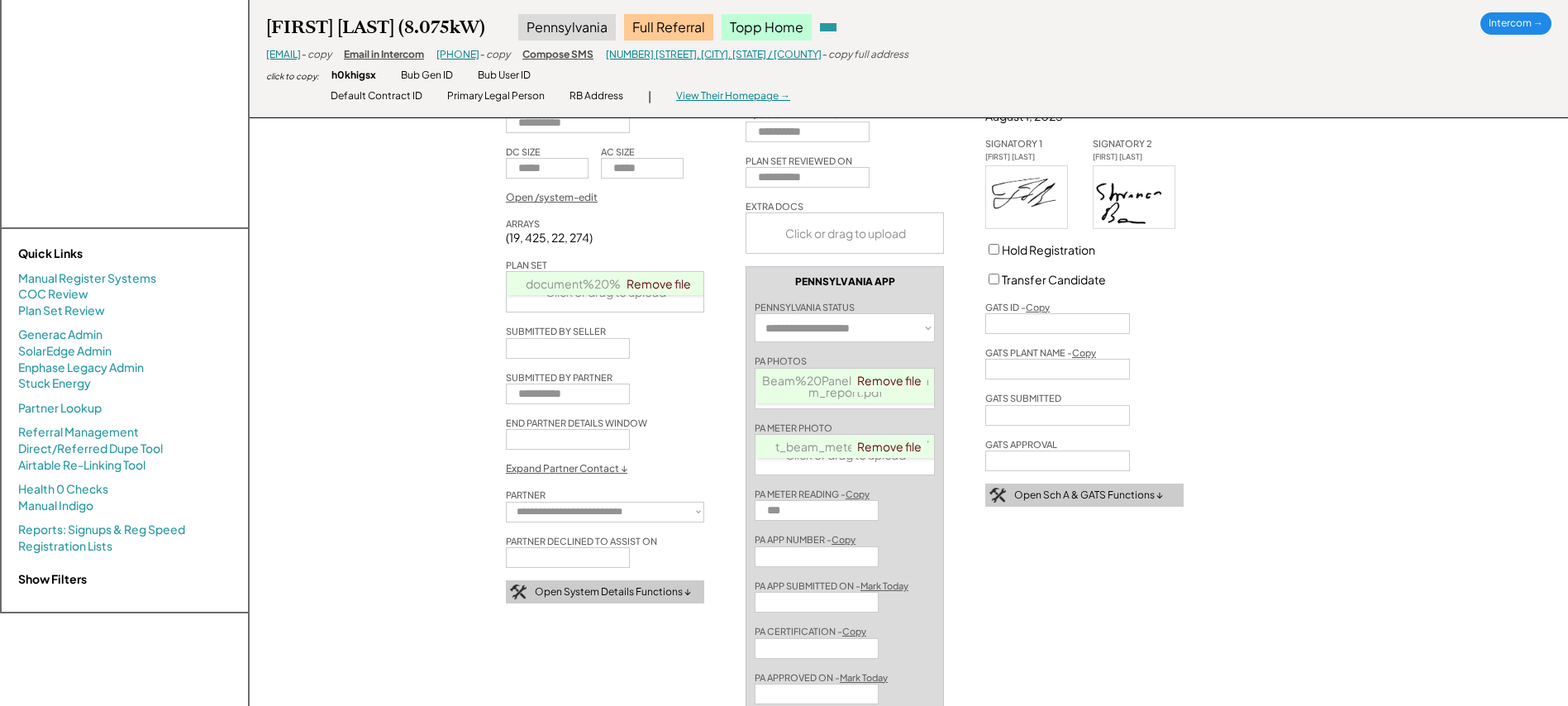scroll, scrollTop: 0, scrollLeft: 0, axis: both 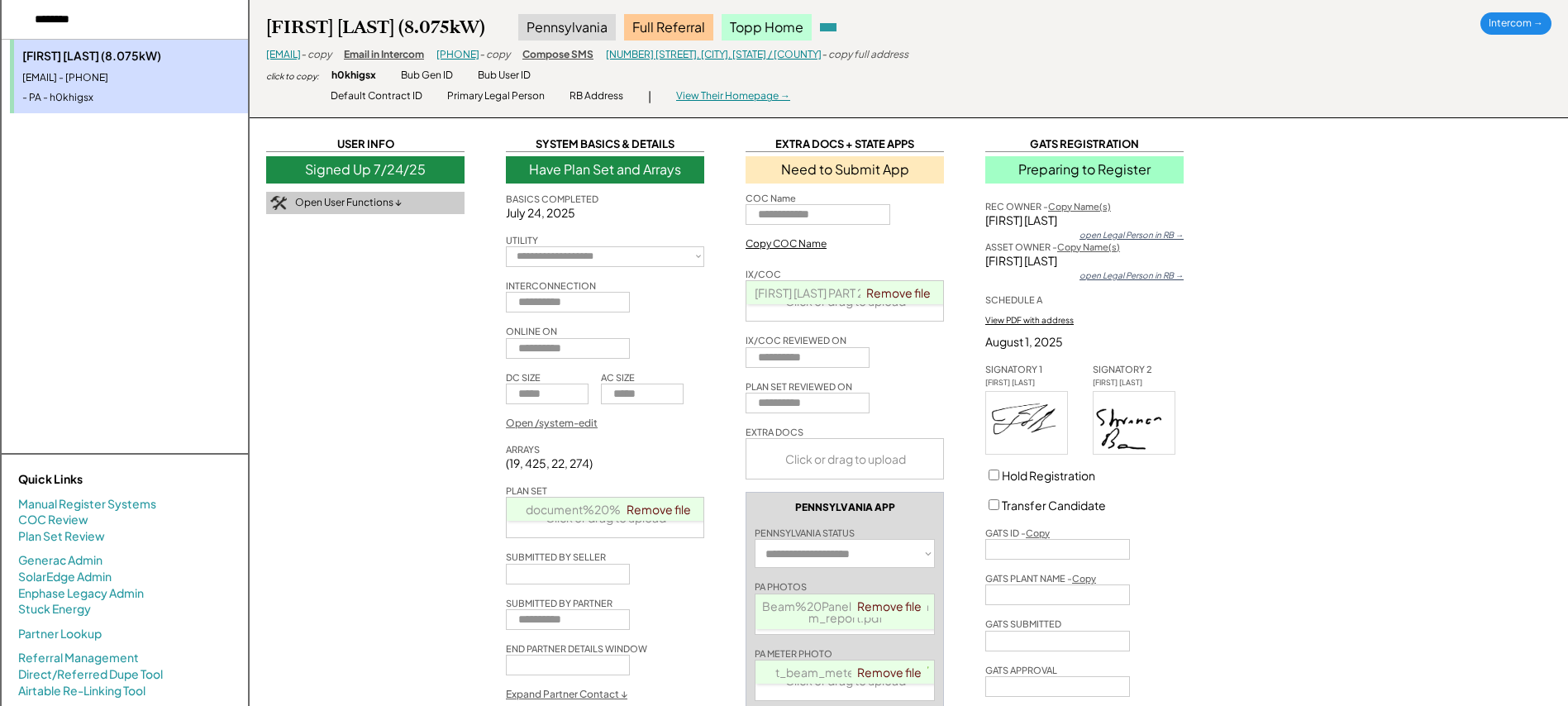 click on "**********" at bounding box center [908, 1000] 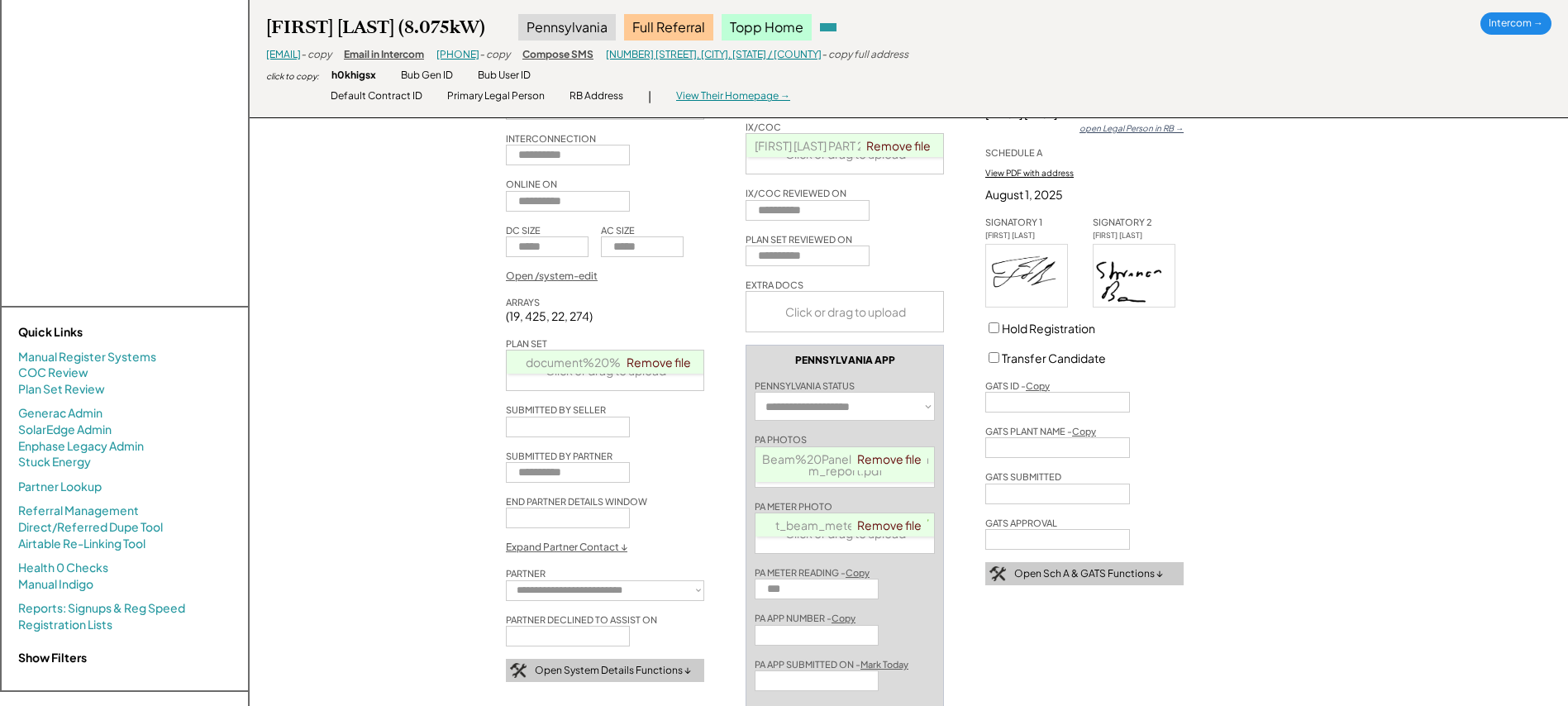 scroll, scrollTop: 411, scrollLeft: 0, axis: vertical 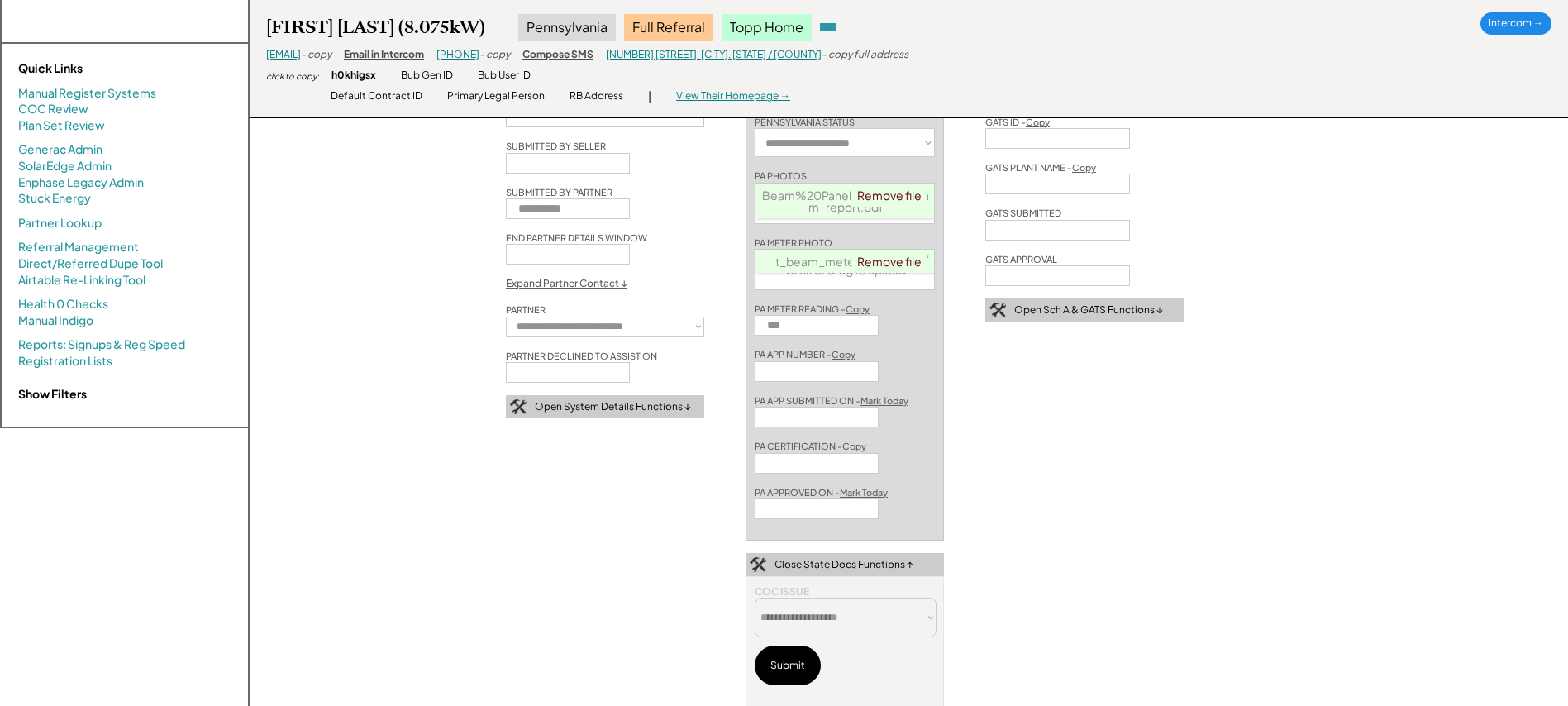 click on "Open System Details Functions ↓" at bounding box center [605, 407] 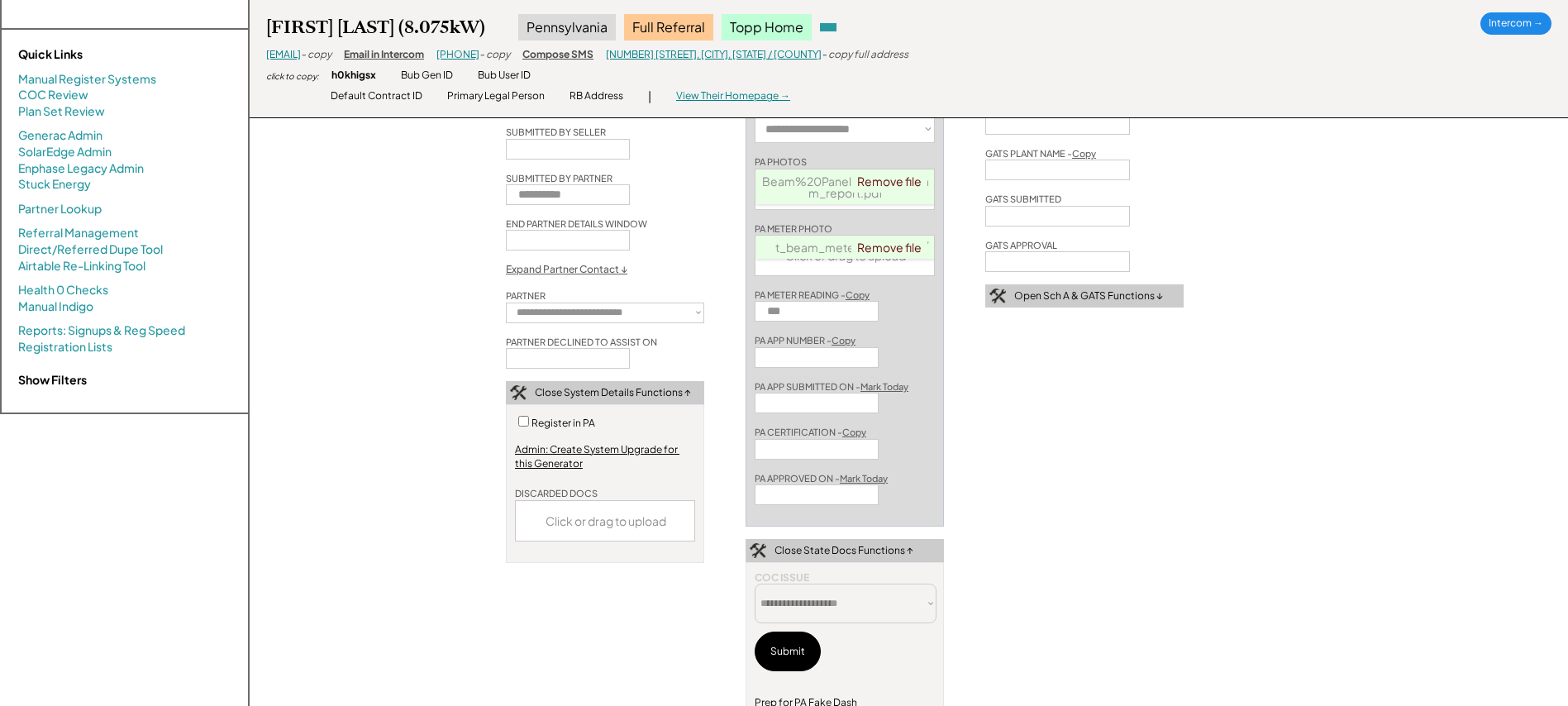 scroll, scrollTop: 0, scrollLeft: 0, axis: both 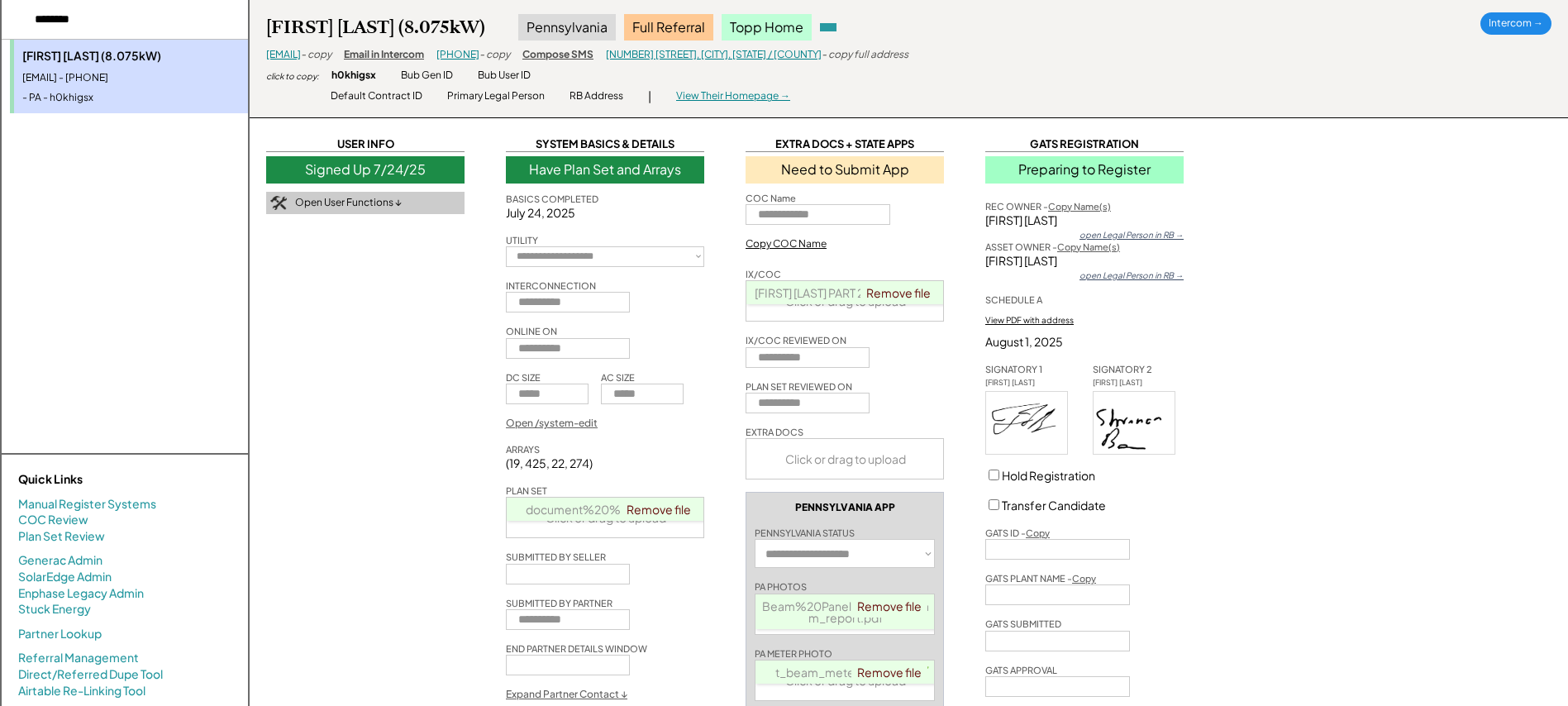 click on "Signed Up 7/24/25" at bounding box center [365, 169] 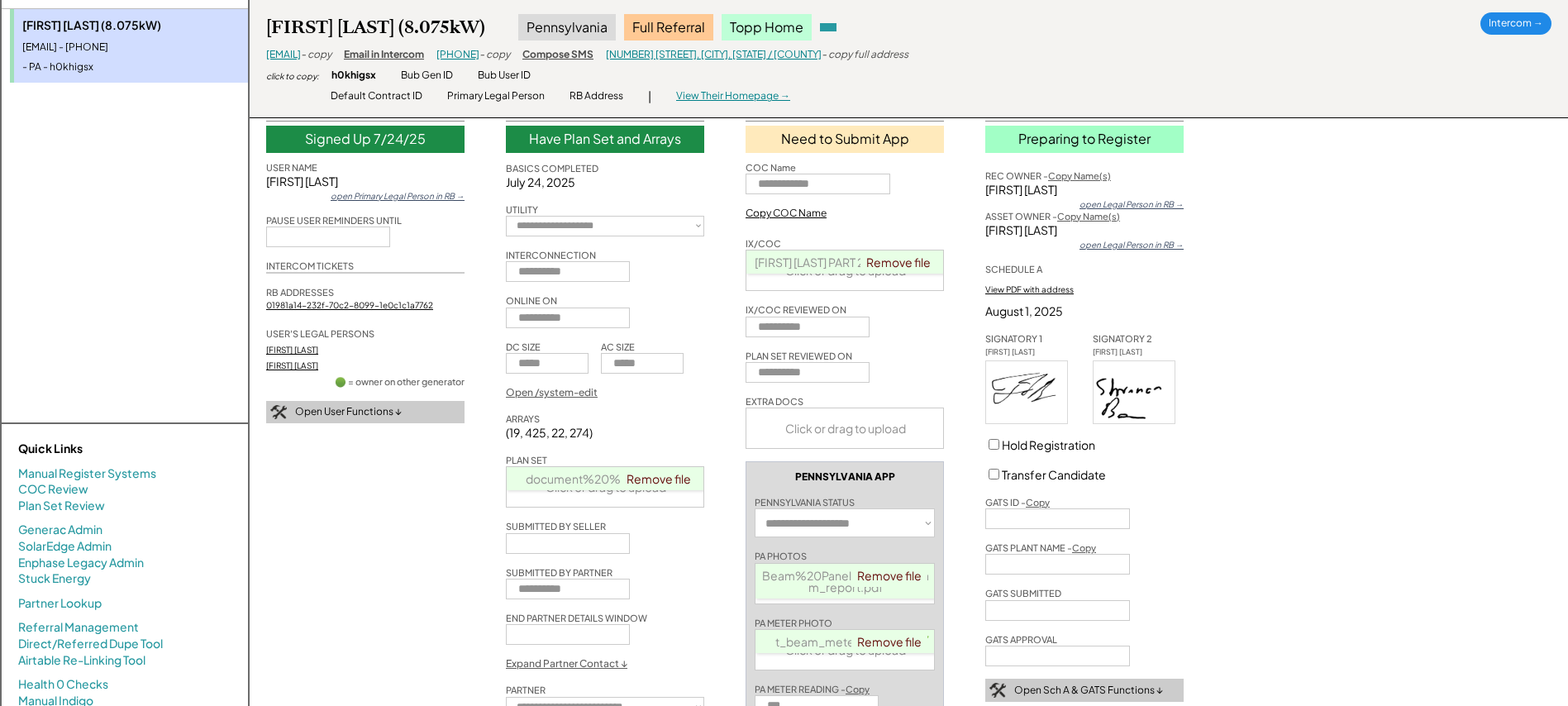 scroll, scrollTop: 0, scrollLeft: 0, axis: both 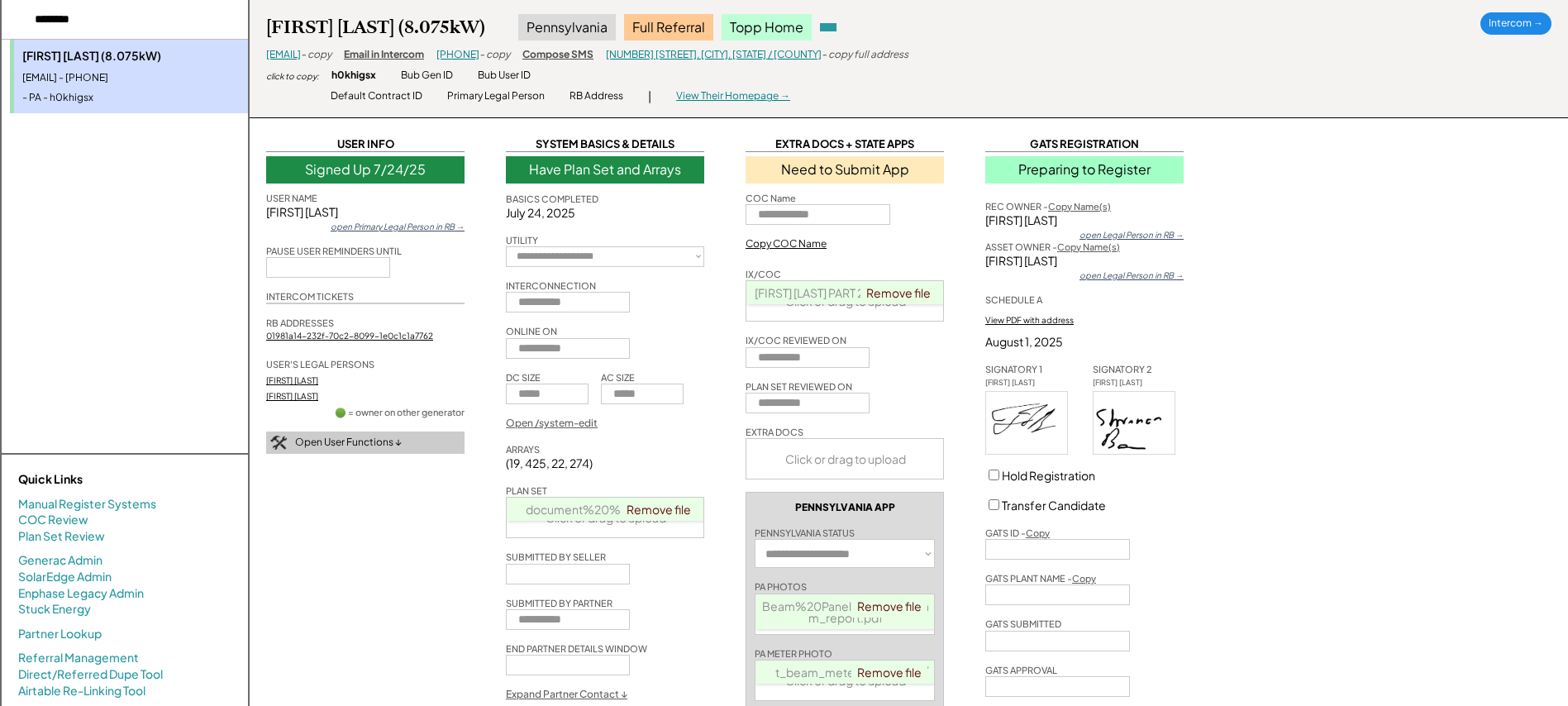 click on "Travis Beam & Shannon Beam (8.075kW) Pennsylvania Full Referral Topp Home tfbeam57@gmail.com - copy Email in Intercom 7172399724 - copy Compose SMS 2184 Fineview Rd, York, PA 17406 / York County - copy full address click to copy: h0khigsx Bub Gen ID Bub User ID | Default Contract ID Primary Legal Person RB Address | View Their Homepage → Blue → RECbus → Intercom →" at bounding box center [908, 59] 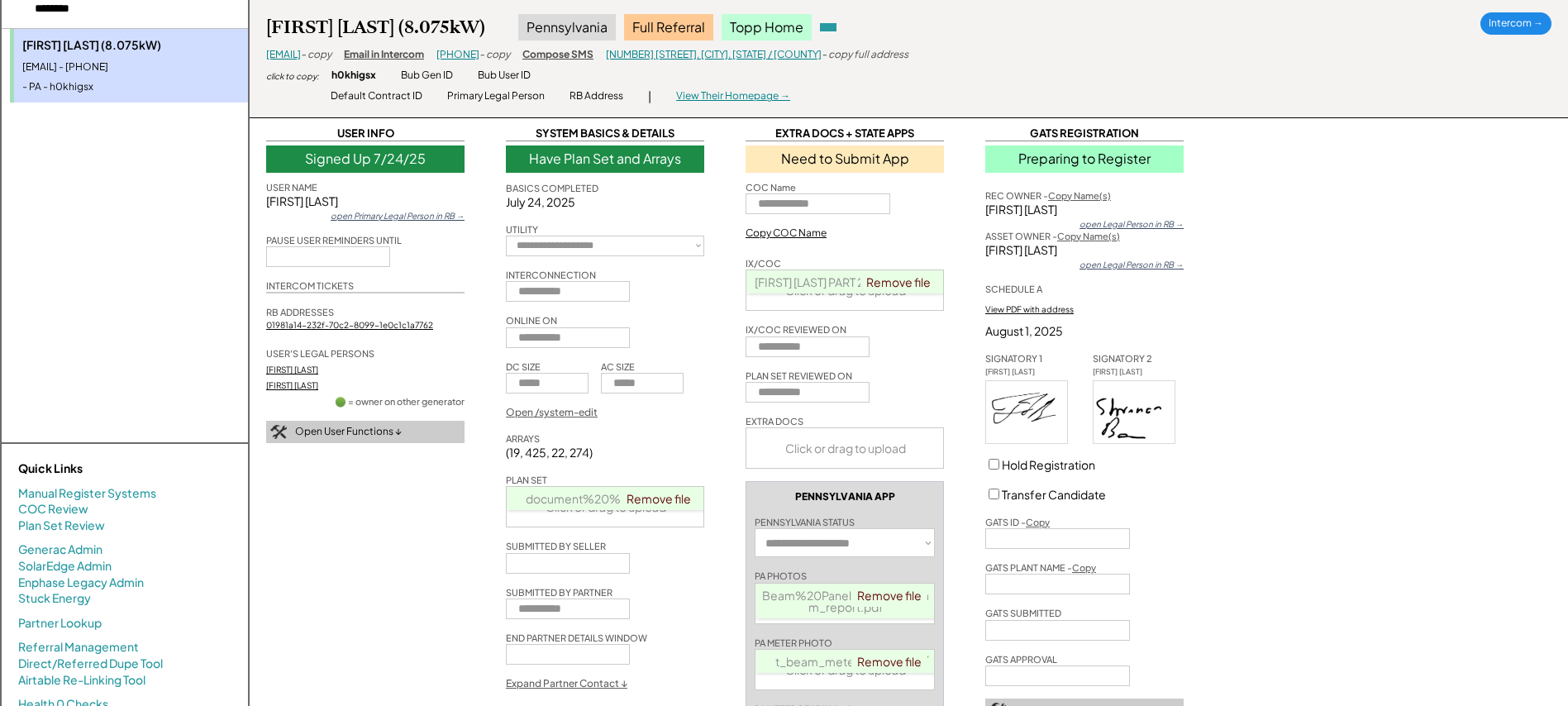 scroll, scrollTop: 0, scrollLeft: 0, axis: both 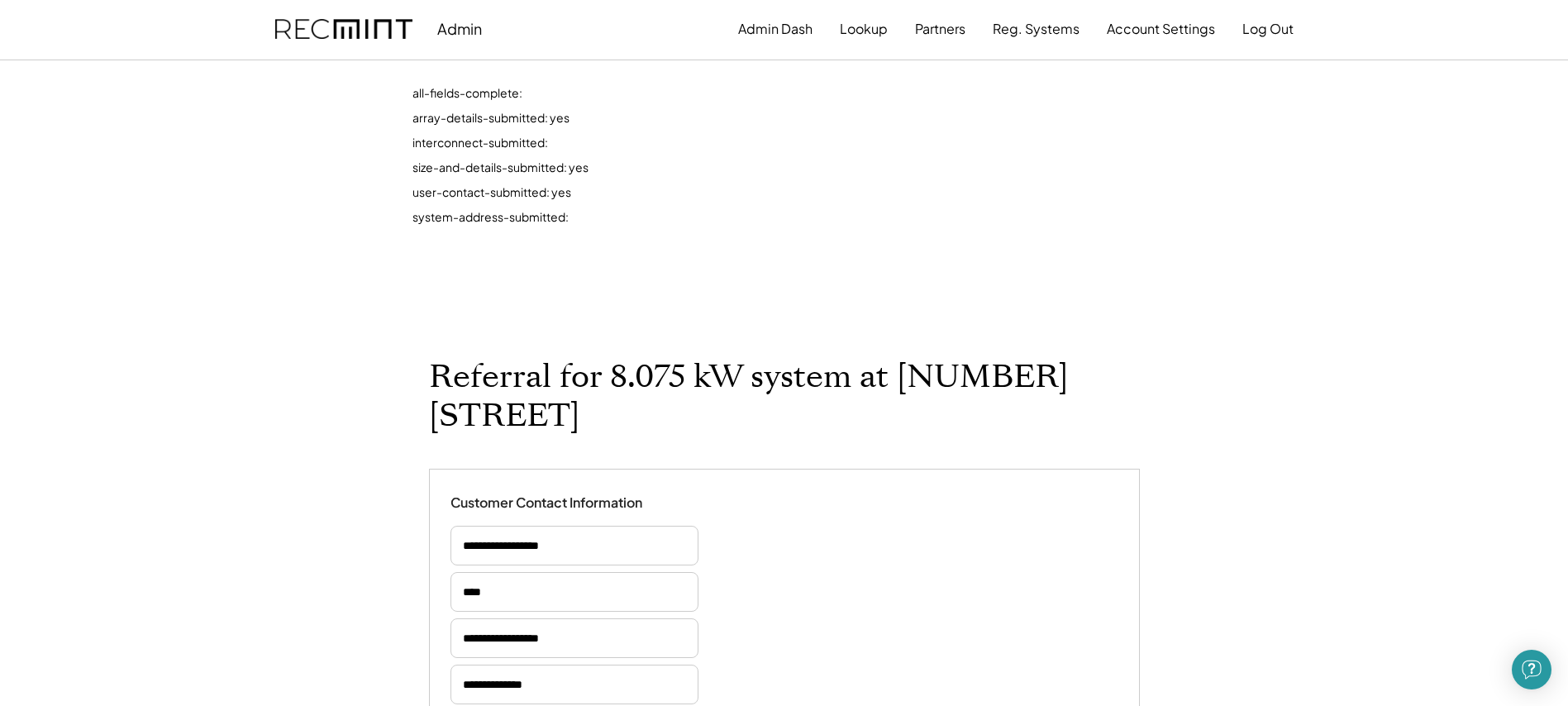 select on "*********" 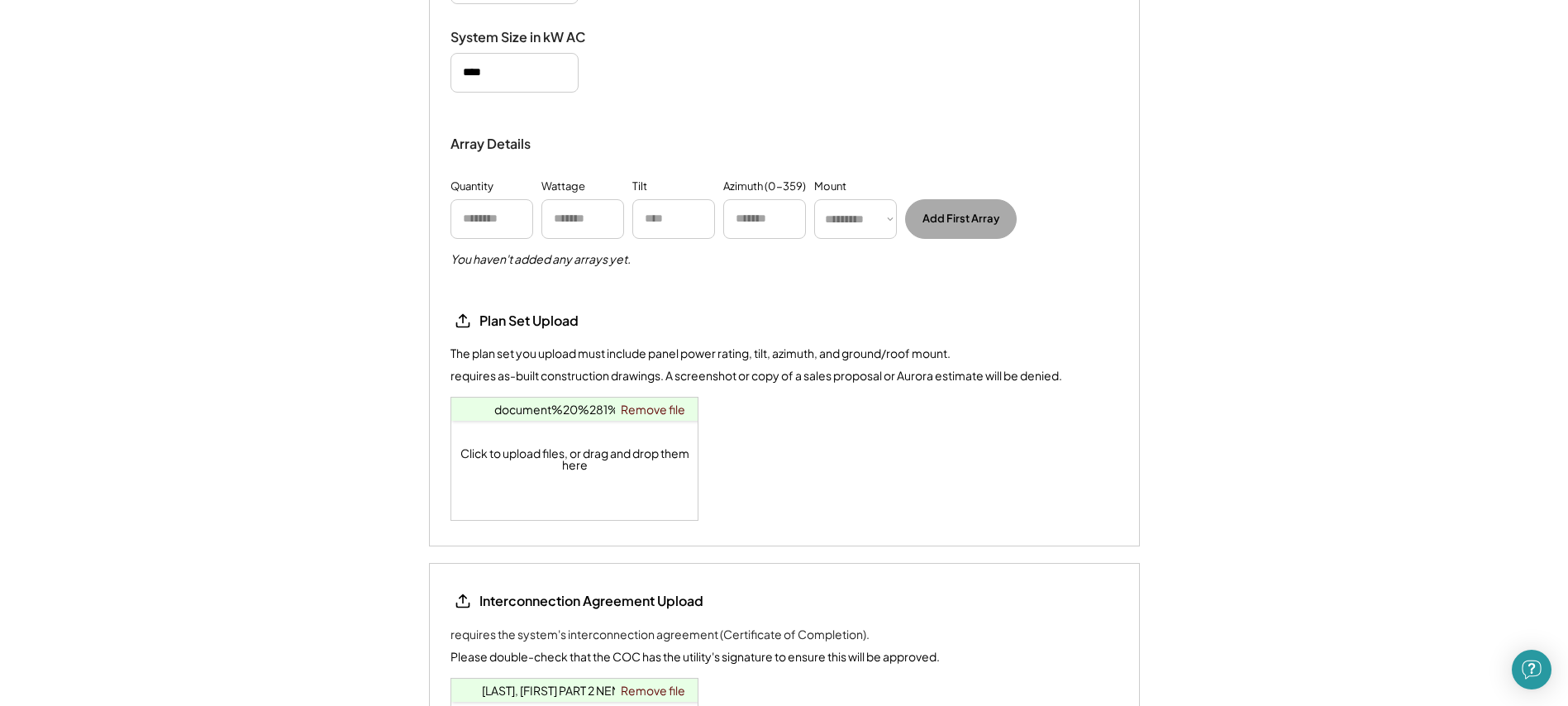 scroll, scrollTop: 2092, scrollLeft: 0, axis: vertical 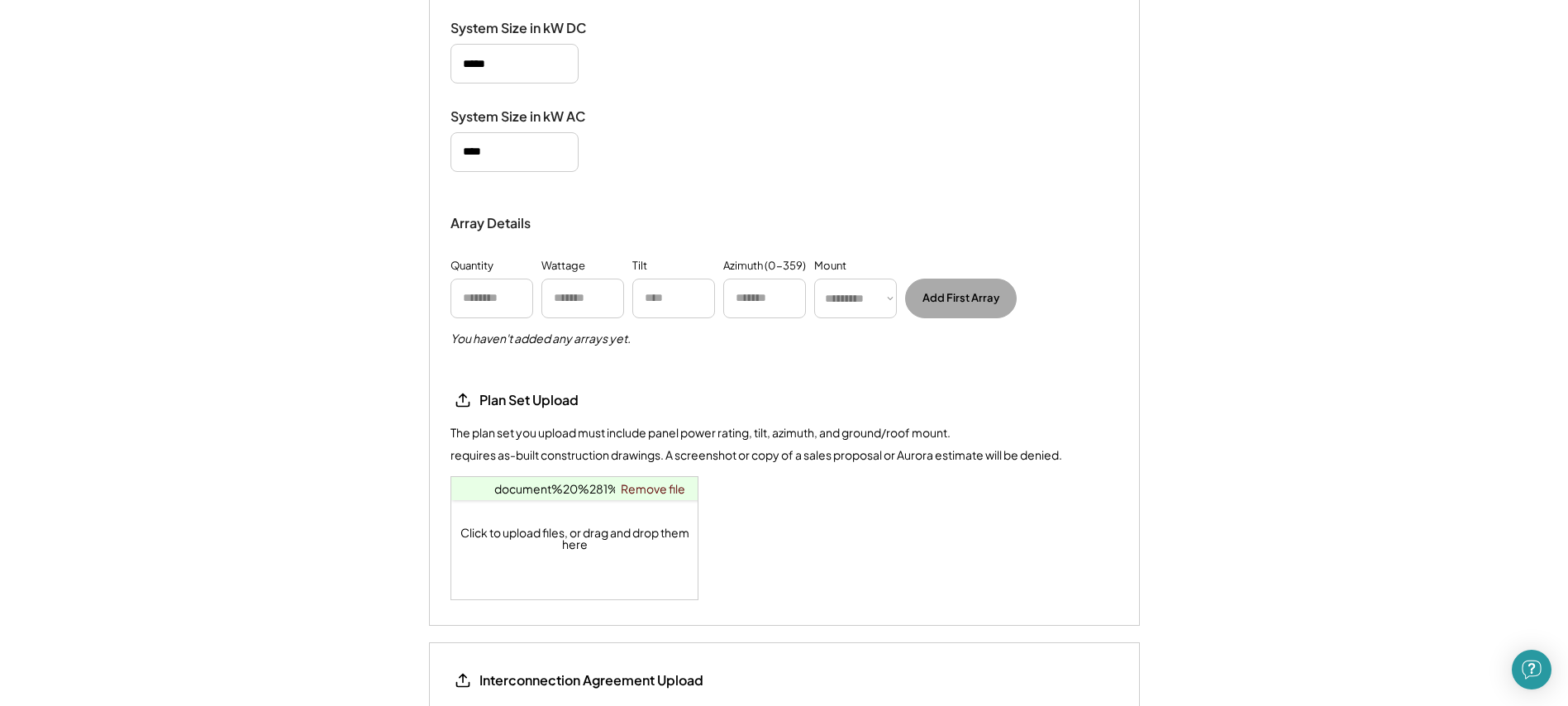 click on "Quantity Wattage Tilt Azimuth (0-359) Mount ********* **** ****** Add First Array You haven't added any arrays yet." at bounding box center [784, 311] 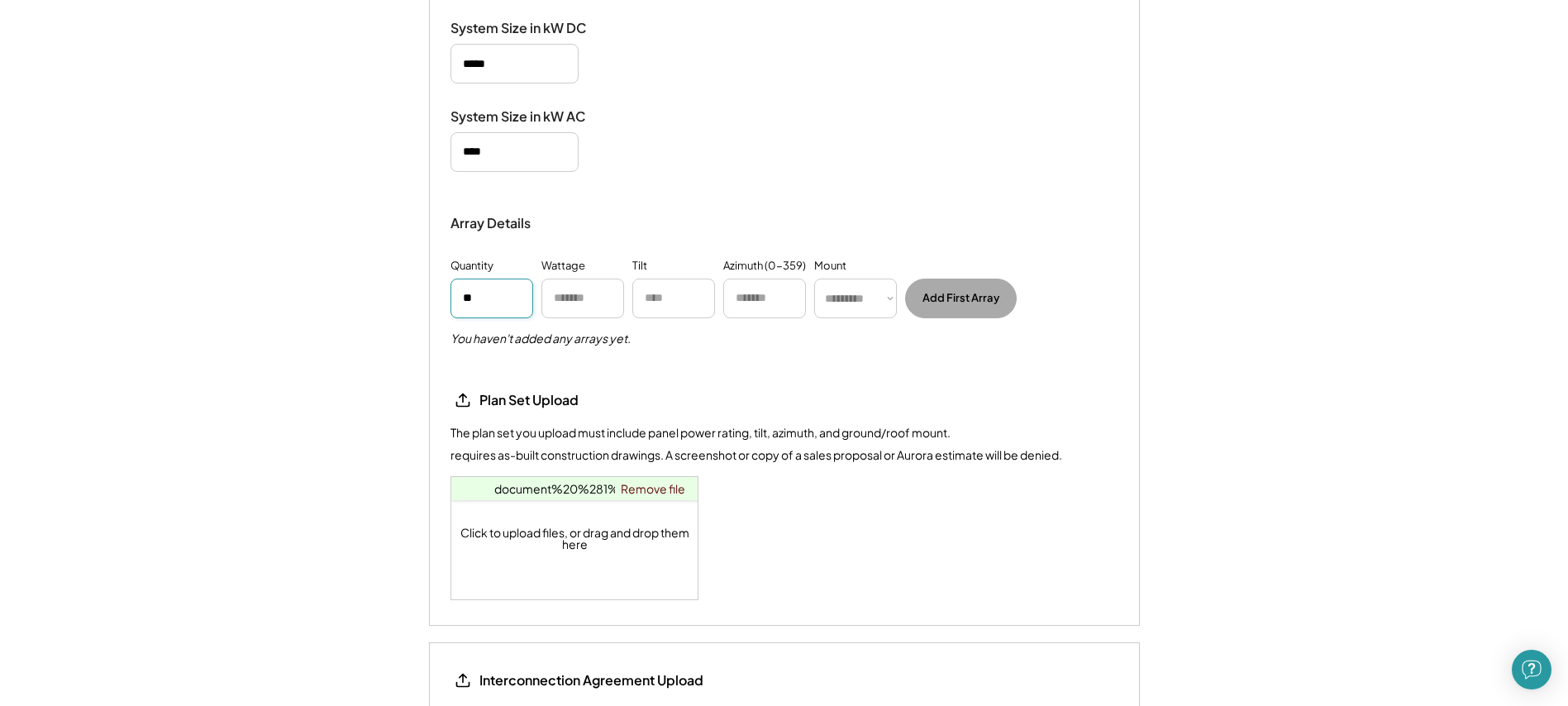 type on "**" 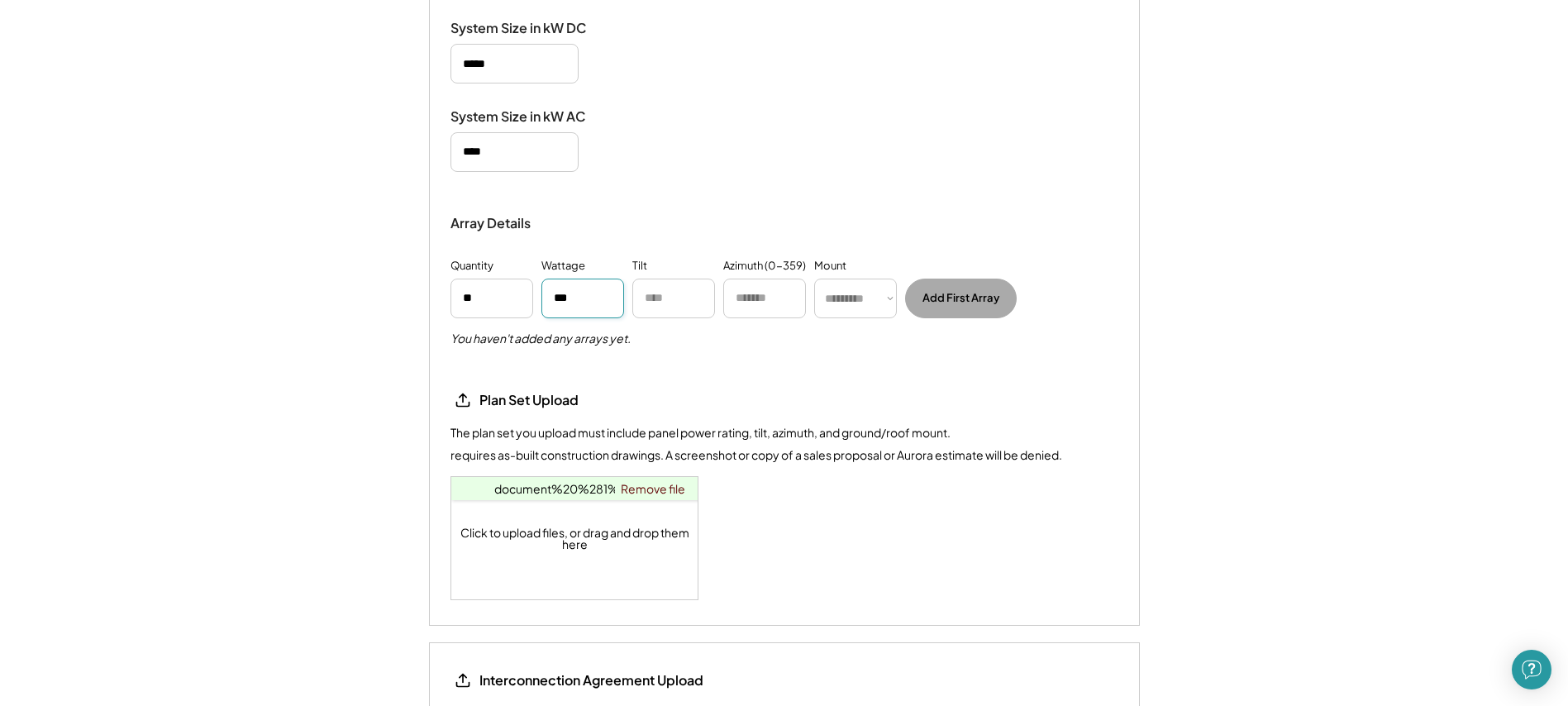 type on "***" 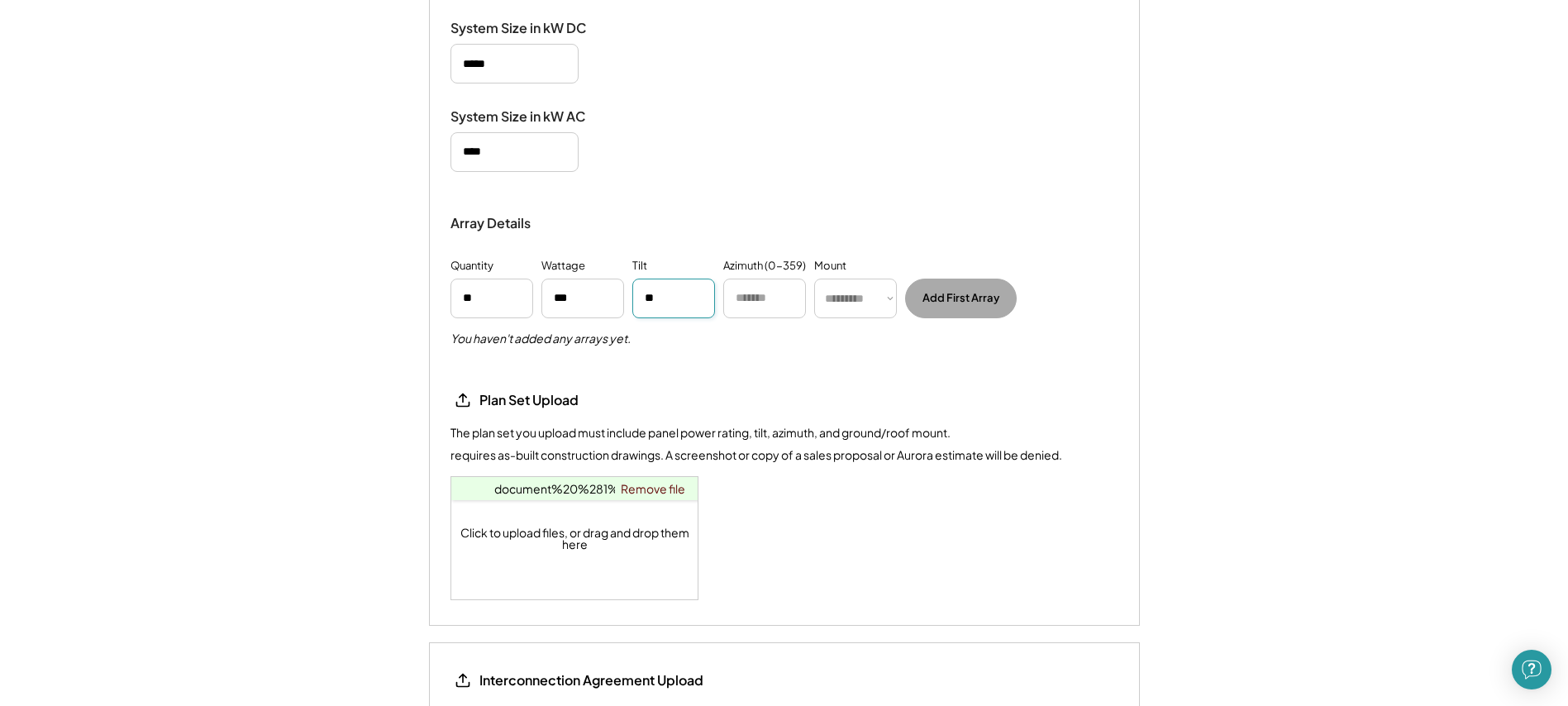 type on "**" 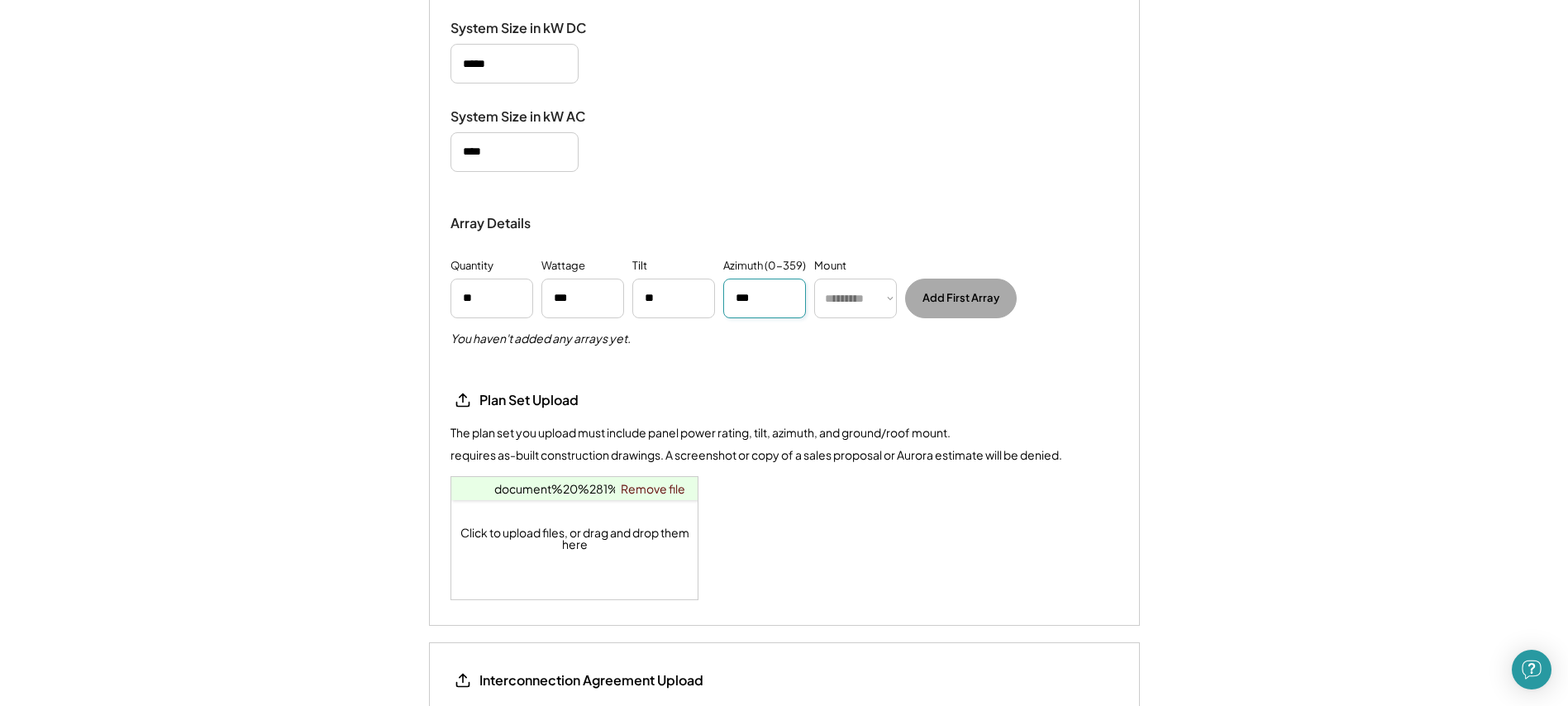 type on "***" 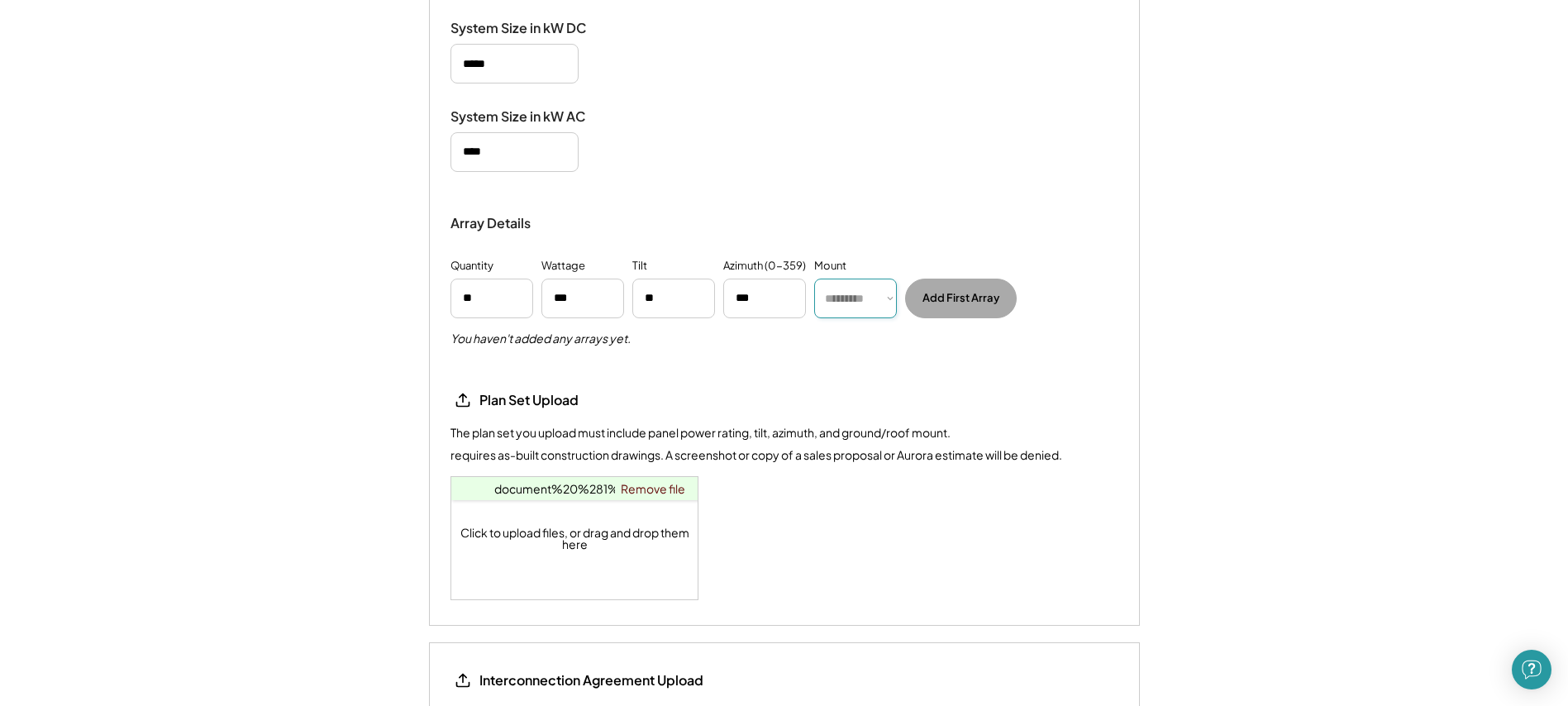 select on "******" 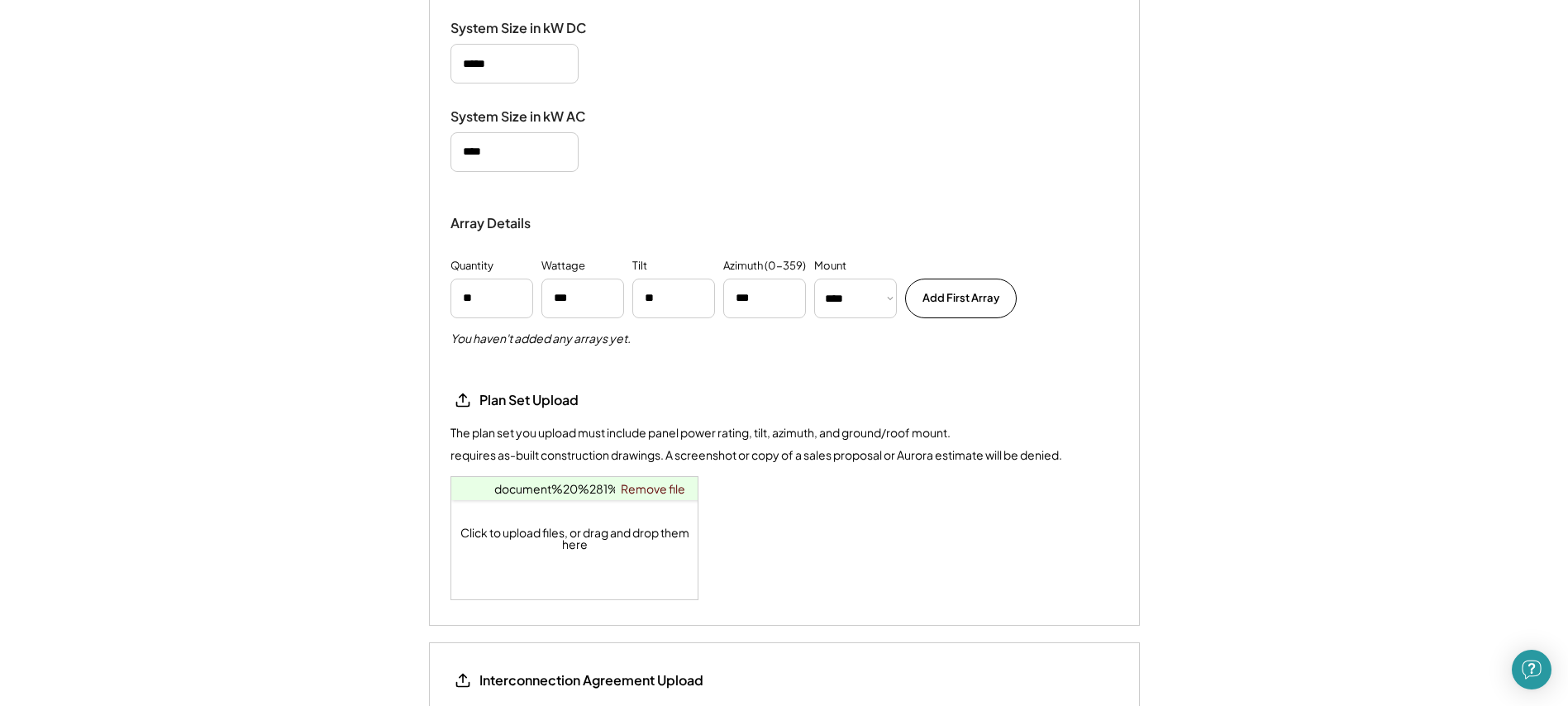 click on "**********" at bounding box center [784, -175] 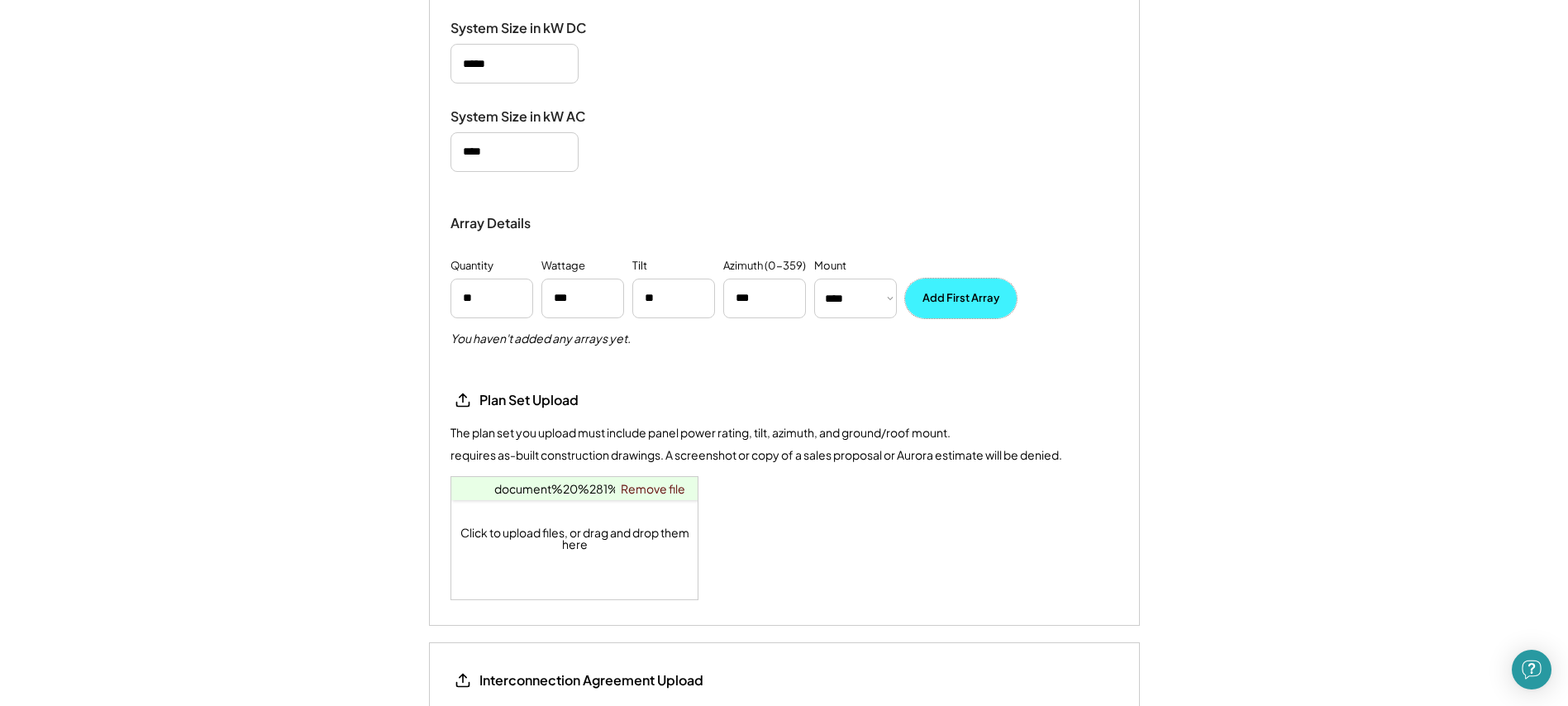 click on "Add First Array" at bounding box center [960, 298] 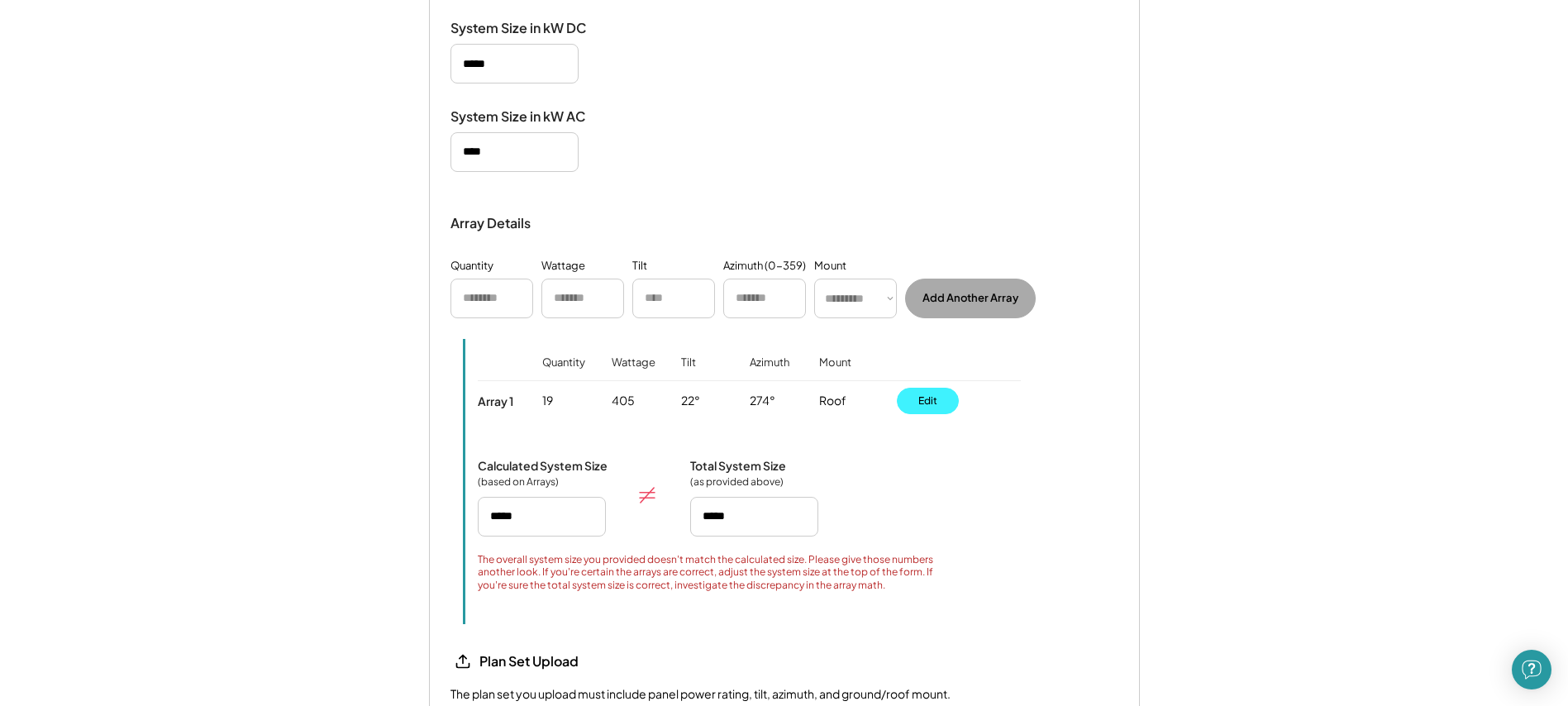 click on "Edit" at bounding box center [927, 401] 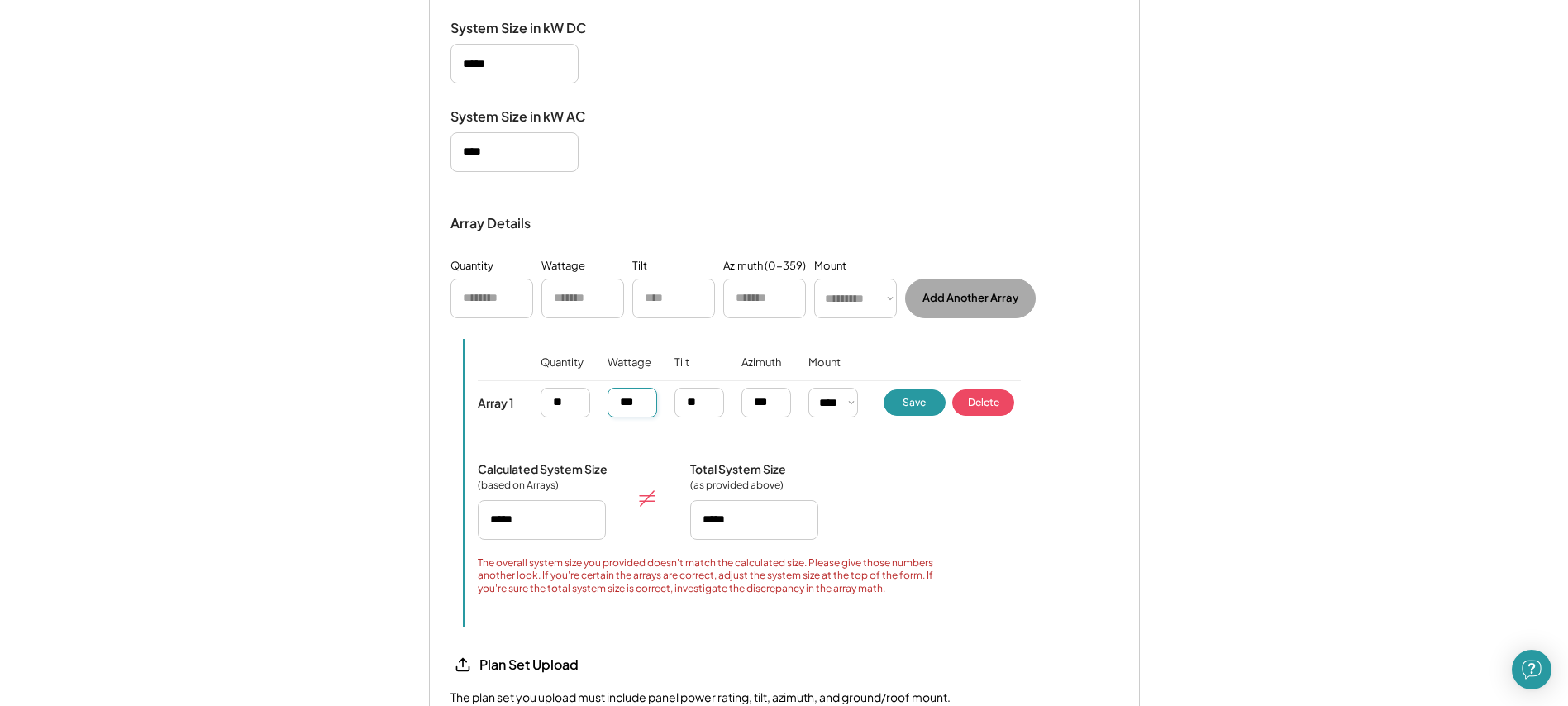 click at bounding box center [632, 403] 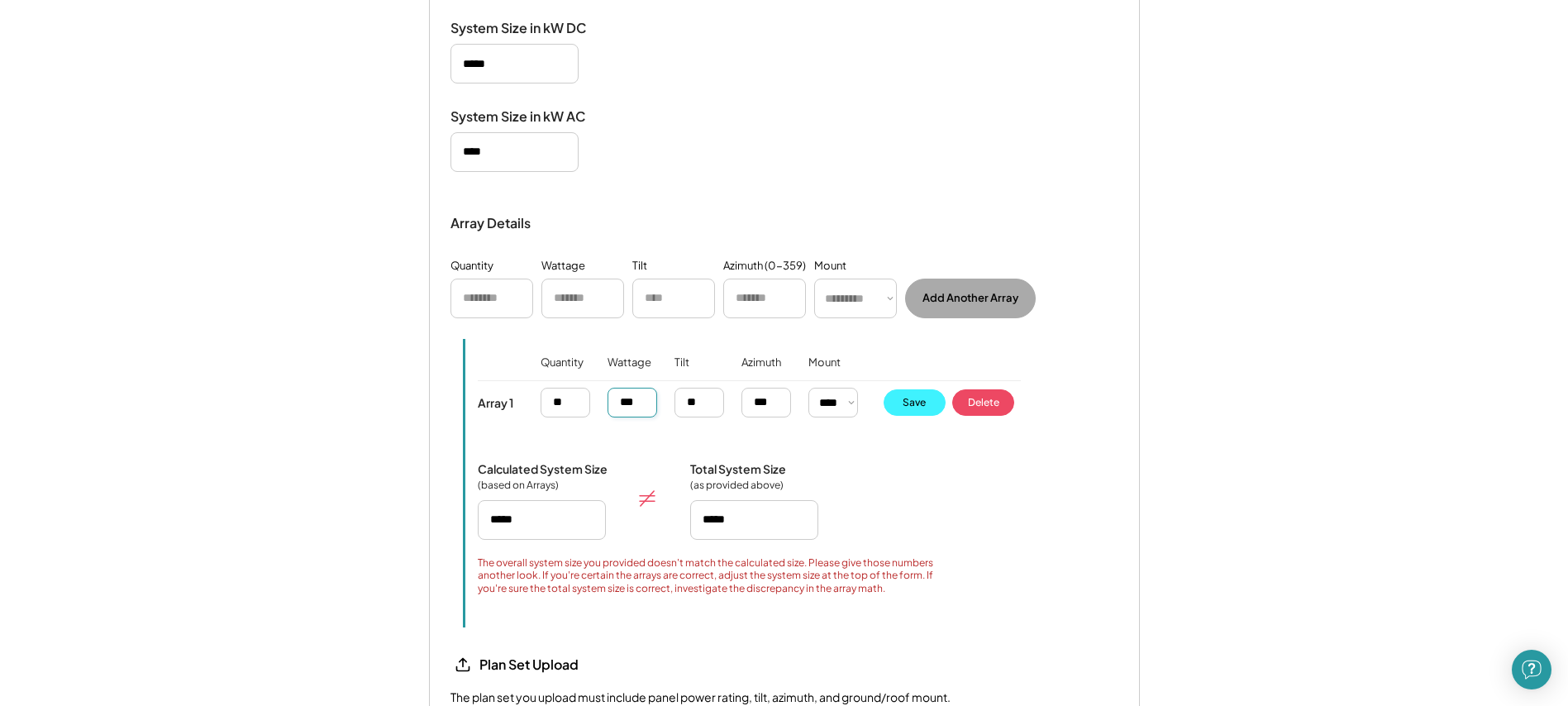 type on "***" 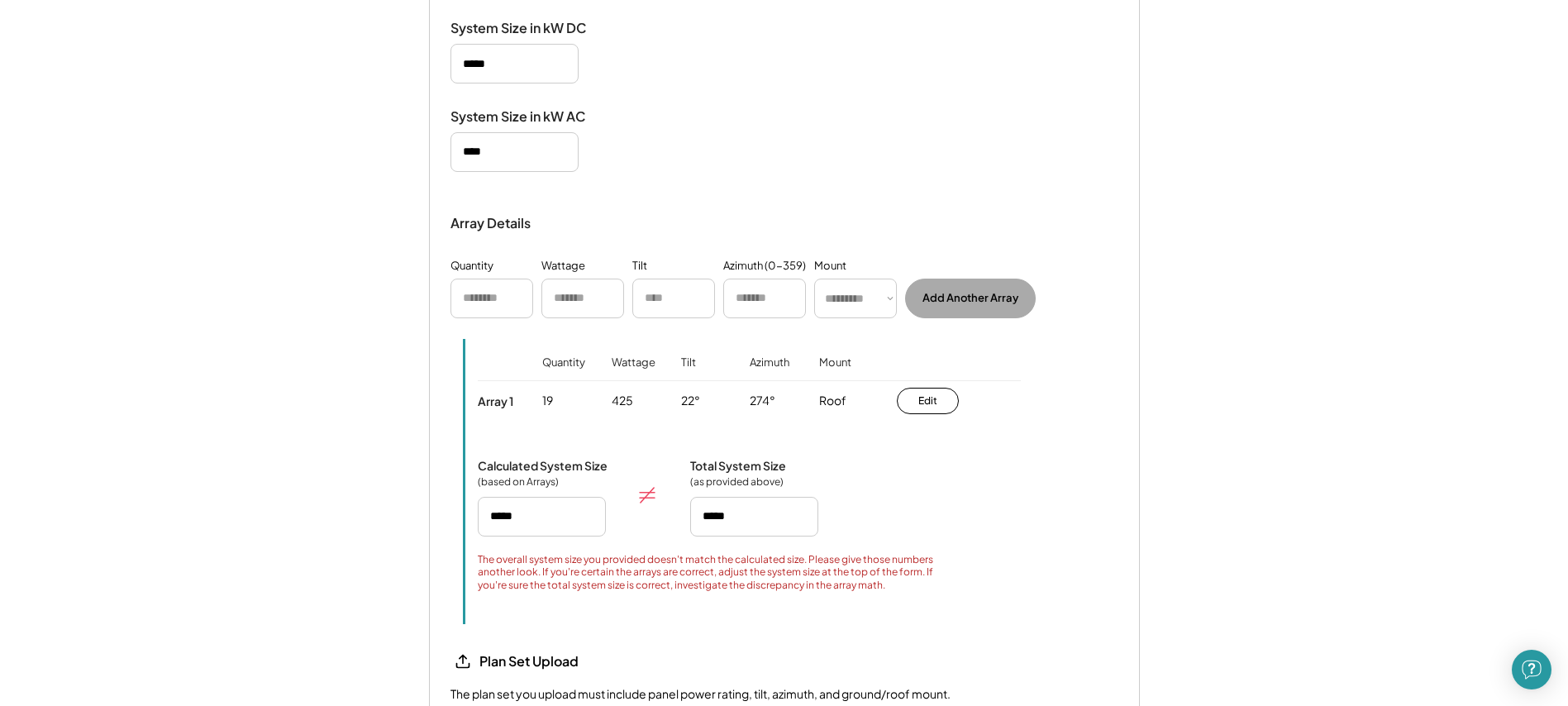 type on "*****" 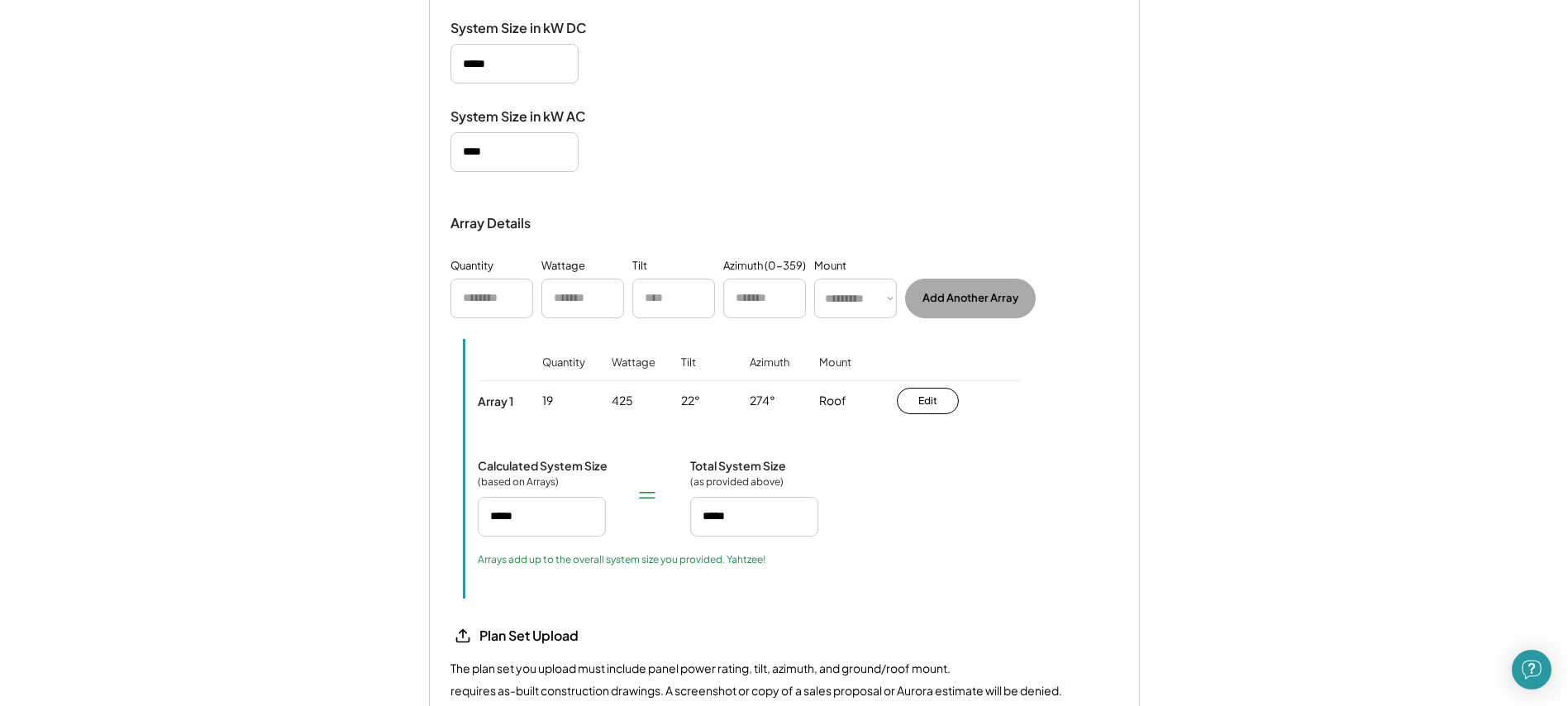 click on "**********" at bounding box center [784, -58] 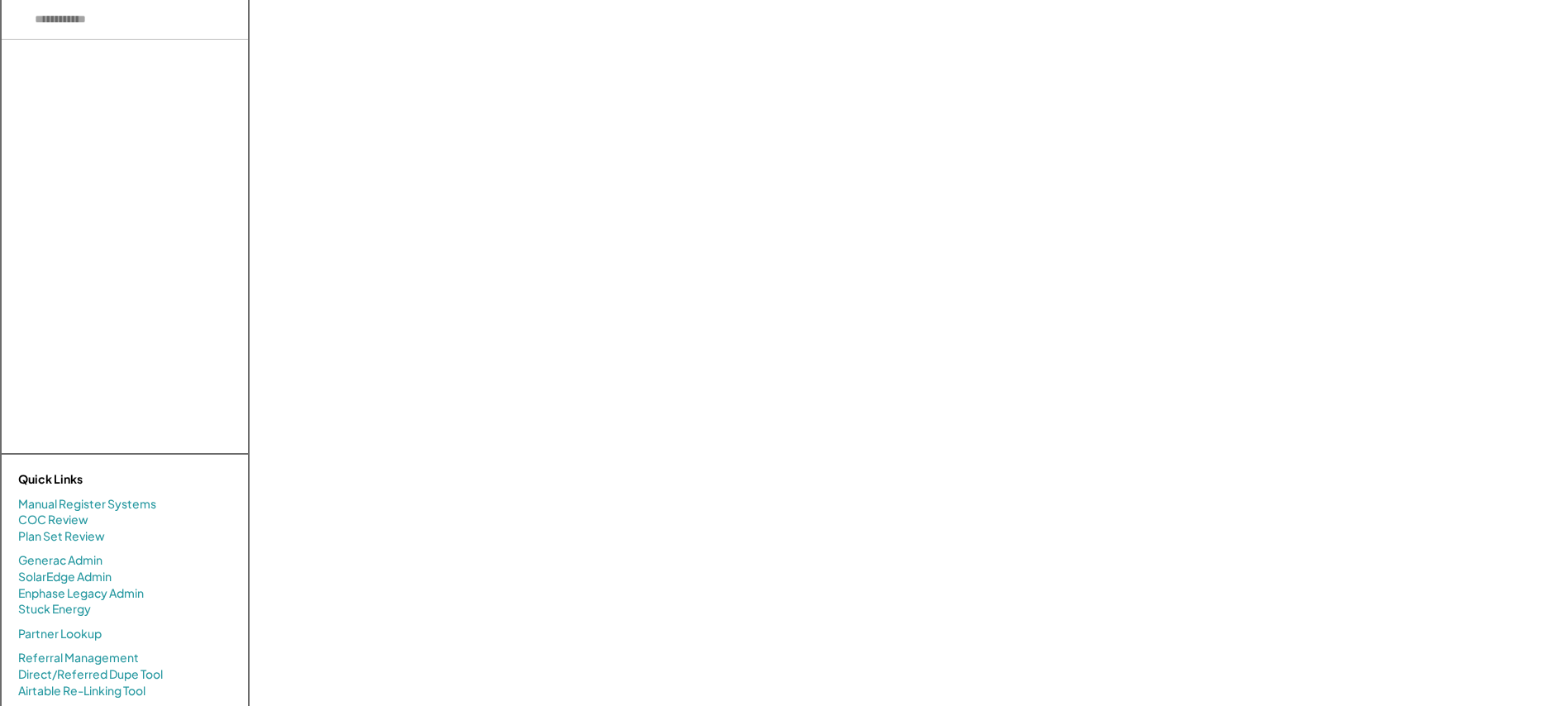 scroll, scrollTop: 0, scrollLeft: 0, axis: both 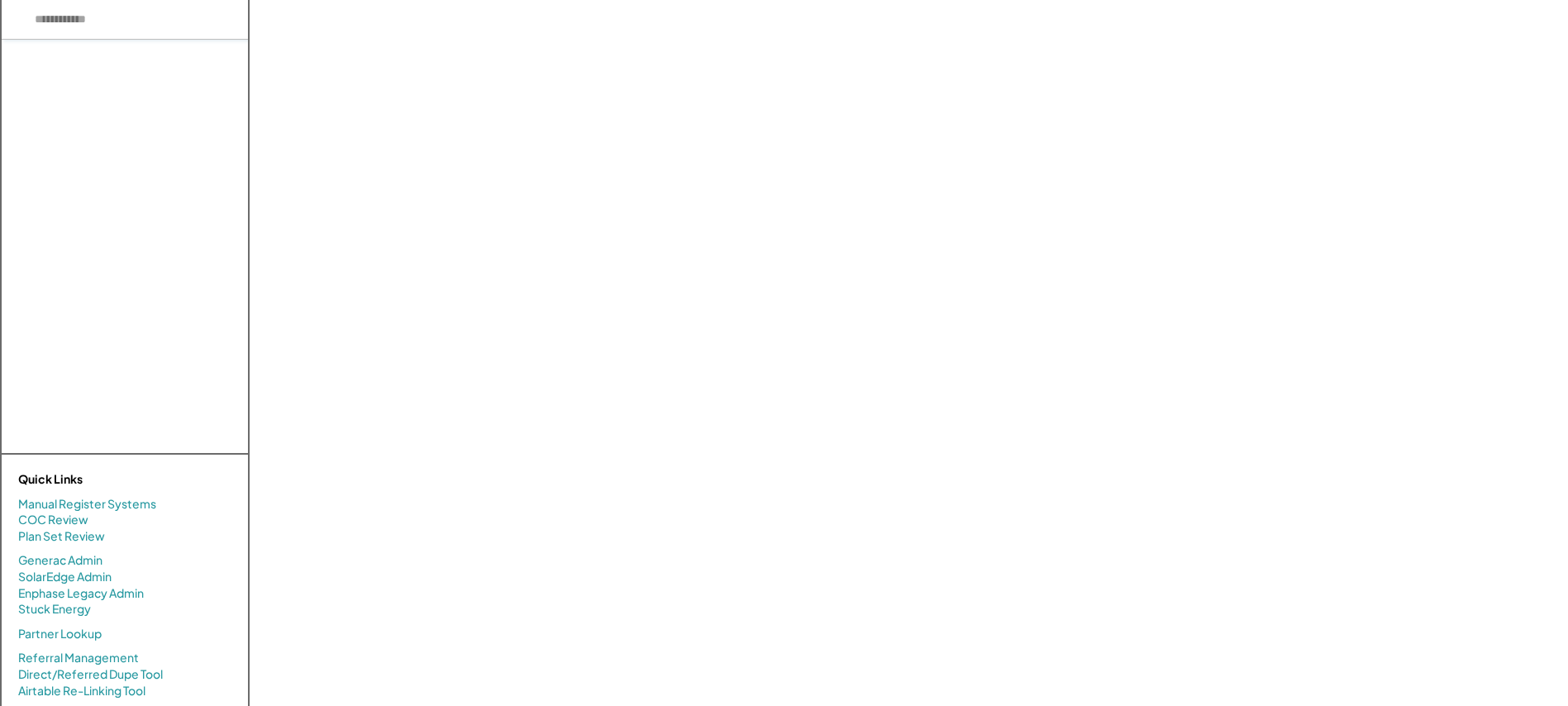 drag, startPoint x: 178, startPoint y: 33, endPoint x: 178, endPoint y: 60, distance: 27 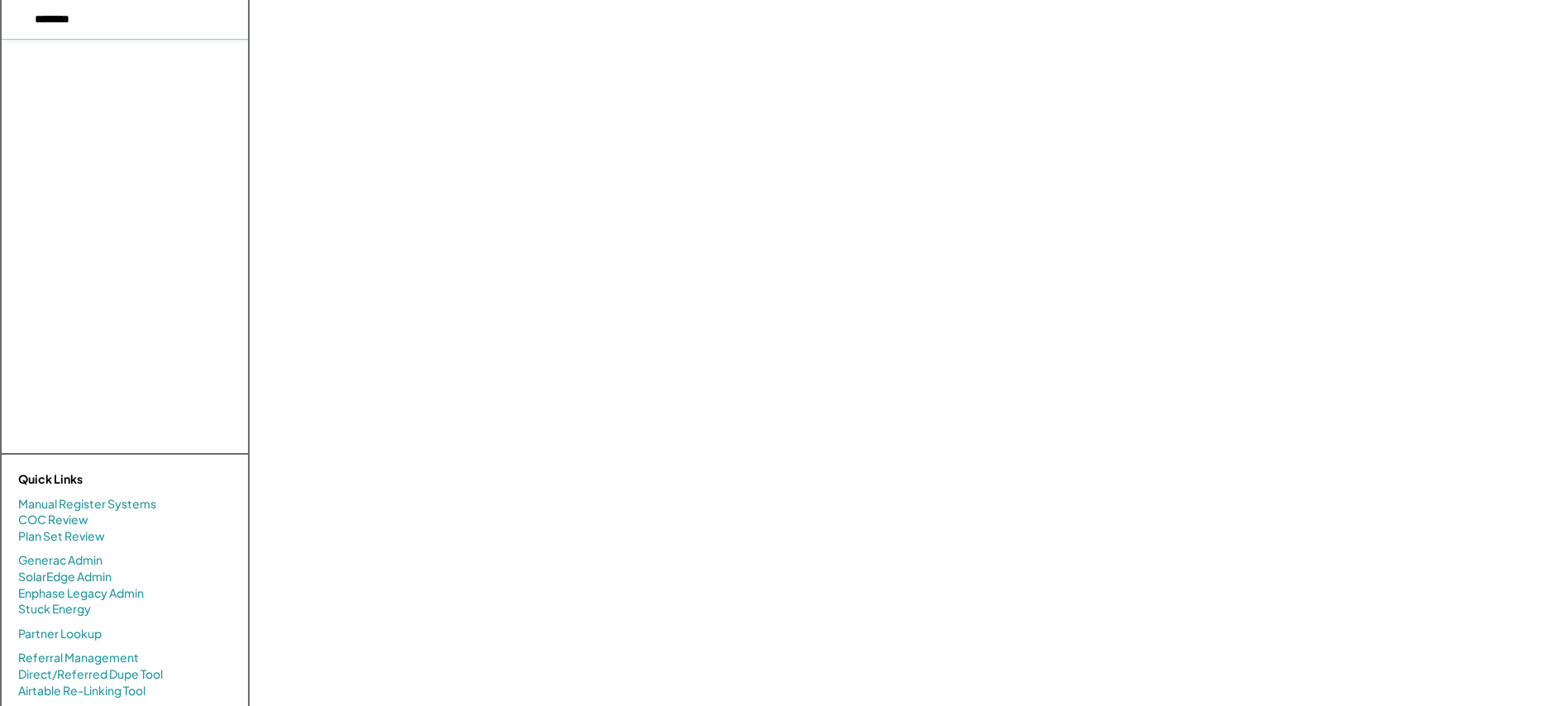 type on "********" 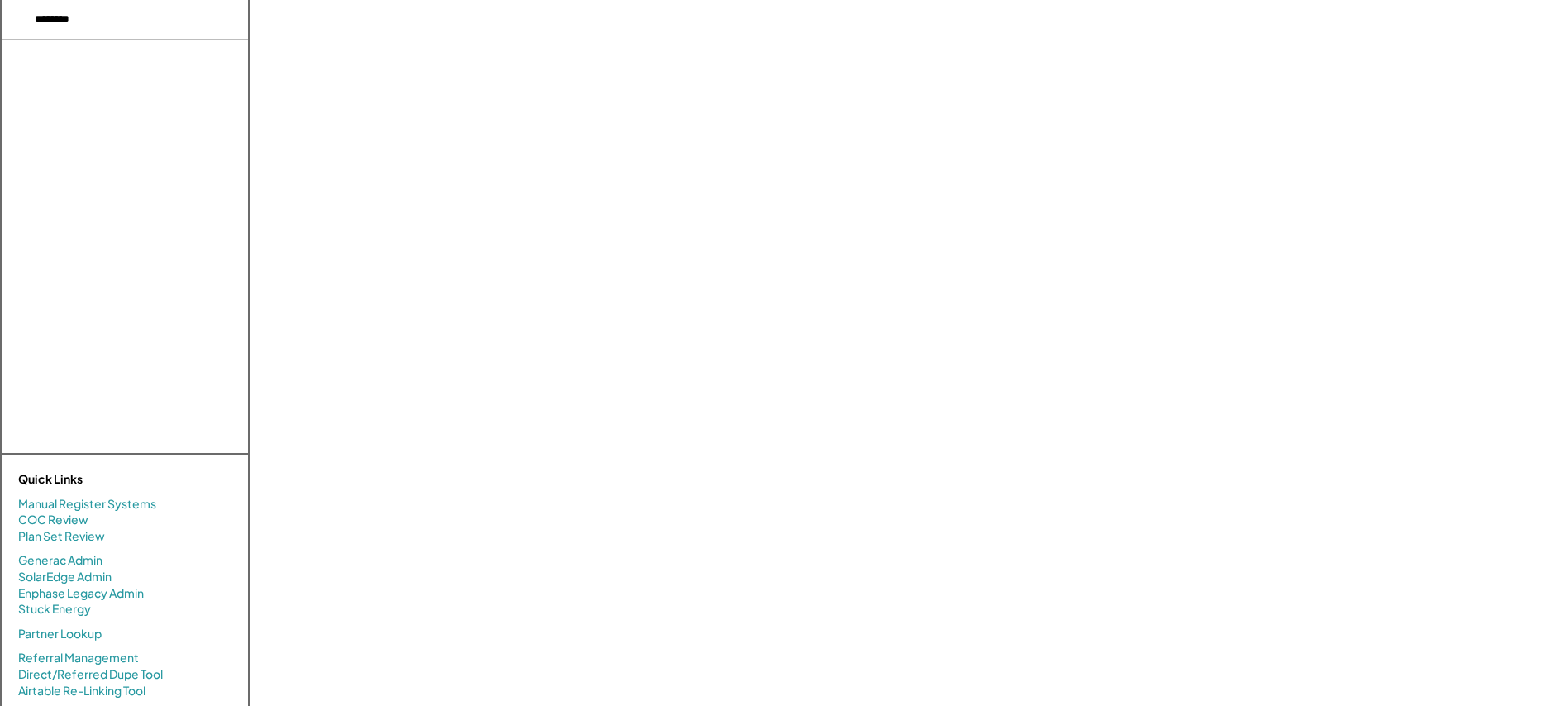 click at bounding box center (125, 246) 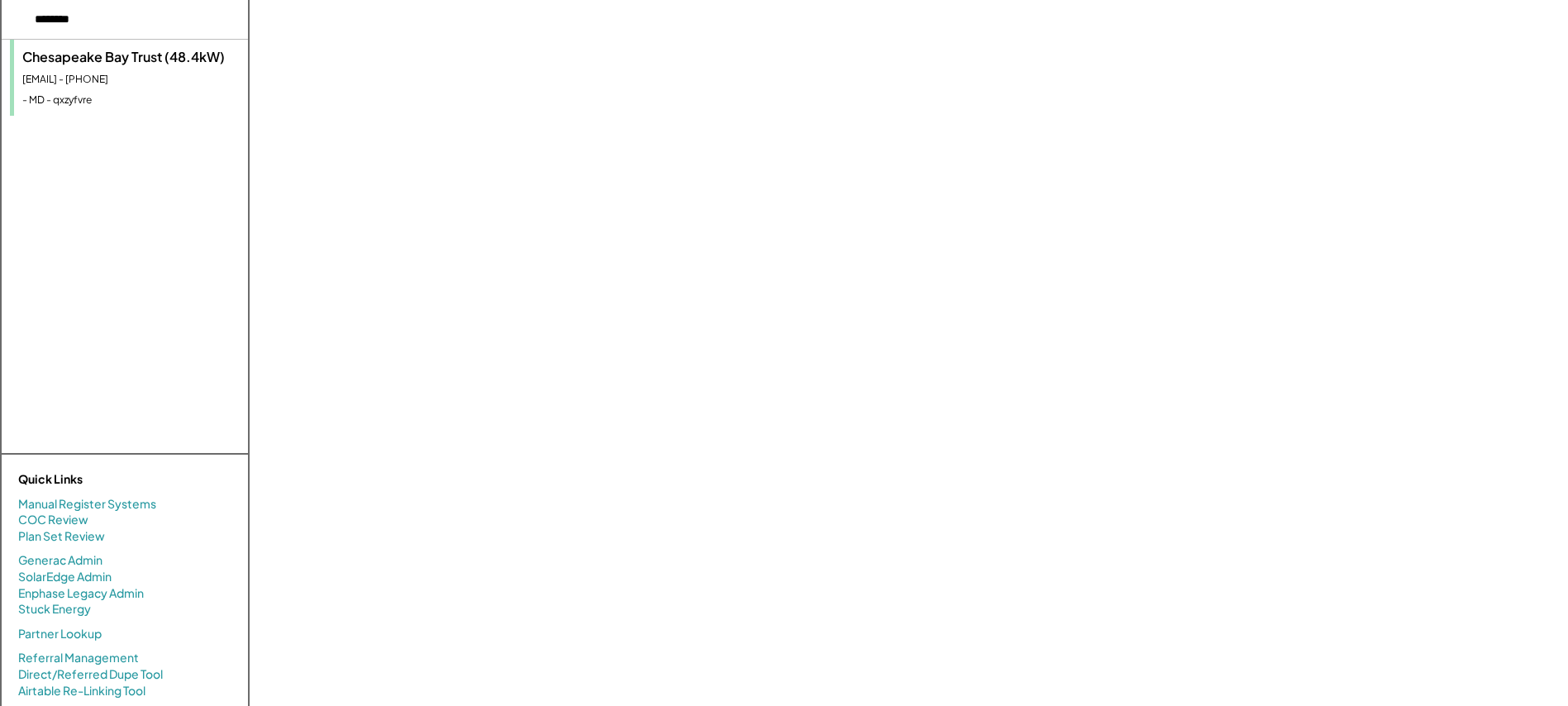 click on "[EMAIL] - [PHONE]" at bounding box center [131, 79] 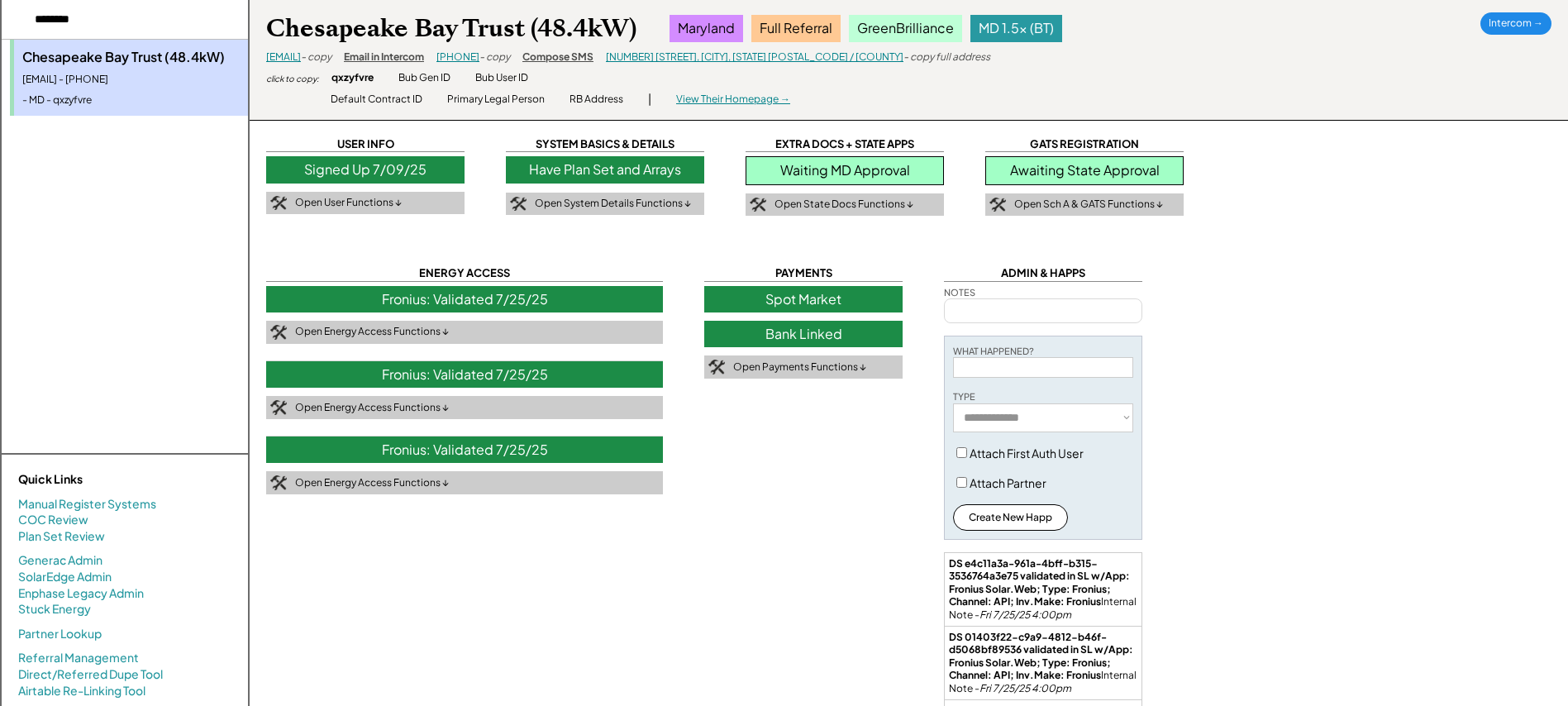 click on "Have Plan Set and Arrays" at bounding box center (605, 169) 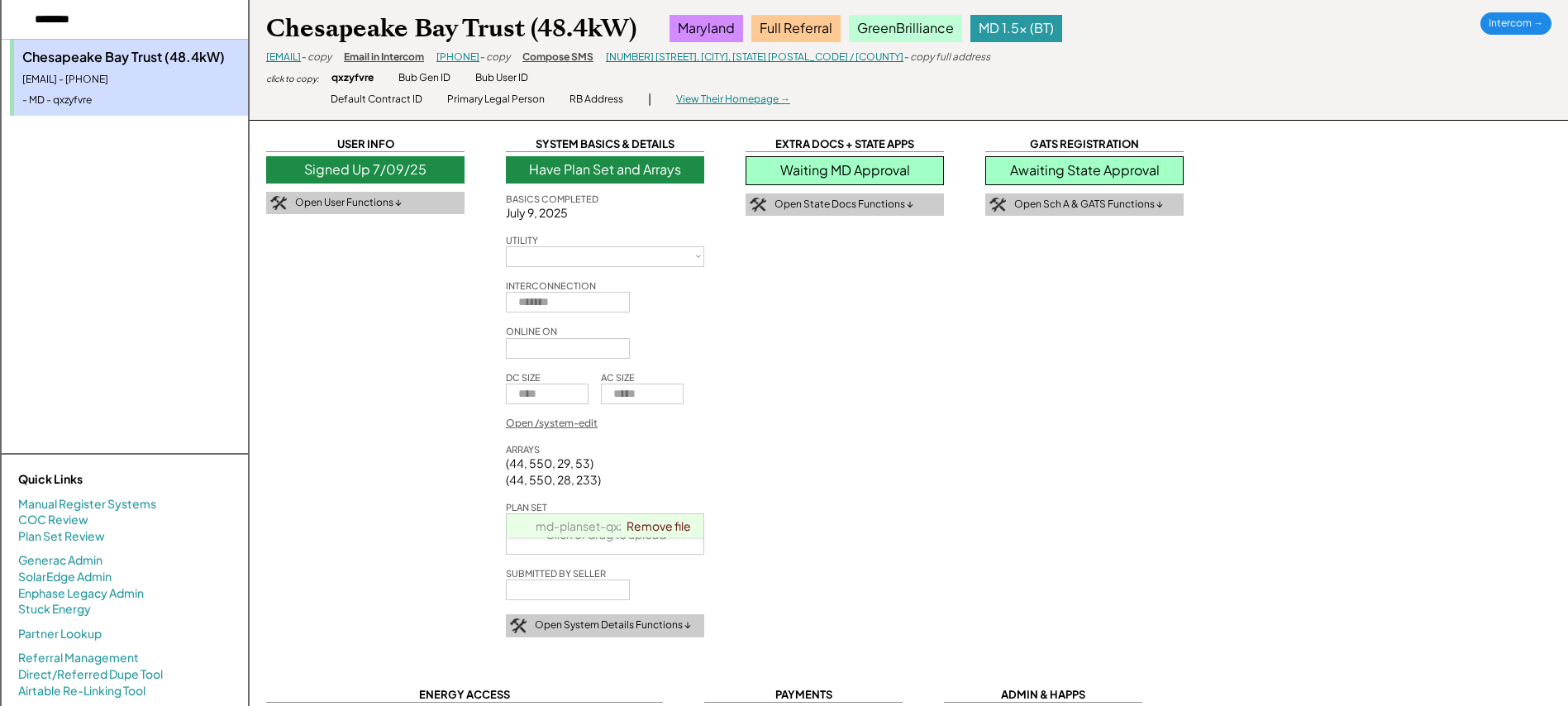 select on "**********" 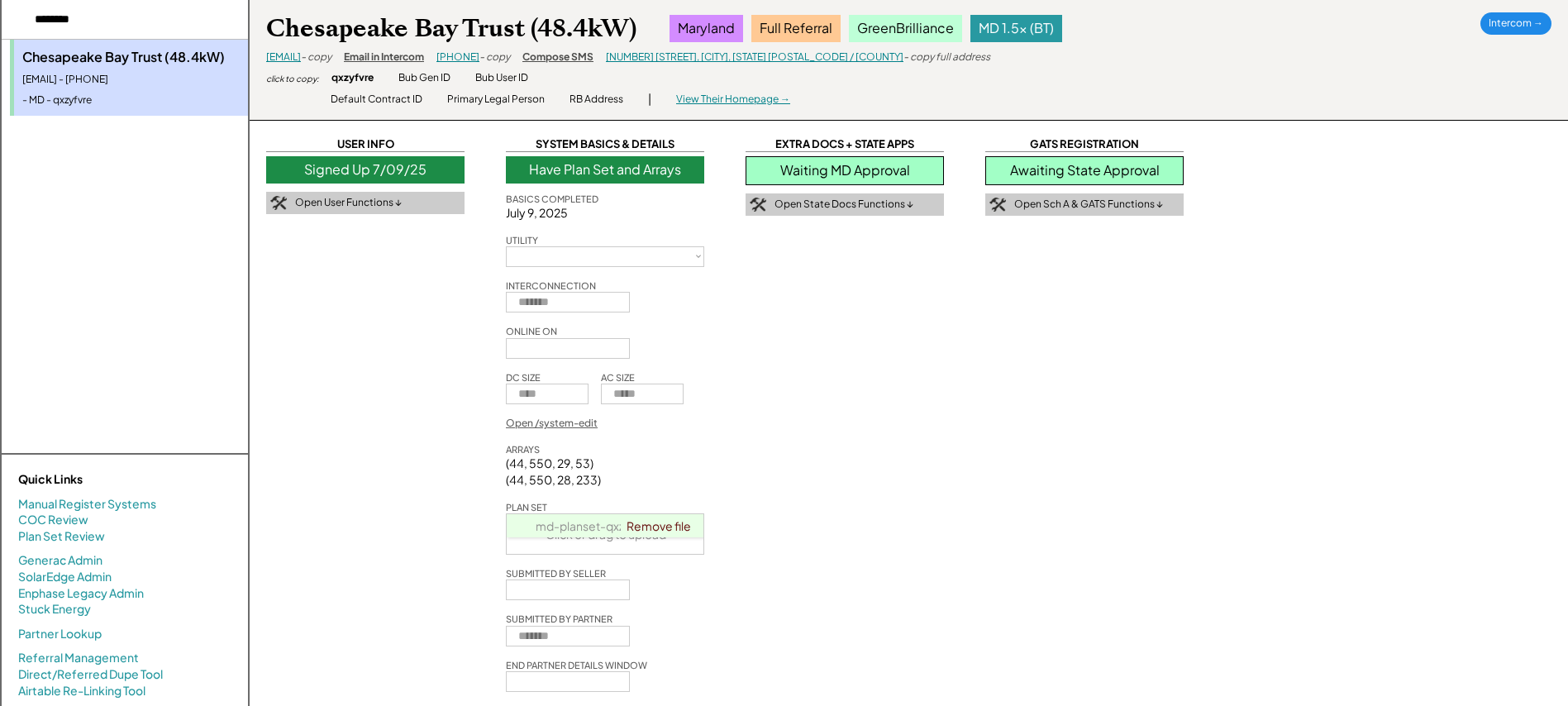 click on "Waiting MD Approval" at bounding box center (845, 170) 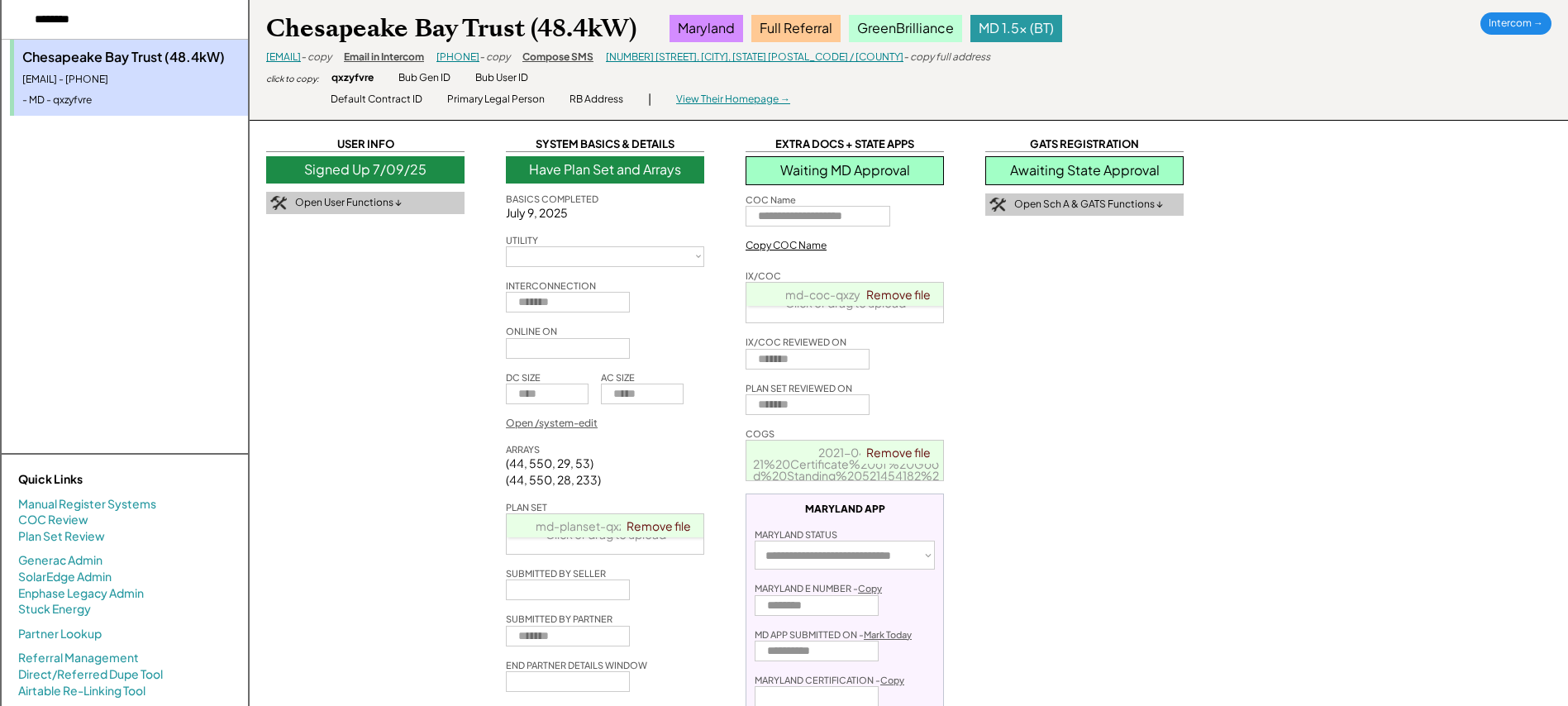 click on "Awaiting State Approval" at bounding box center (1084, 170) 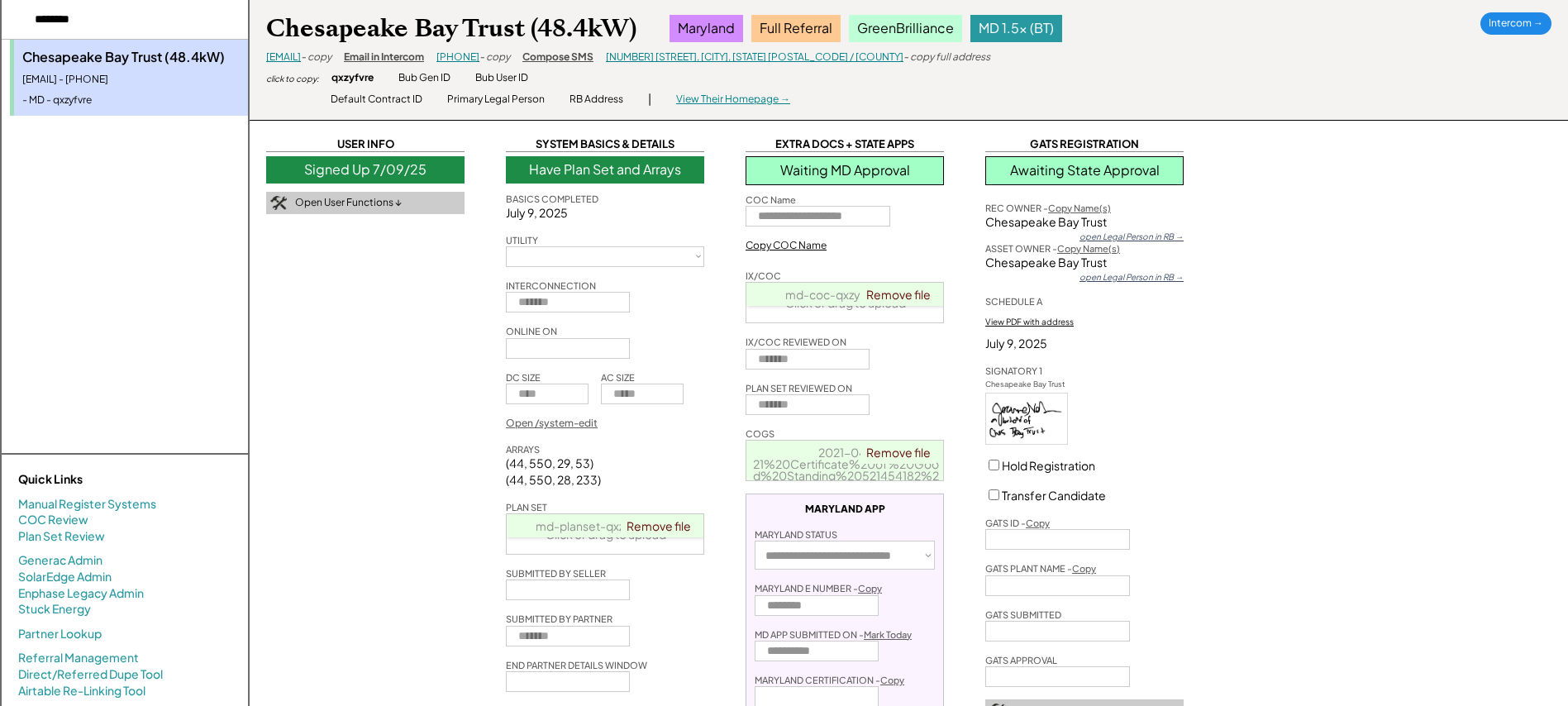 select on "**********" 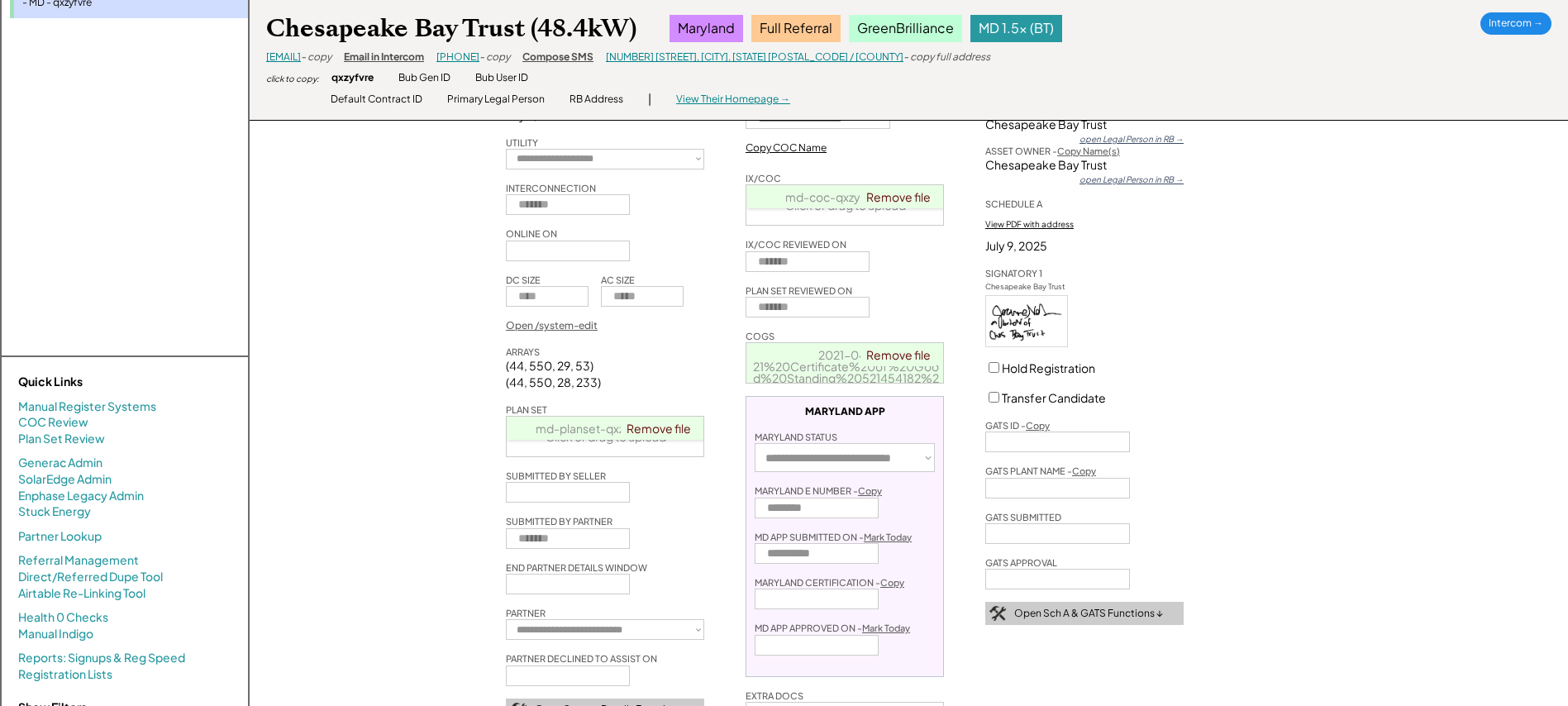 scroll, scrollTop: 0, scrollLeft: 0, axis: both 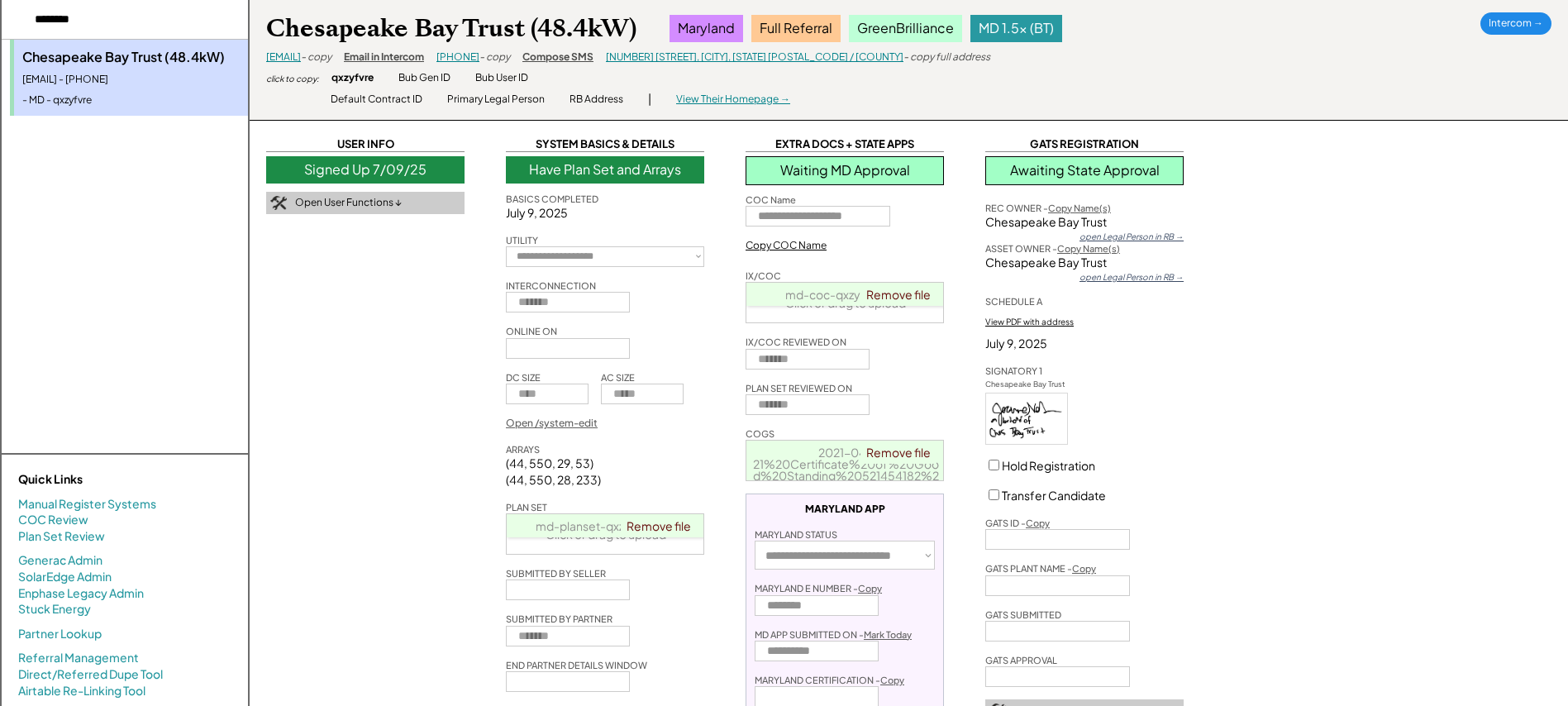 click on "Signed Up 7/09/25" at bounding box center [365, 169] 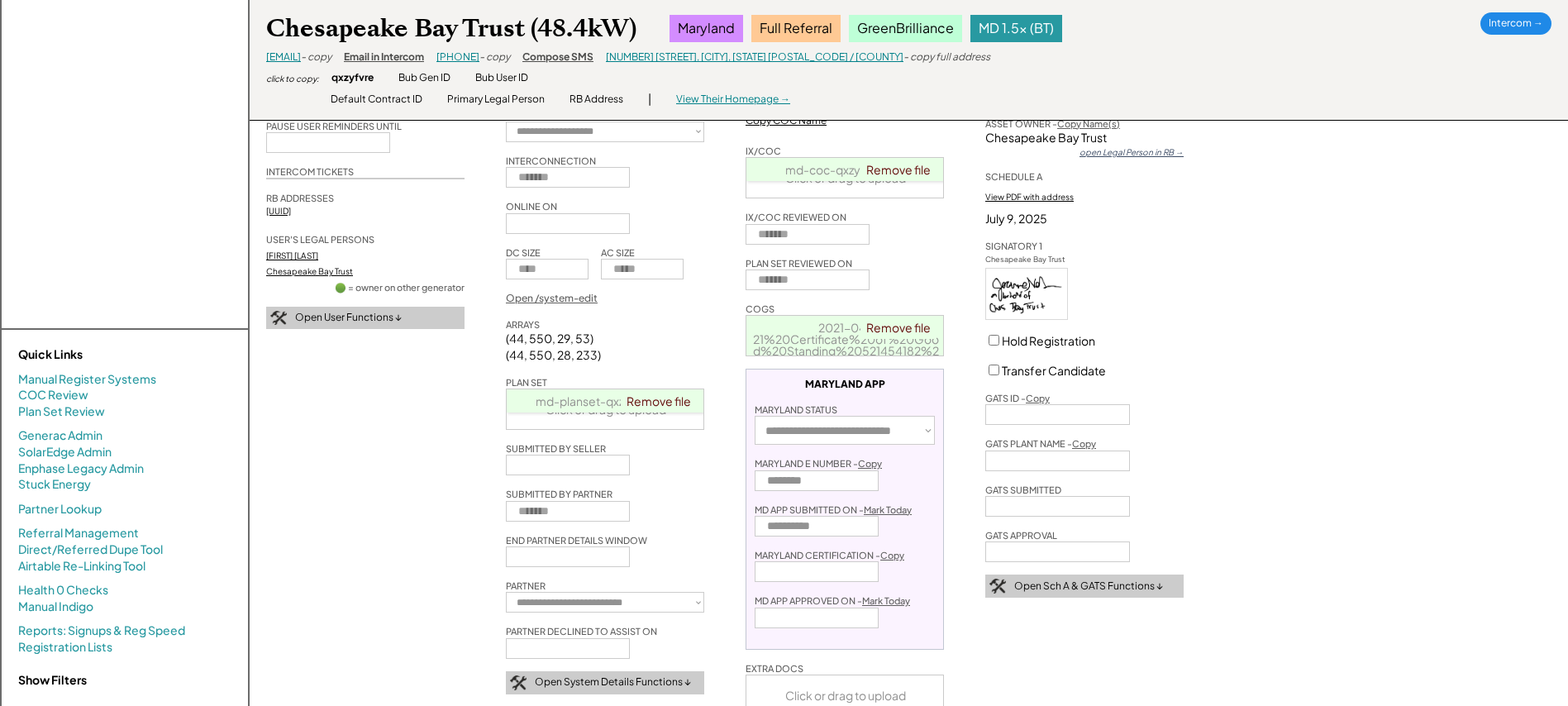 scroll, scrollTop: 0, scrollLeft: 0, axis: both 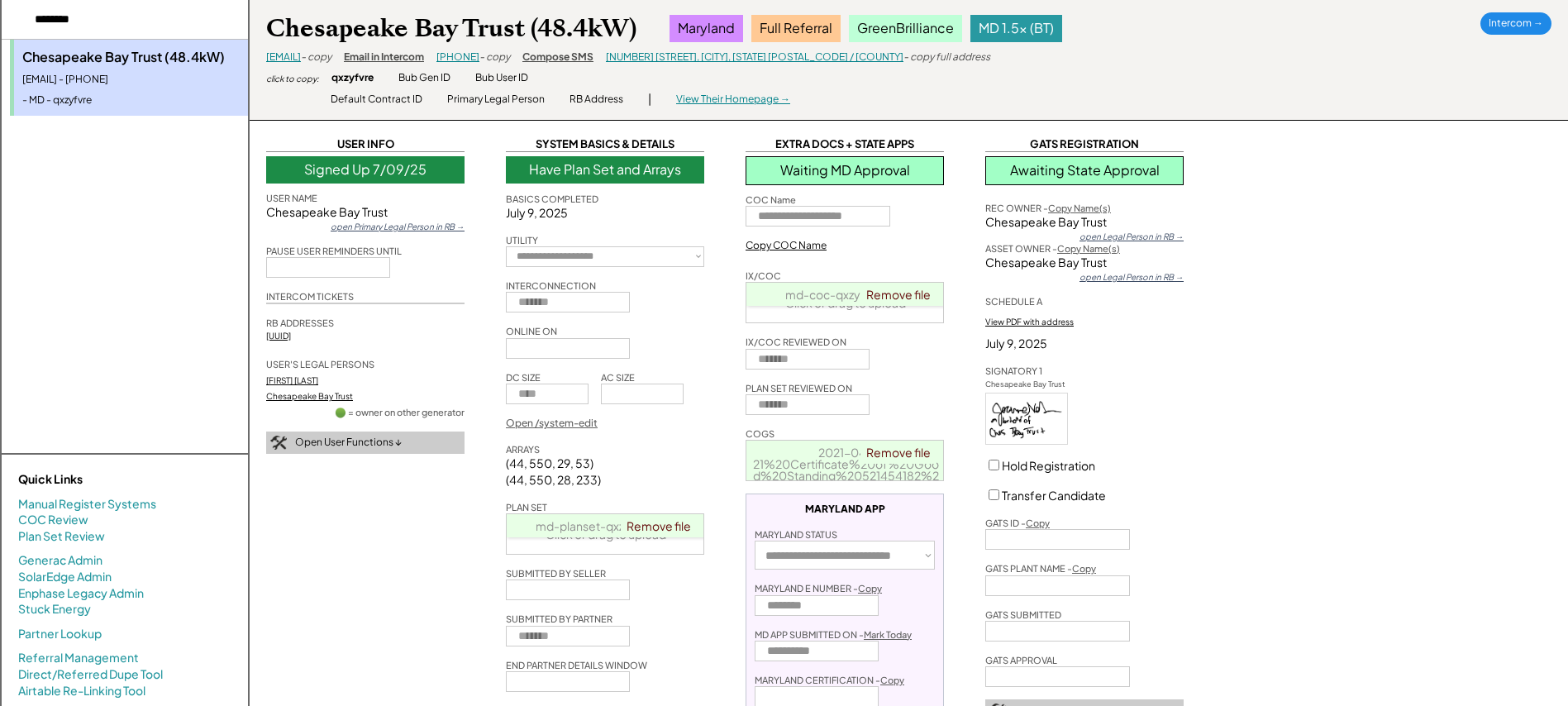 click on "2021-04-21%20Certificate%20of%20Good%20Standing%20521454182%20CHESAPEAKE%20BAY%20TRUST_C371621386.PDF" at bounding box center (846, 475) 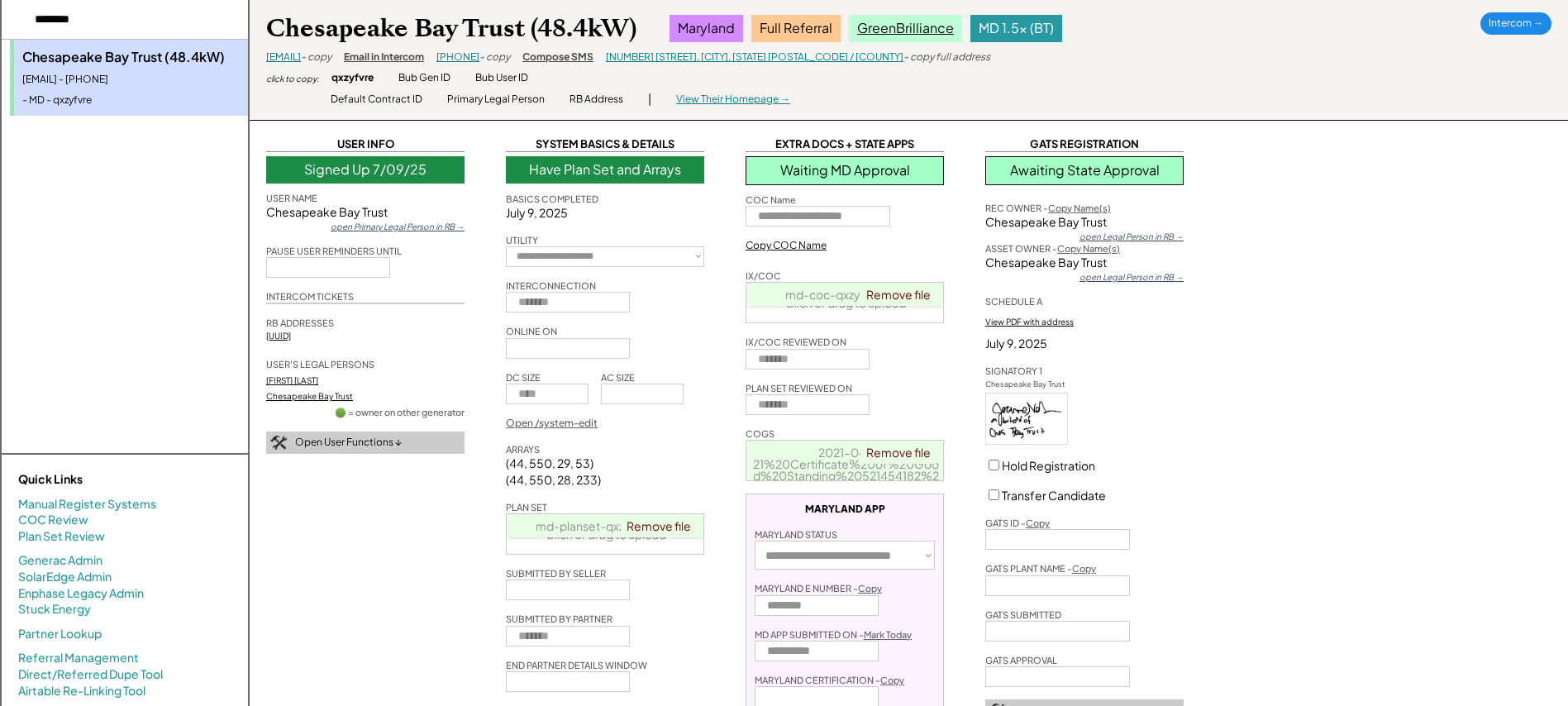 click on "GreenBrilliance" at bounding box center [905, 28] 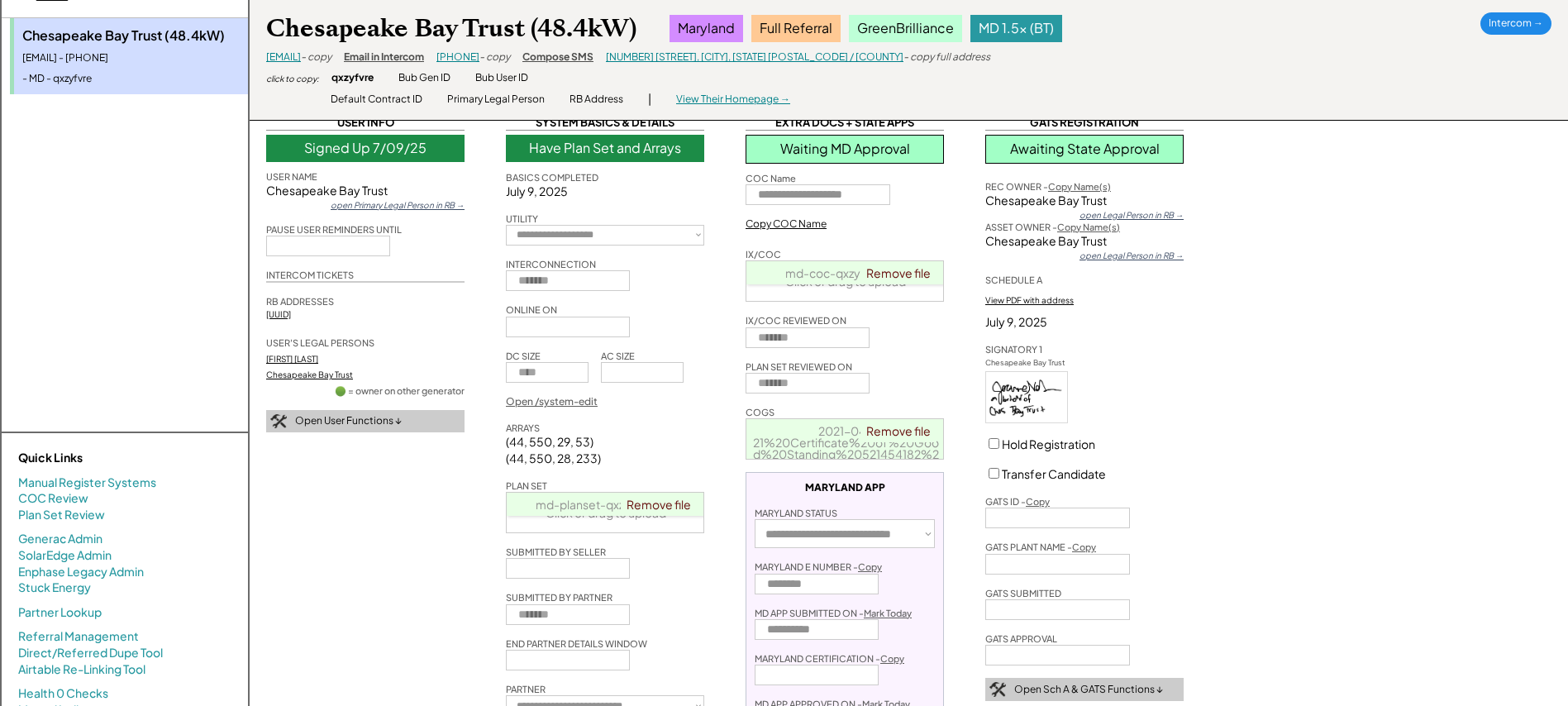 scroll, scrollTop: 32, scrollLeft: 0, axis: vertical 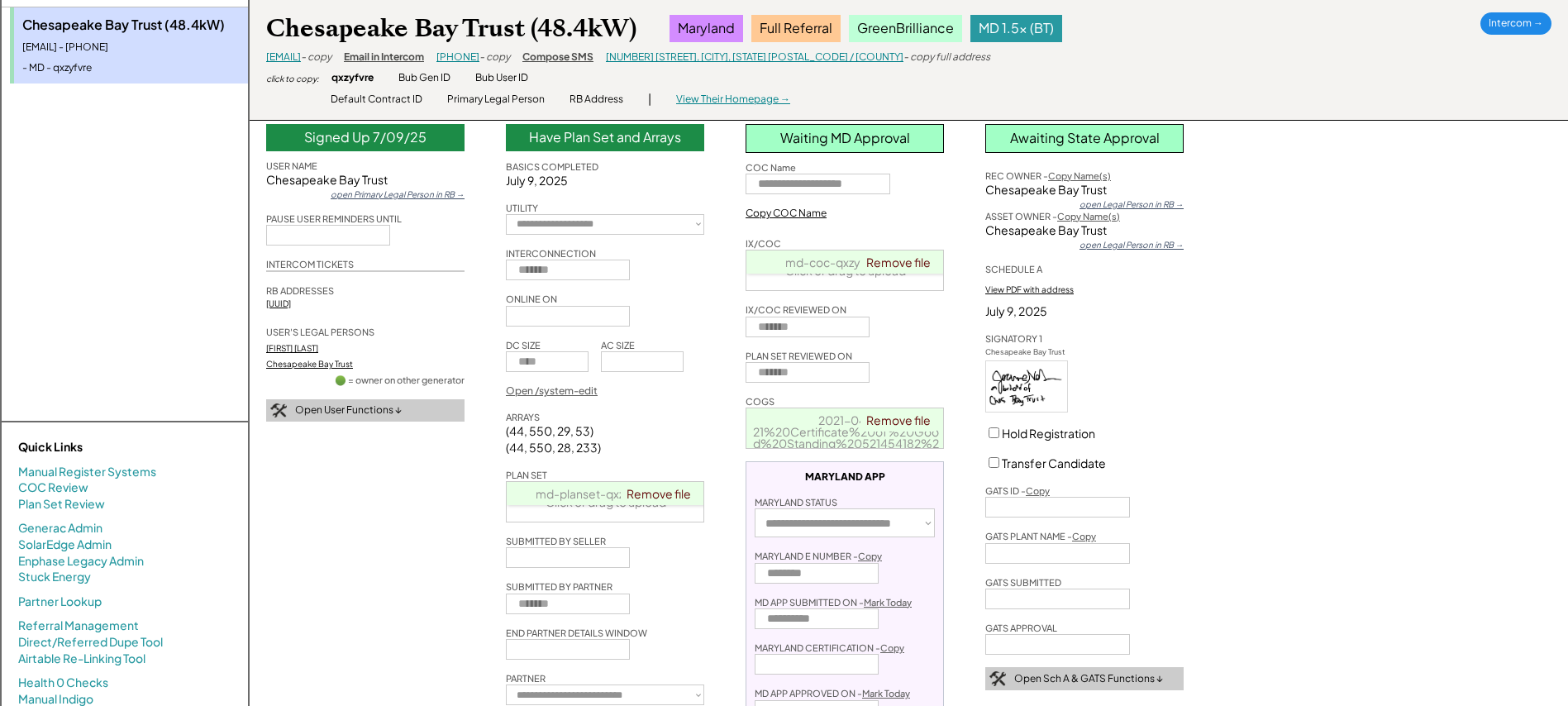 click on "md-planset-qxzyfvre.pdf" at bounding box center (606, 494) 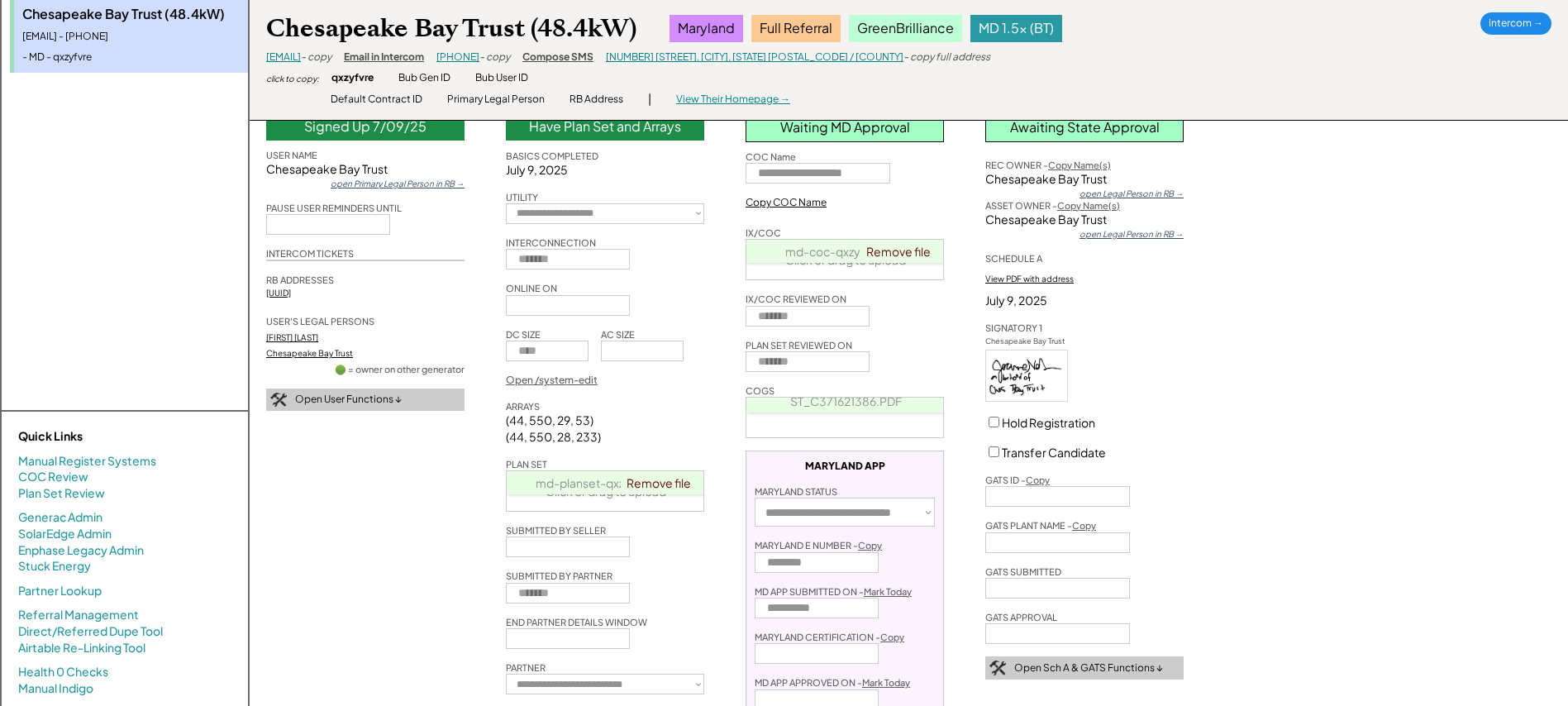 scroll, scrollTop: 26, scrollLeft: 0, axis: vertical 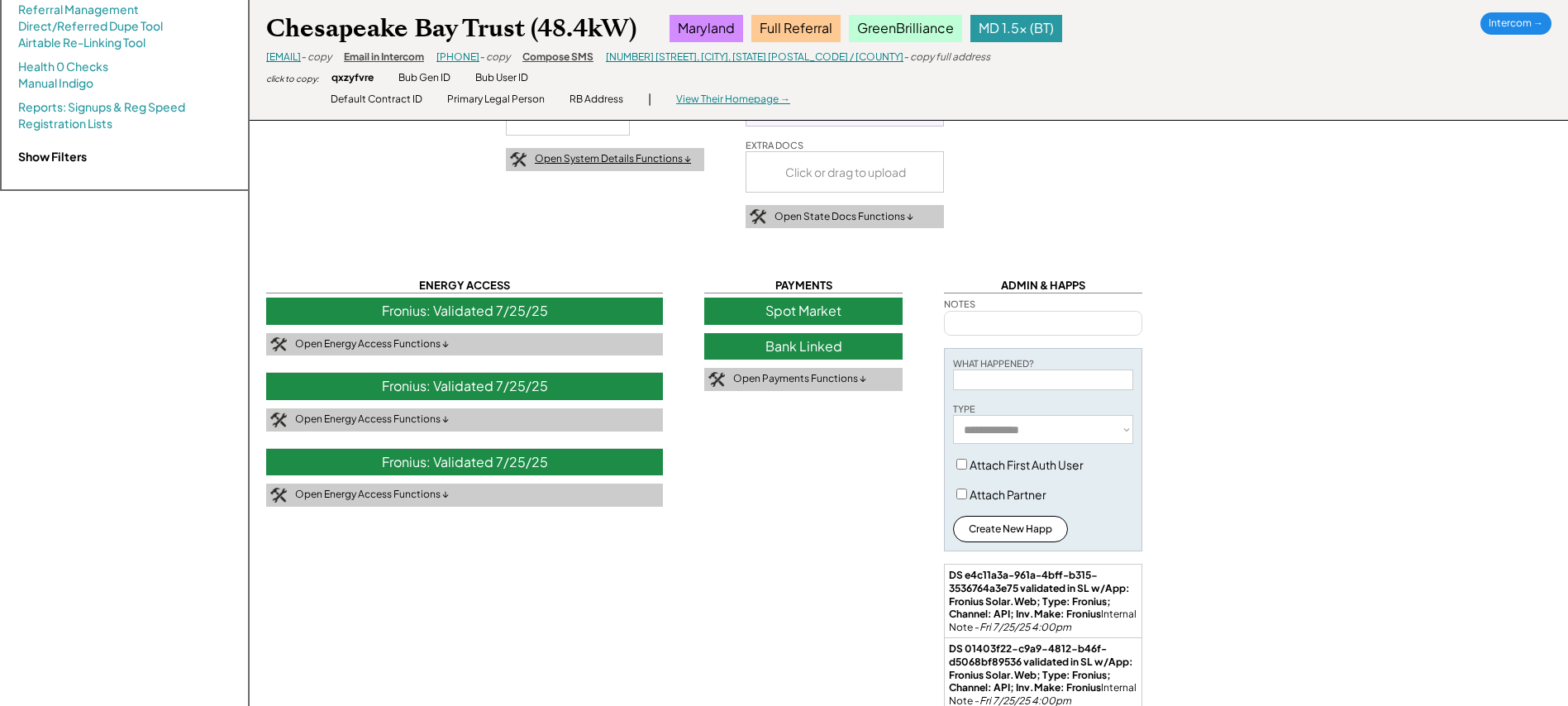 click on "Open System Details Functions ↓" at bounding box center (612, 159) 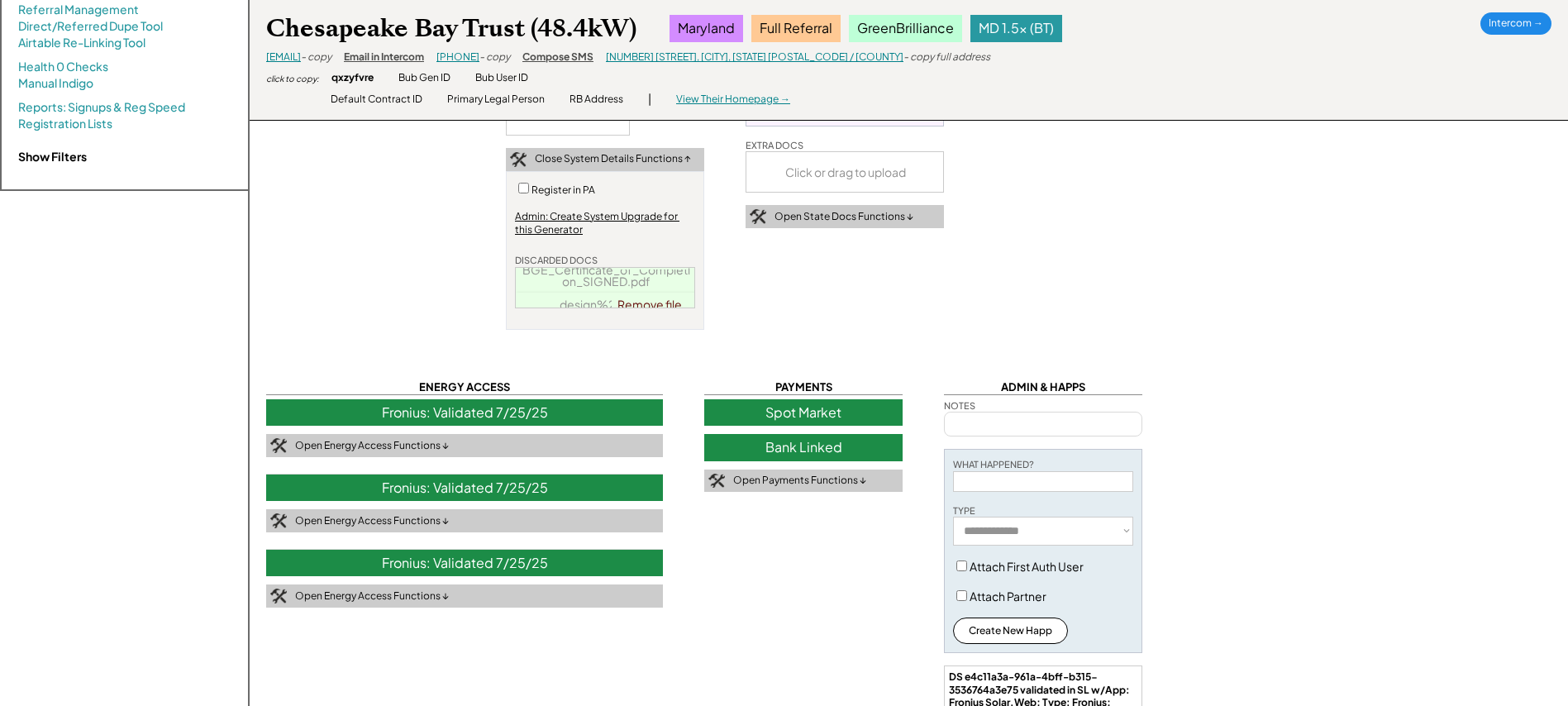 scroll, scrollTop: 43, scrollLeft: 0, axis: vertical 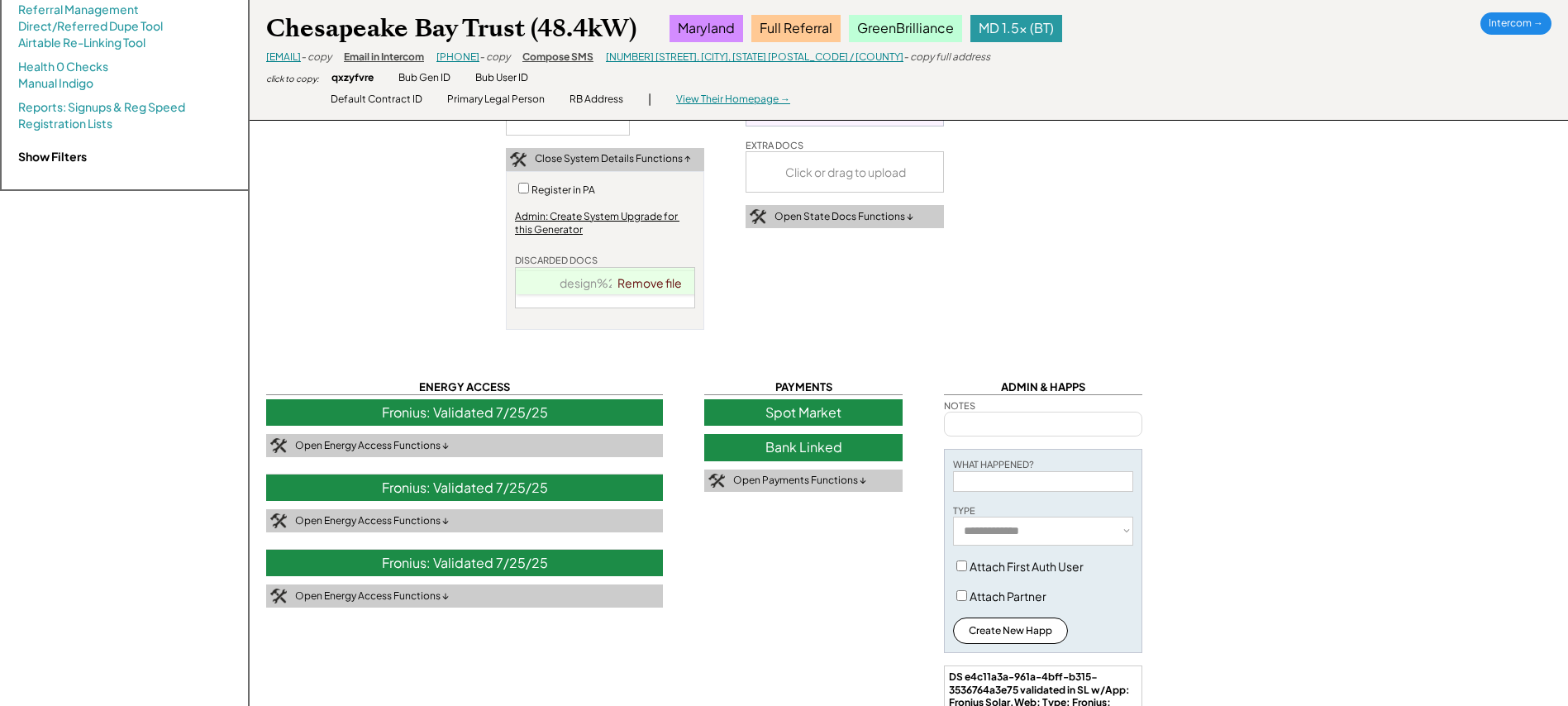 click on "design%202.pdf" at bounding box center [606, 283] 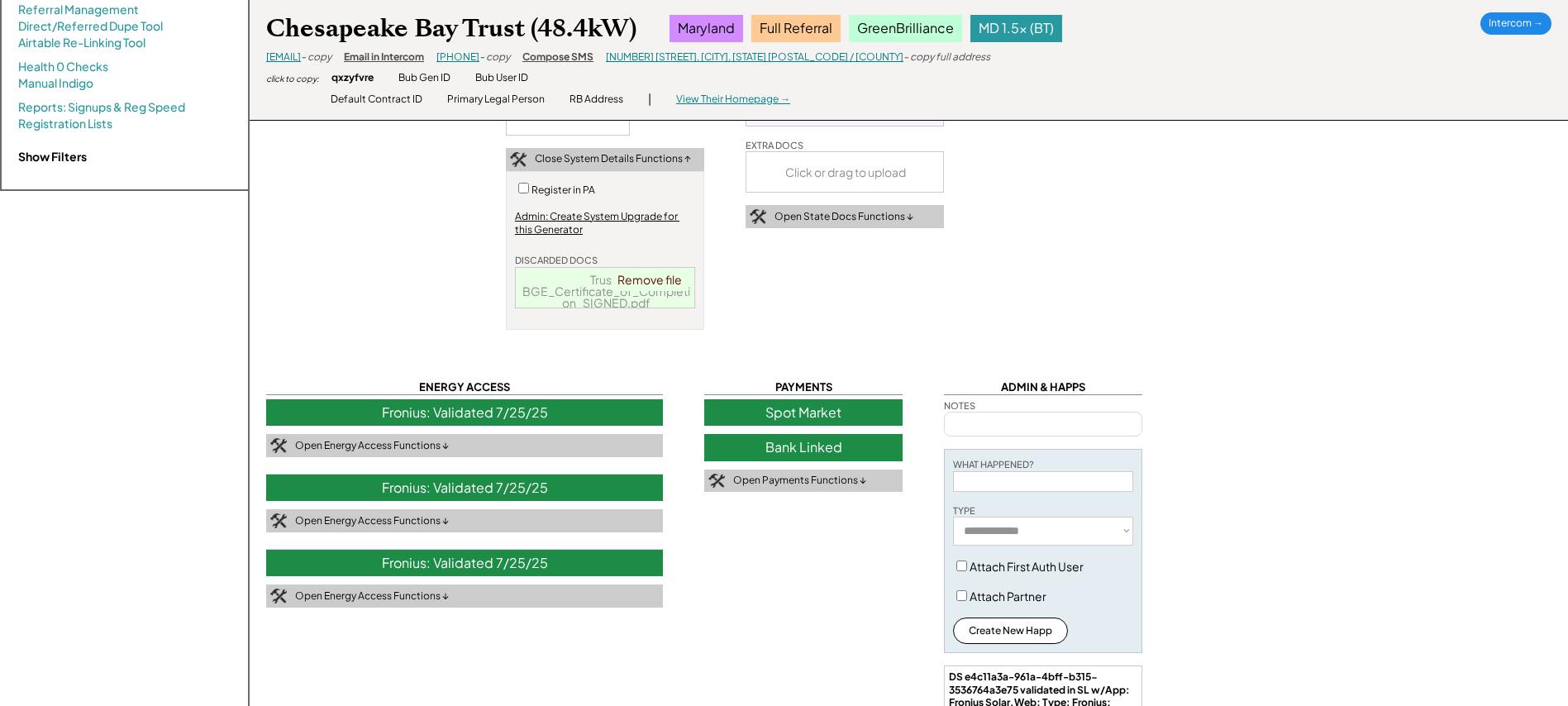 click on "Trust-BGE_Certificate_of_Completion_SIGNED.pdf" at bounding box center (606, 291) 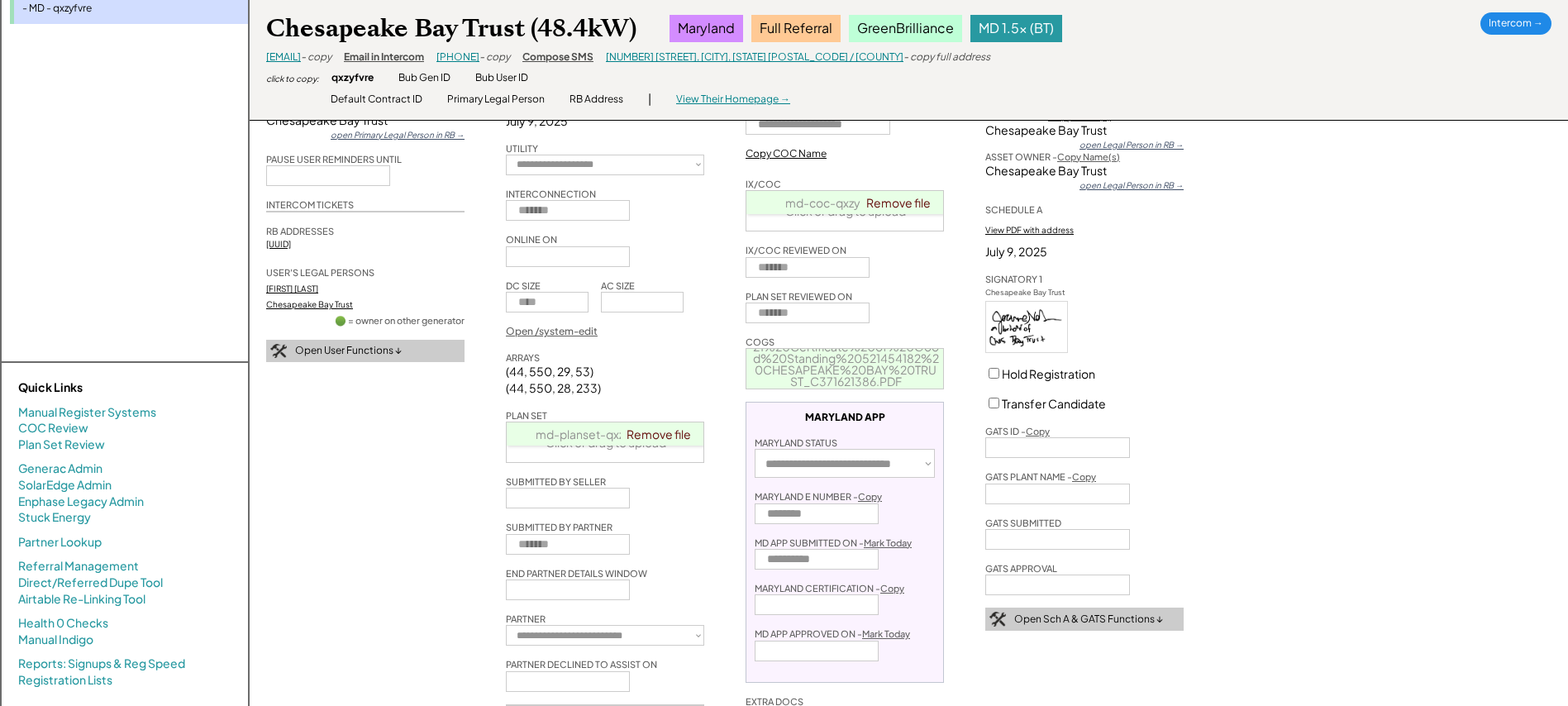 scroll, scrollTop: 7, scrollLeft: 0, axis: vertical 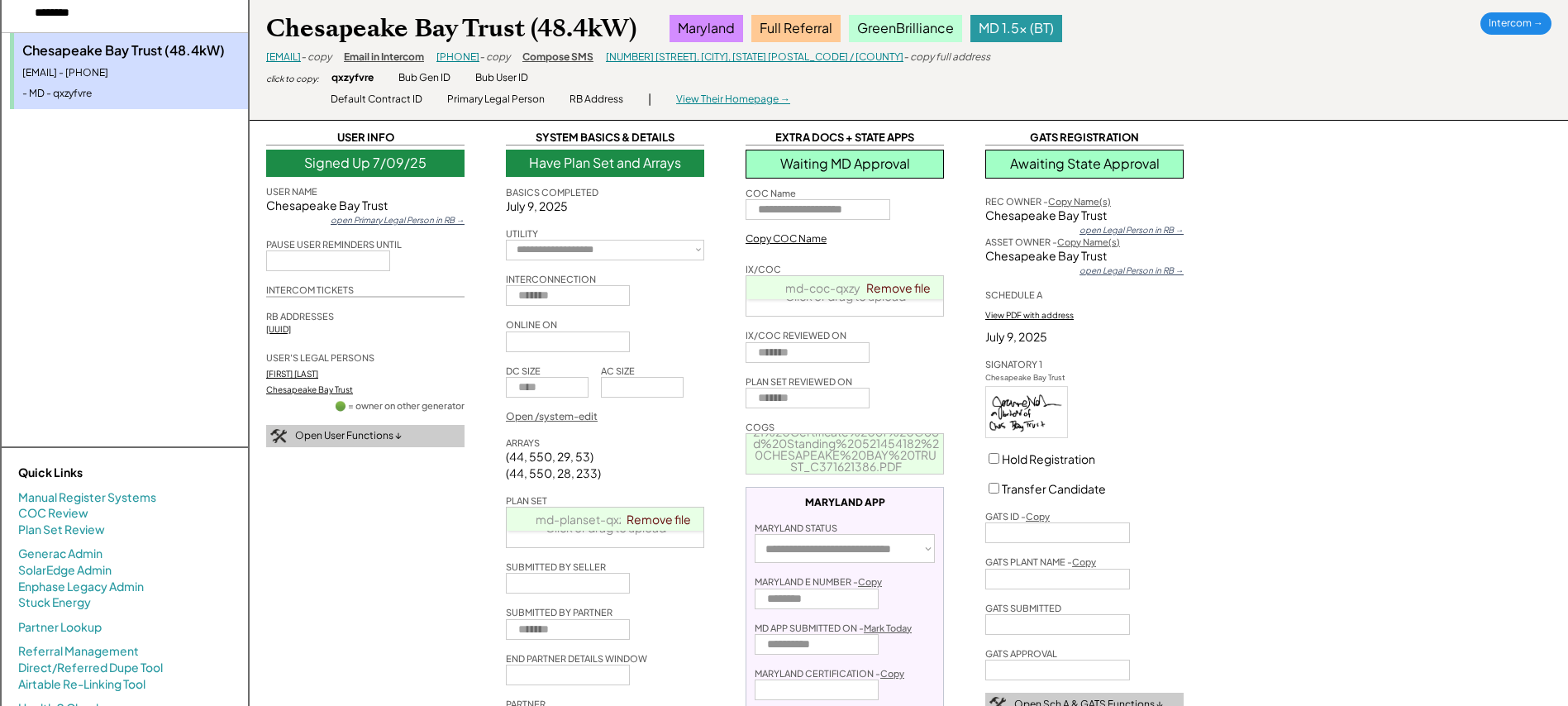 click on "md-coc-qxzyfvre.pdf" at bounding box center [846, 288] 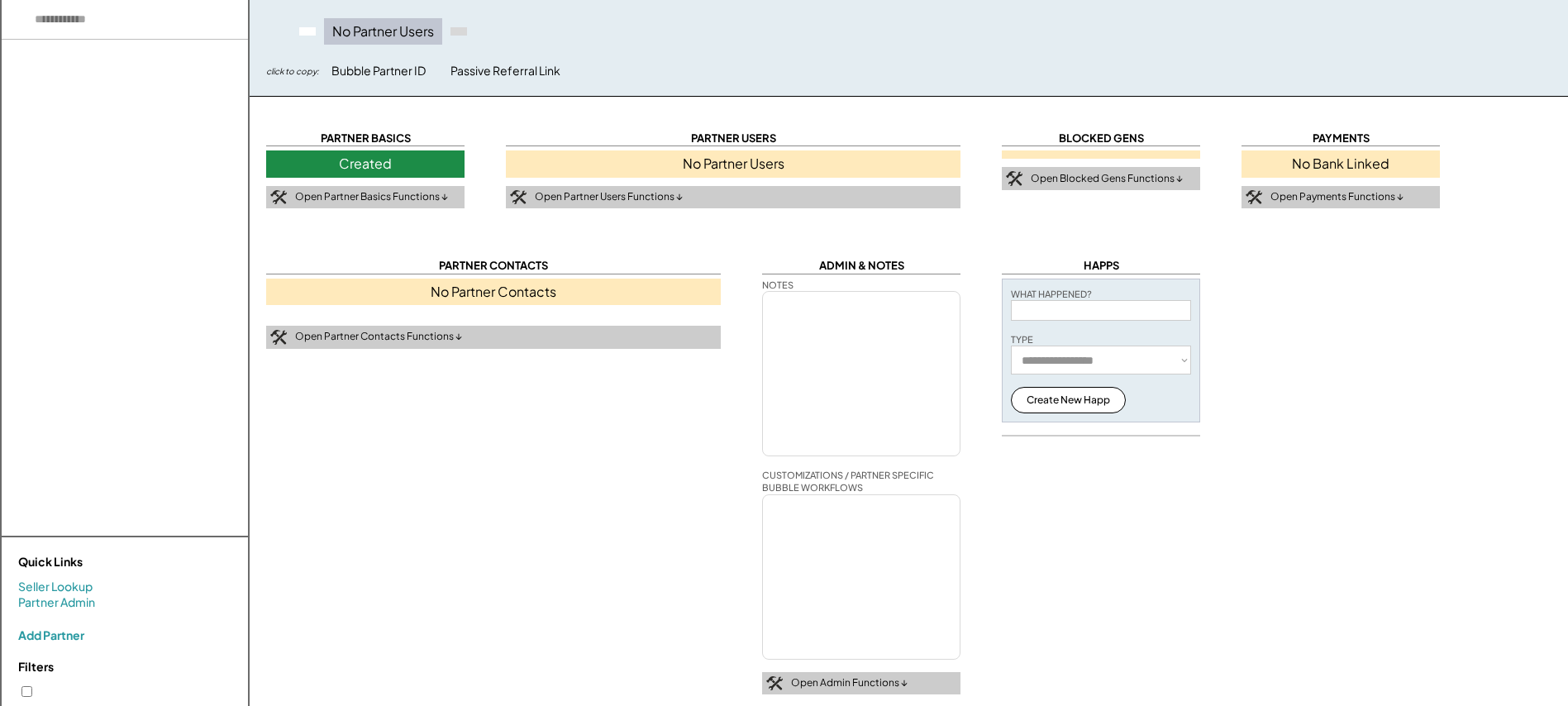 select on "**********" 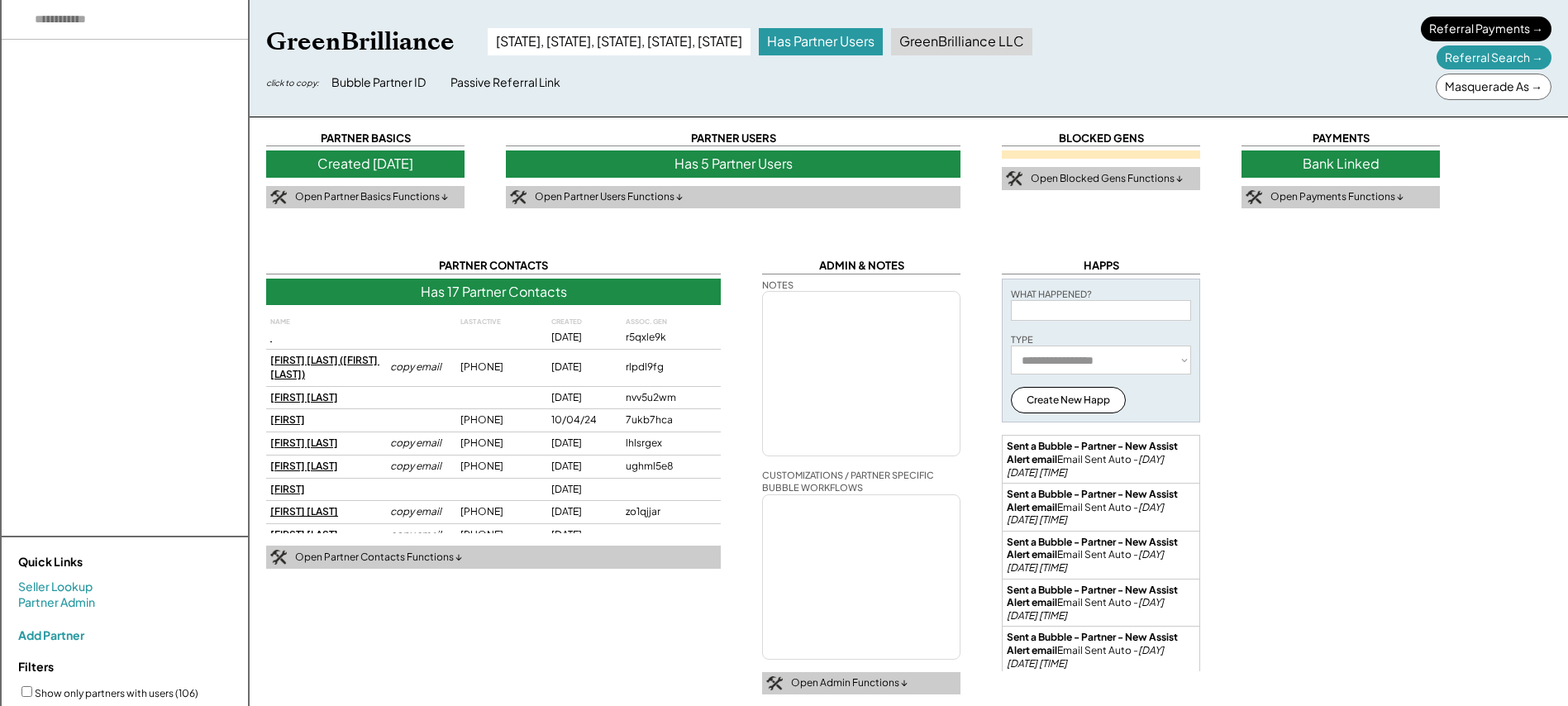 click on "Has 5 Partner Users" at bounding box center (733, 164) 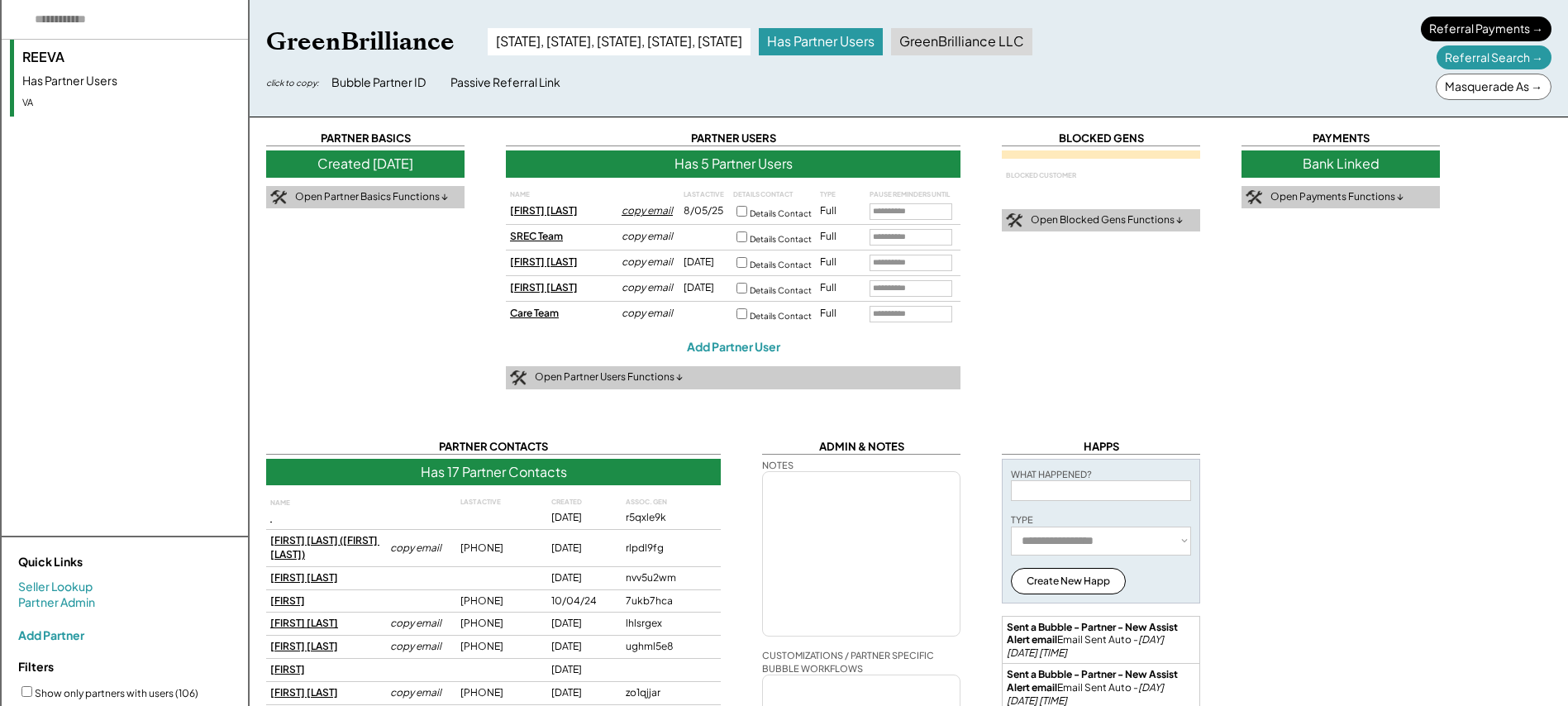 click on "copy email" at bounding box center [651, 211] 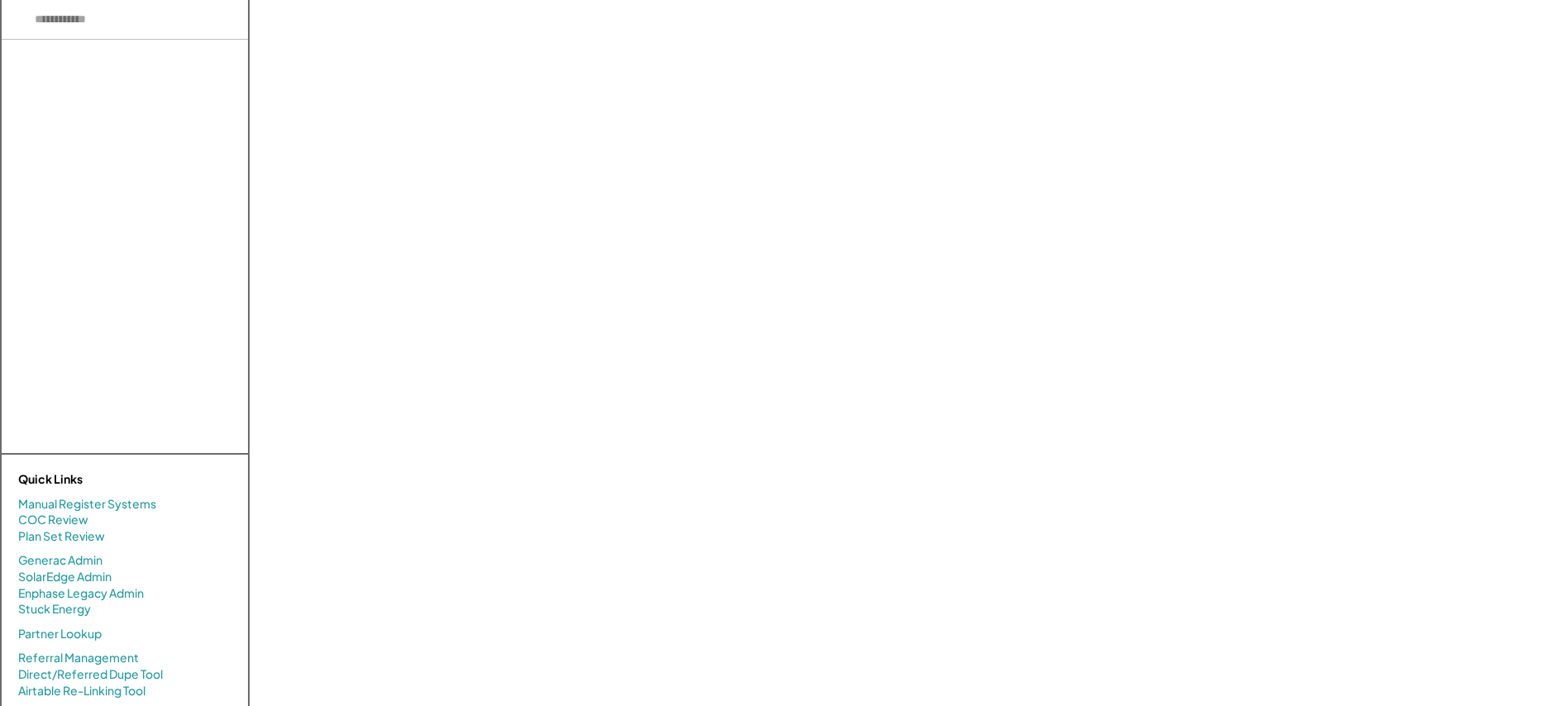 scroll, scrollTop: 0, scrollLeft: 0, axis: both 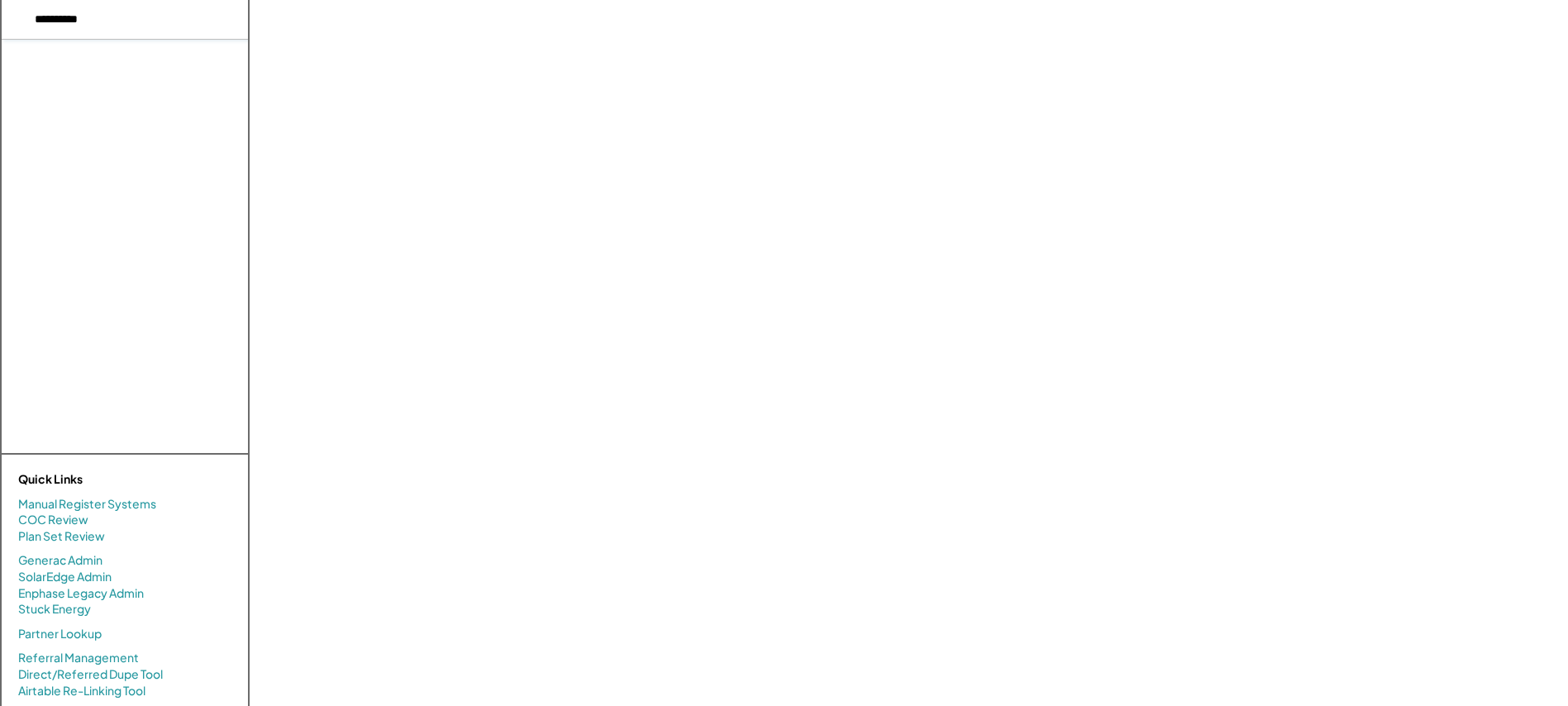 type on "**********" 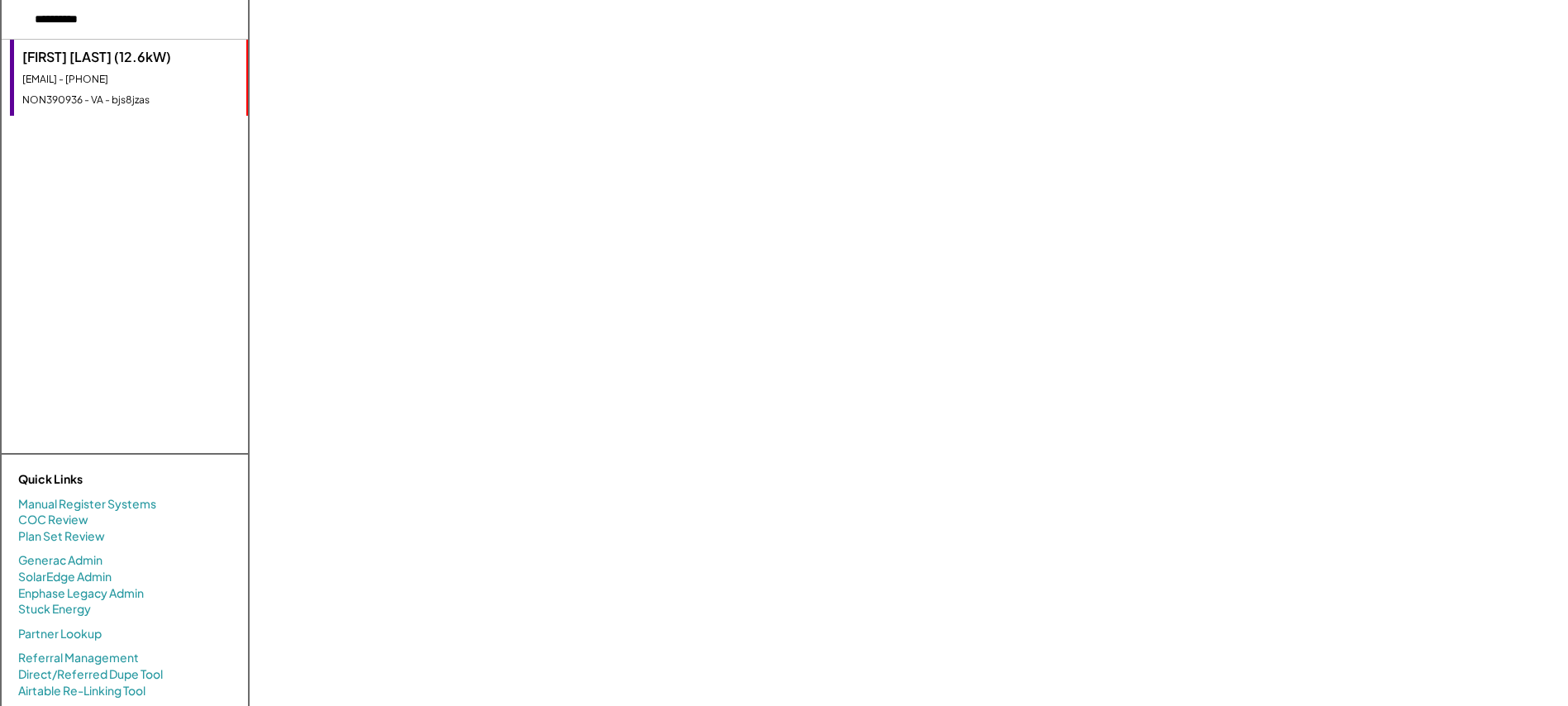 click on "[EMAIL] - [PHONE]" at bounding box center (130, 79) 